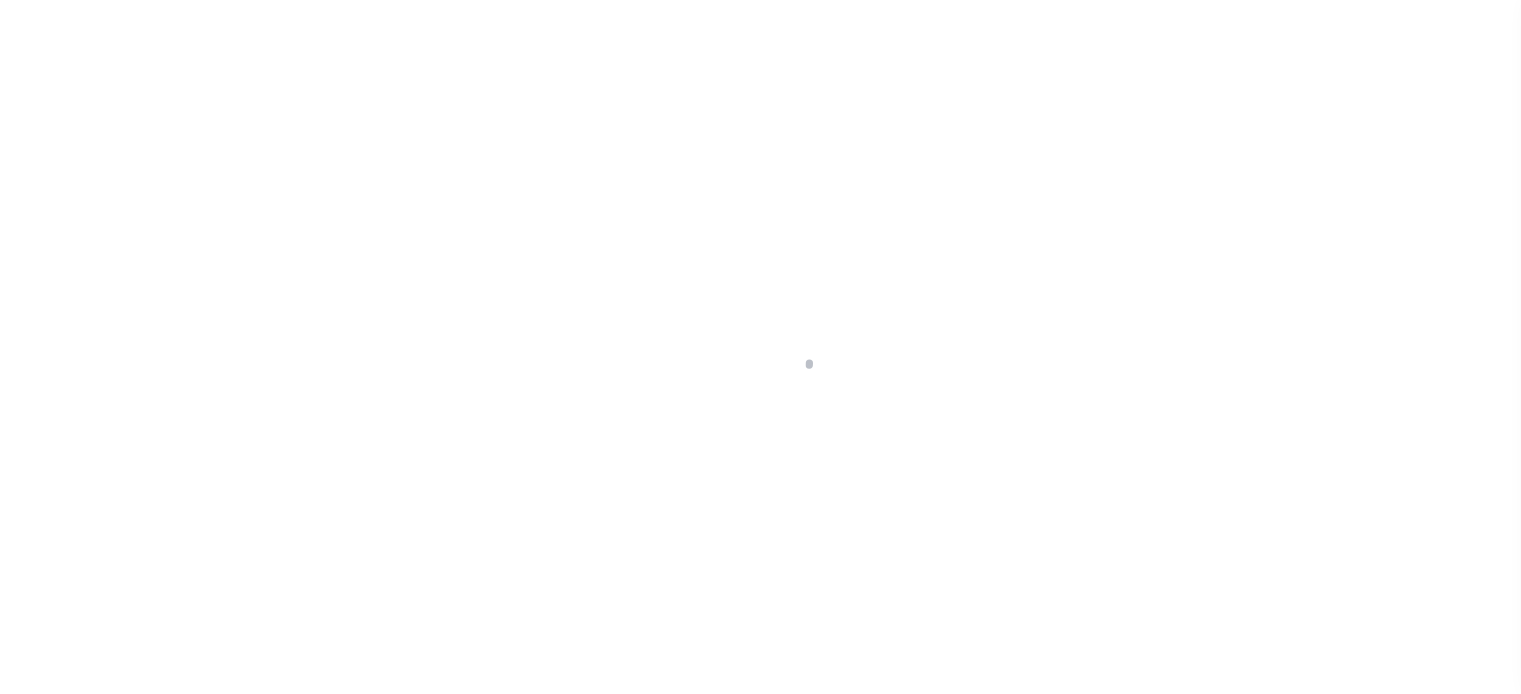 scroll, scrollTop: 0, scrollLeft: 0, axis: both 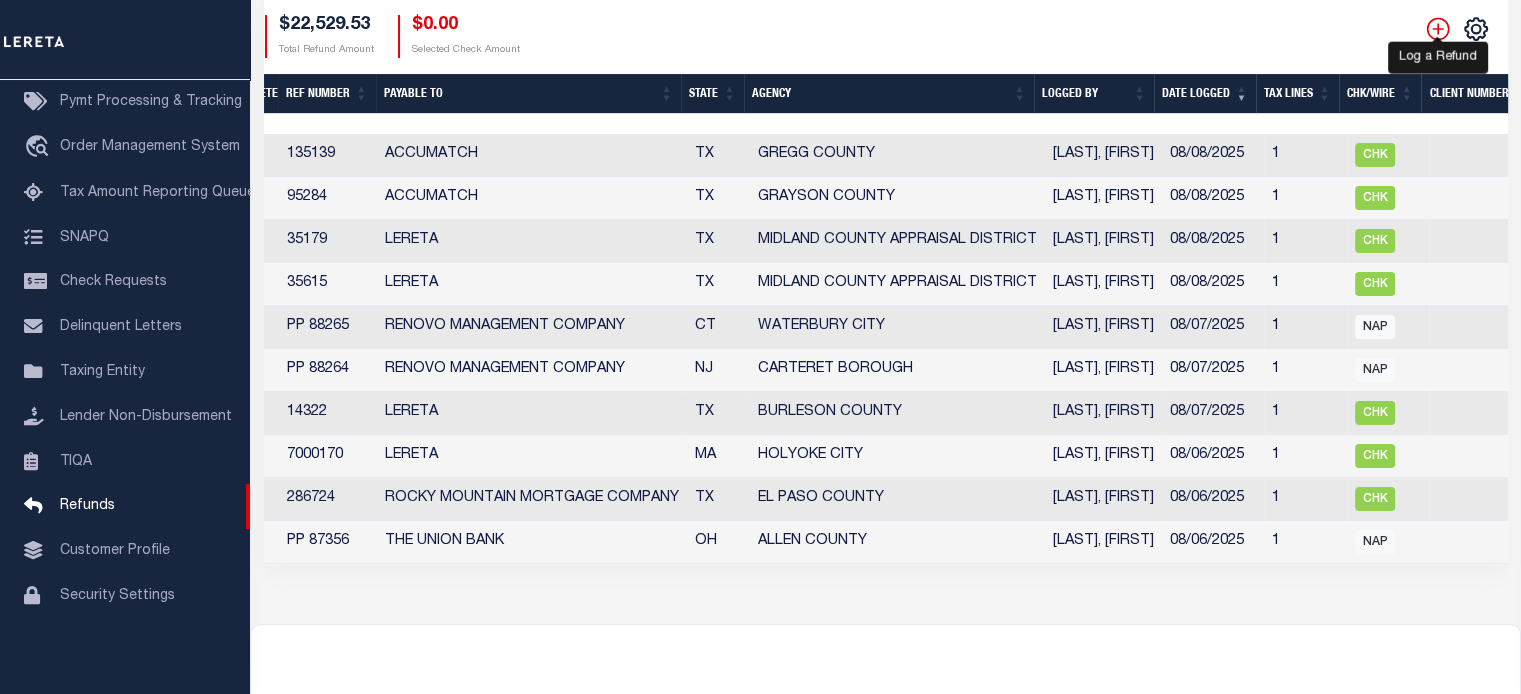 click 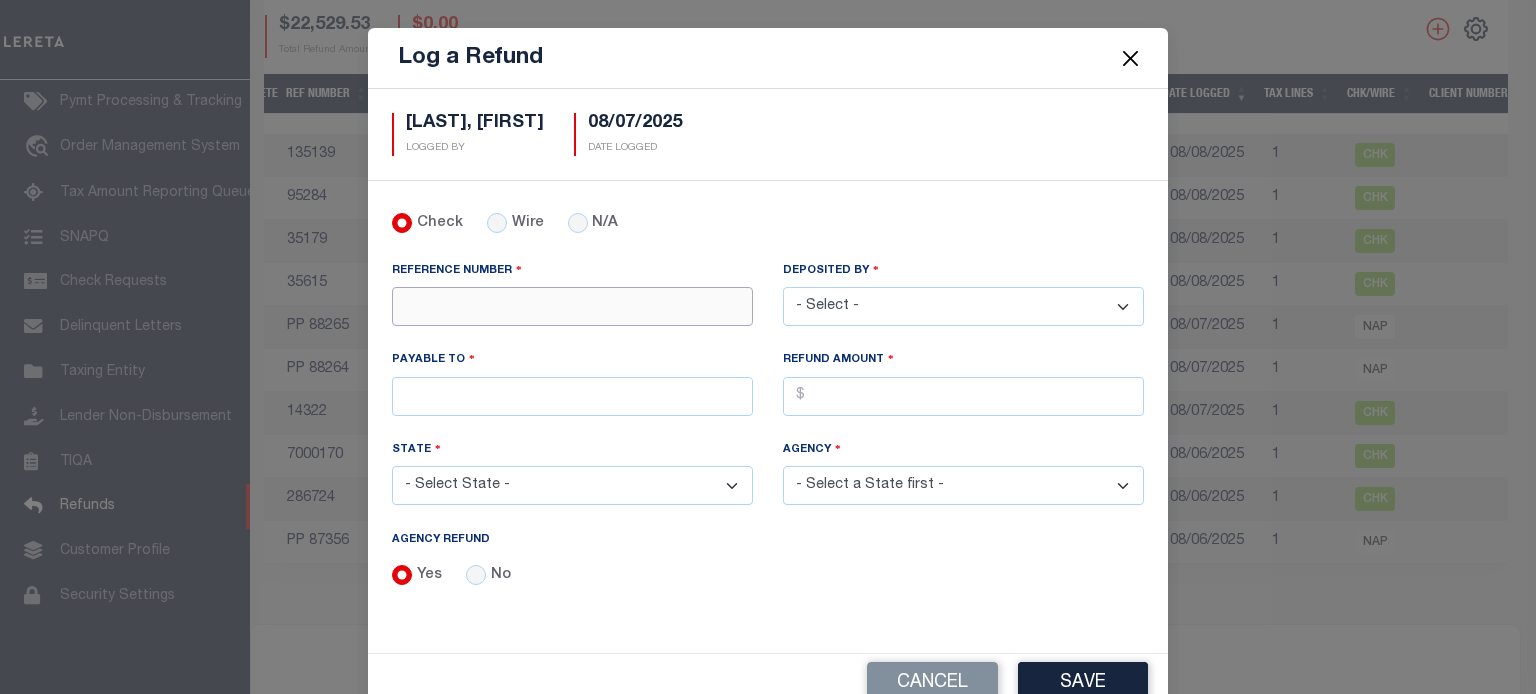 click on "REFERENCE NUMBER" at bounding box center [572, 306] 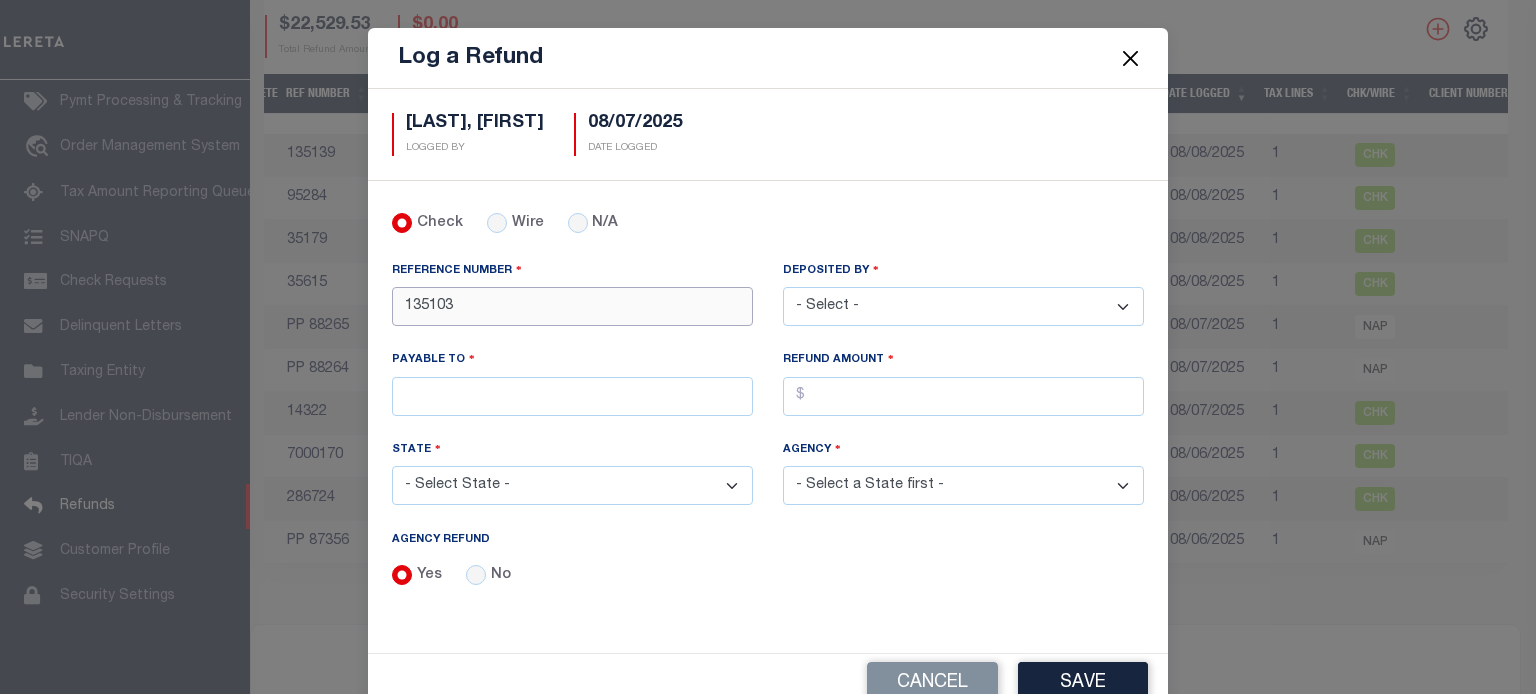type on "135103" 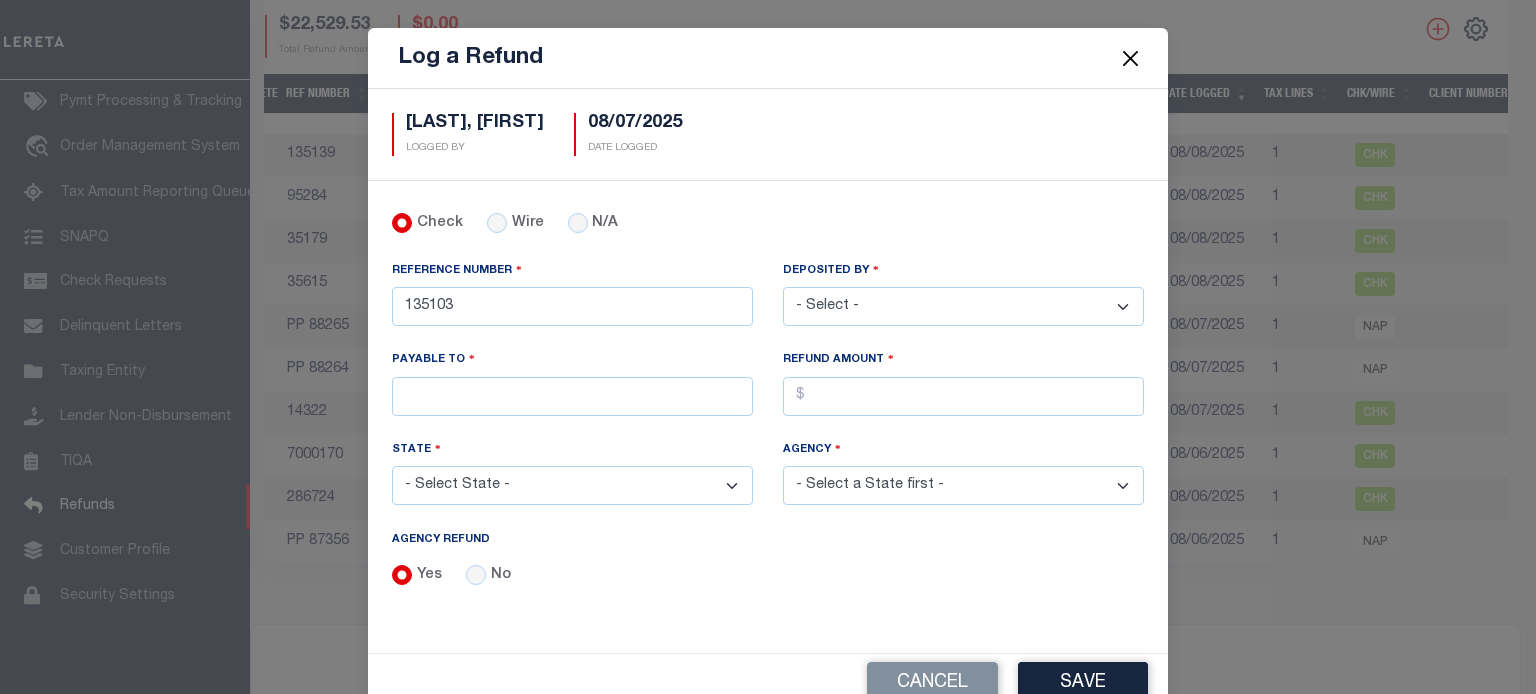 click on "- Select -
Aakash Patel
Abdul Muzain
Adams, Pamela S
Agustin Fernandez
Agustin Maturino
Ahmad Darwish
Ajay Kumar
Alberto Estrada
Allen, Mark
Allison, Rachael
Amanulla Arbin
Amick, Heather
Anders, Tim
Anderson, Juanita
Armstrong, Sheila
Artiga, Mario
Asad, Rameela
Ashwini Manjegowda
Avery, Jane
Avila, Veronica
Babu Bhargavi
Bailon, Alysha
Baiza, Deserie
Balachandra Bhat
Barlag, Lisa
Bartels, Verna
Beard, Shannon
Beebe, Mike
Beech, Jory
Betty Boultinghouse
Bharat Mendapara
Blas Alan
Bledsoe, Mitch
Boede, Kate
Bolt, Keri A
Boultinghouse, Betty
Bowers, Cynthia
Brad Martin
Bradford, Gavin
Bradley, Gabrielle
Brinn, Jana
Butler, Joanne M
Byrnes, Louise
Cadorine Robert
Caple, Debra
Carlos Contreres
Carmody, Brian
Carranco, Crystian
Casillas, Travis
Castanon, Jesse
Castillo, Laura
Cendejas, Eunice
Charles Angela M
Chatterjee, Amrita
Chavez, Arthur
Chethan Kasturi
Chethan Vijaykumar
Christensen Donald" at bounding box center [963, 306] 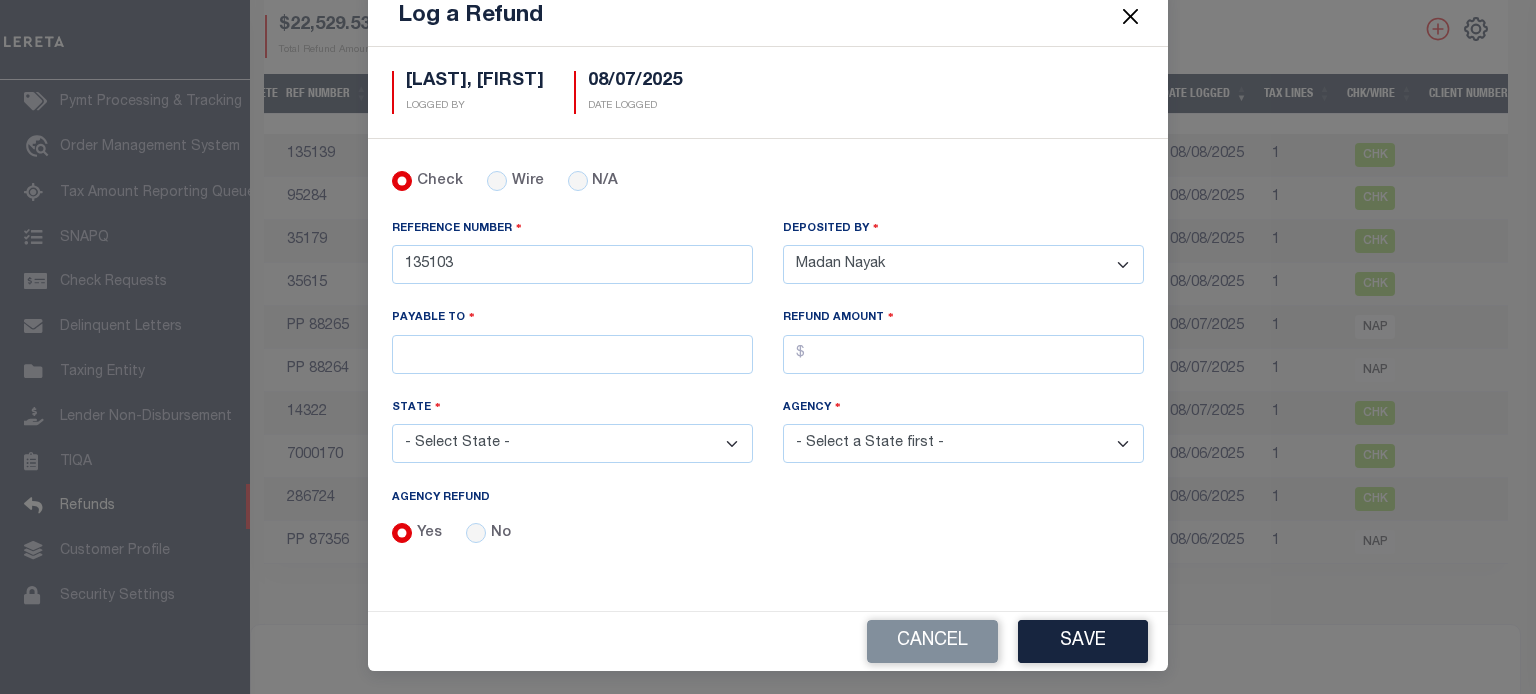 click on "- Select -
Aakash Patel
Abdul Muzain
Adams, Pamela S
Agustin Fernandez
Agustin Maturino
Ahmad Darwish
Ajay Kumar
Alberto Estrada
Allen, Mark
Allison, Rachael
Amanulla Arbin
Amick, Heather
Anders, Tim
Anderson, Juanita
Armstrong, Sheila
Artiga, Mario
Asad, Rameela
Ashwini Manjegowda
Avery, Jane
Avila, Veronica
Babu Bhargavi
Bailon, Alysha
Baiza, Deserie
Balachandra Bhat
Barlag, Lisa
Bartels, Verna
Beard, Shannon
Beebe, Mike
Beech, Jory
Betty Boultinghouse
Bharat Mendapara
Blas Alan
Bledsoe, Mitch
Boede, Kate
Bolt, Keri A
Boultinghouse, Betty
Bowers, Cynthia
Brad Martin
Bradford, Gavin
Bradley, Gabrielle
Brinn, Jana
Butler, Joanne M
Byrnes, Louise
Cadorine Robert
Caple, Debra
Carlos Contreres
Carmody, Brian
Carranco, Crystian
Casillas, Travis
Castanon, Jesse
Castillo, Laura
Cendejas, Eunice
Charles Angela M
Chatterjee, Amrita
Chavez, Arthur
Chethan Kasturi
Chethan Vijaykumar
Christensen Donald" at bounding box center (963, 264) 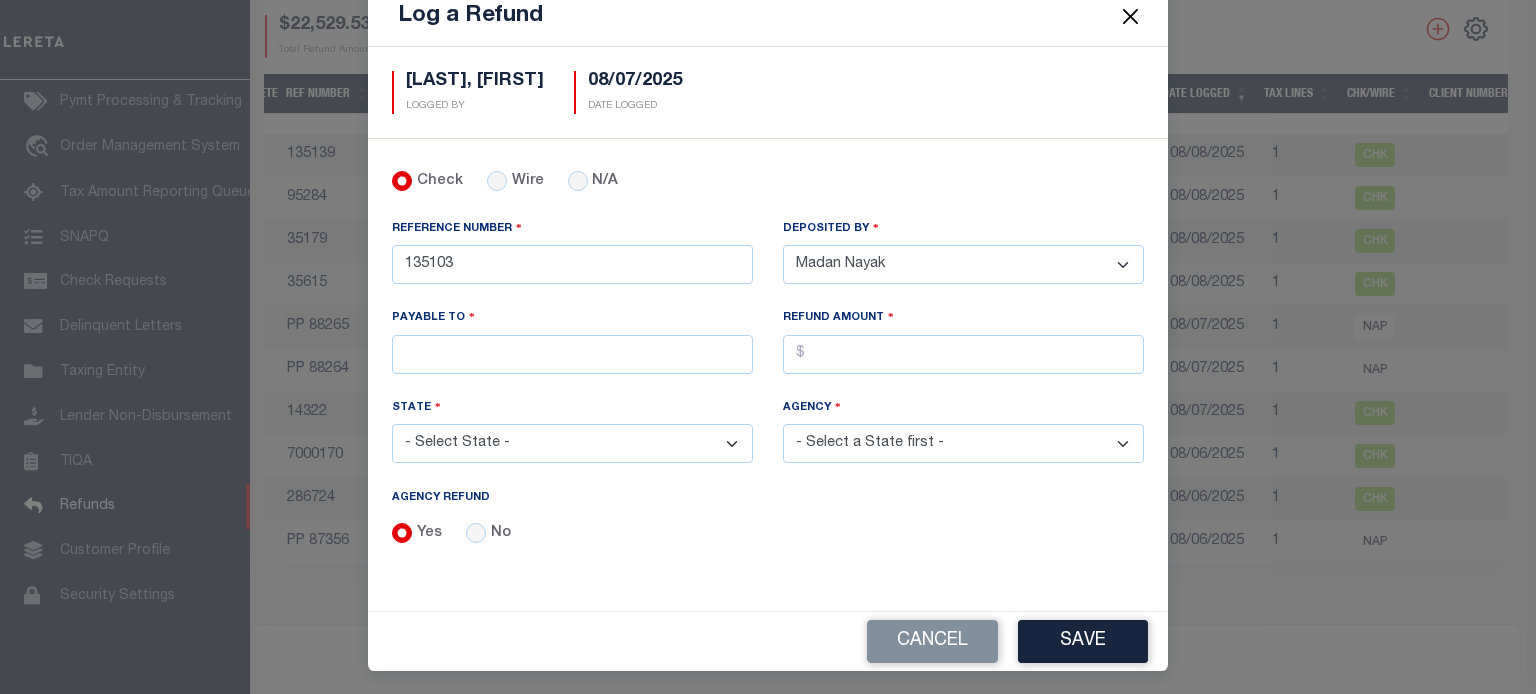 select on "[LAST], [FIRST]" 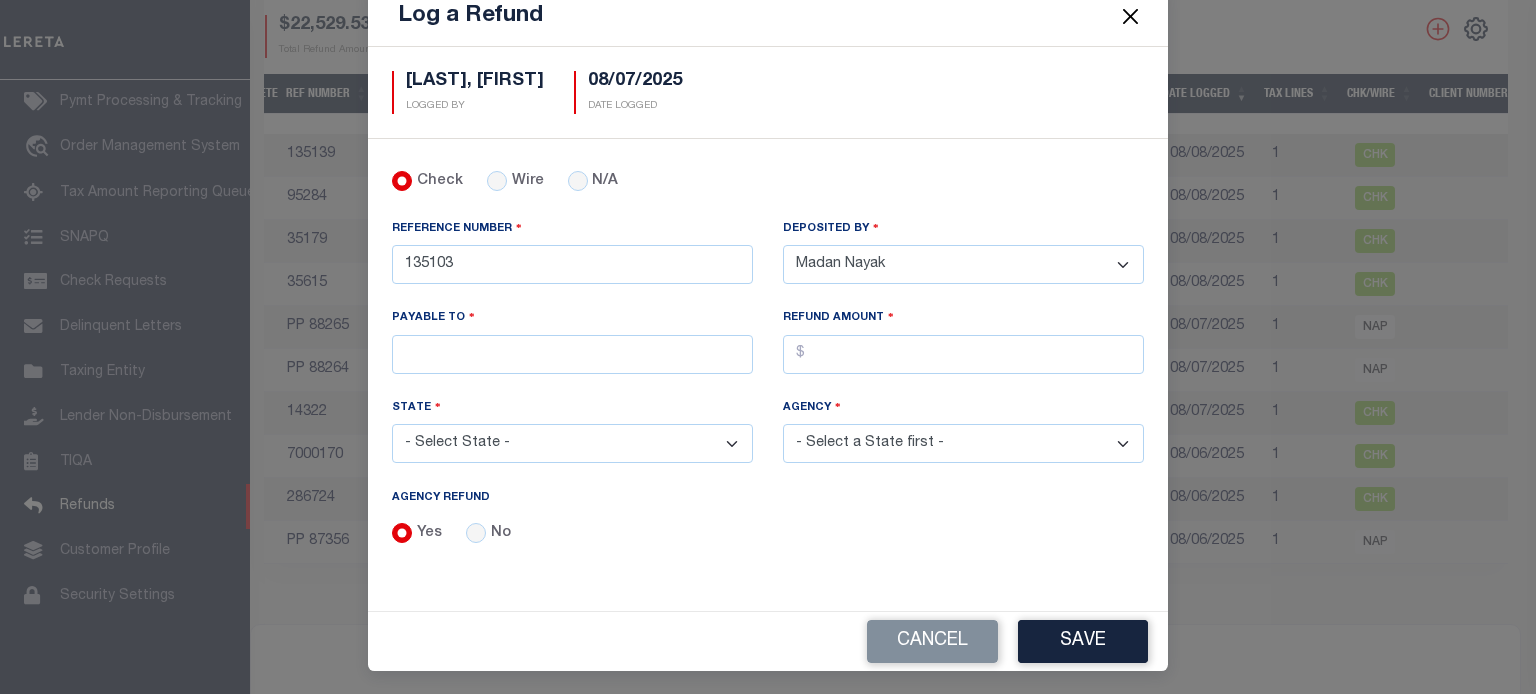 click on "- Select -
Aakash Patel
Abdul Muzain
Adams, Pamela S
Agustin Fernandez
Agustin Maturino
Ahmad Darwish
Ajay Kumar
Alberto Estrada
Allen, Mark
Allison, Rachael
Amanulla Arbin
Amick, Heather
Anders, Tim
Anderson, Juanita
Armstrong, Sheila
Artiga, Mario
Asad, Rameela
Ashwini Manjegowda
Avery, Jane
Avila, Veronica
Babu Bhargavi
Bailon, Alysha
Baiza, Deserie
Balachandra Bhat
Barlag, Lisa
Bartels, Verna
Beard, Shannon
Beebe, Mike
Beech, Jory
Betty Boultinghouse
Bharat Mendapara
Blas Alan
Bledsoe, Mitch
Boede, Kate
Bolt, Keri A
Boultinghouse, Betty
Bowers, Cynthia
Brad Martin
Bradford, Gavin
Bradley, Gabrielle
Brinn, Jana
Butler, Joanne M
Byrnes, Louise
Cadorine Robert
Caple, Debra
Carlos Contreres
Carmody, Brian
Carranco, Crystian
Casillas, Travis
Castanon, Jesse
Castillo, Laura
Cendejas, Eunice
Charles Angela M
Chatterjee, Amrita
Chavez, Arthur
Chethan Kasturi
Chethan Vijaykumar
Christensen Donald" at bounding box center (963, 264) 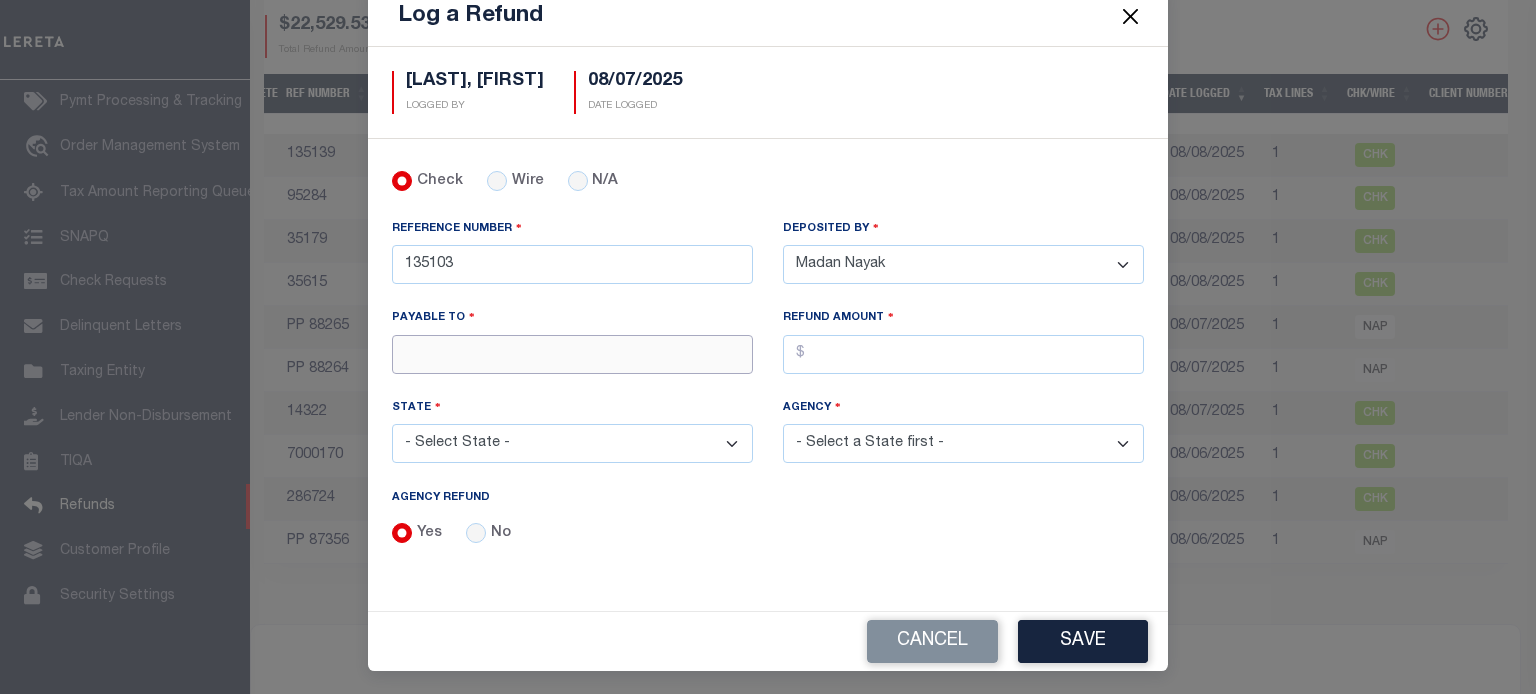 click on "PAYABLE TO" at bounding box center [572, 354] 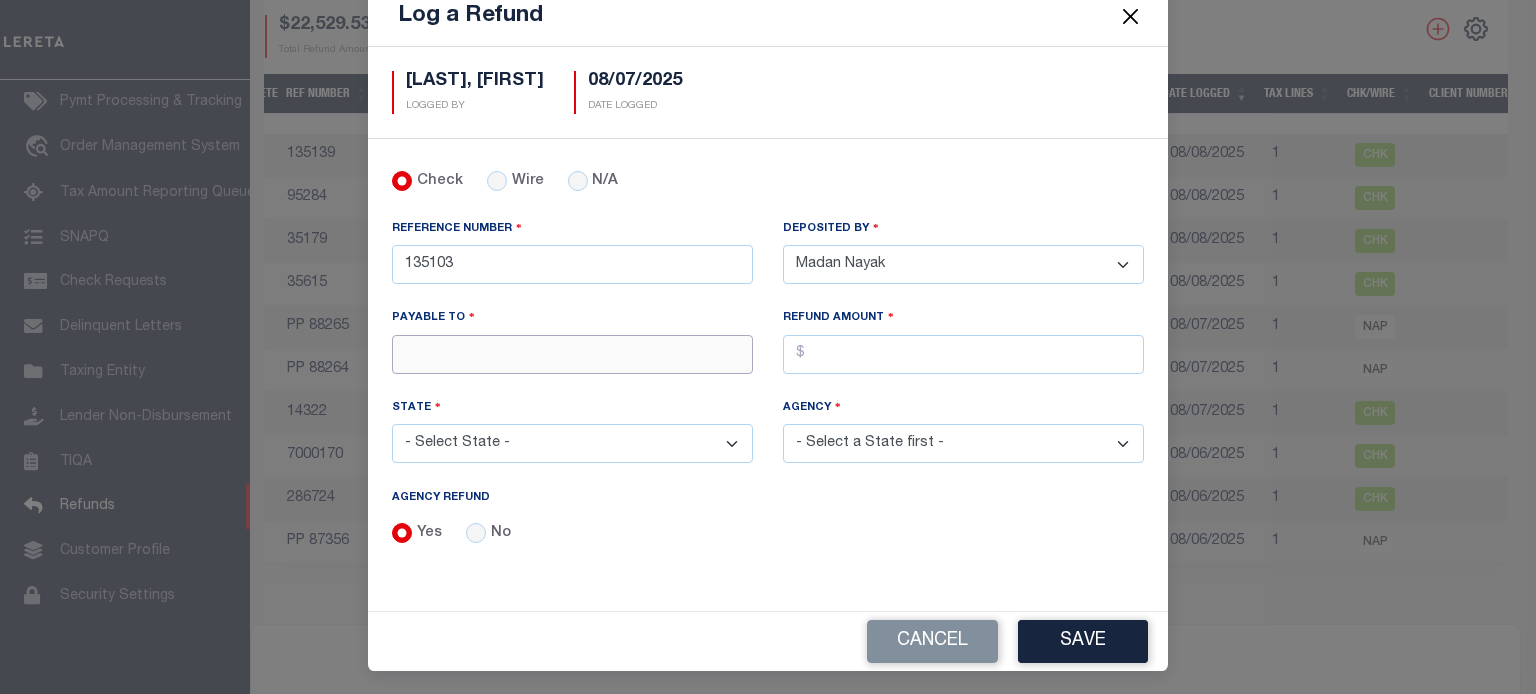 type on "ACCUMATCH" 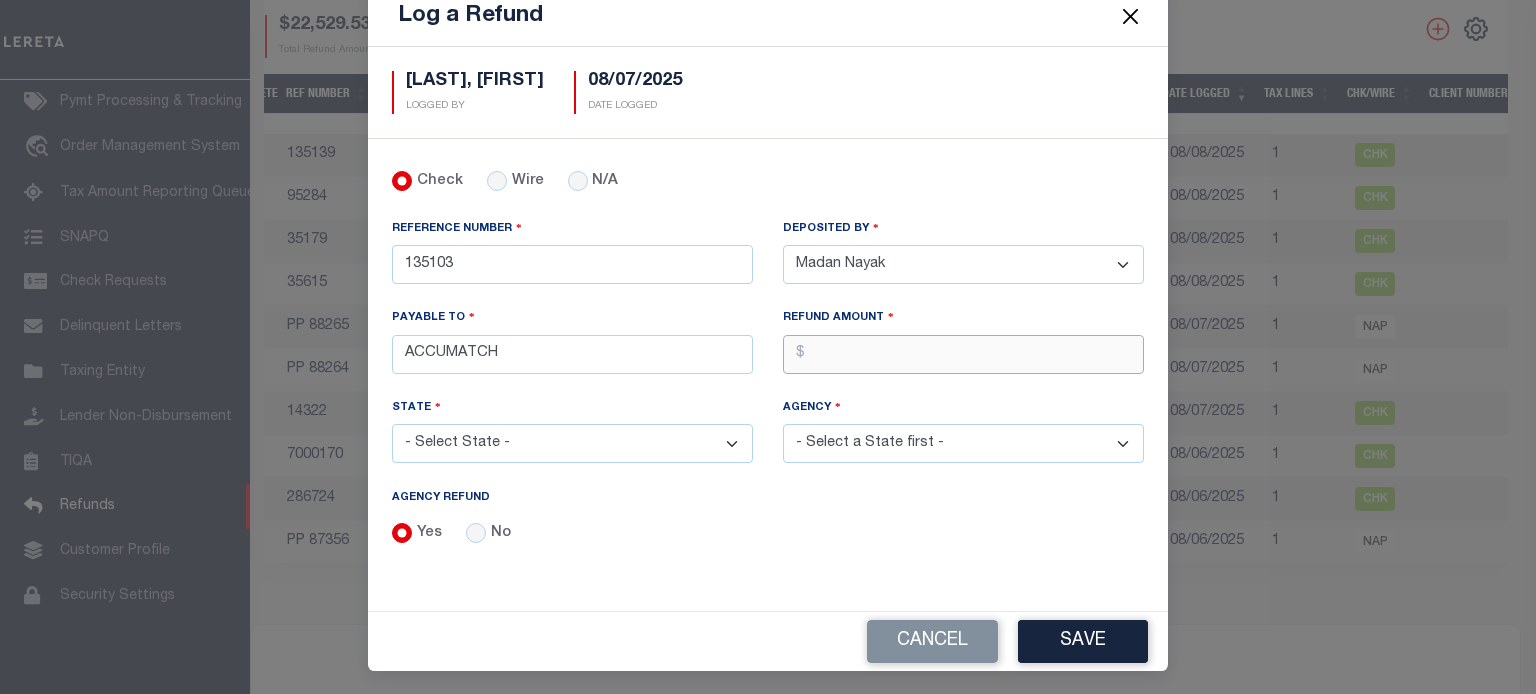 click on "AGENCY REFUND" at bounding box center [963, 354] 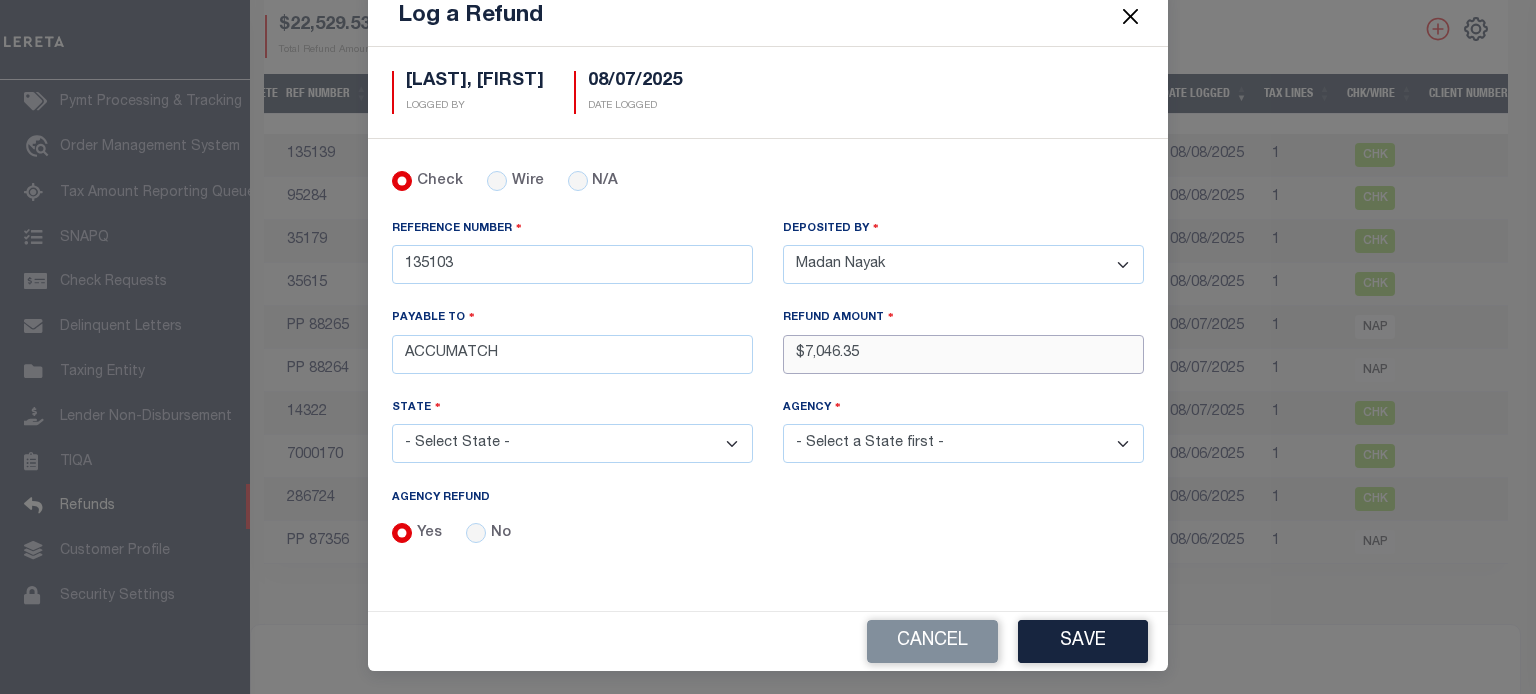 type on "$7,046.35" 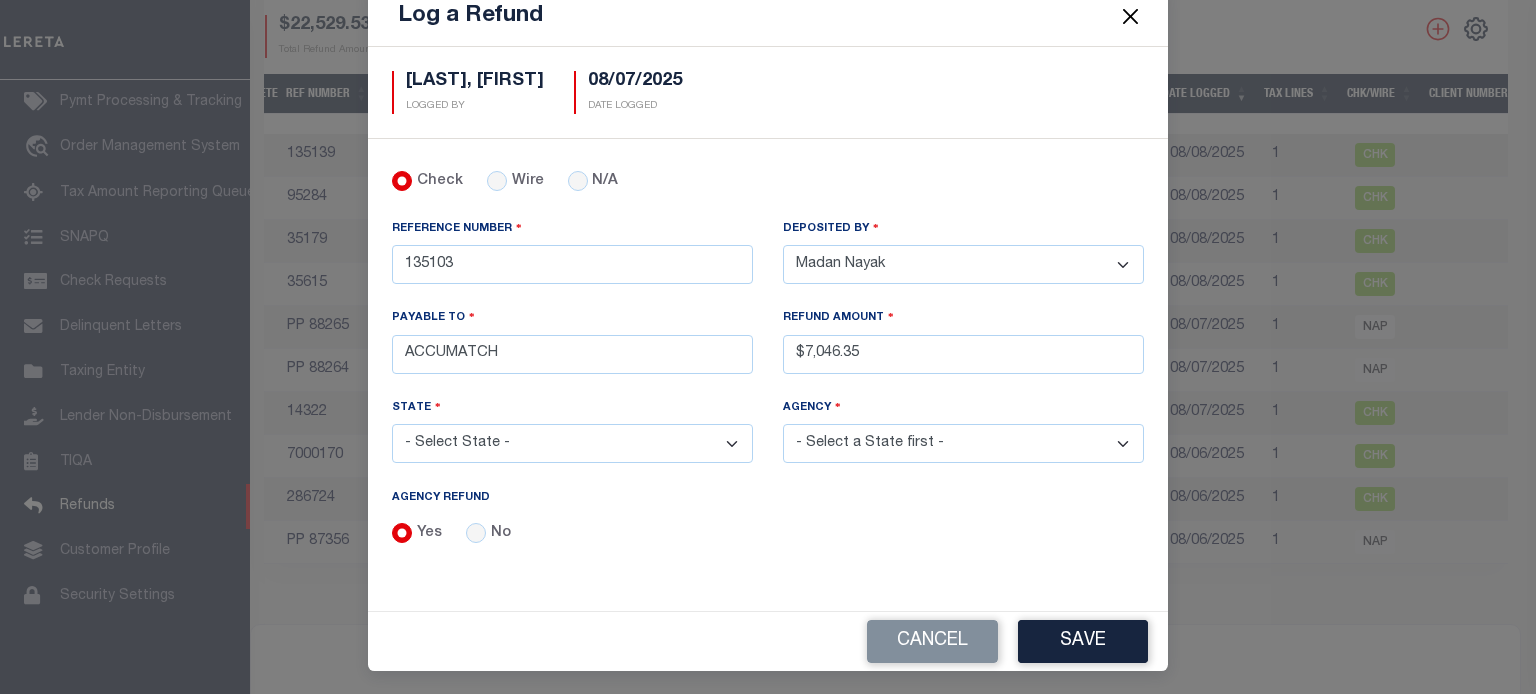 click on "- Select State -
AK
AL
AR
AZ
CA
CO
CT
DC
DE
FL
GA
GU
HI
IA
ID
IL
IN
KS
KY
LA
MA
MD
ME
MI
MN
MO
MS
MT
NC
ND
NE
NH
NJ
NM
NV
NY
OH
OK
OR
PA
PR
RI
SC
SD
TN
TX
UT
VA
VI
VT
WA
WI
WV
WY" at bounding box center (572, 443) 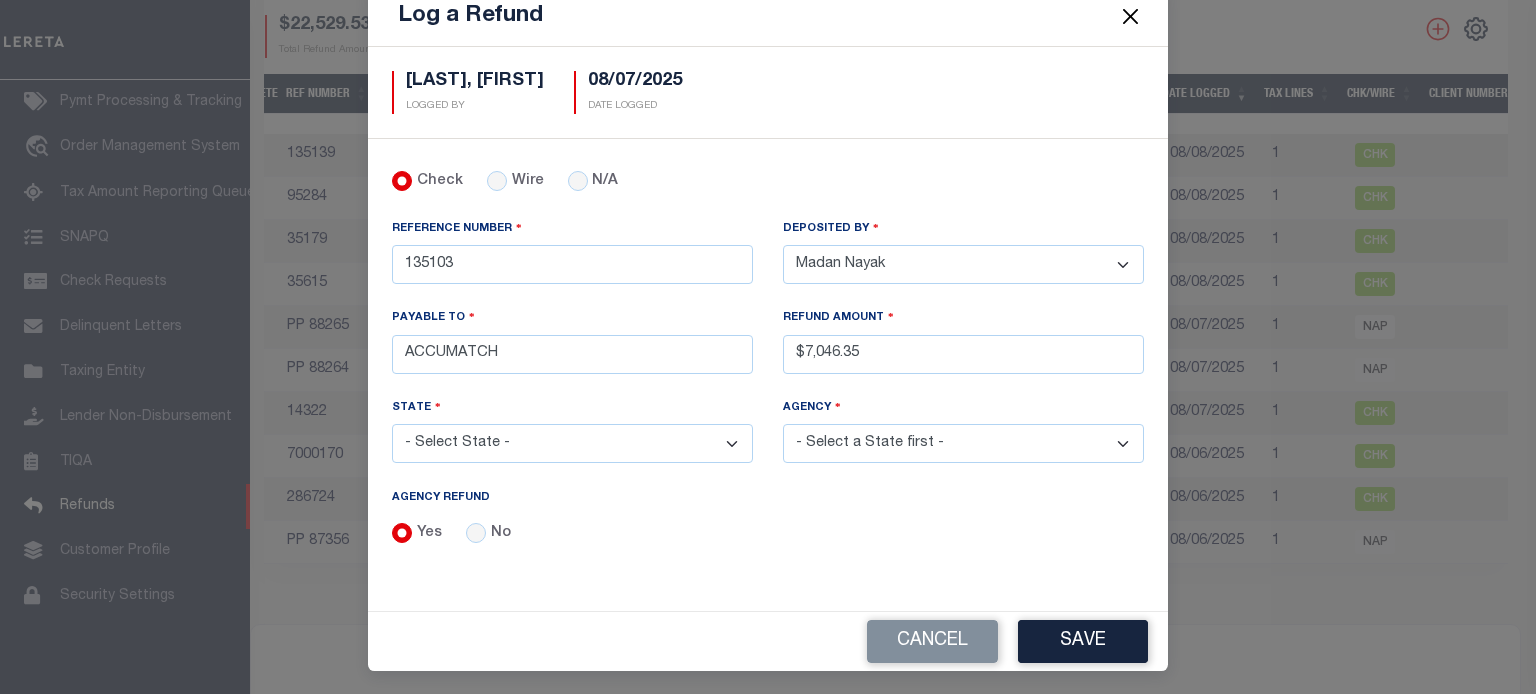 select on "TX" 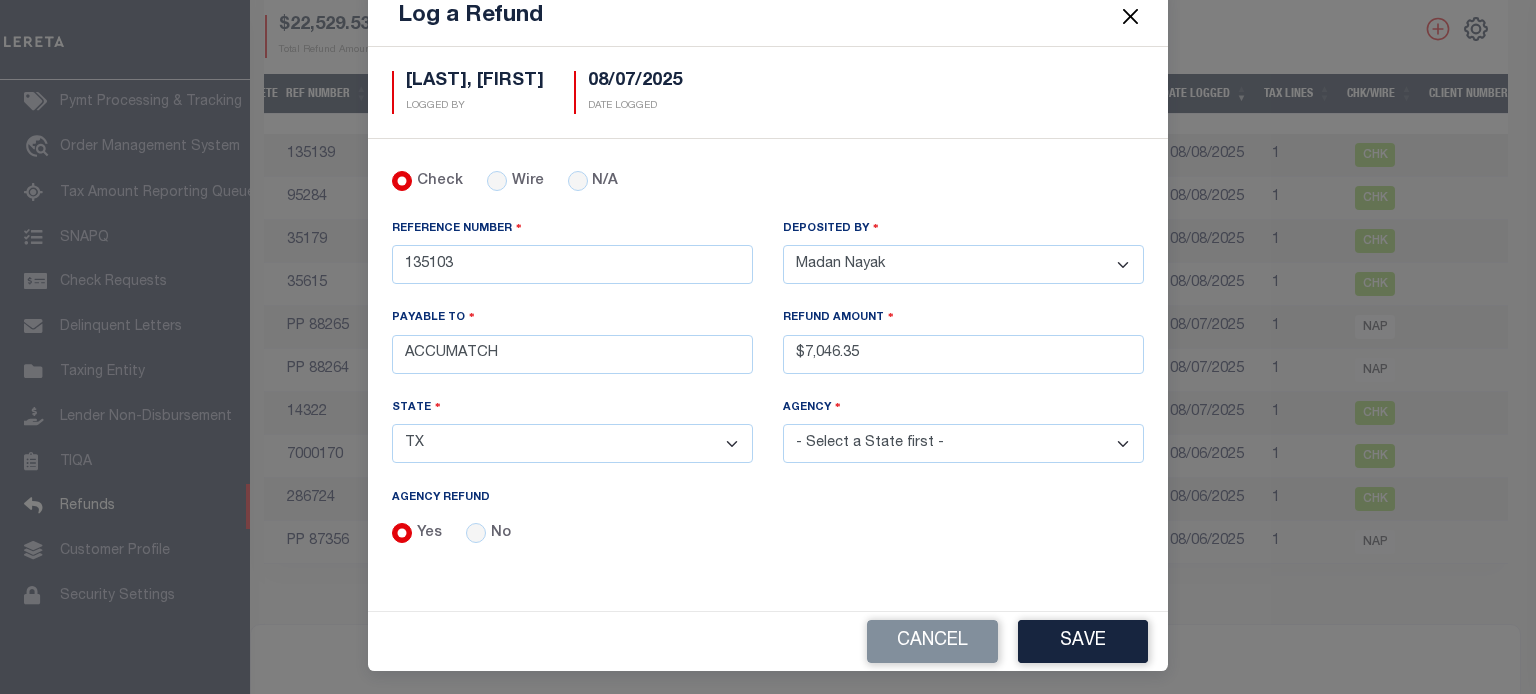 click on "- Select State -
AK
AL
AR
AZ
CA
CO
CT
DC
DE
FL
GA
GU
HI
IA
ID
IL
IN
KS
KY
LA
MA
MD
ME
MI
MN
MO
MS
MT
NC
ND
NE
NH
NJ
NM
NV
NY
OH
OK
OR
PA
PR
RI
SC
SD
TN
TX
UT
VA
VI
VT
WA
WI
WV
WY" at bounding box center (572, 443) 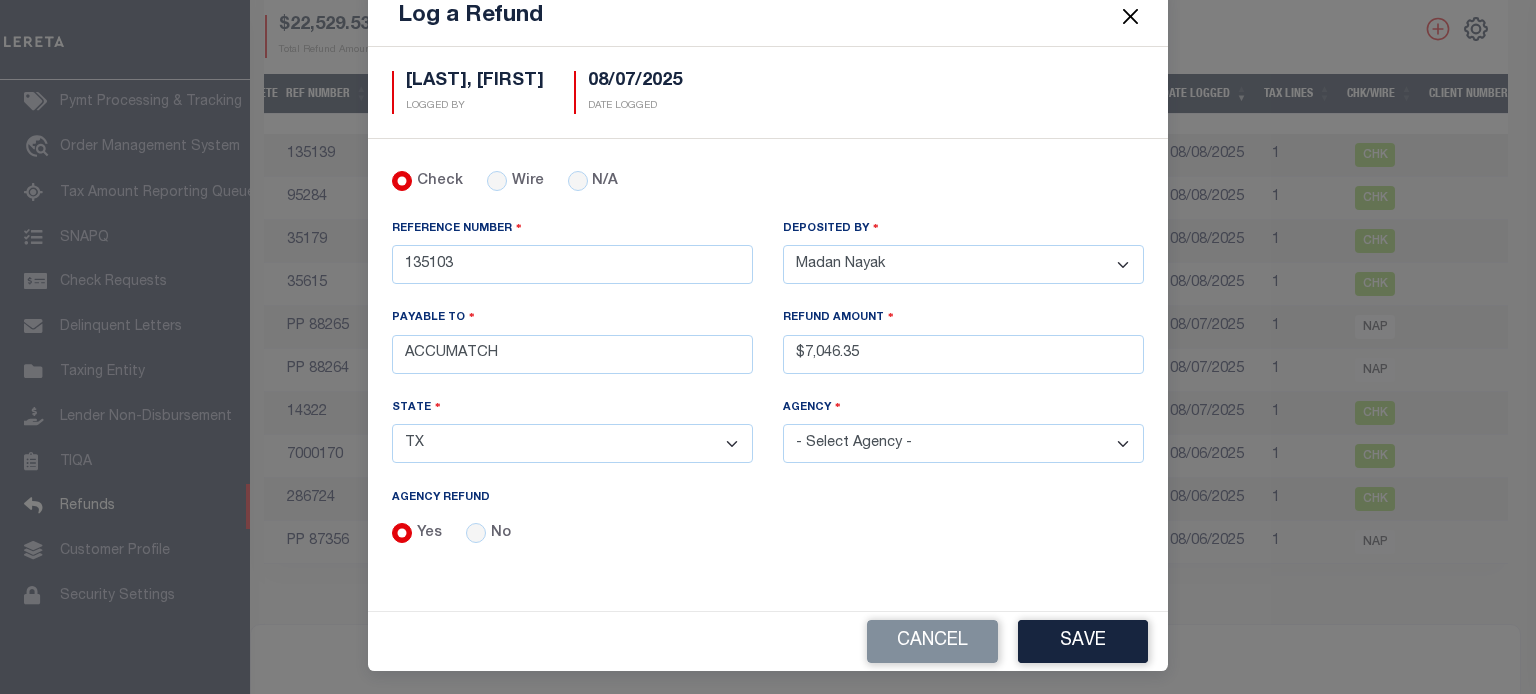 click on "- Select Agency - ADAMS GARDEN IRR DIST #19            ADDICKS UD                           AIRPORT ROAD MUD                     ALAMO CITY                (INACTIVE) ALAMO HEIGHTS CITY        (INACTIVE) ALDINE ISD                           ALDINE ISD MOBILE HOMES ALIEF ISD                            ANDERSON COUNTY                      ANDERSON COUNTY MOBILE HOMES ANDREWS COUNTY                       ANDREWS COUNTY MOBILE HOMES ANDREWS ISD                          ANDREWS ISD MOBILE HOMES ANGELINA CO CENTRAL COLLECTIONS IAA  ANGELINA COUNTY                      ANGELINA COUNTY MOBILE HOMES         ANTHEM MUD ARANSAS COUNTY                       ARANSAS COUNTY MOBILE HOMES ARCHER COUNTY                        ARCHER COUNTY MOBILE HOMES ARCOLA MUNI MGMT DISTRICT            ARMSTRONG CO CENTRAL COLLECTIONS     ARMSTRONG CO CENTRAL COLLECTIONS MH ARMSTRONG COUNTY                     ASHFORD COMMUNITY ASSOCIATION, INC. ASPERMONT ISD             (INACTIVE) ASPERMONT ISD MOBILE HOMES  INACTIVE ATASCOCITA CIA CNP UD" at bounding box center [963, 443] 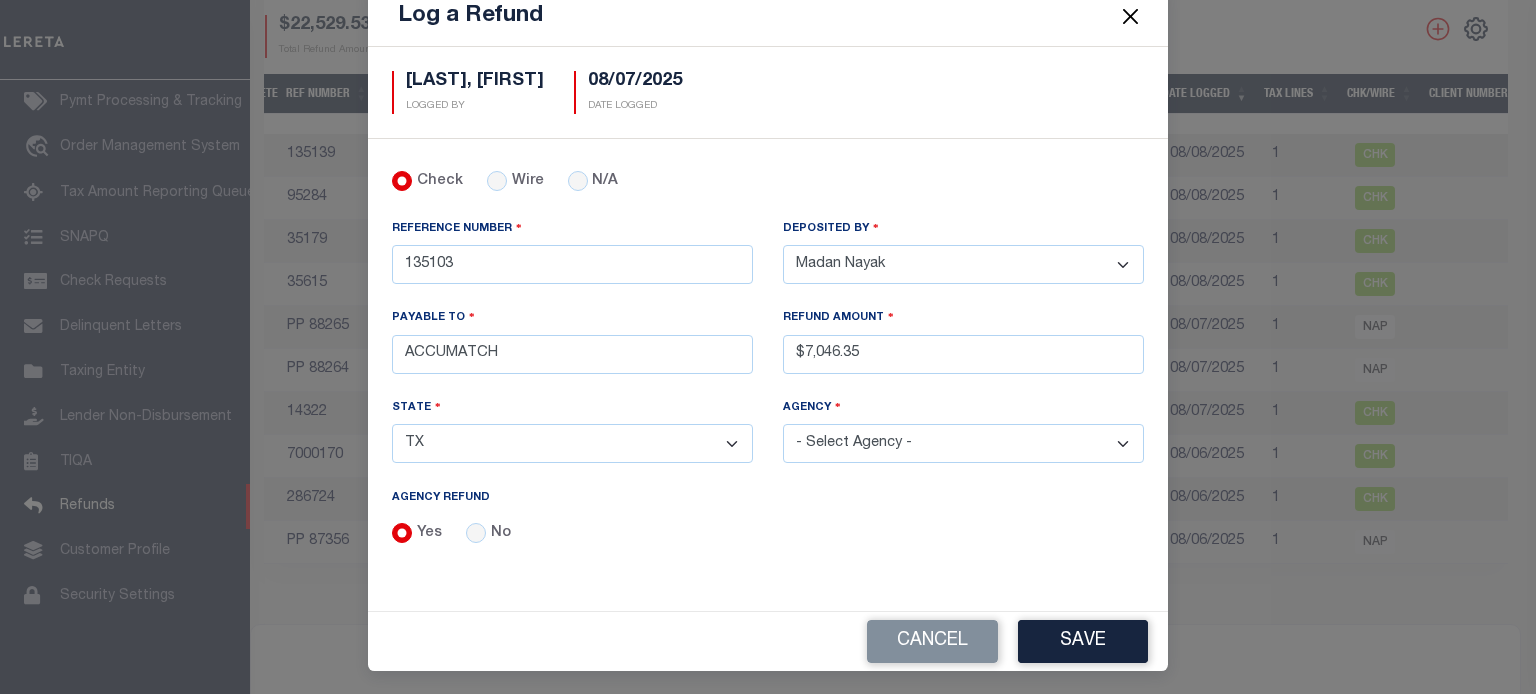 select on "4818300000" 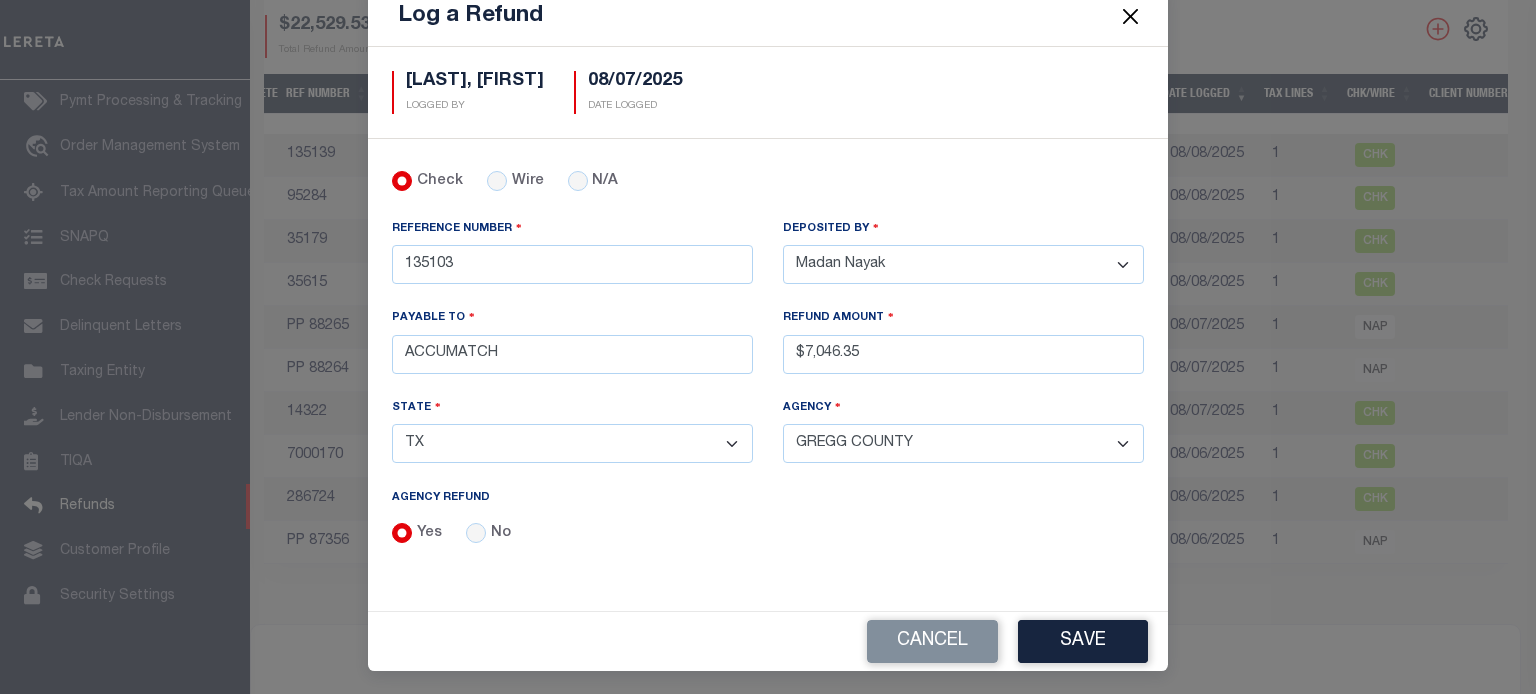 click on "- Select Agency - ADAMS GARDEN IRR DIST #19            ADDICKS UD                           AIRPORT ROAD MUD                     ALAMO CITY                (INACTIVE) ALAMO HEIGHTS CITY        (INACTIVE) ALDINE ISD                           ALDINE ISD MOBILE HOMES ALIEF ISD                            ANDERSON COUNTY                      ANDERSON COUNTY MOBILE HOMES ANDREWS COUNTY                       ANDREWS COUNTY MOBILE HOMES ANDREWS ISD                          ANDREWS ISD MOBILE HOMES ANGELINA CO CENTRAL COLLECTIONS IAA  ANGELINA COUNTY                      ANGELINA COUNTY MOBILE HOMES         ANTHEM MUD ARANSAS COUNTY                       ARANSAS COUNTY MOBILE HOMES ARCHER COUNTY                        ARCHER COUNTY MOBILE HOMES ARCOLA MUNI MGMT DISTRICT            ARMSTRONG CO CENTRAL COLLECTIONS     ARMSTRONG CO CENTRAL COLLECTIONS MH ARMSTRONG COUNTY                     ASHFORD COMMUNITY ASSOCIATION, INC. ASPERMONT ISD             (INACTIVE) ASPERMONT ISD MOBILE HOMES  INACTIVE ATASCOCITA CIA CNP UD" at bounding box center [963, 443] 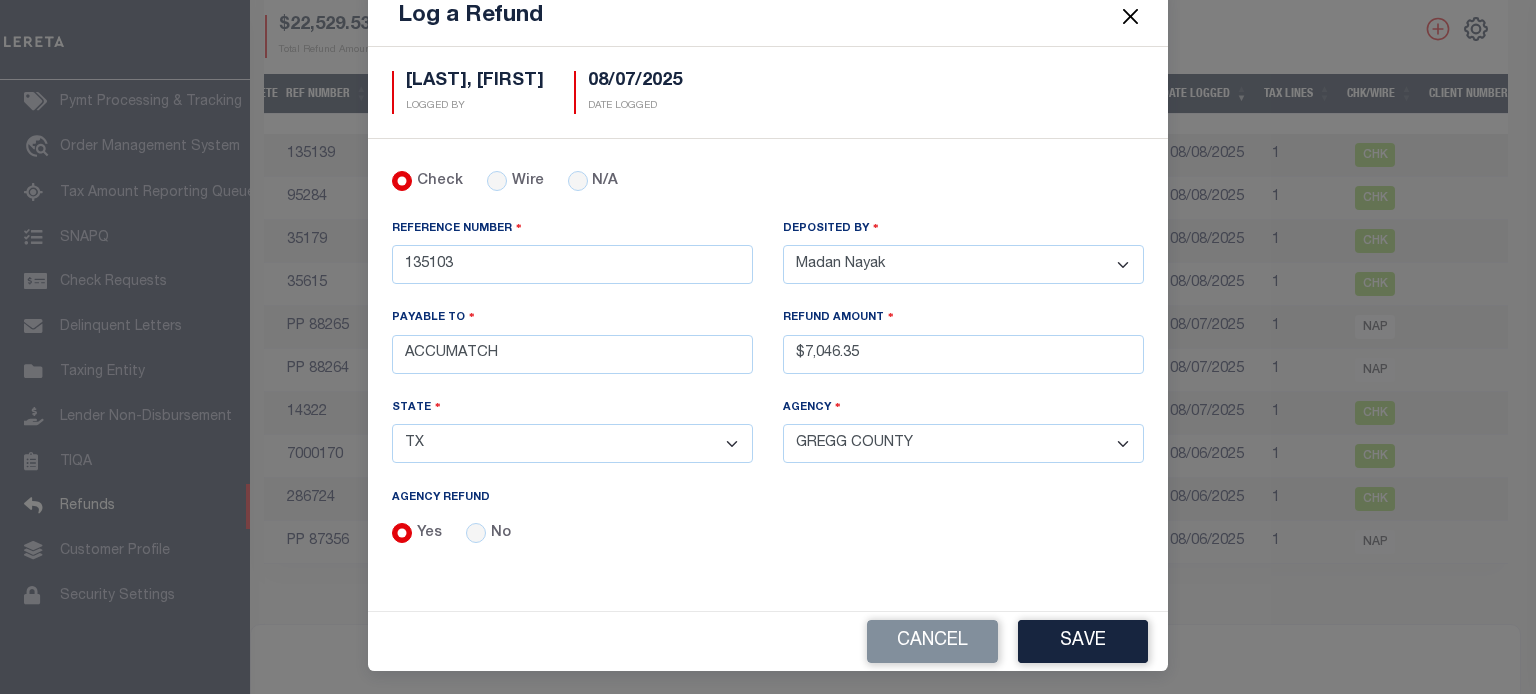 click on "Save" at bounding box center [1083, 641] 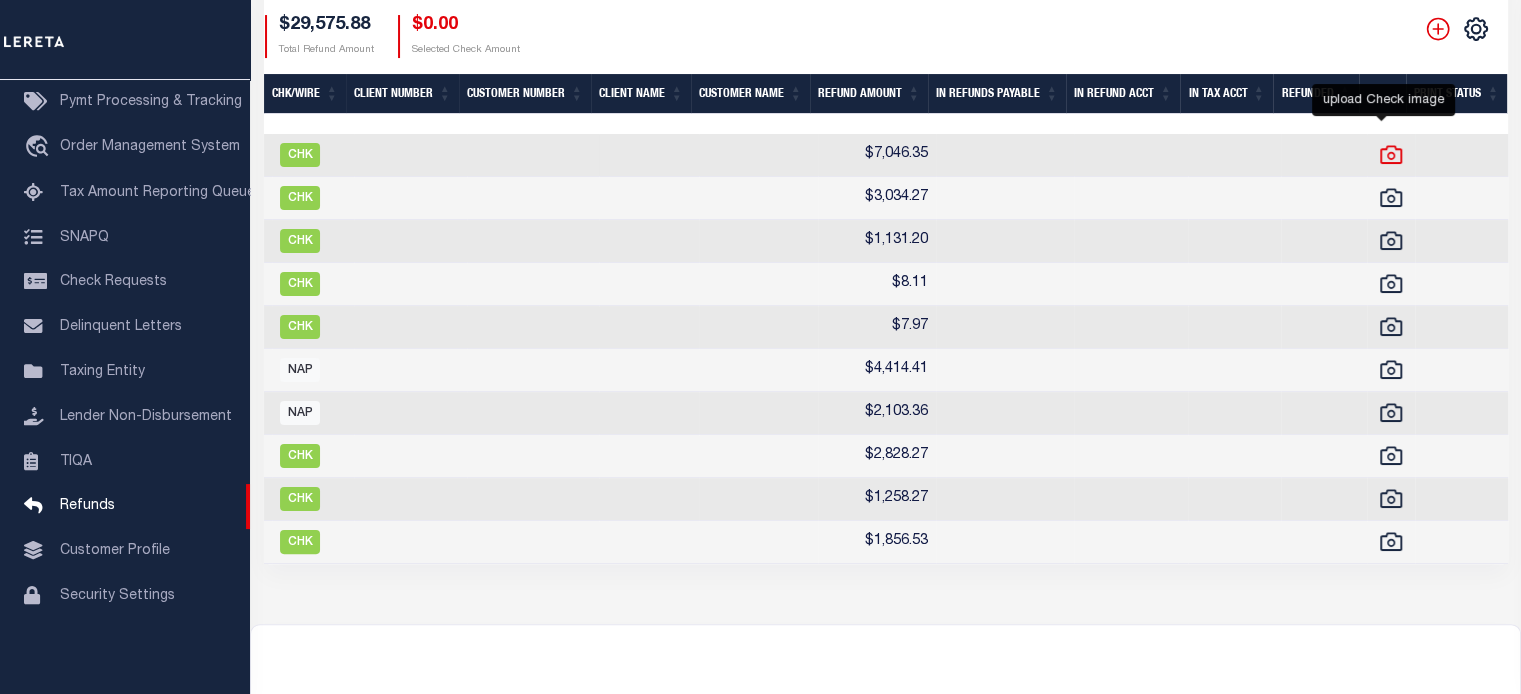 click 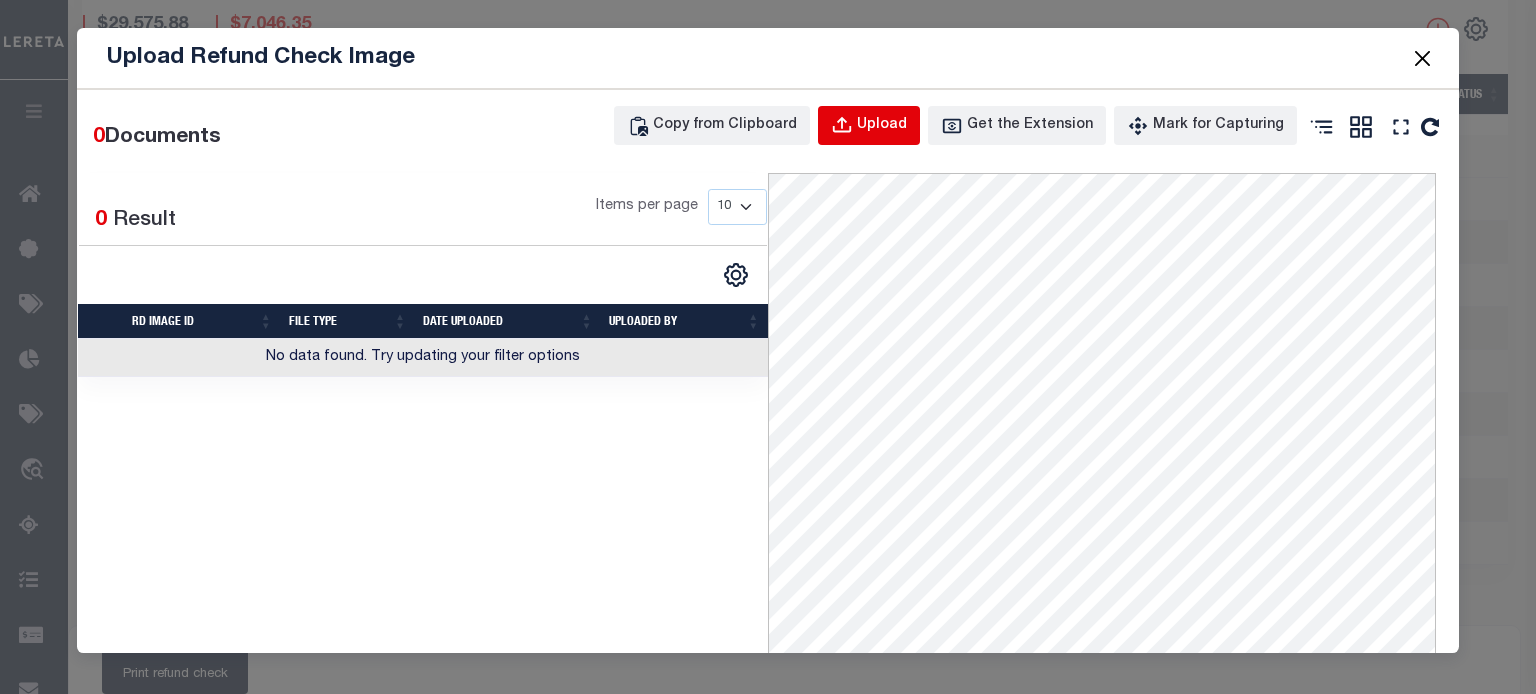 click on "Upload" at bounding box center (869, 125) 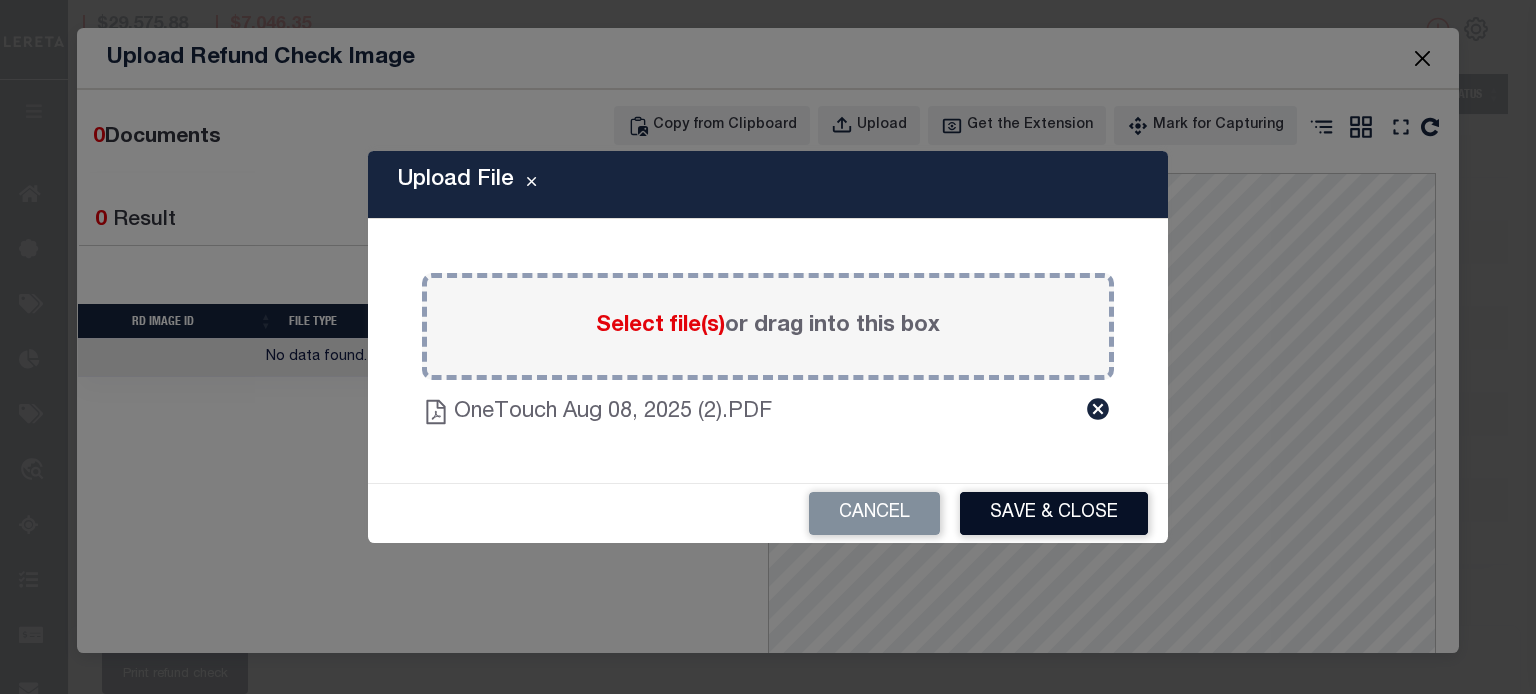 click on "Save & Close" at bounding box center (1054, 513) 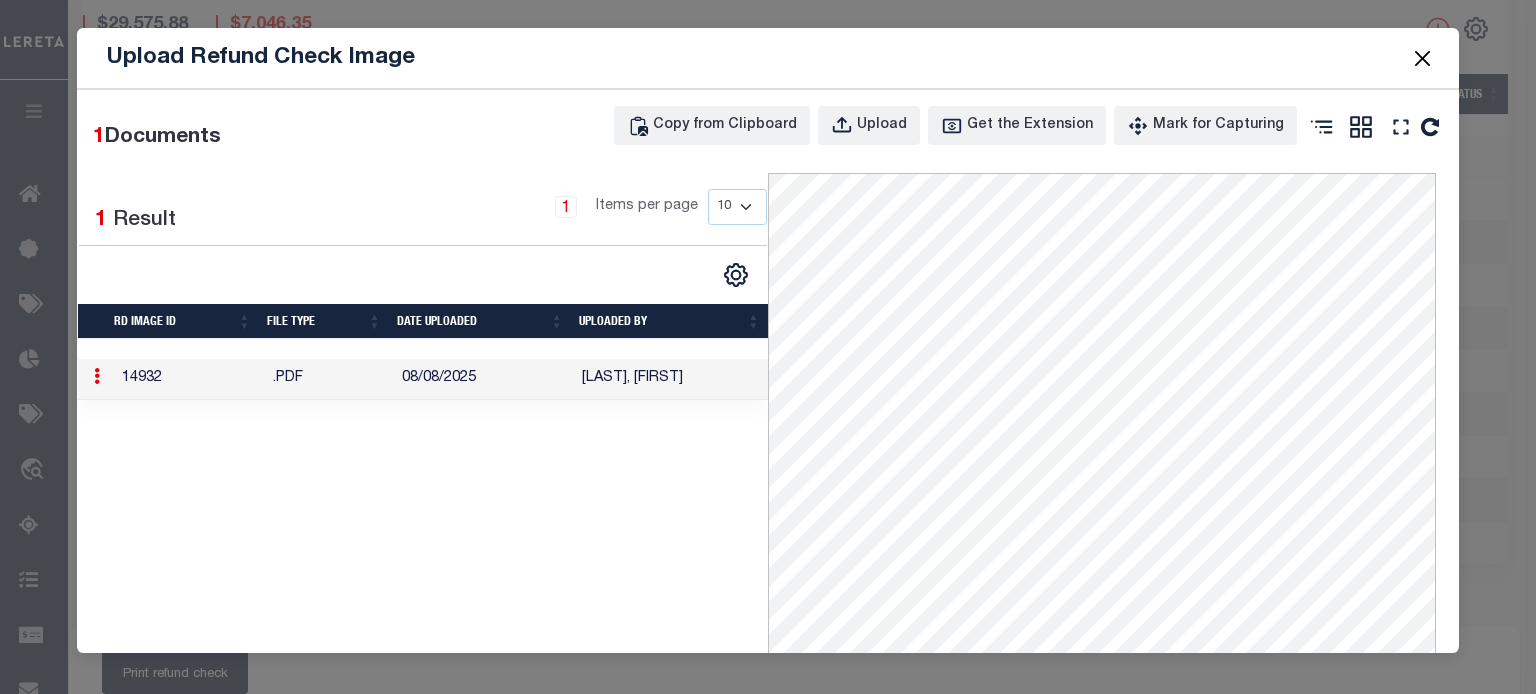 click at bounding box center (1422, 58) 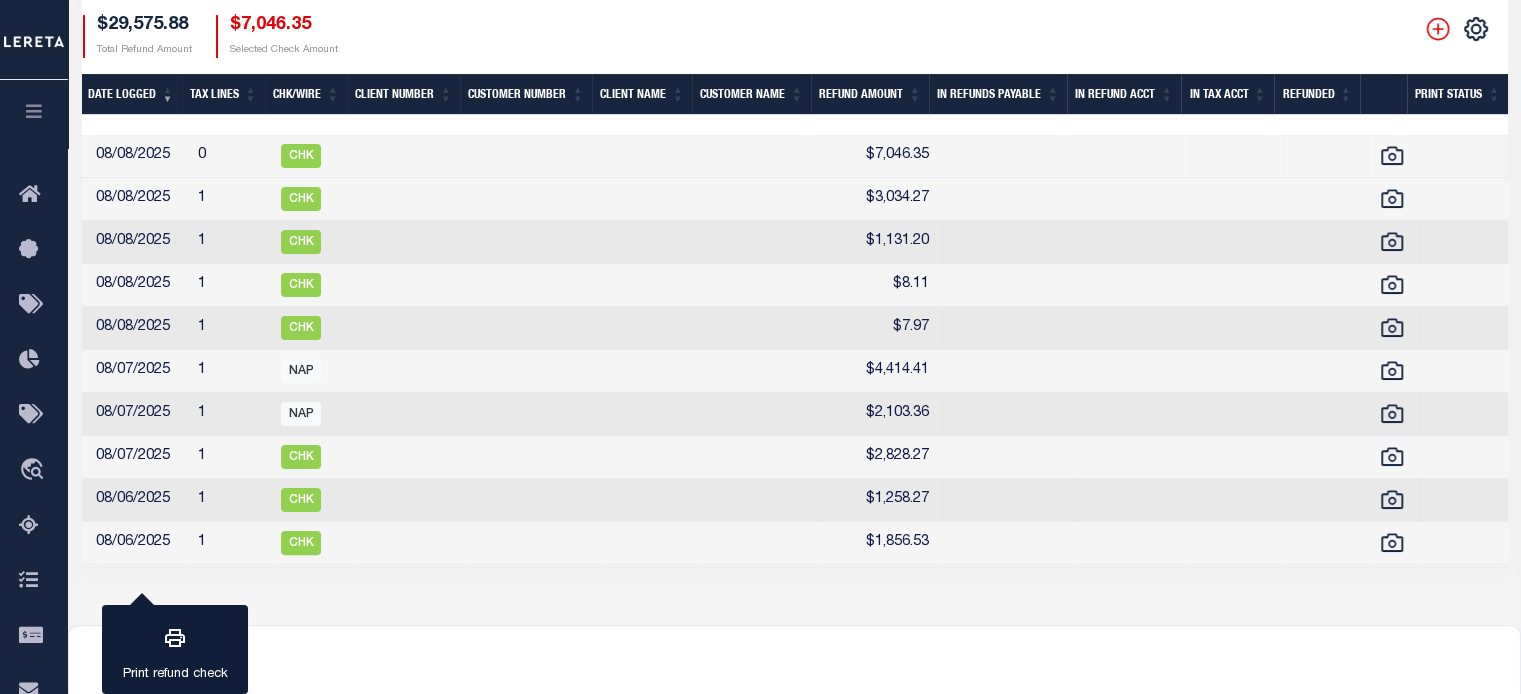 scroll, scrollTop: 0, scrollLeft: 44, axis: horizontal 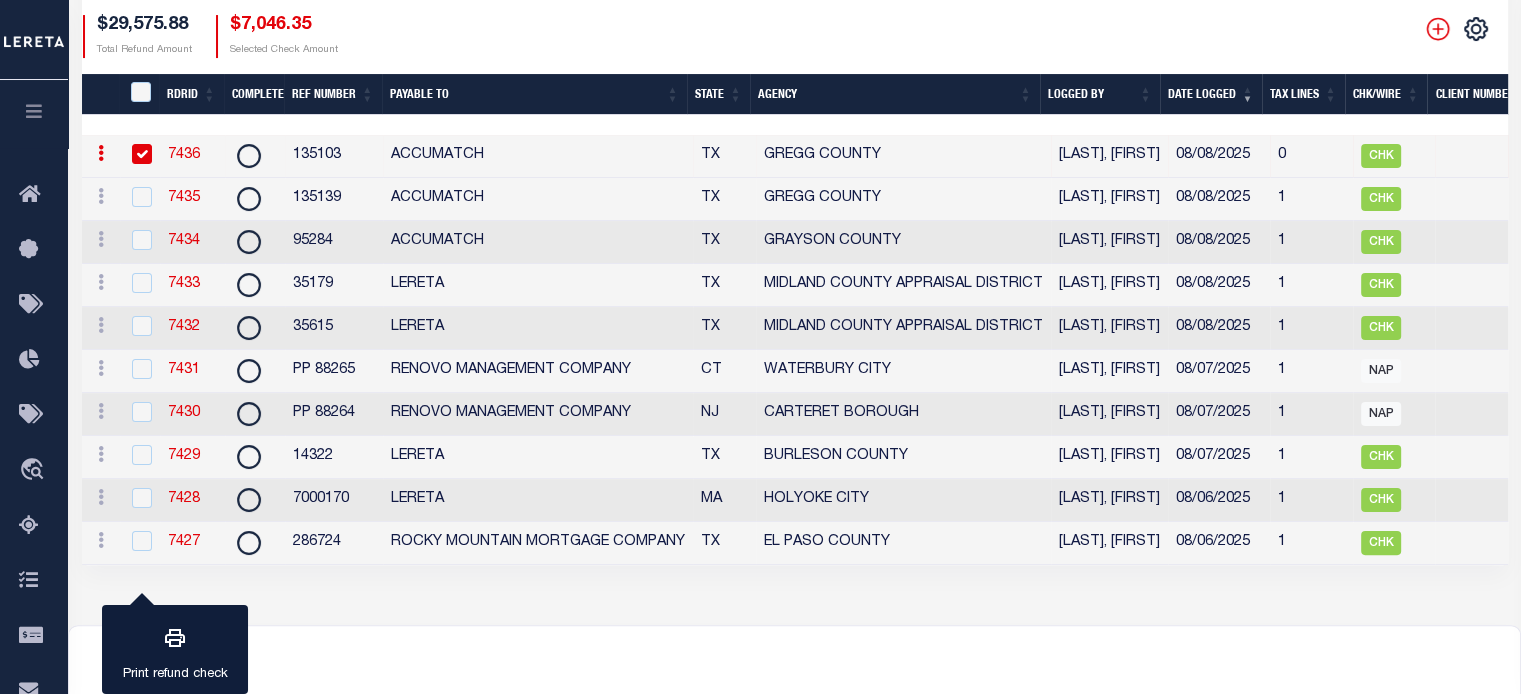 click on "7436" at bounding box center (184, 155) 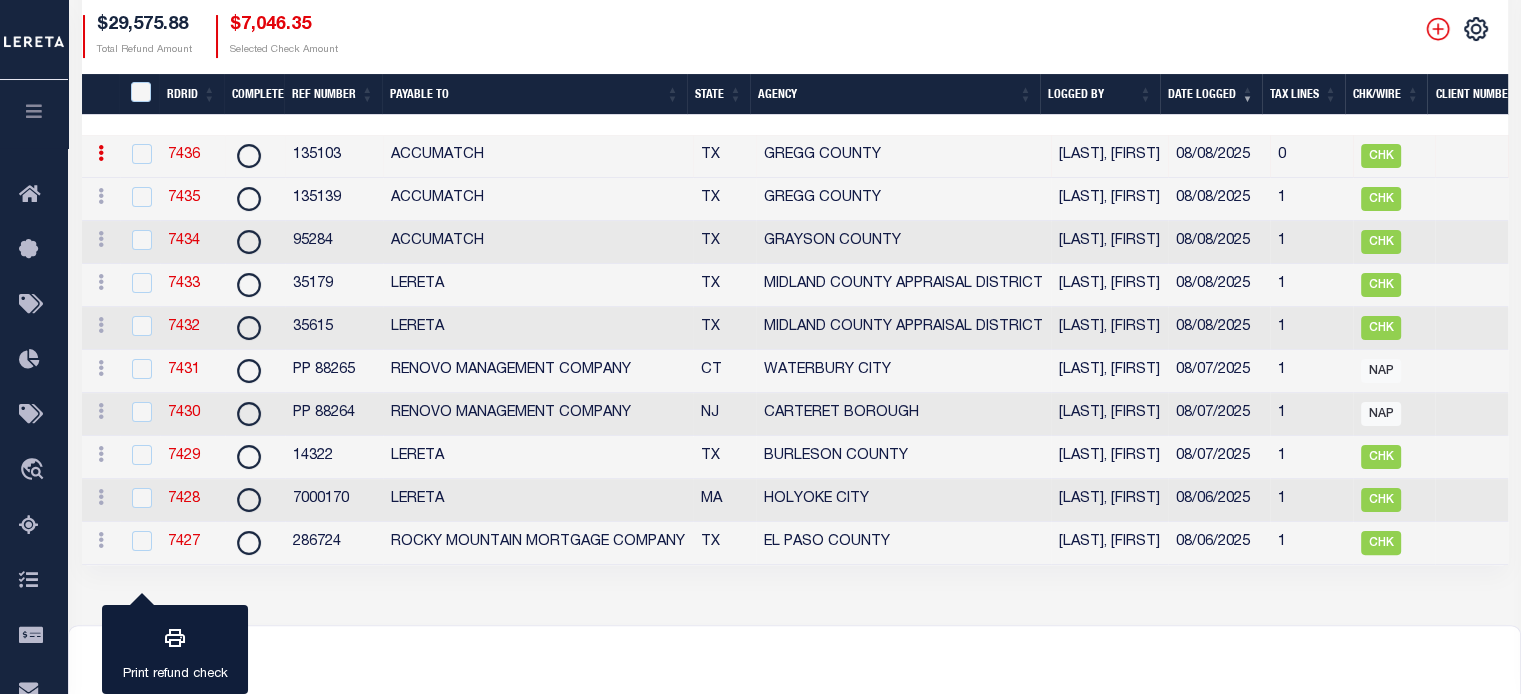 click on "7436" at bounding box center (184, 155) 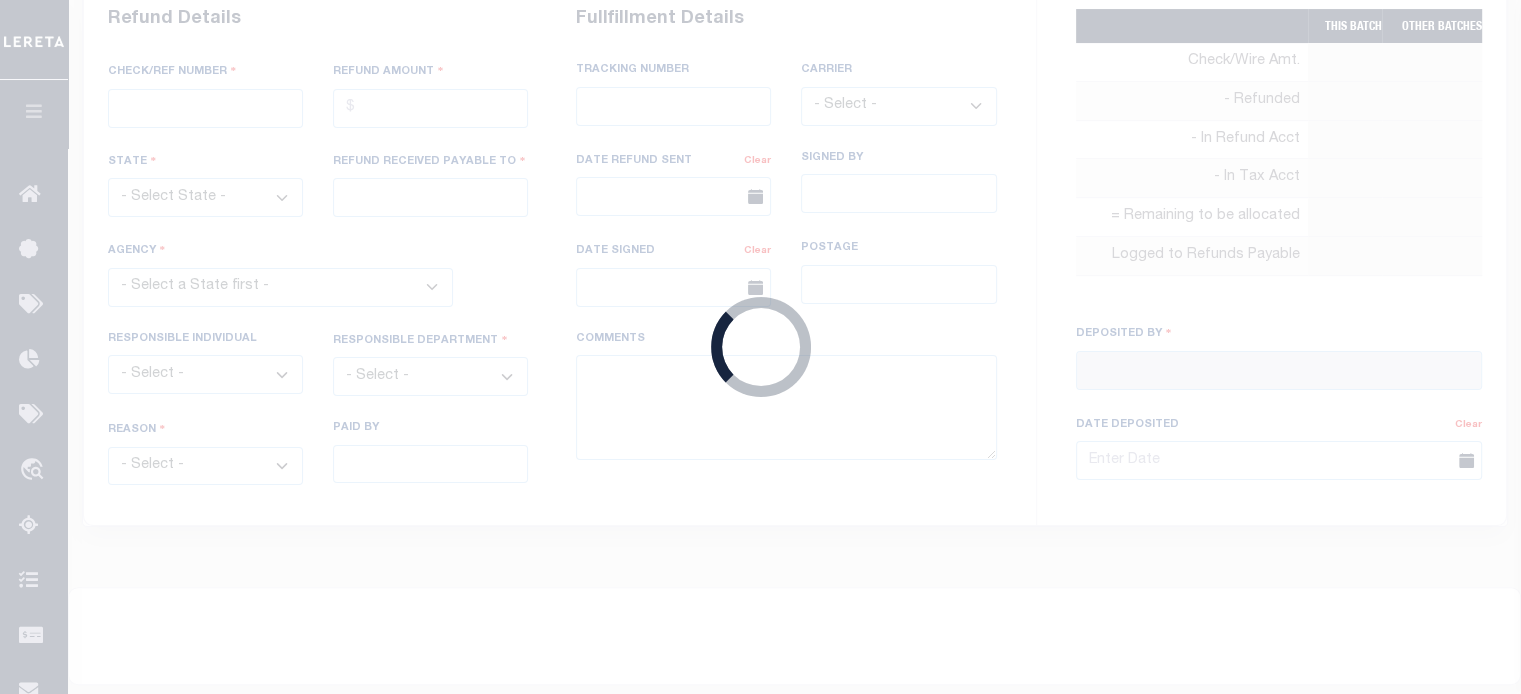 radio on "true" 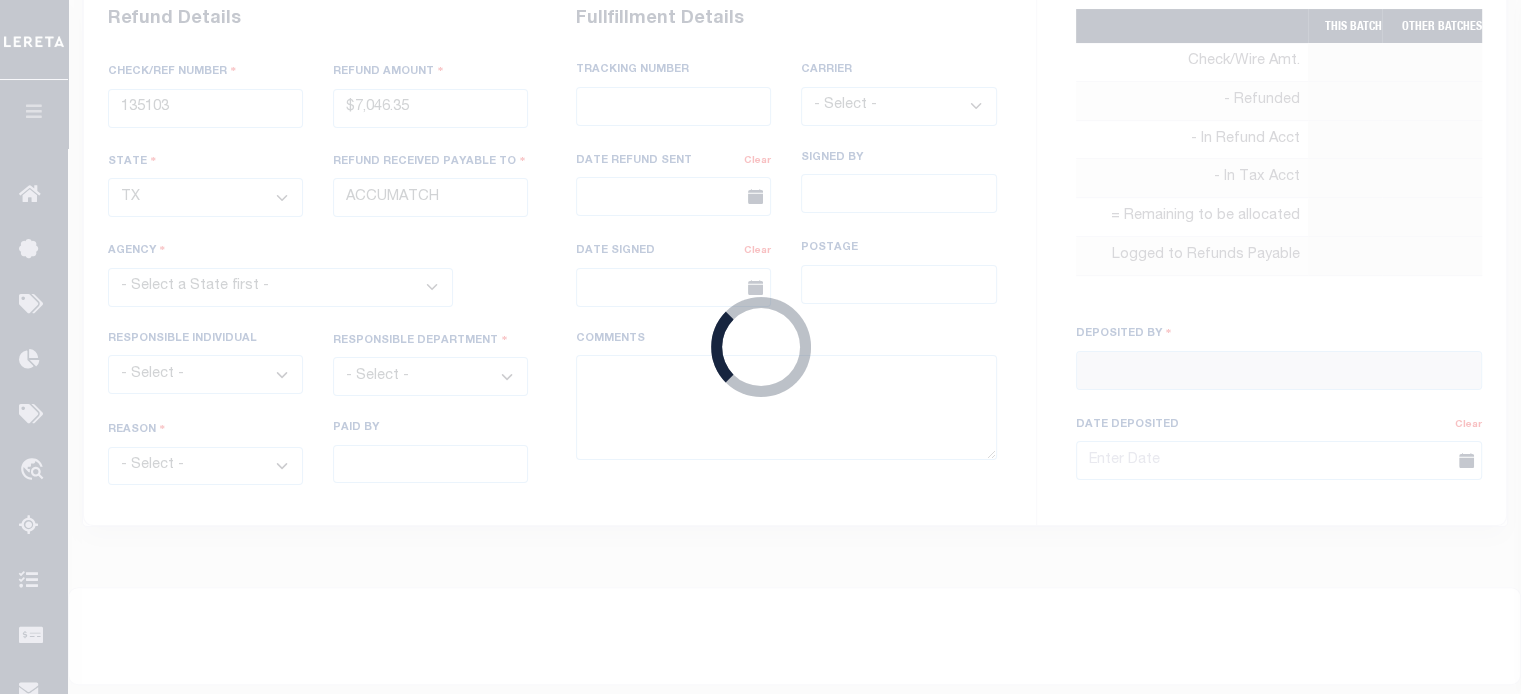 select 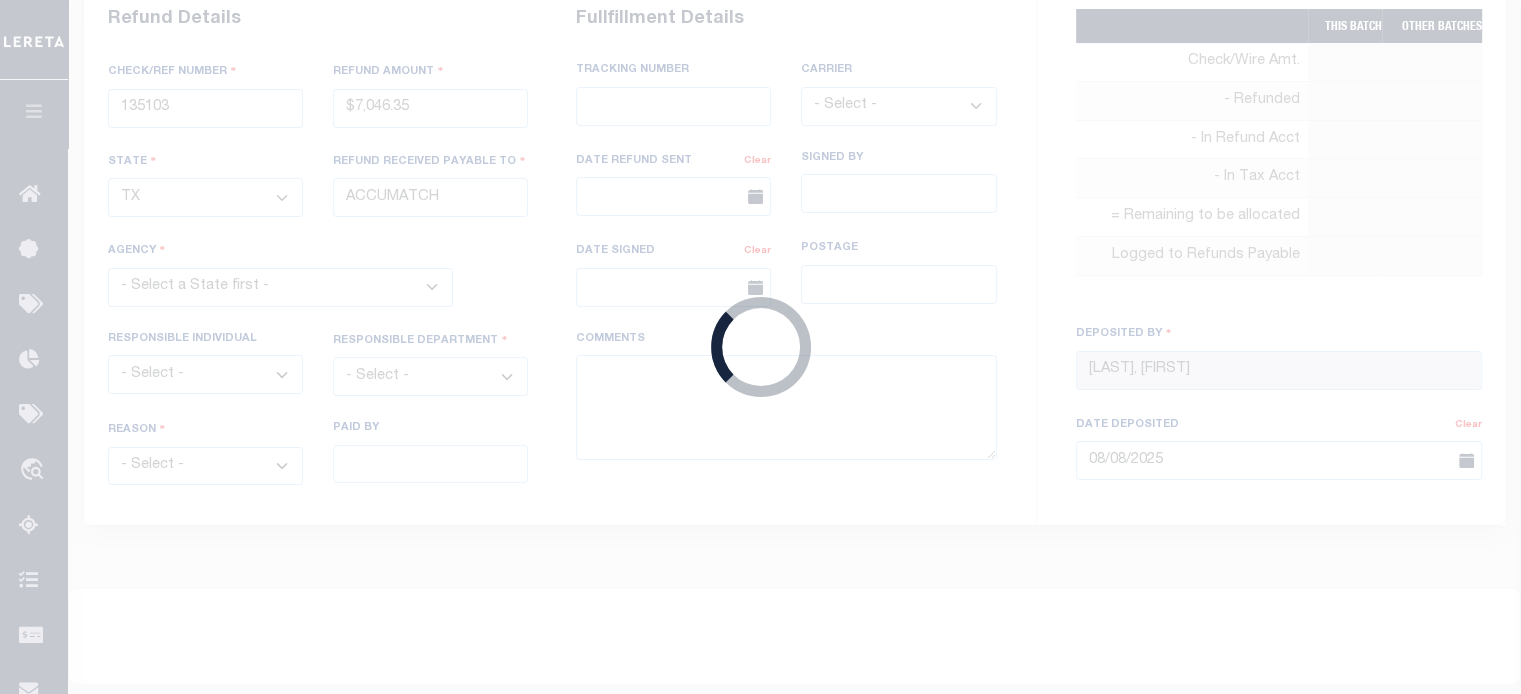 scroll, scrollTop: 351, scrollLeft: 0, axis: vertical 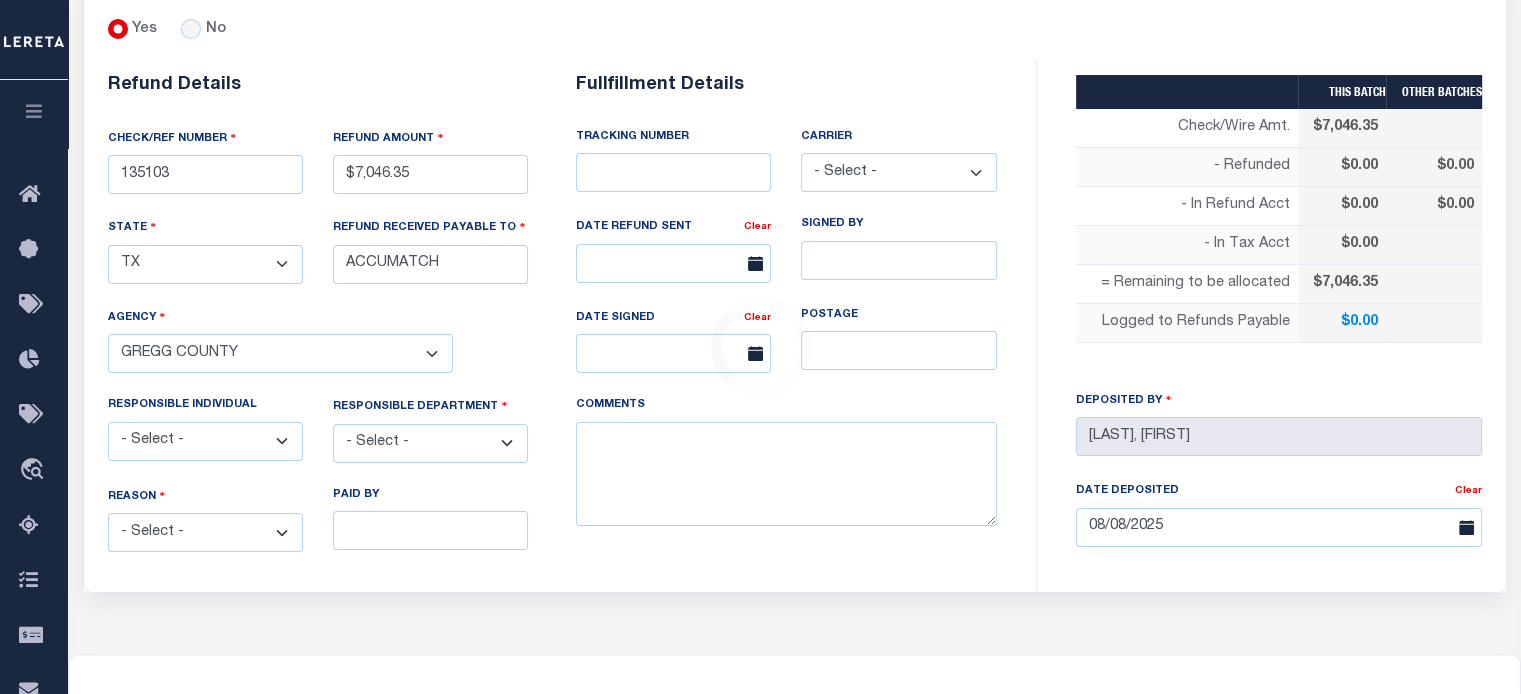 select on "4818300000" 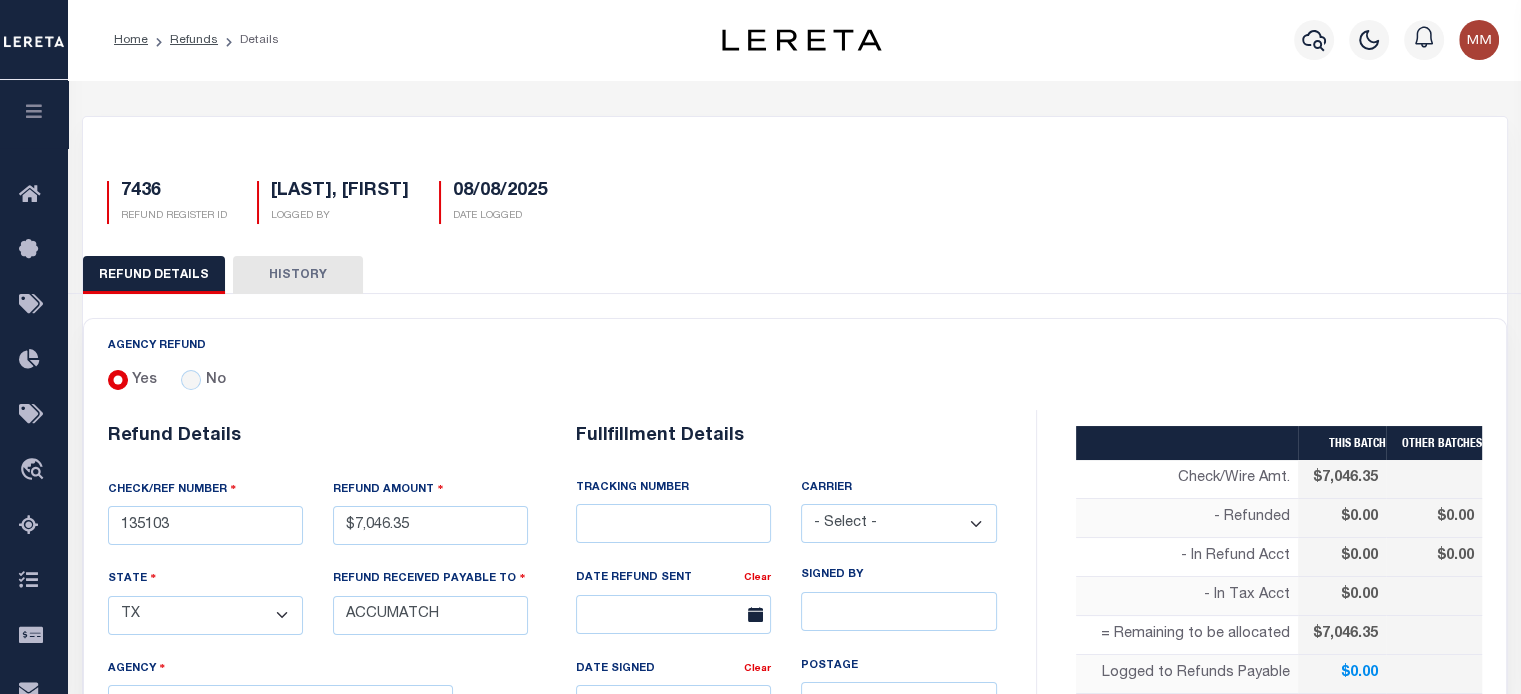 scroll, scrollTop: 400, scrollLeft: 0, axis: vertical 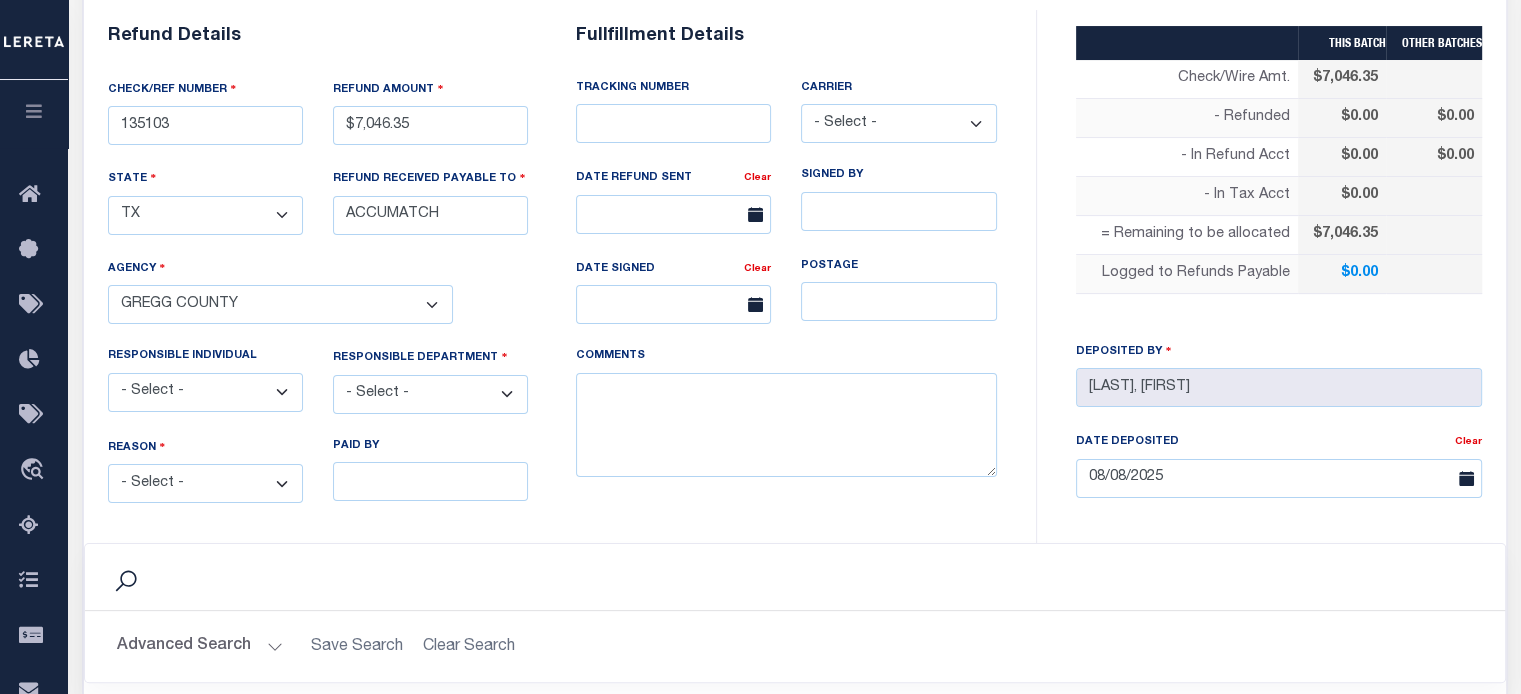 click on "- Select -
Change In Value
Discount Applied
Duplicate Payment
Exemption Applied
Keying Error
Other
Overpayment
Paid Incorrect Parcel
Partial Payment
Unknown" at bounding box center [205, 483] 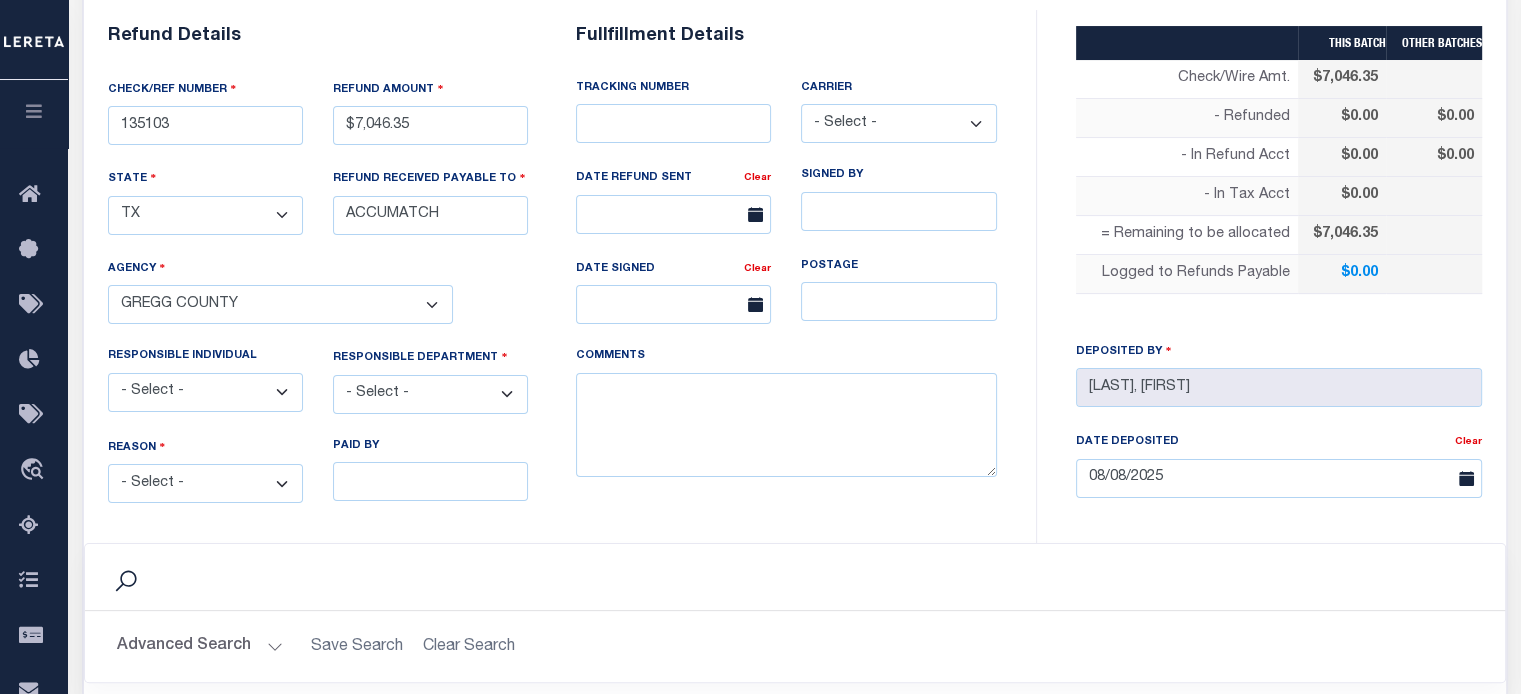 select on "OVP" 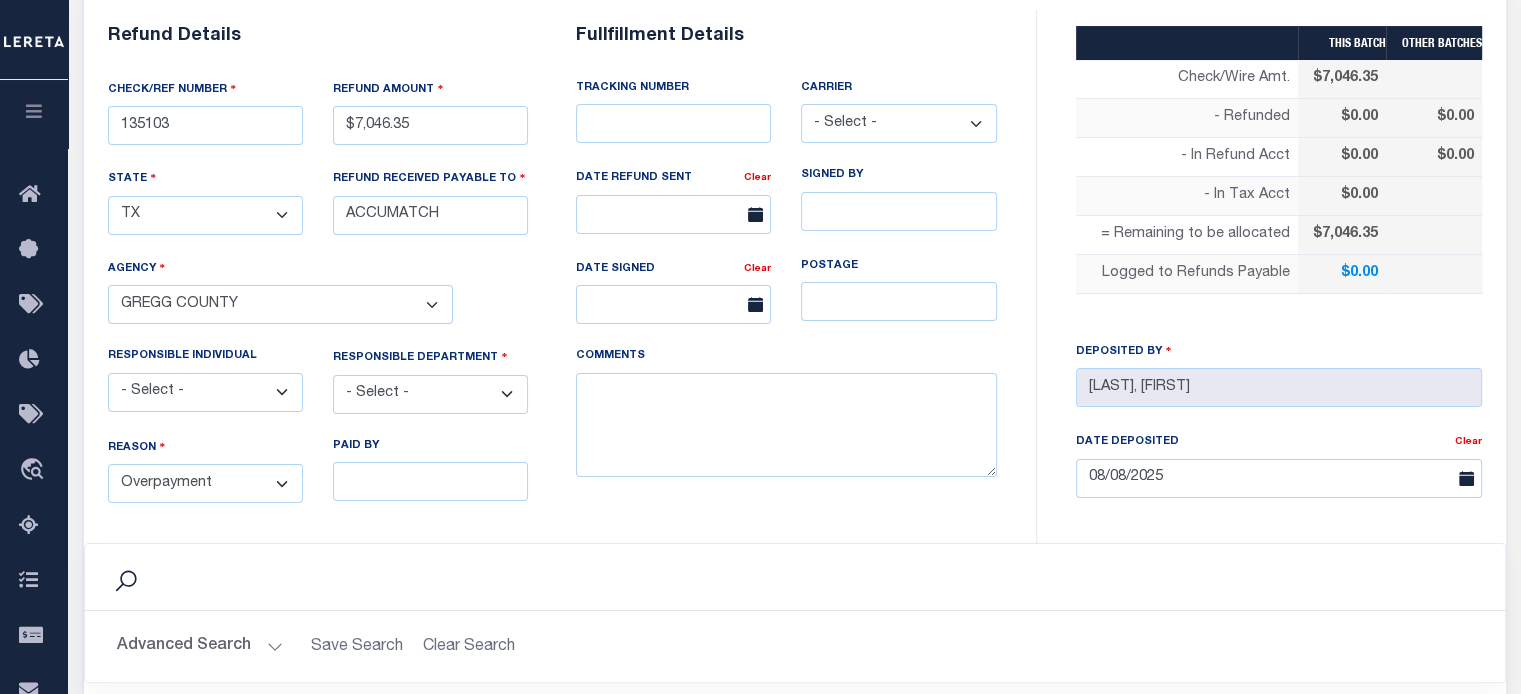 click on "- Select -
Change In Value
Discount Applied
Duplicate Payment
Exemption Applied
Keying Error
Other
Overpayment
Paid Incorrect Parcel
Partial Payment
Unknown" at bounding box center (205, 483) 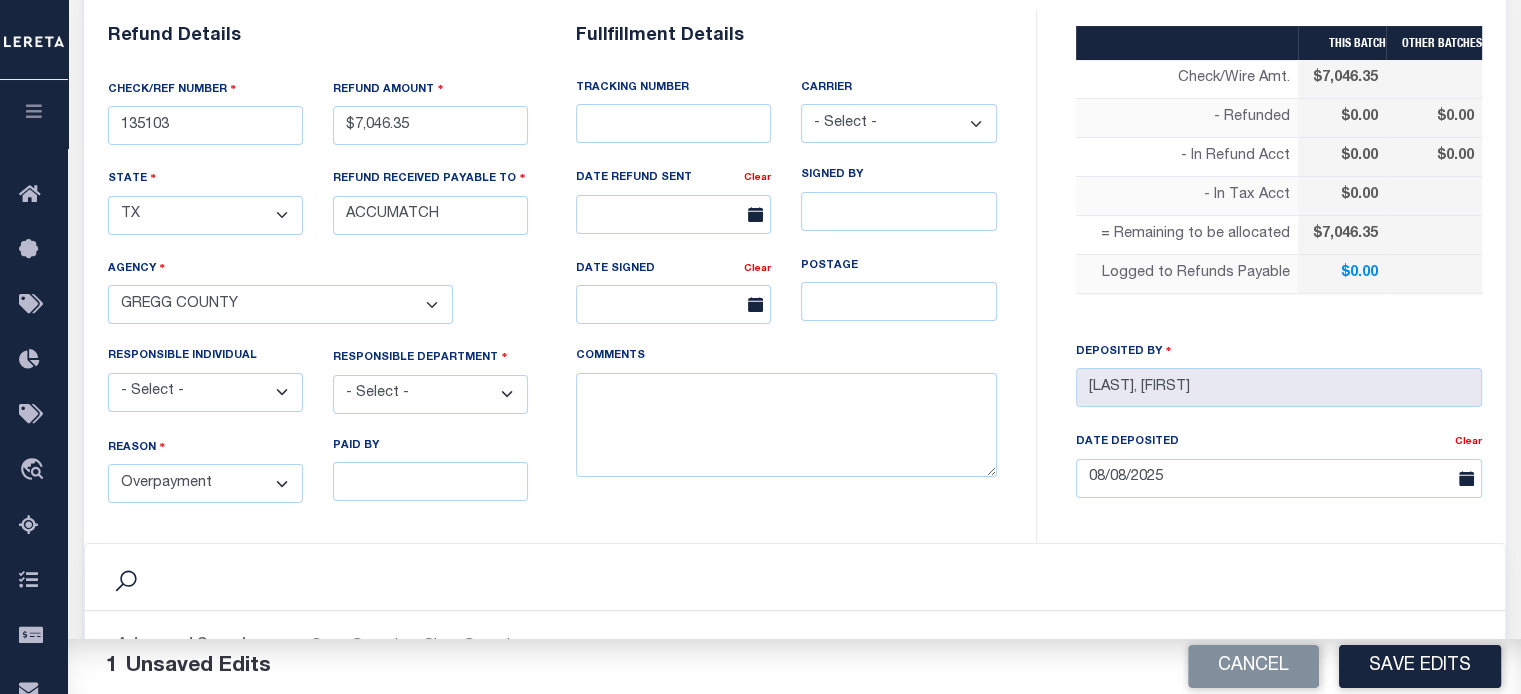 click on "- Select -
3rd Party
Accounting
AI
Collector
Customer
Customer Service
FactR
JAXTAX
Knowledge Splice
Locate
Other
Outside
Redemptions
Setup
TaxOps
Technology
TES" at bounding box center (430, 394) 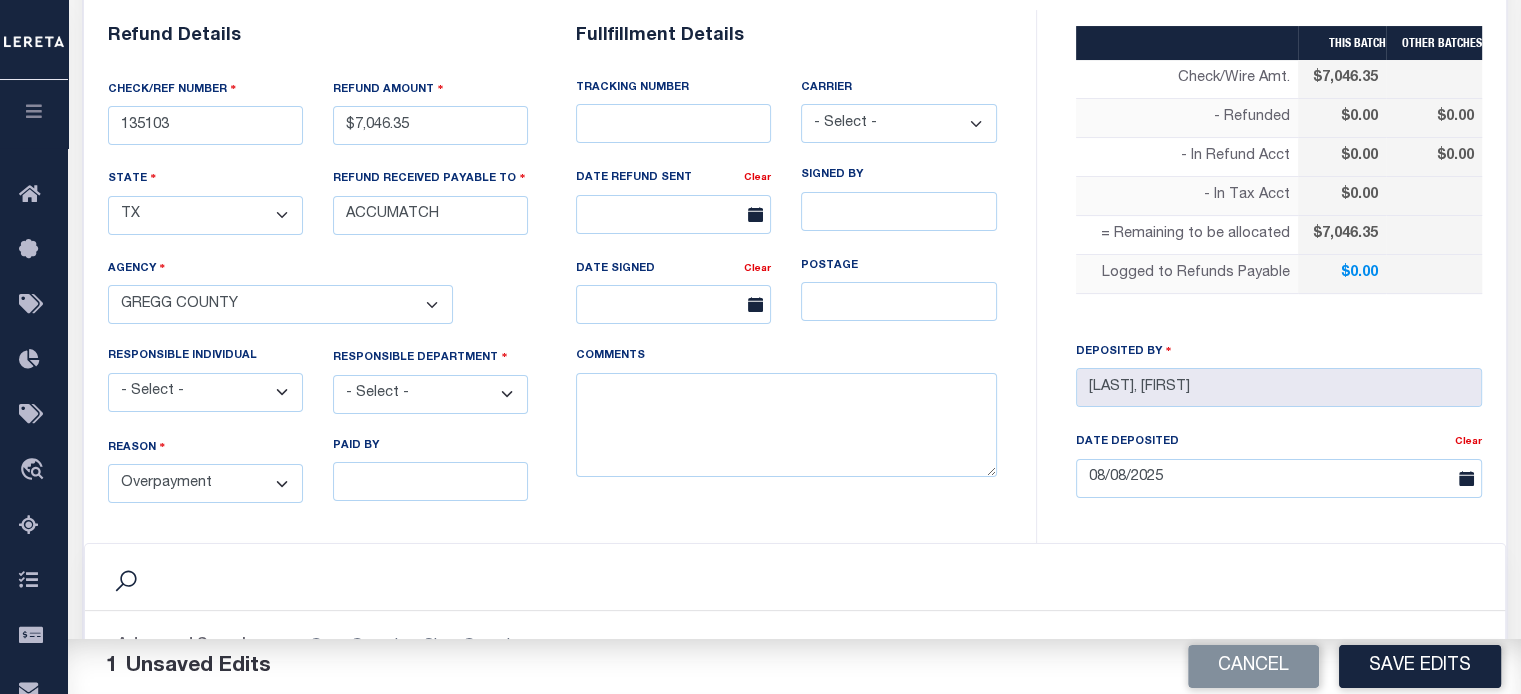 select on "COL" 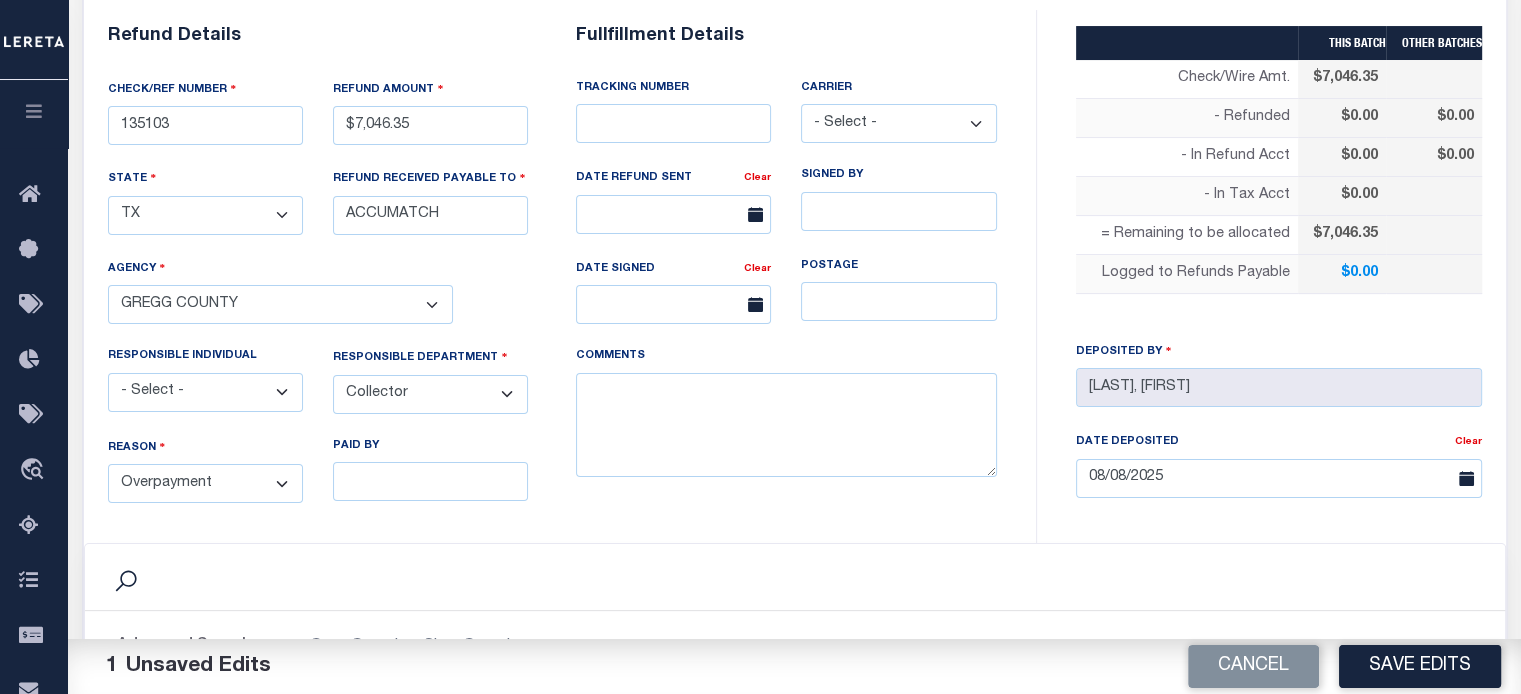 click on "- Select -
3rd Party
Accounting
AI
Collector
Customer
Customer Service
FactR
JAXTAX
Knowledge Splice
Locate
Other
Outside
Redemptions
Setup
TaxOps
Technology
TES" at bounding box center [430, 394] 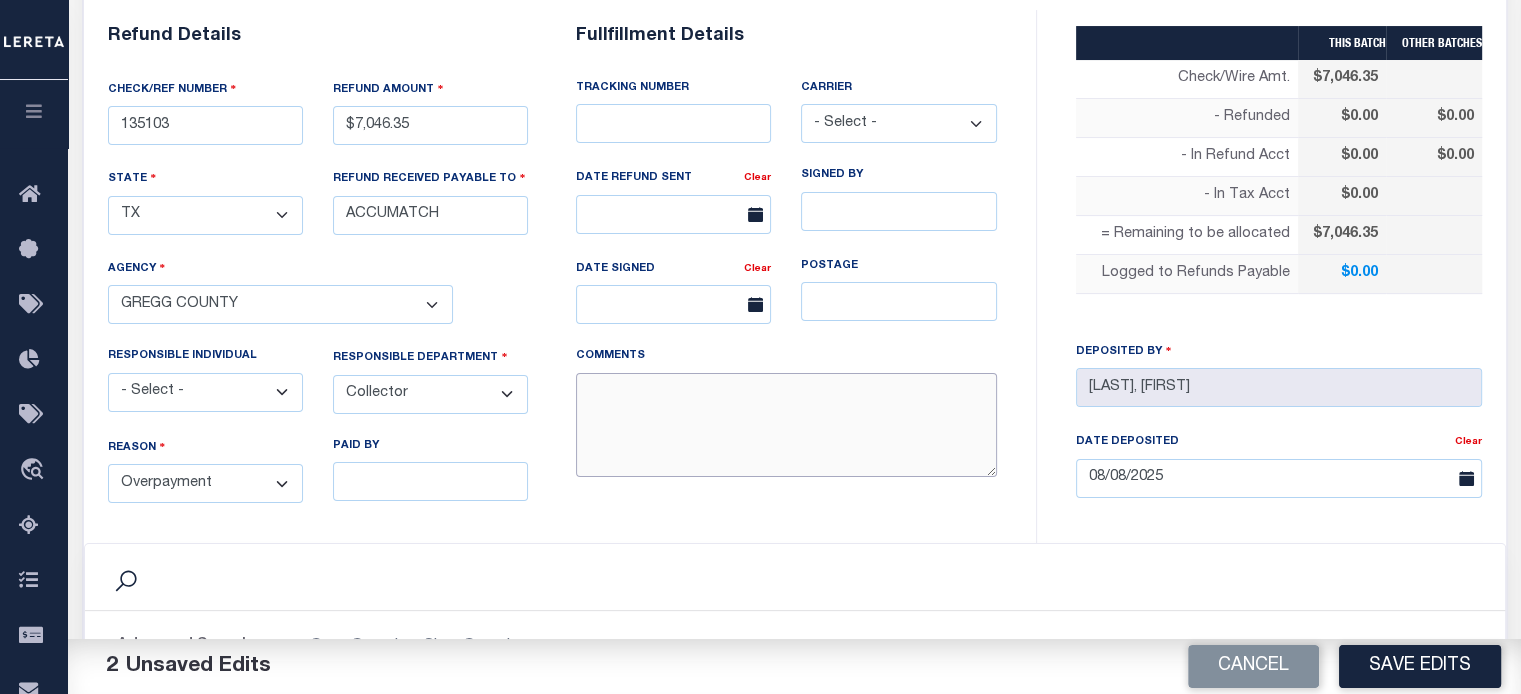 click on "COMMENTS" at bounding box center (786, 425) 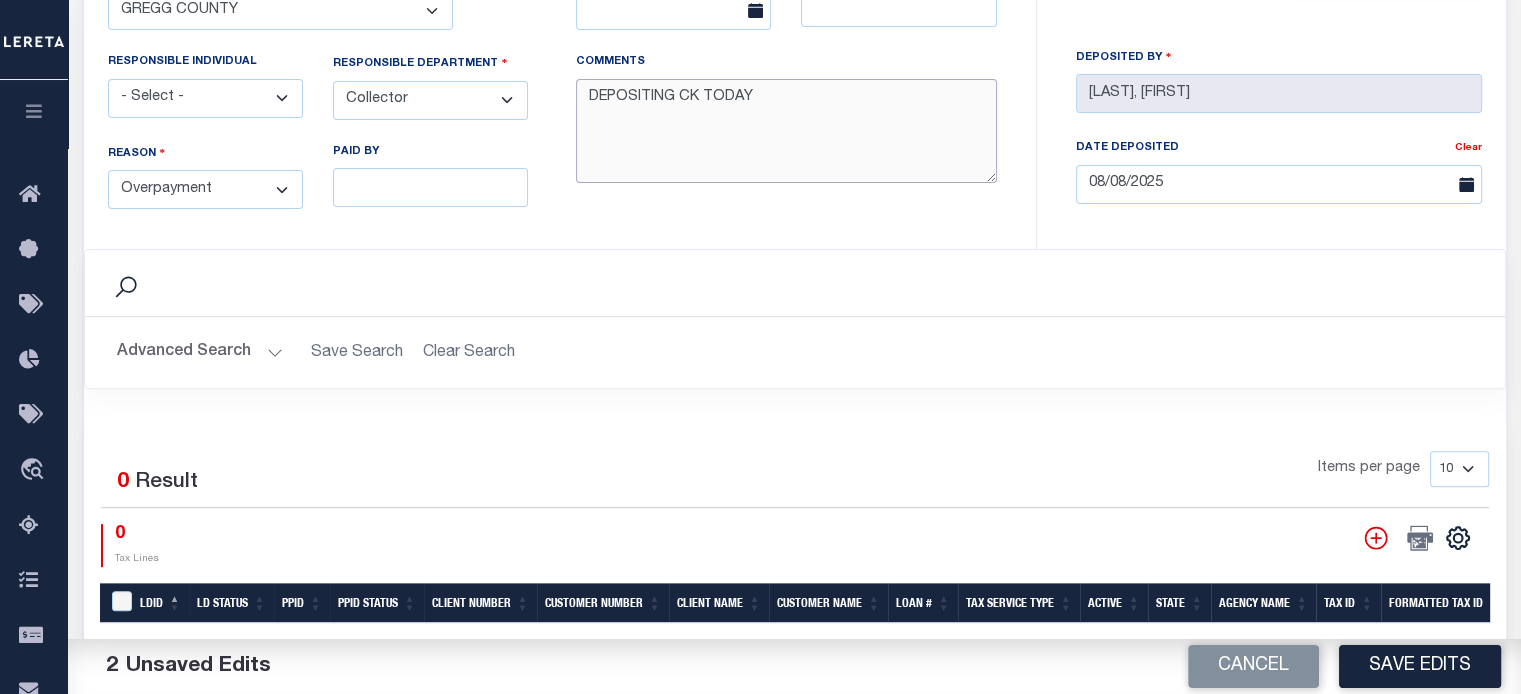 scroll, scrollTop: 700, scrollLeft: 0, axis: vertical 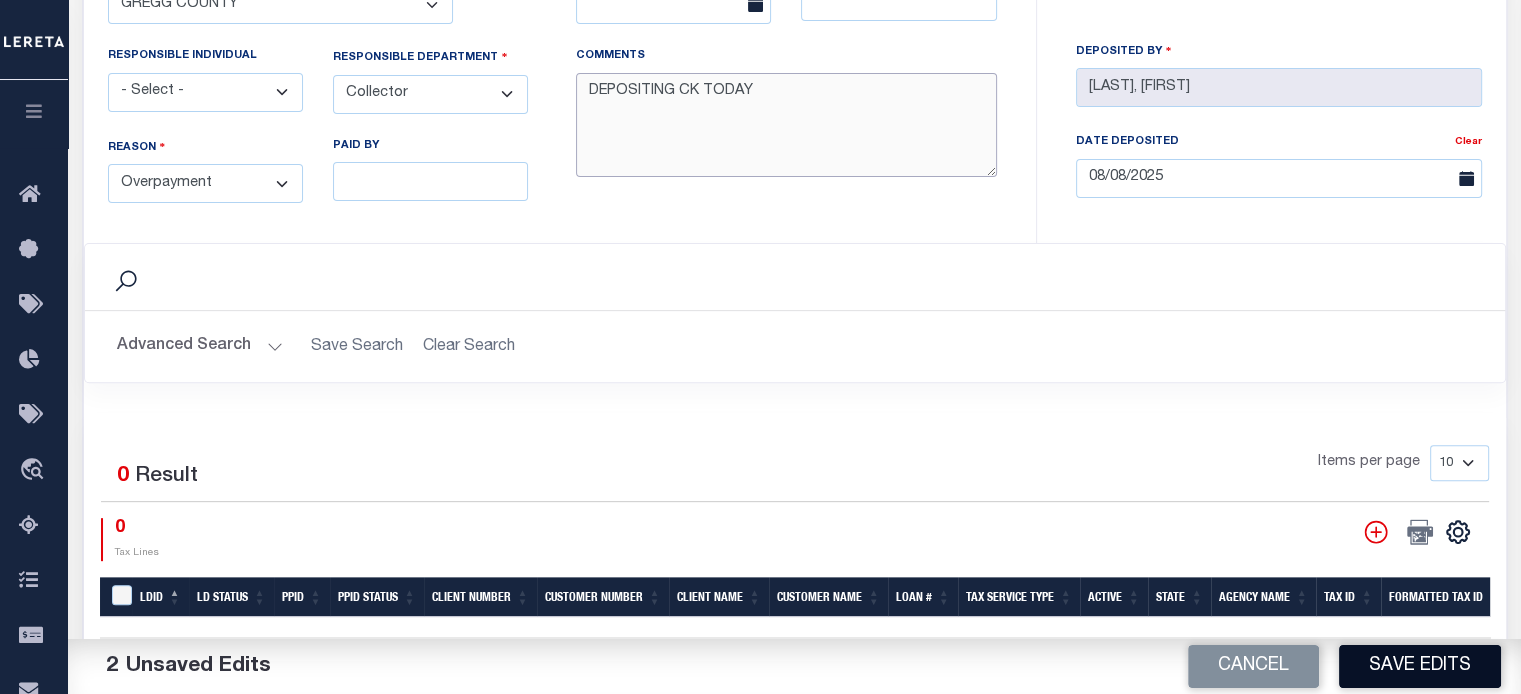 type on "DEPOSITING CK TODAY" 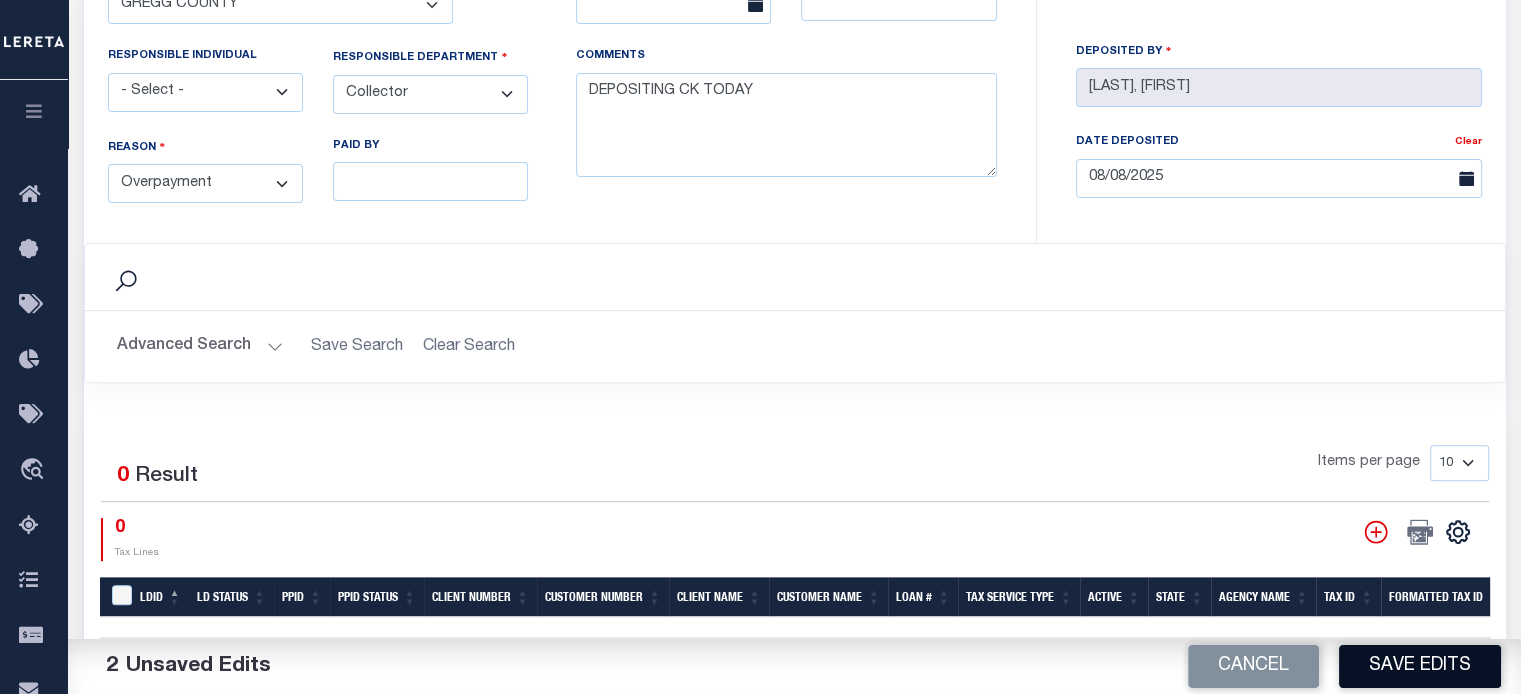 click on "Save Edits" at bounding box center [1420, 666] 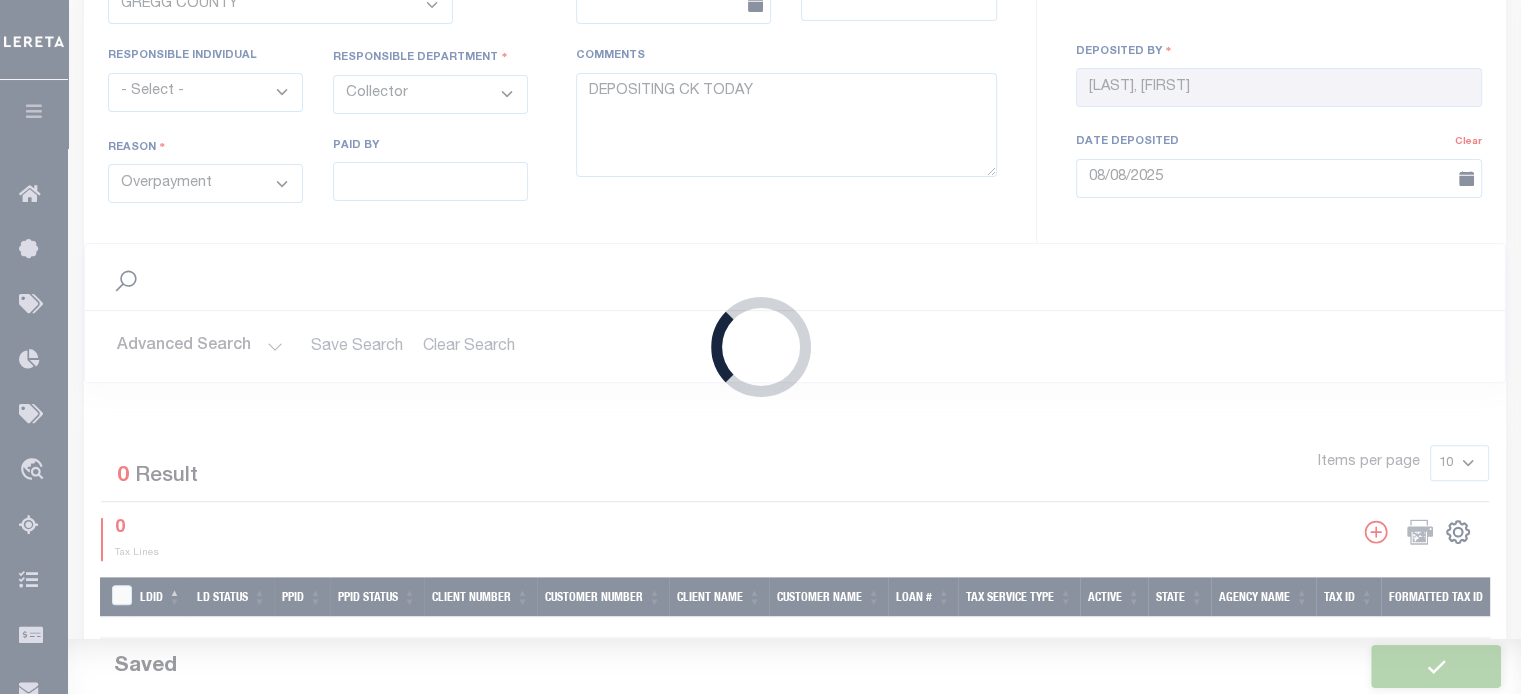 type on "$7,046.35" 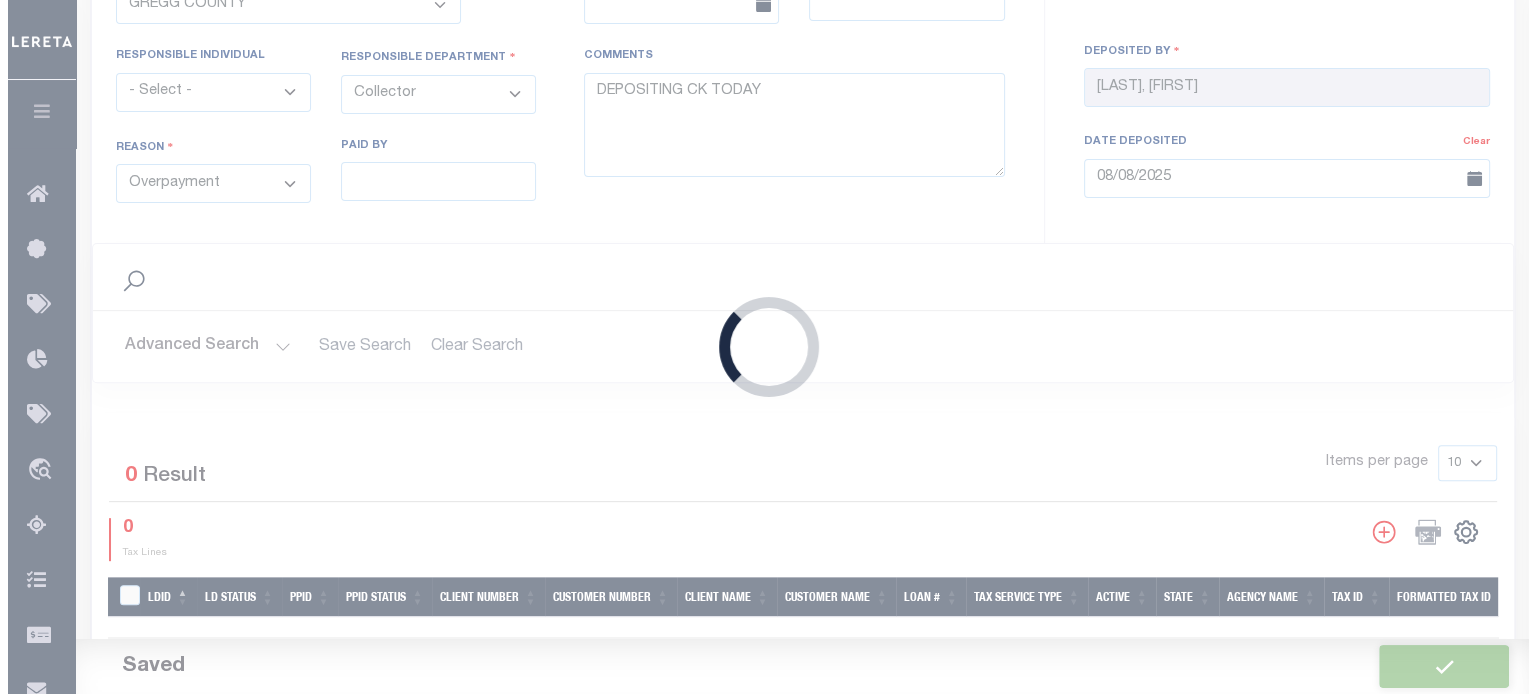 scroll, scrollTop: 1000, scrollLeft: 0, axis: vertical 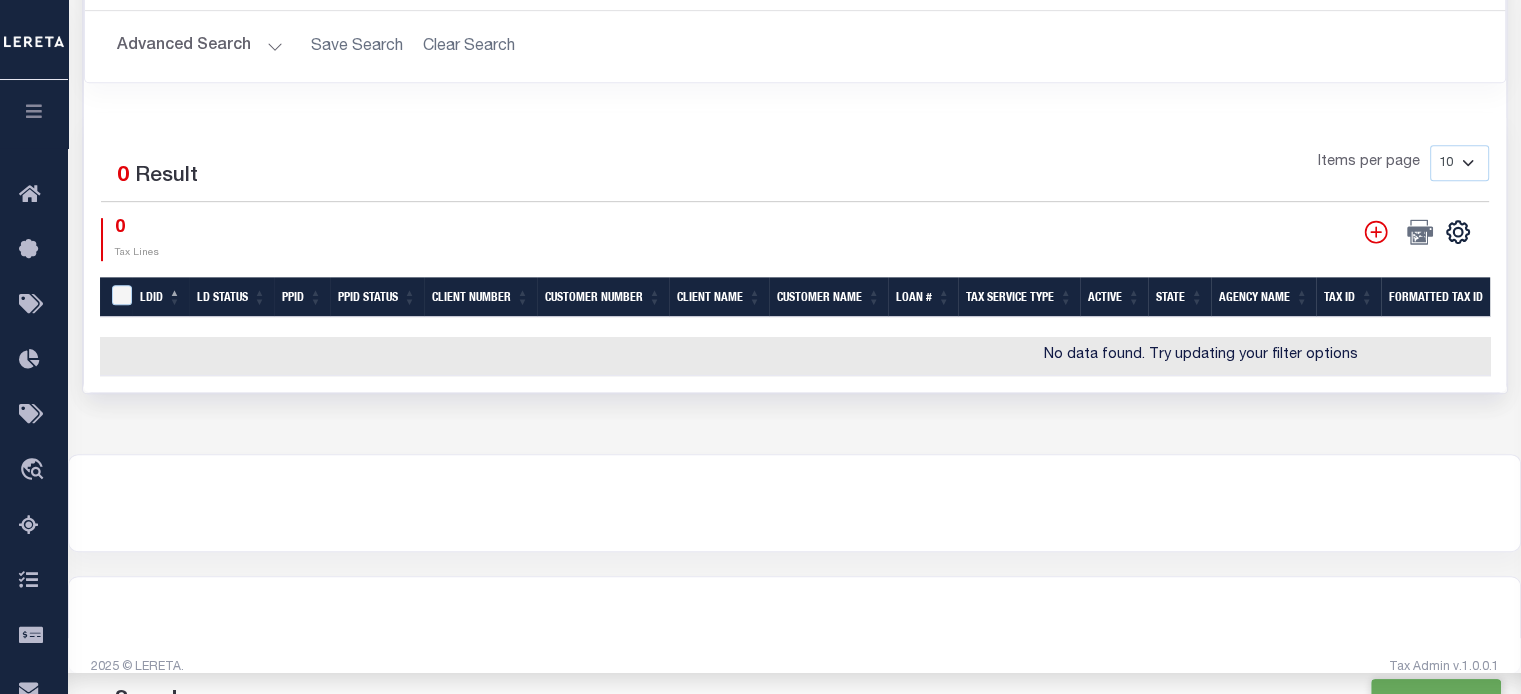 click 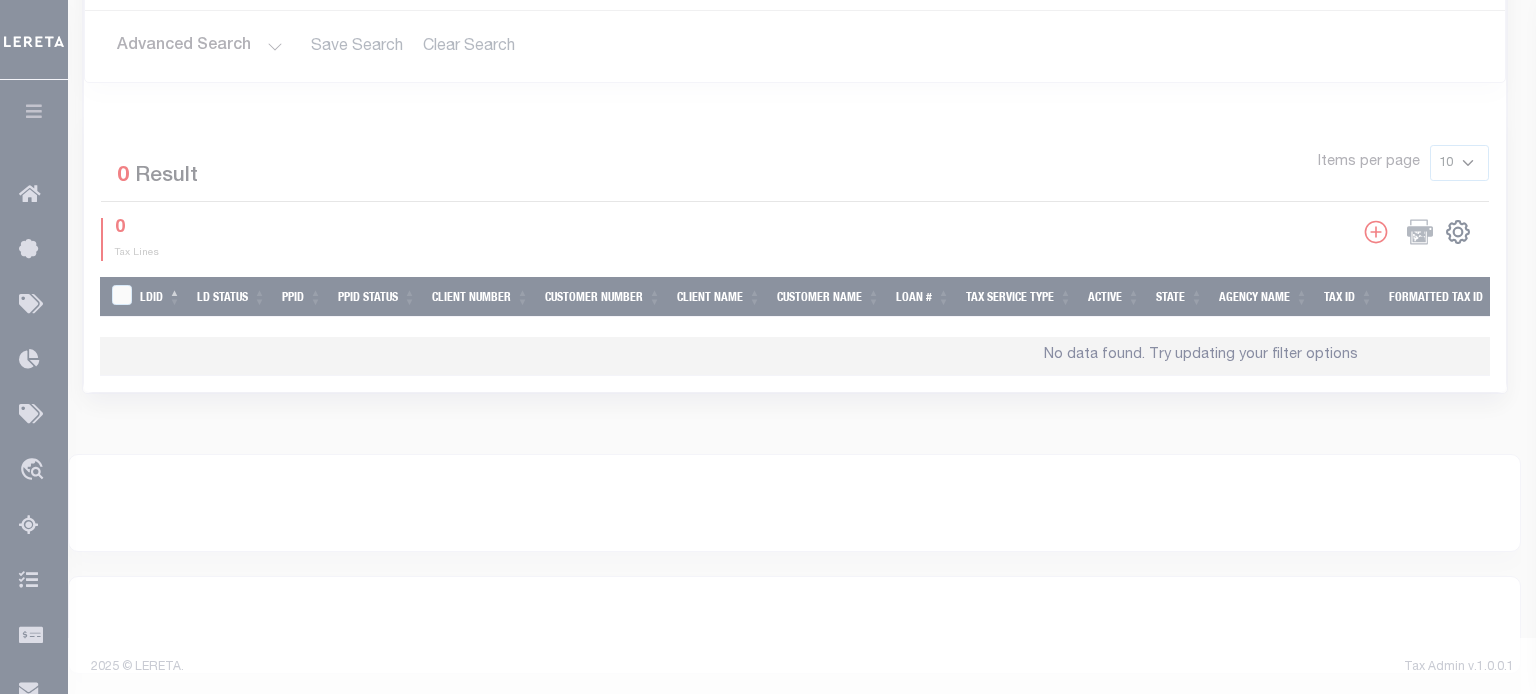 select on "100" 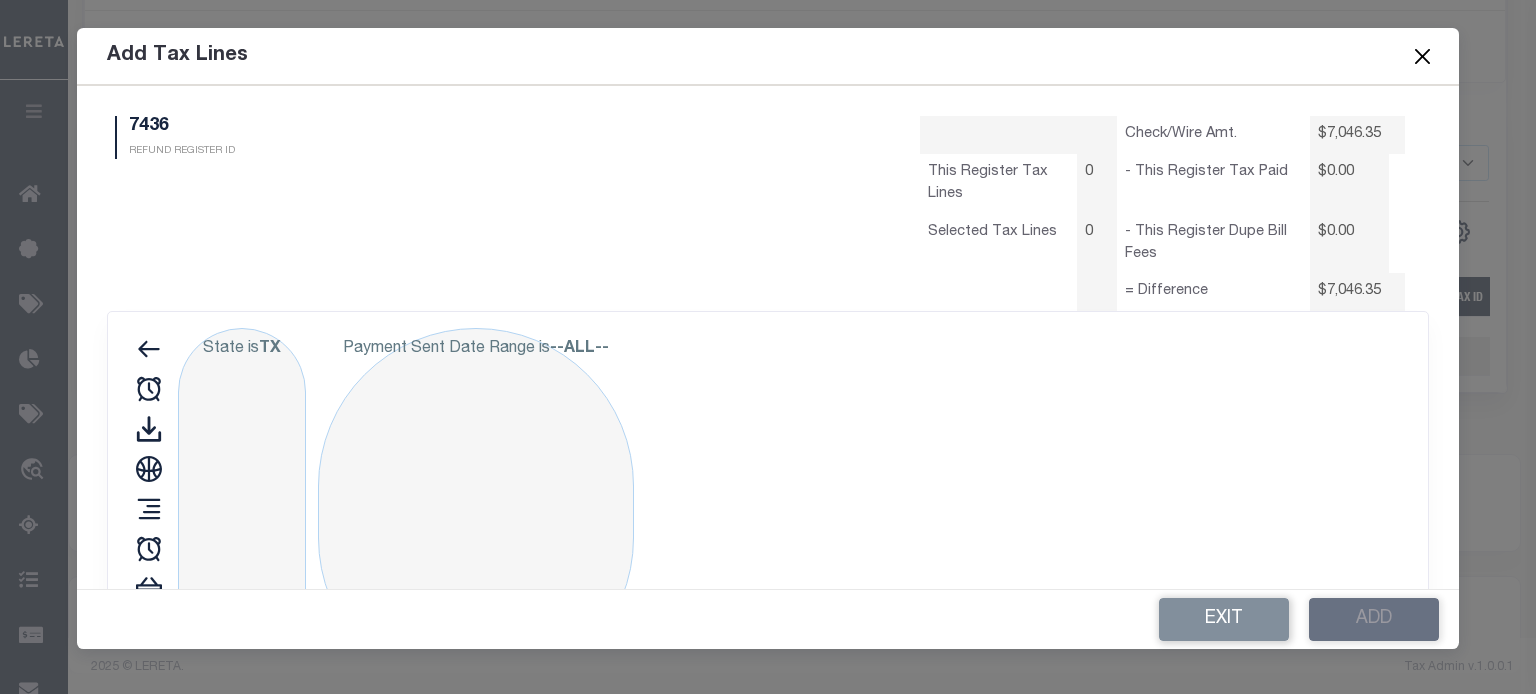select on "100" 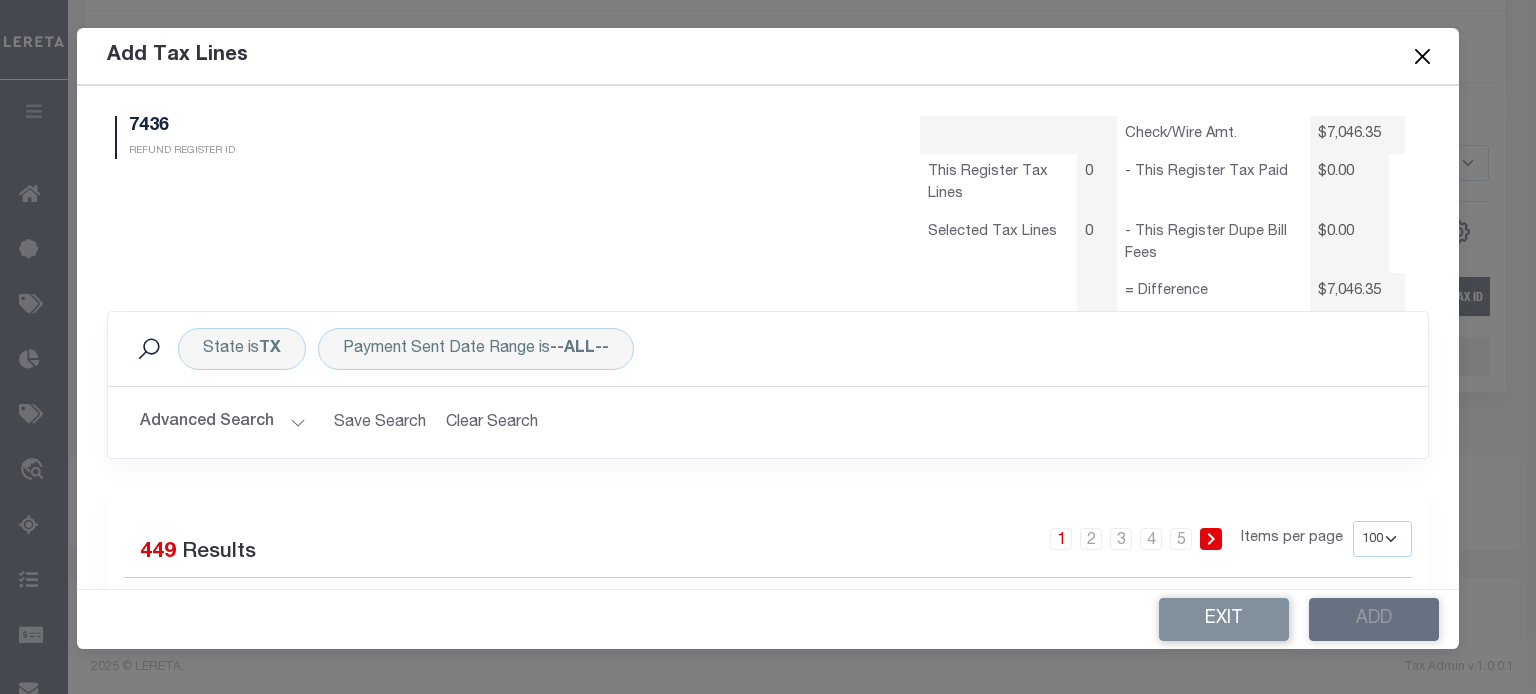 scroll, scrollTop: 300, scrollLeft: 0, axis: vertical 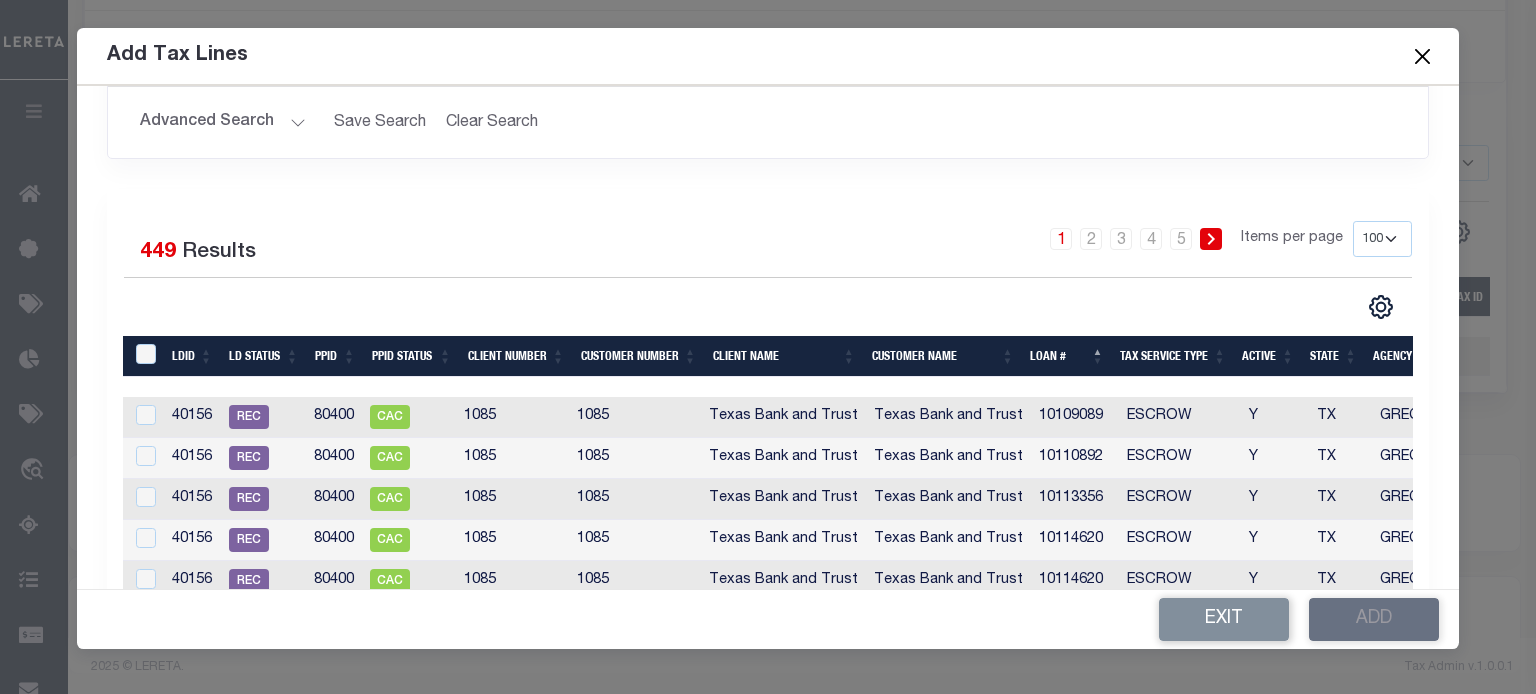click on "Advanced Search" at bounding box center (223, 122) 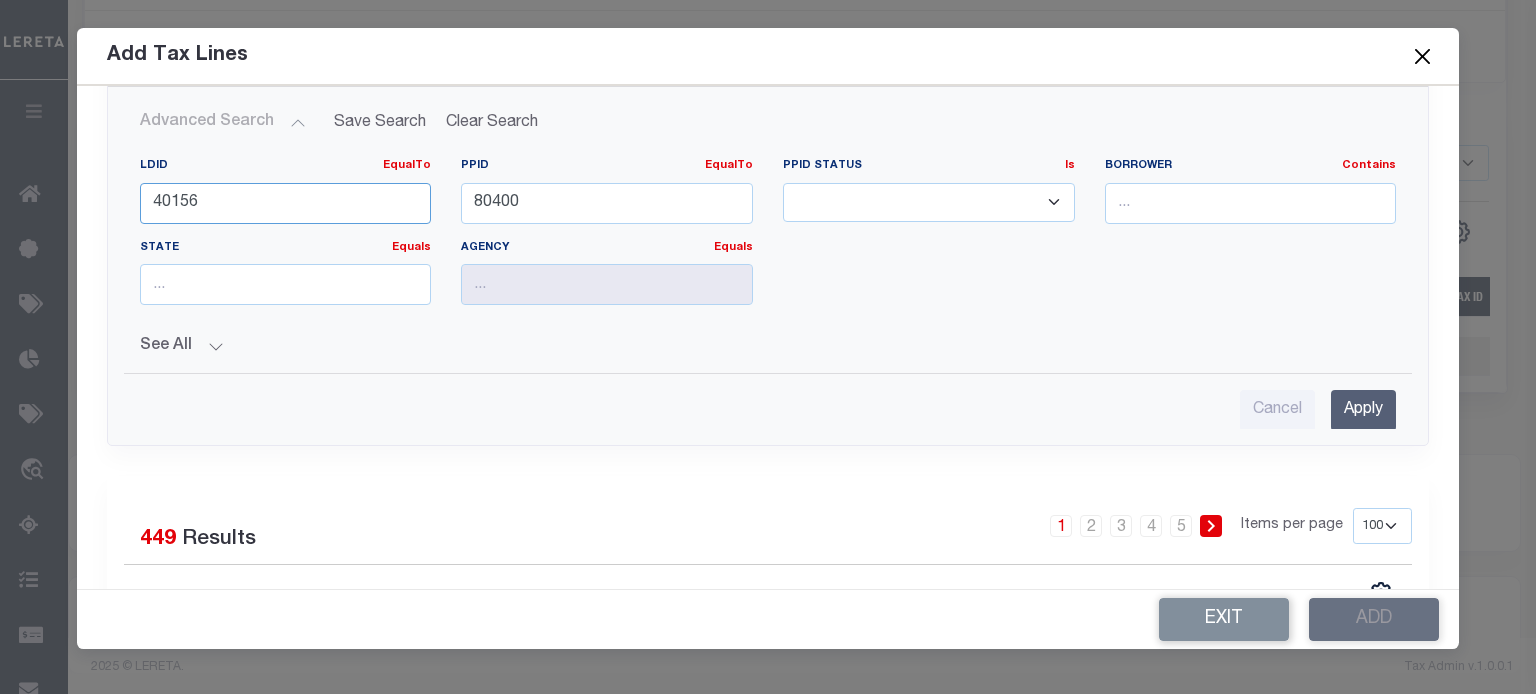 click on "Home Refunds Details
Profile Sign out" at bounding box center [768, -151] 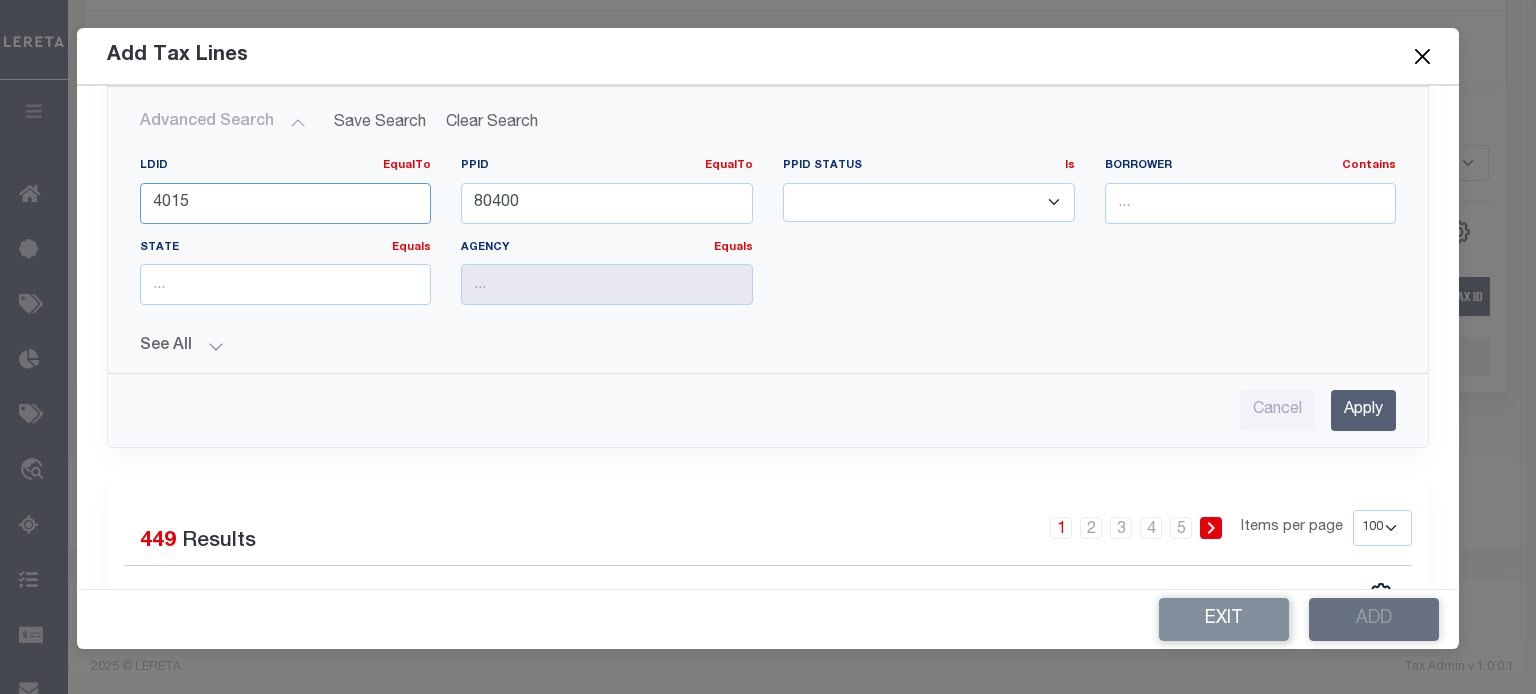 type on "40156" 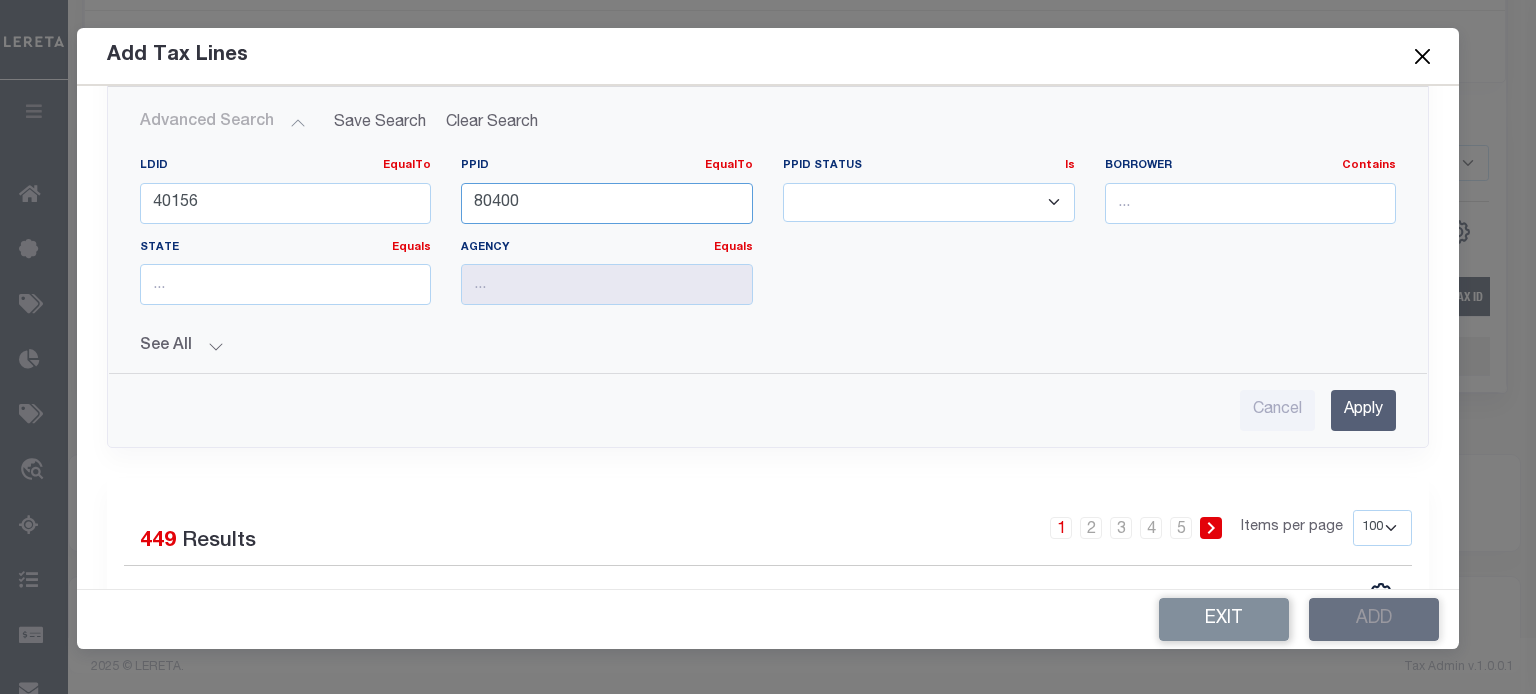 click on "Home Refunds Details
Profile Sign out" at bounding box center (768, -151) 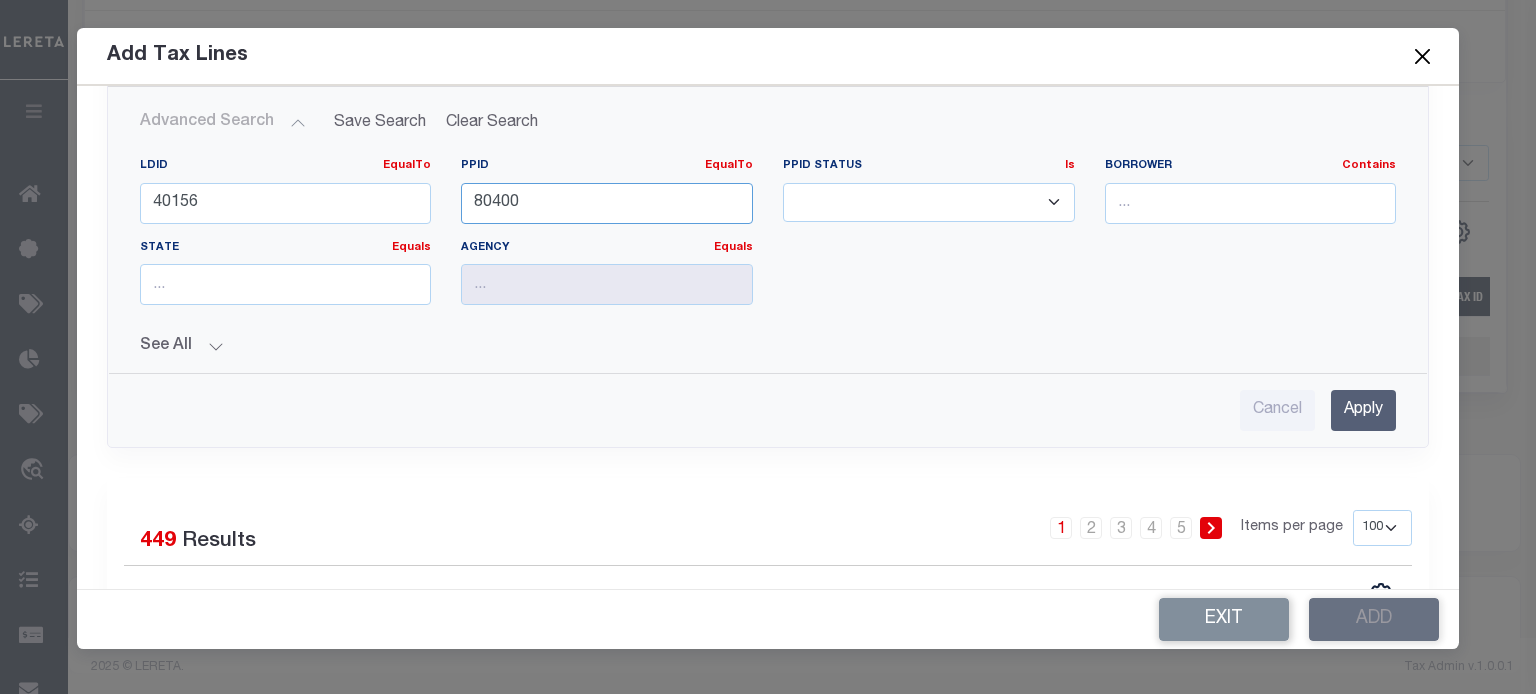 type on "80400" 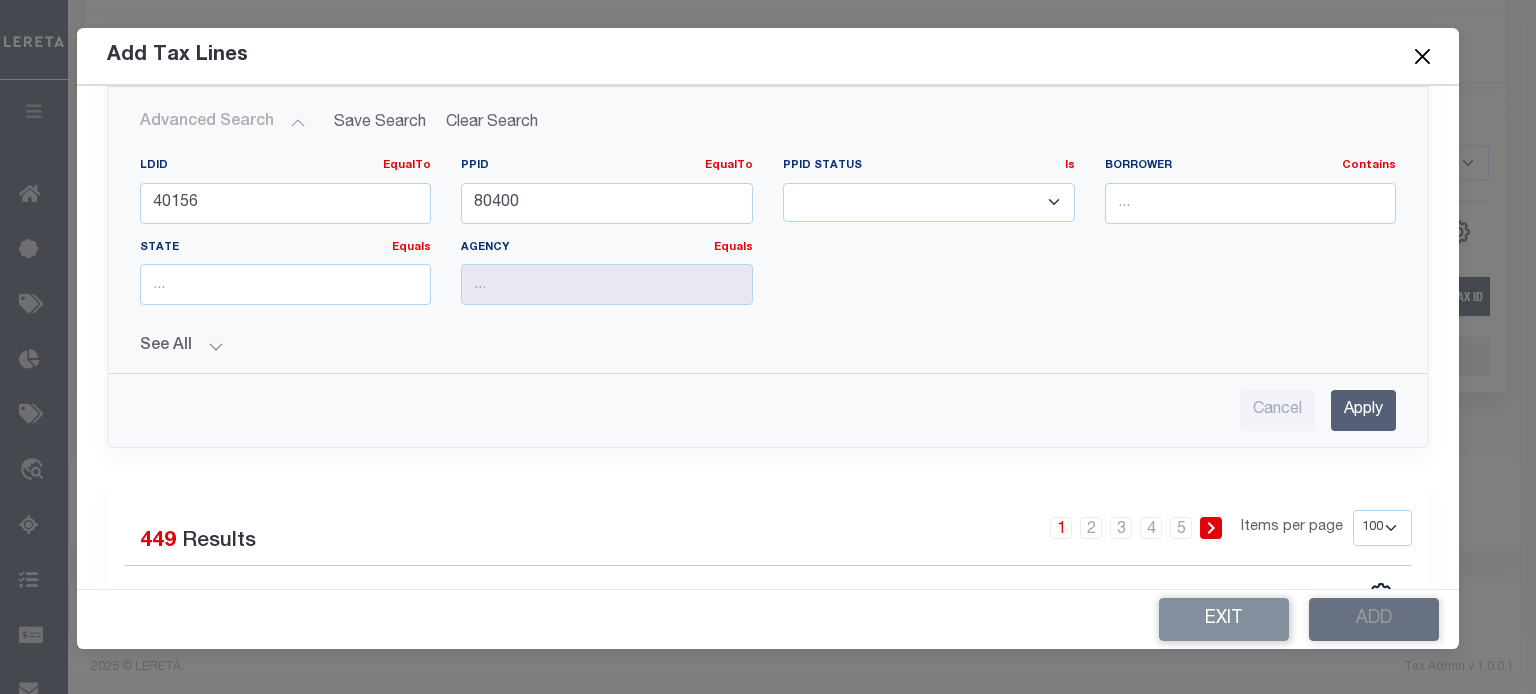 click on "Apply" at bounding box center (1363, 410) 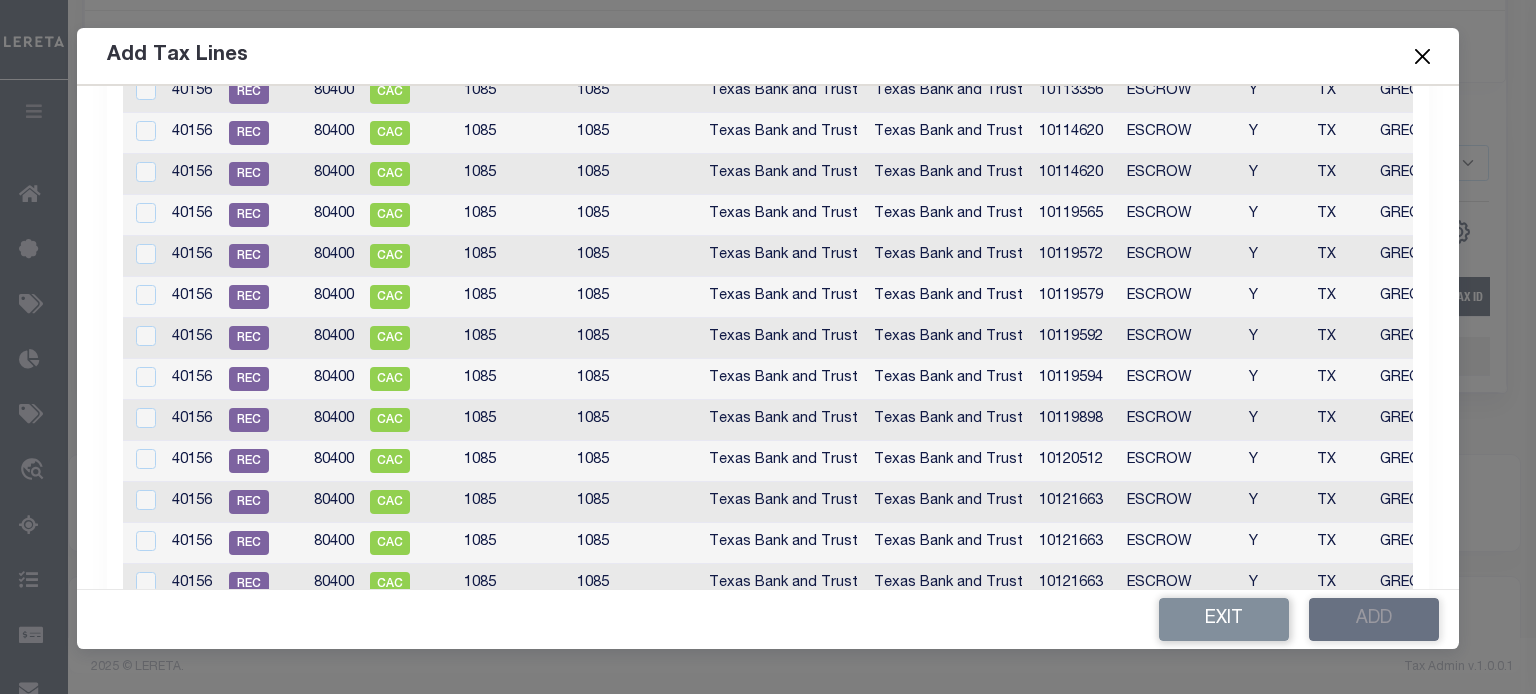 scroll, scrollTop: 399, scrollLeft: 0, axis: vertical 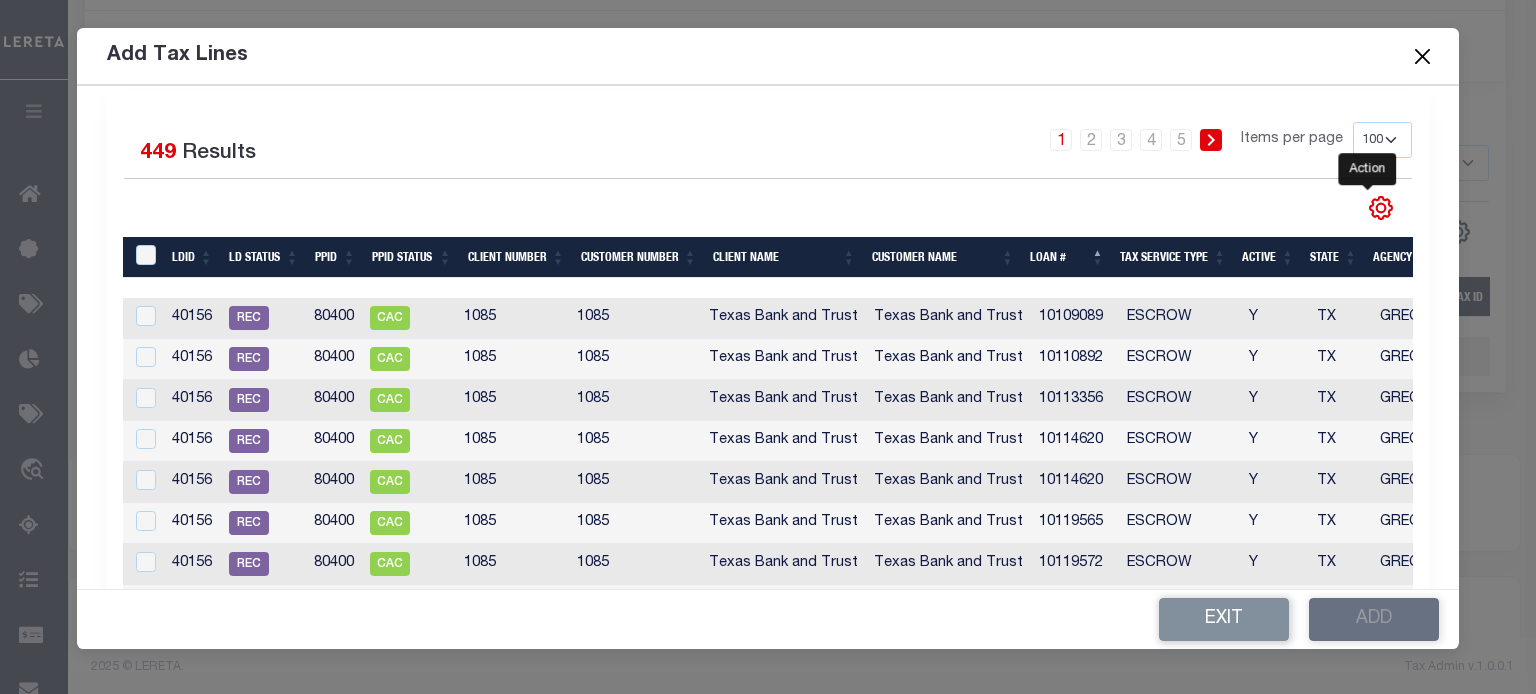 click 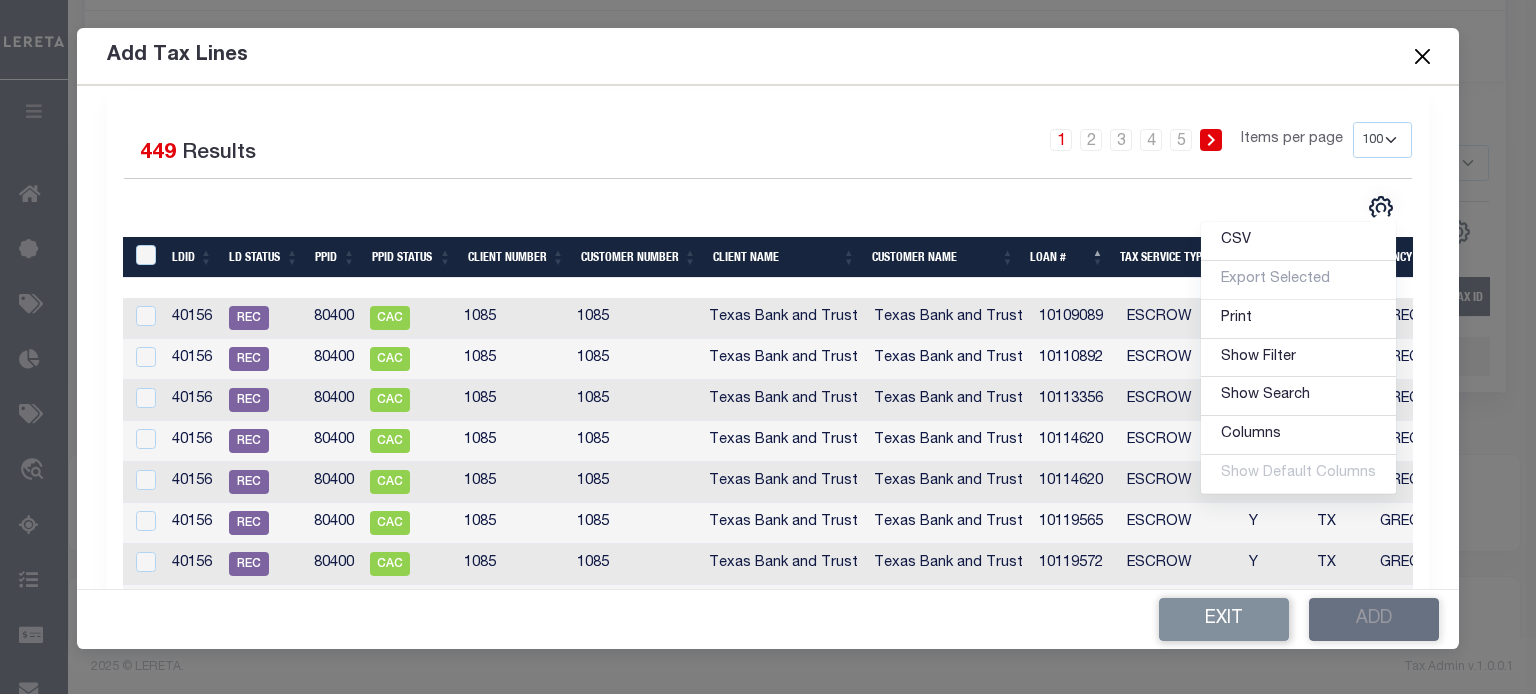 scroll, scrollTop: 0, scrollLeft: 429, axis: horizontal 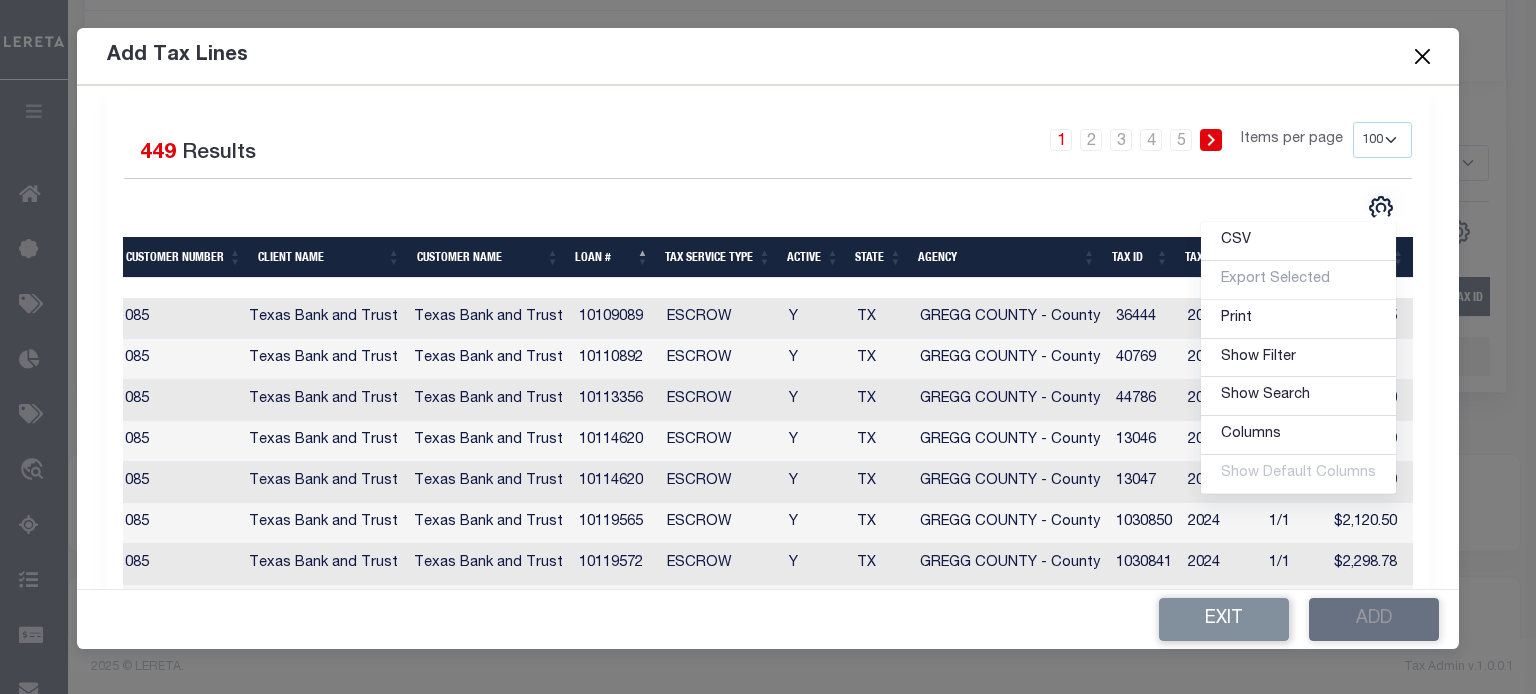 click on "Tax ID" at bounding box center (1140, 257) 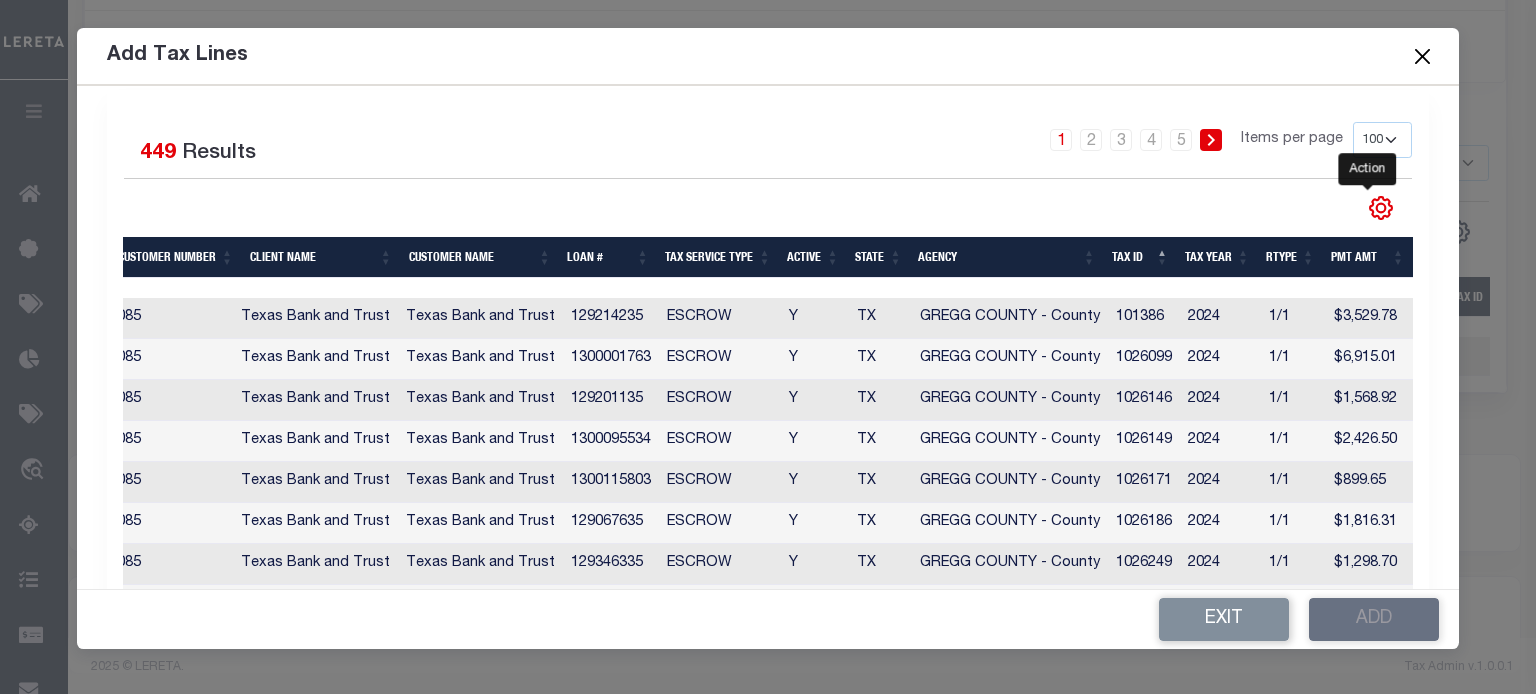 click 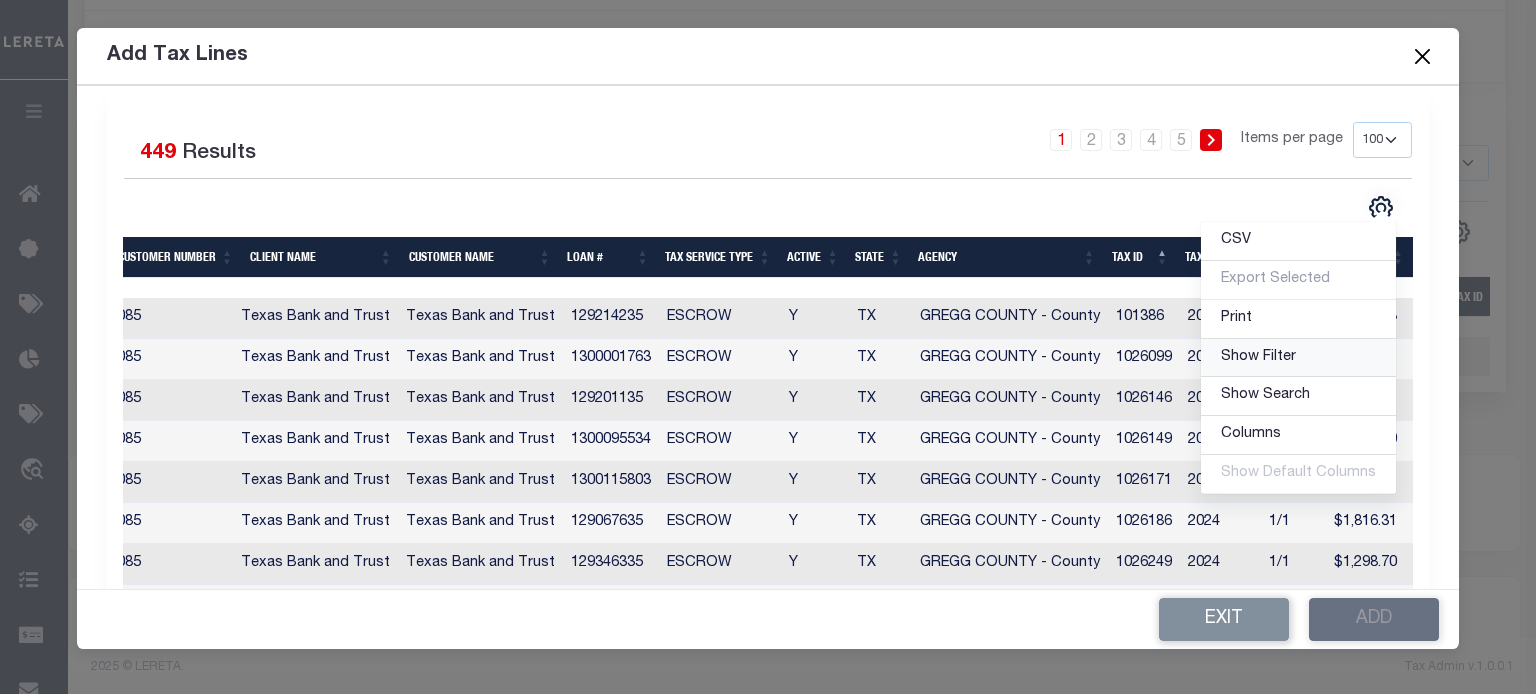 click on "Show Filter" at bounding box center (1298, 358) 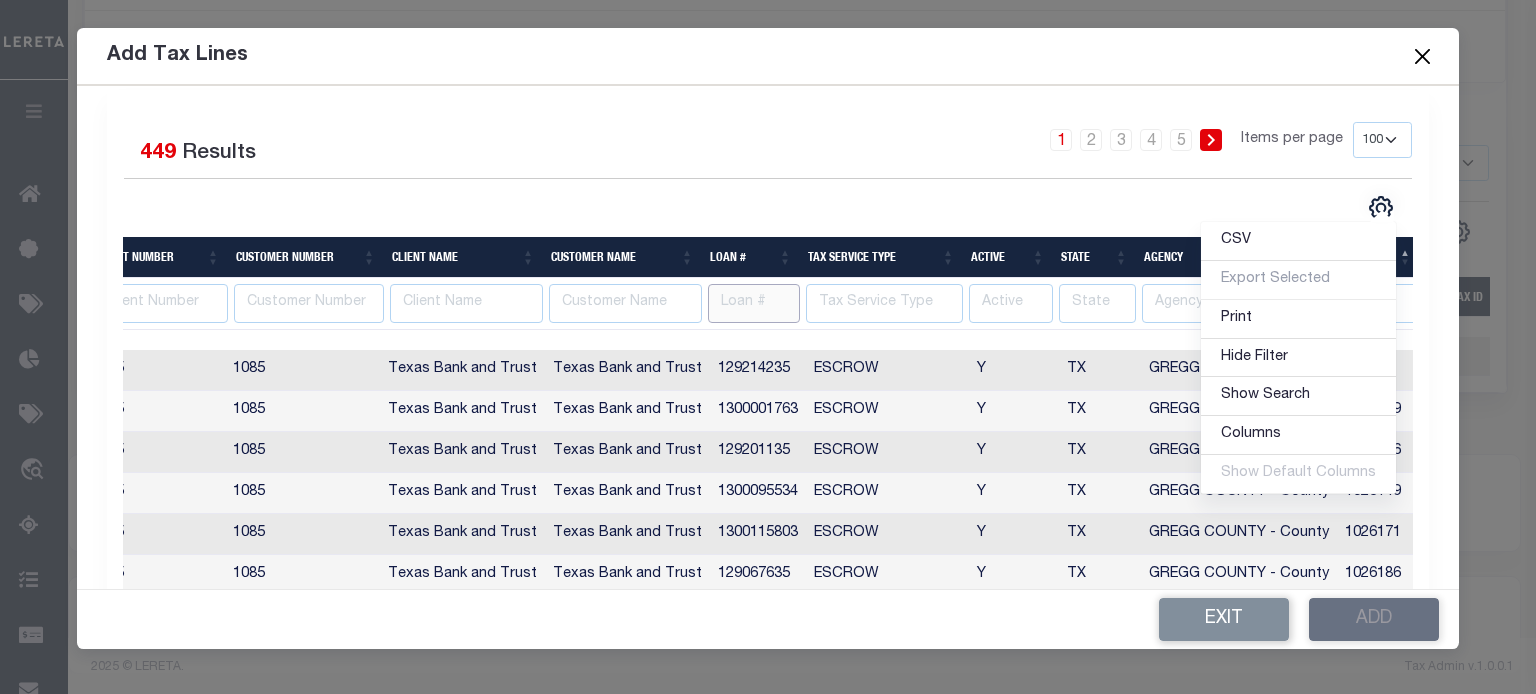 click at bounding box center (754, 303) 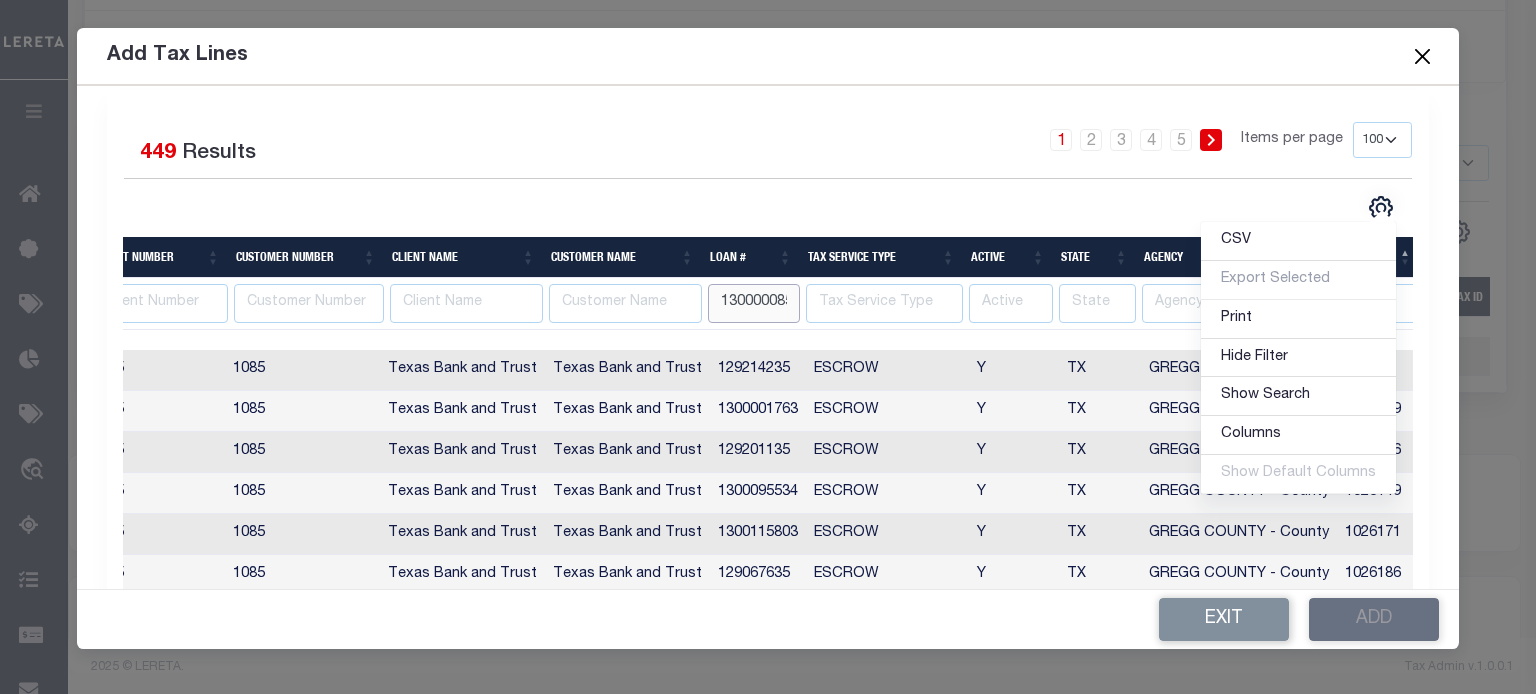 scroll, scrollTop: 0, scrollLeft: 14, axis: horizontal 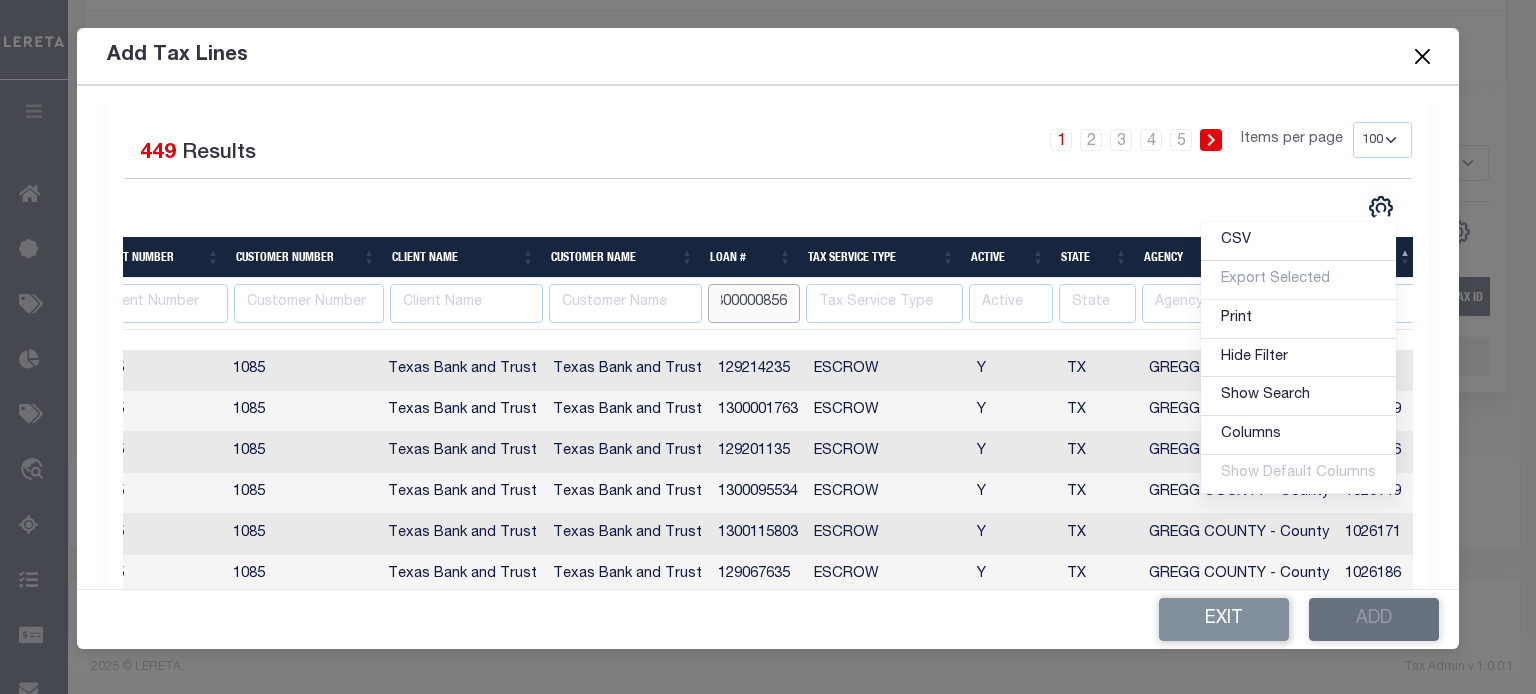 type on "1300000856" 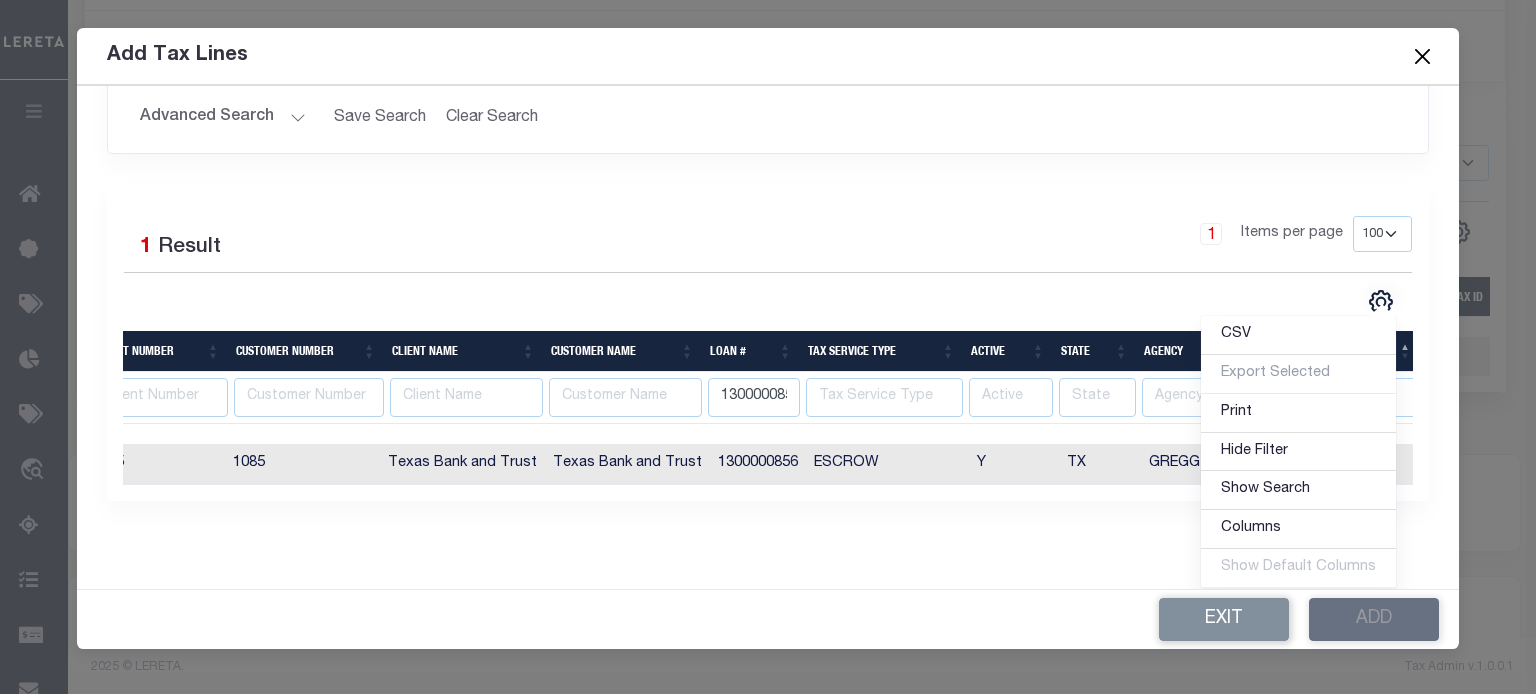 scroll, scrollTop: 304, scrollLeft: 0, axis: vertical 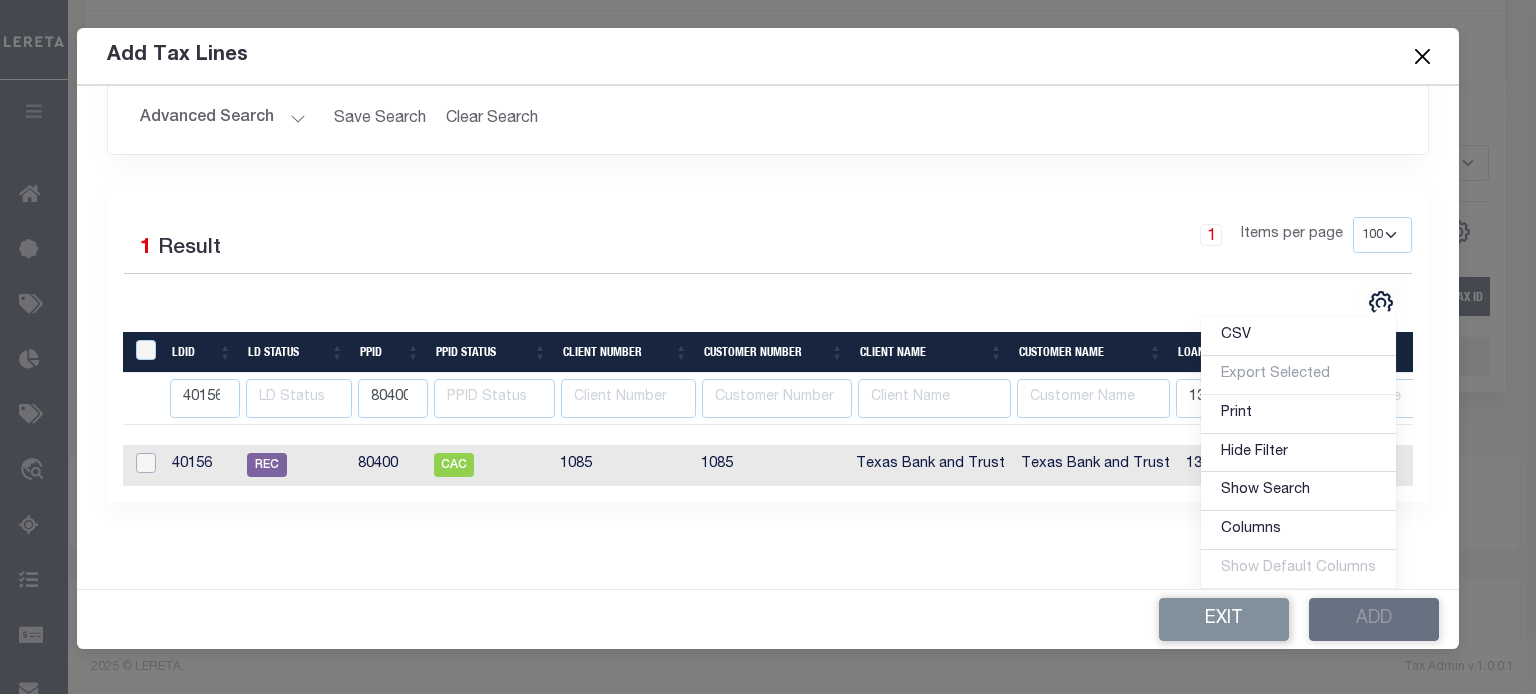 click at bounding box center [146, 463] 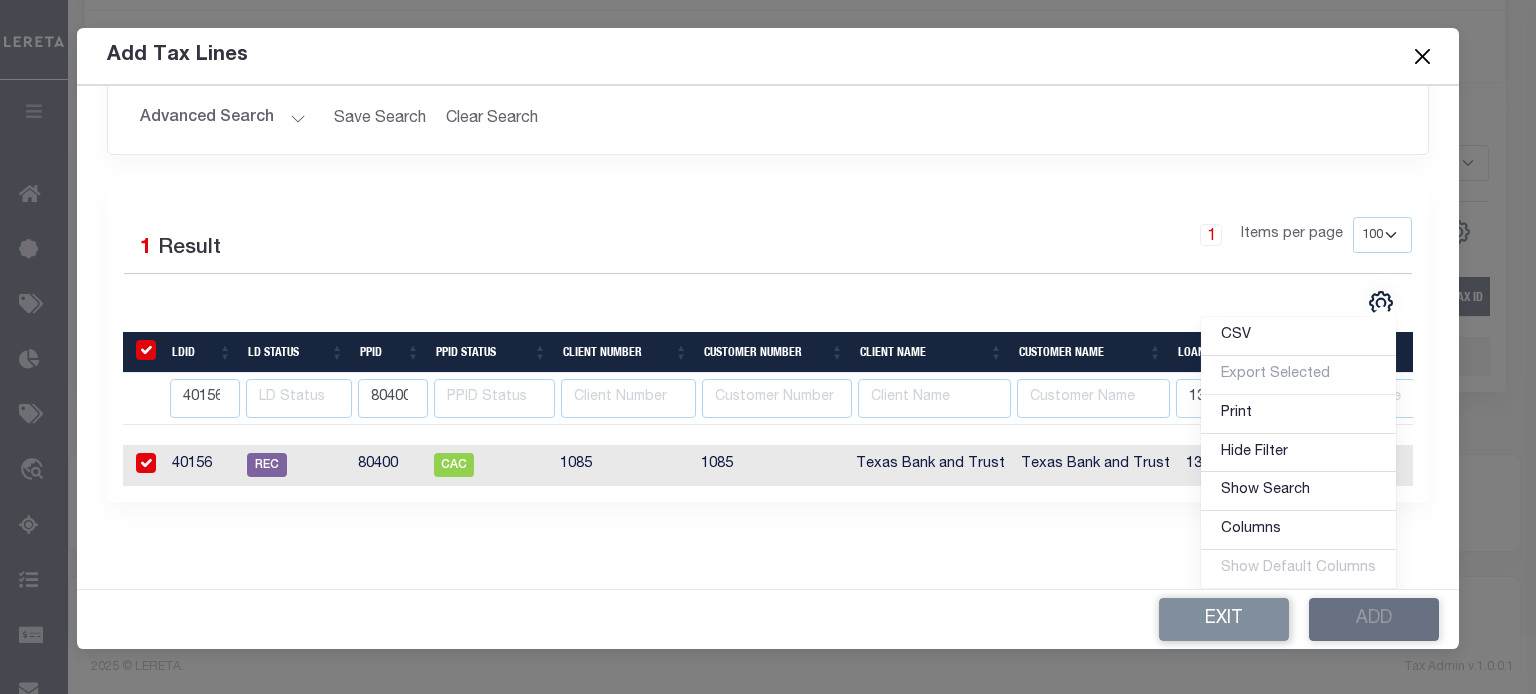 checkbox on "true" 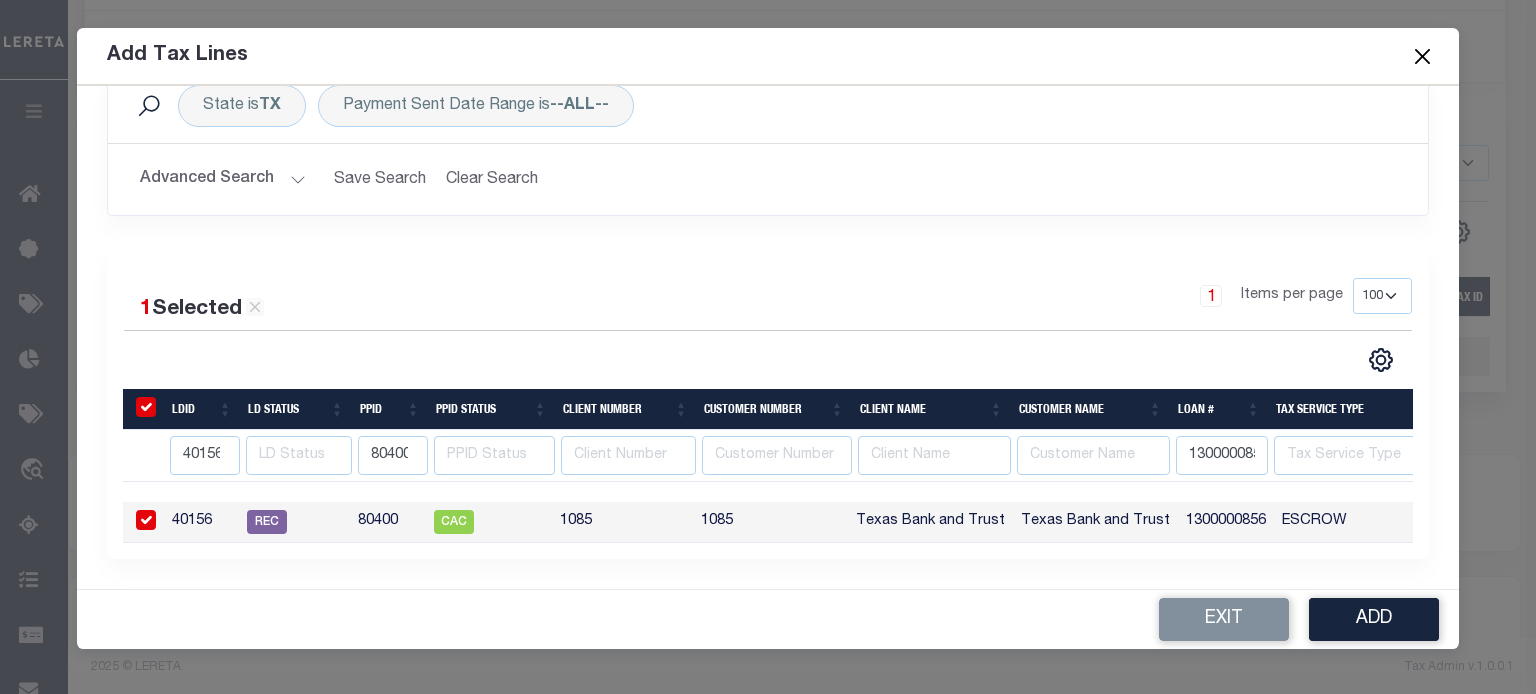 scroll, scrollTop: 256, scrollLeft: 0, axis: vertical 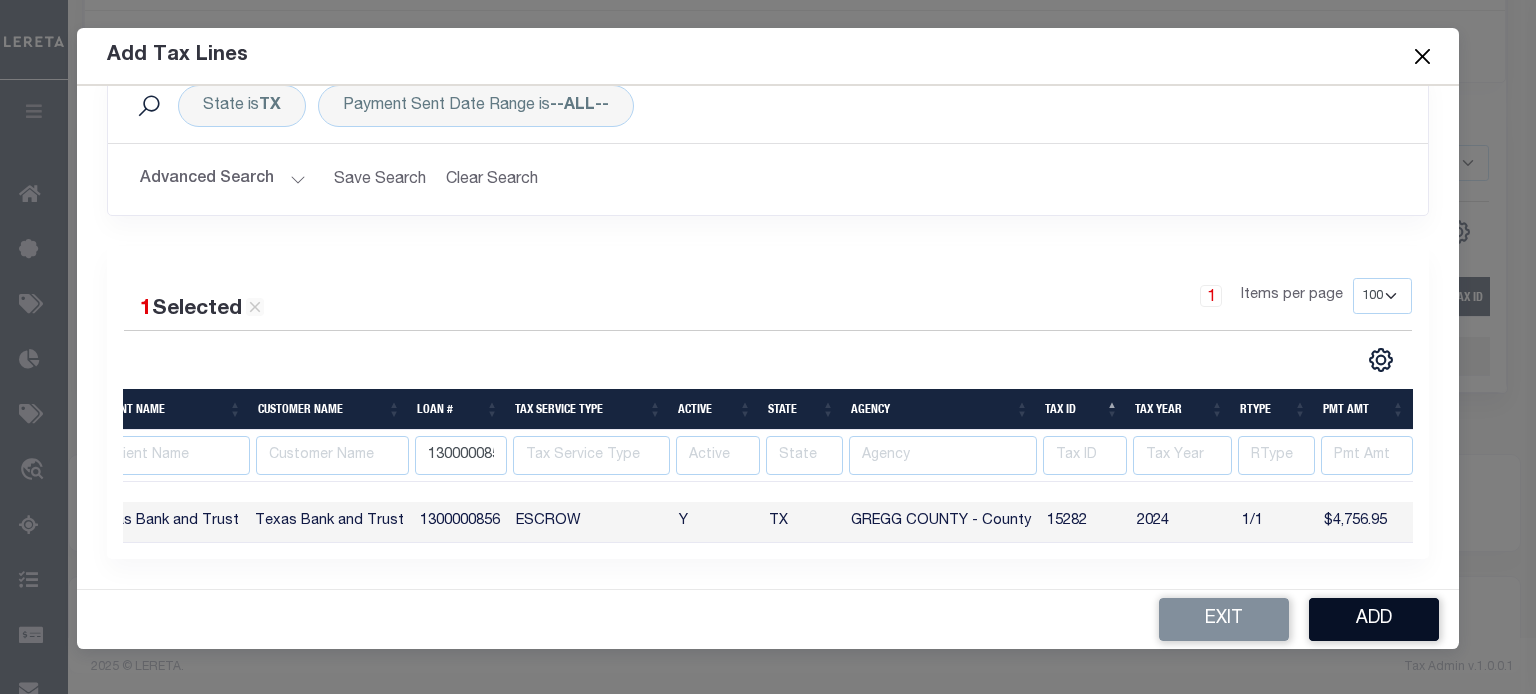 click on "Add" at bounding box center (1374, 619) 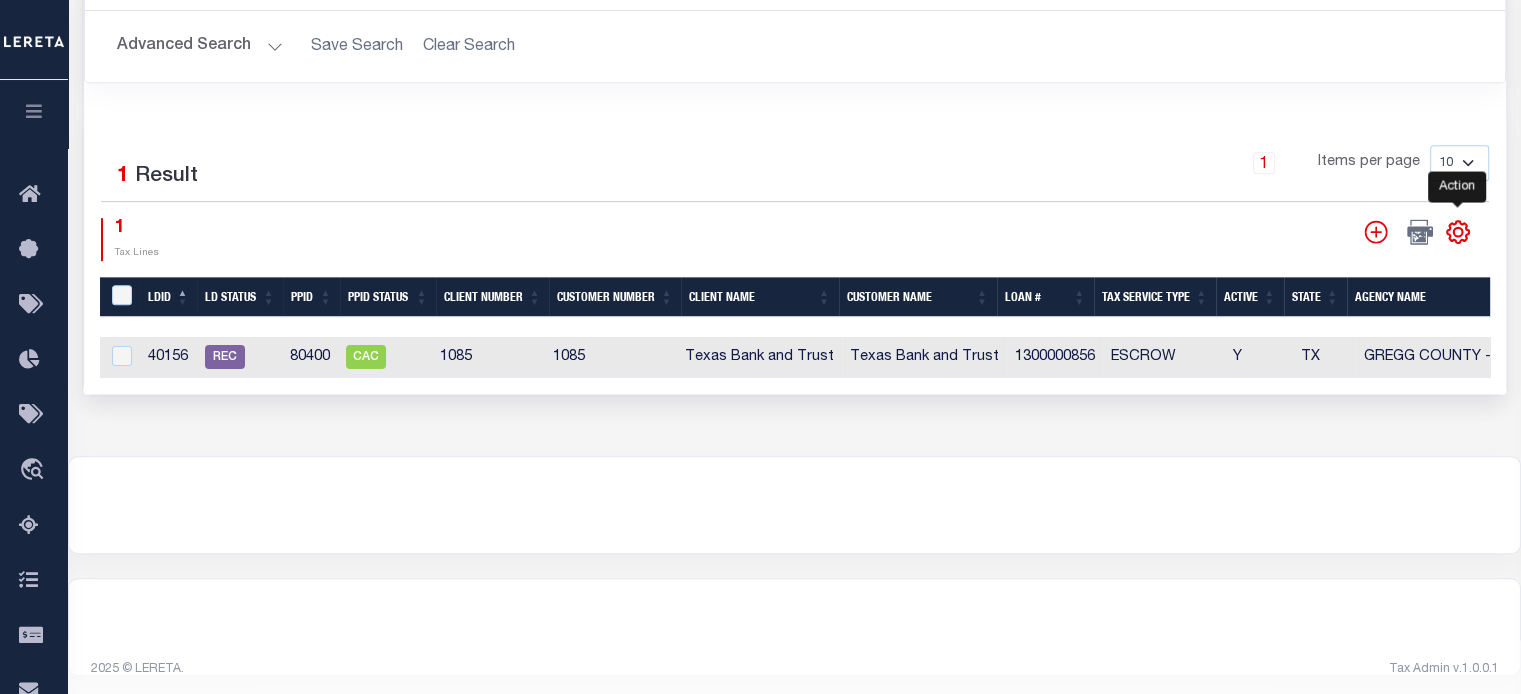 click 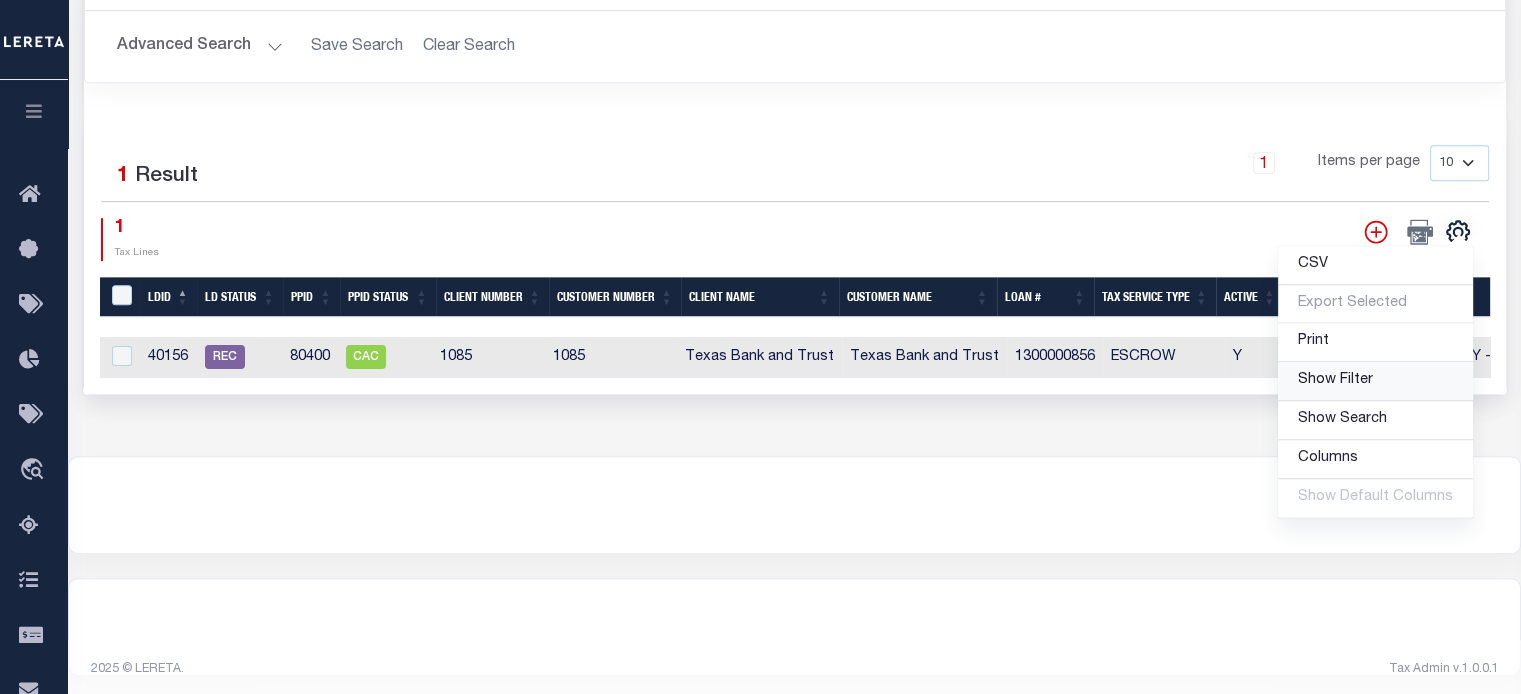 click on "Show Filter" at bounding box center [1335, 380] 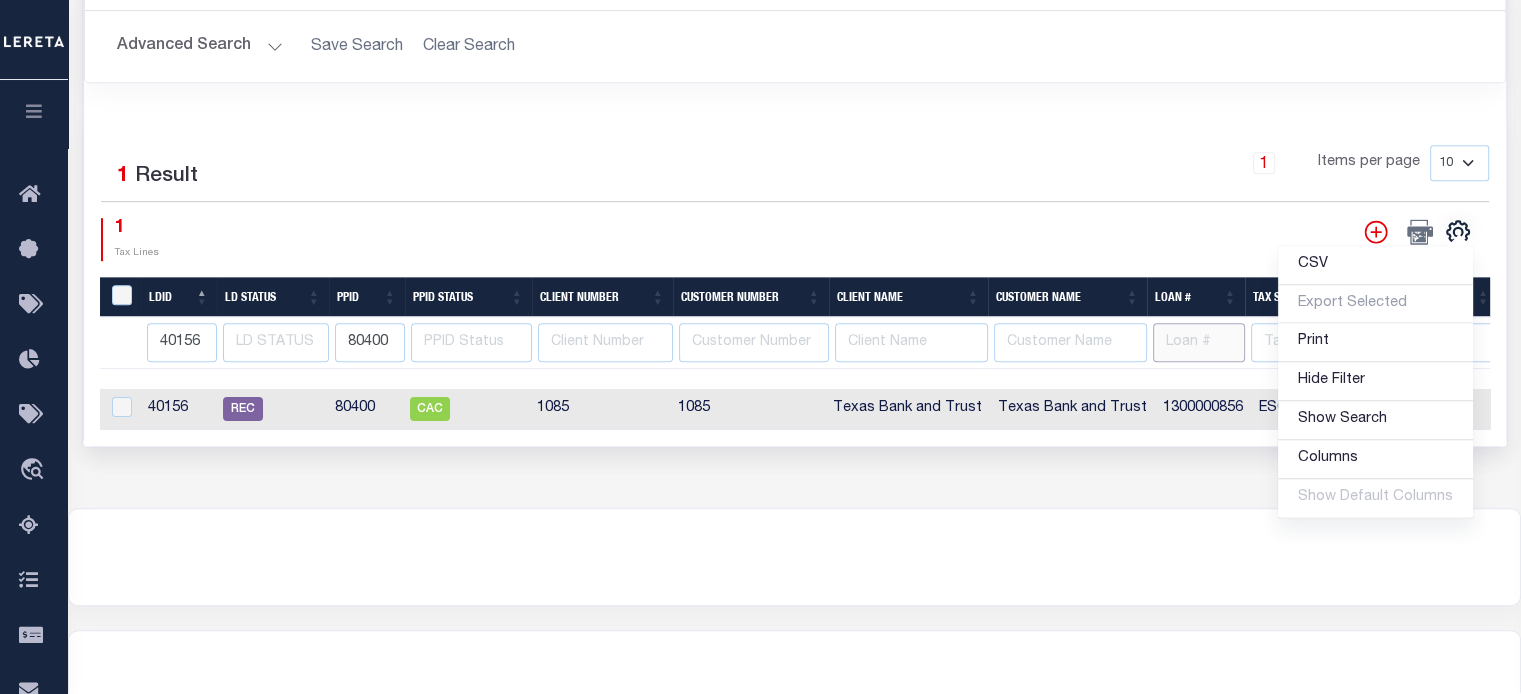 click at bounding box center (1199, 342) 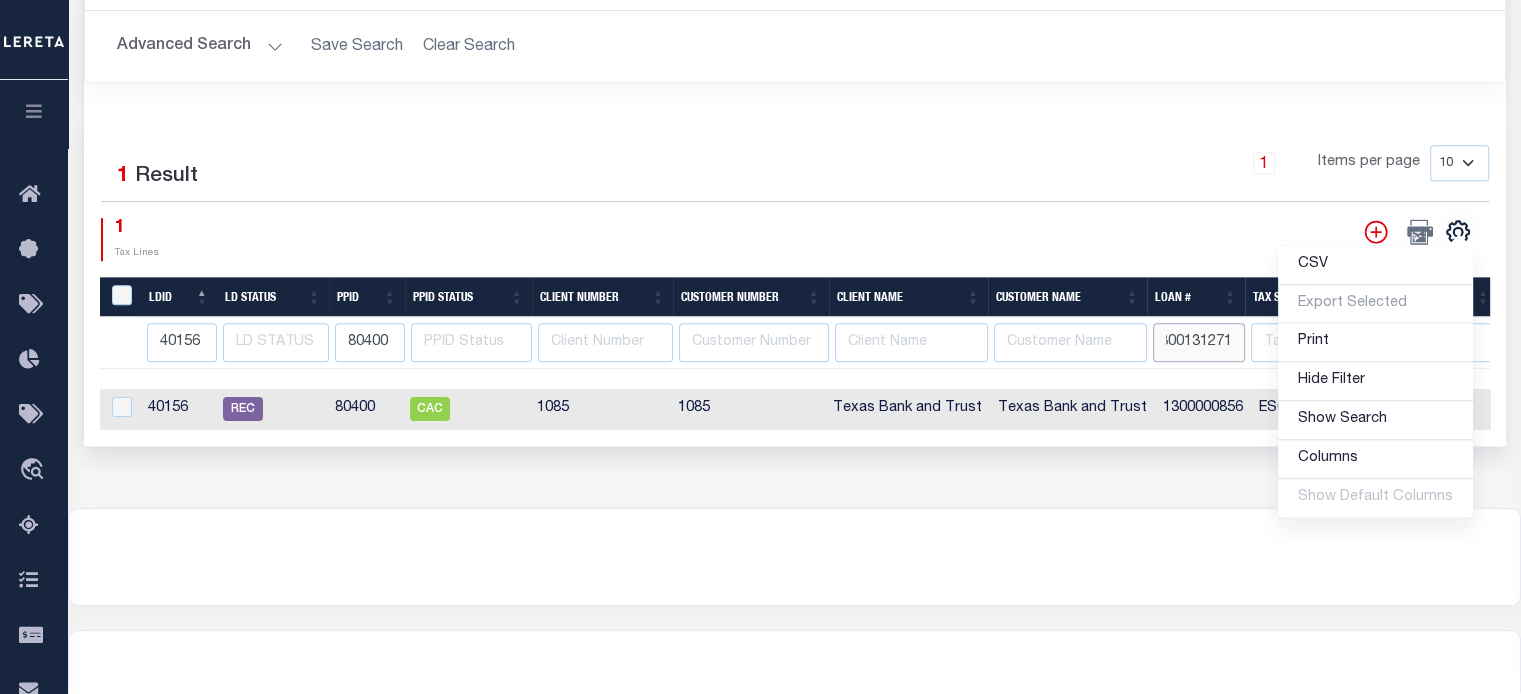 type on "1300131271" 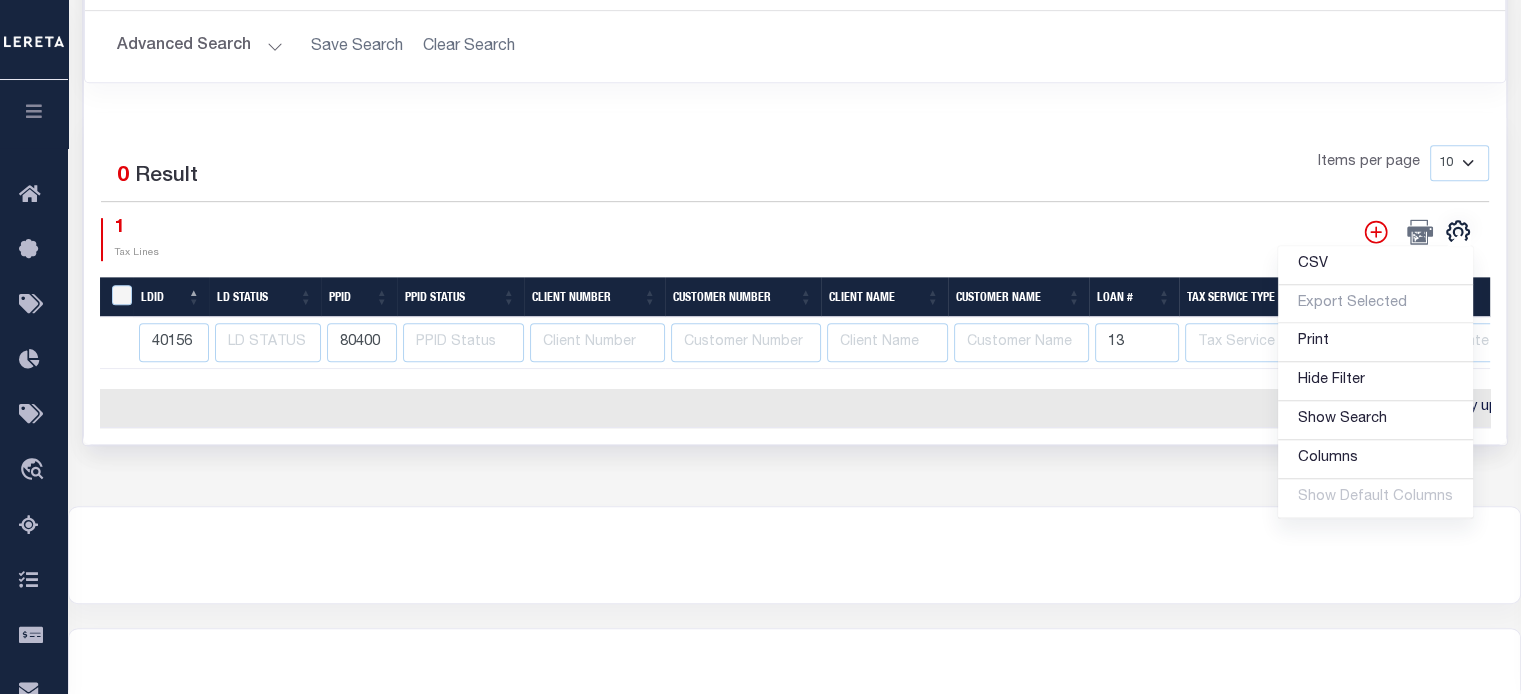 type on "1" 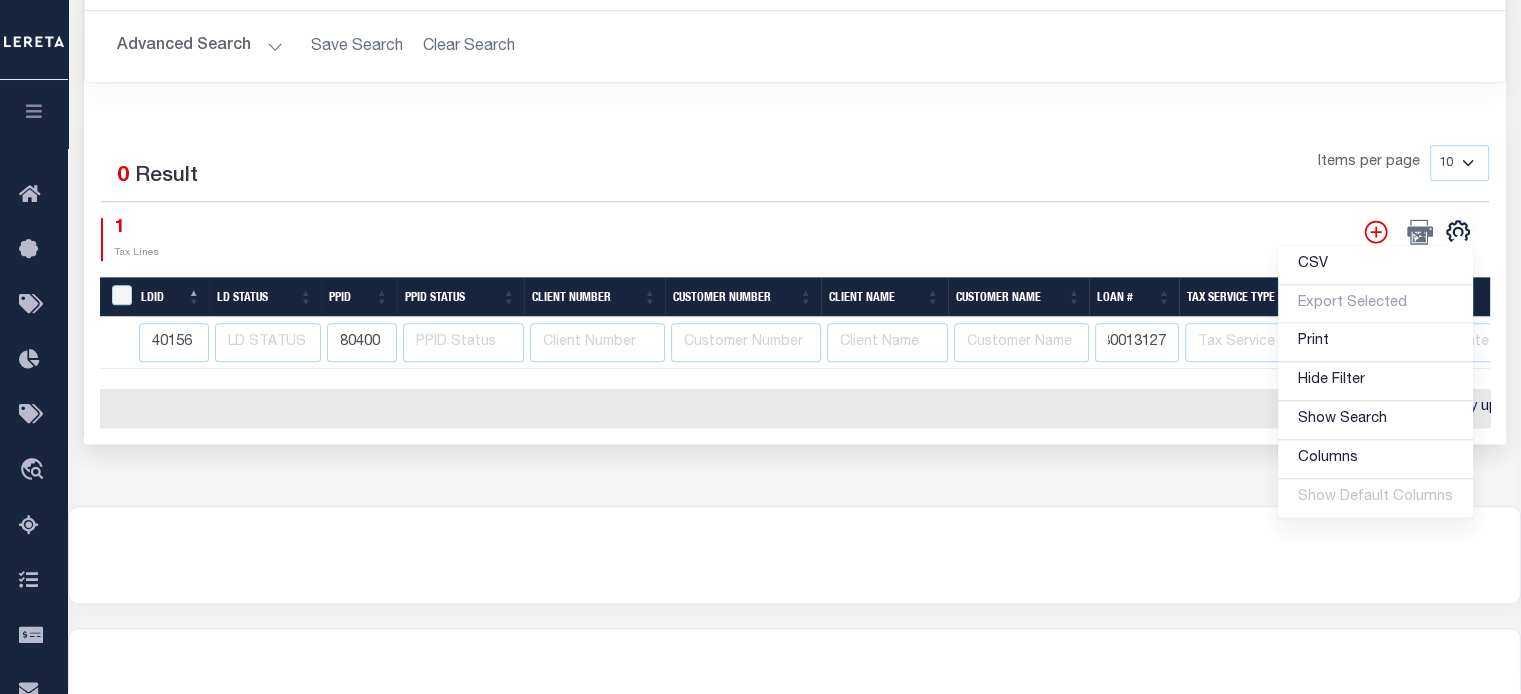 type on "1300131271" 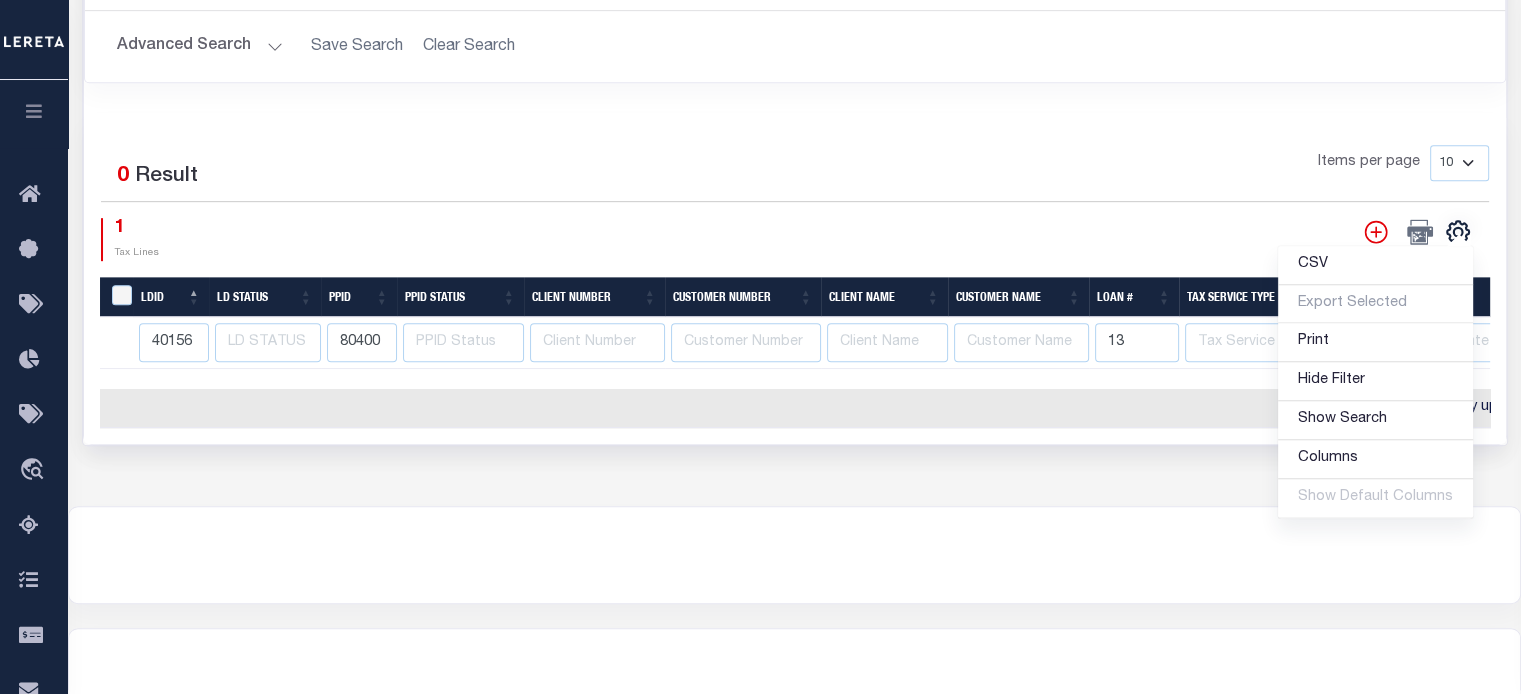 type on "1" 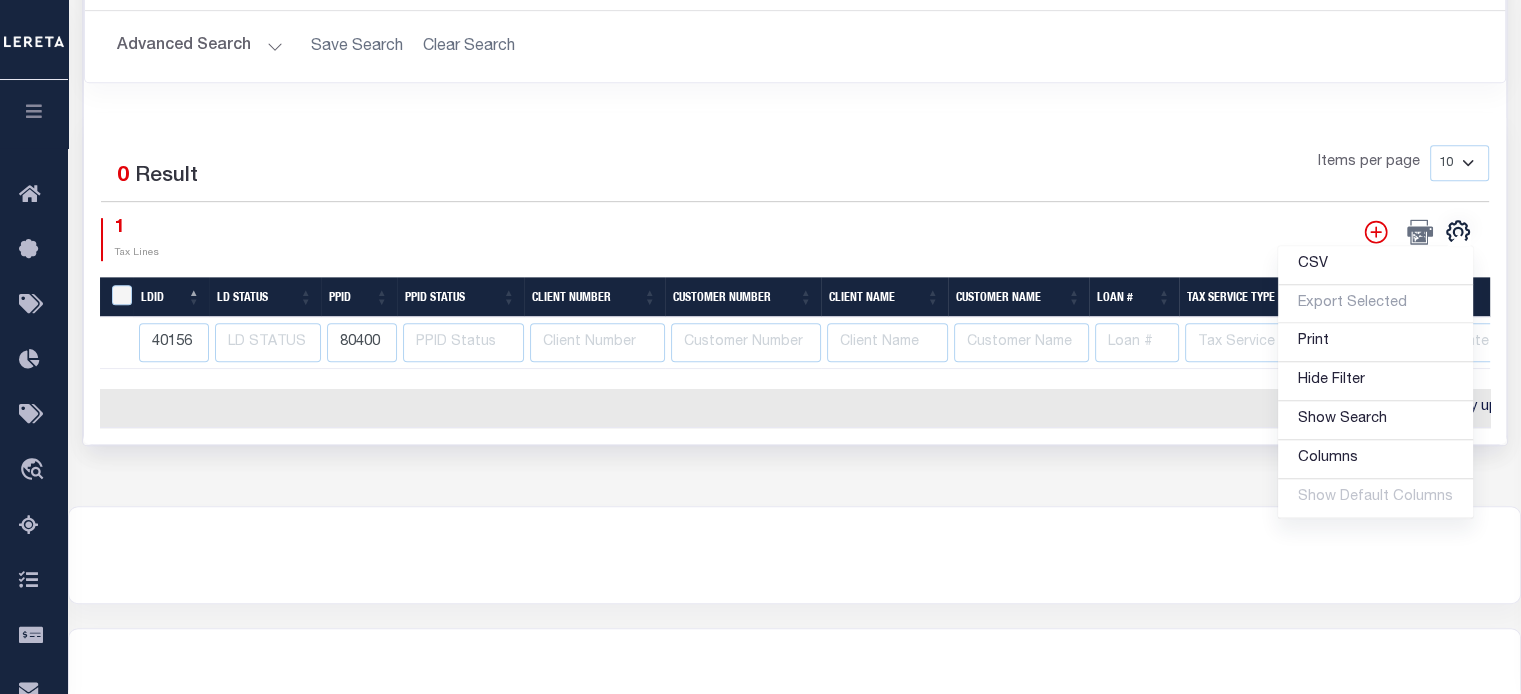 type 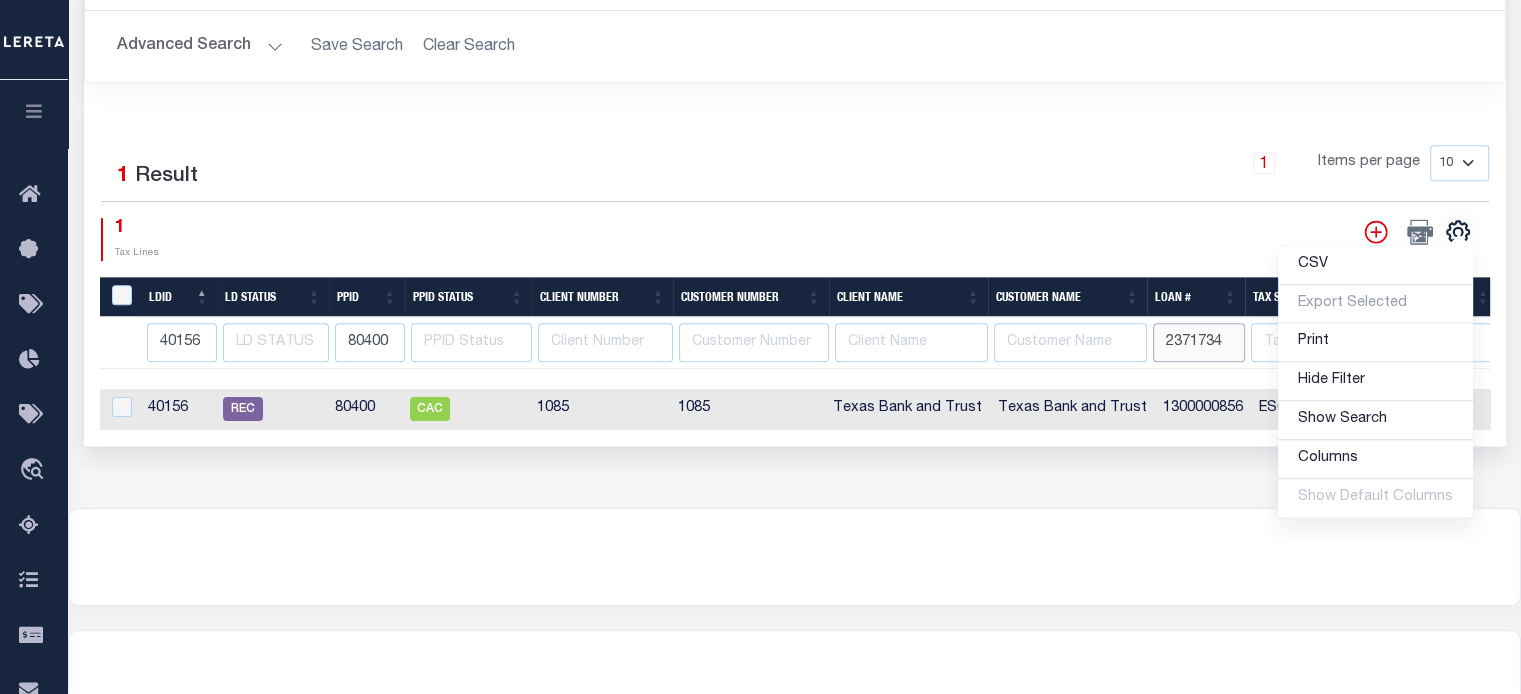 type on "2371734" 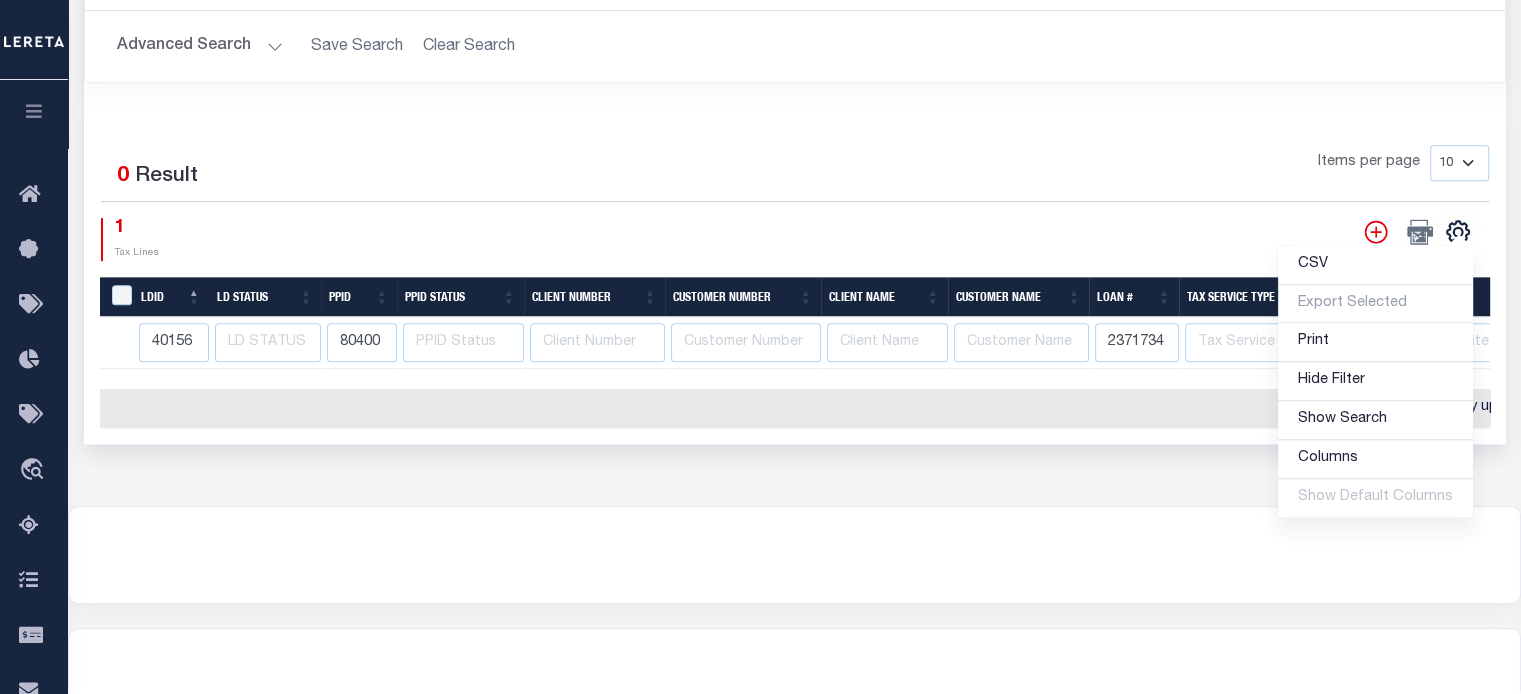 click on "Items per page   10 25 50 100" at bounding box center (972, 171) 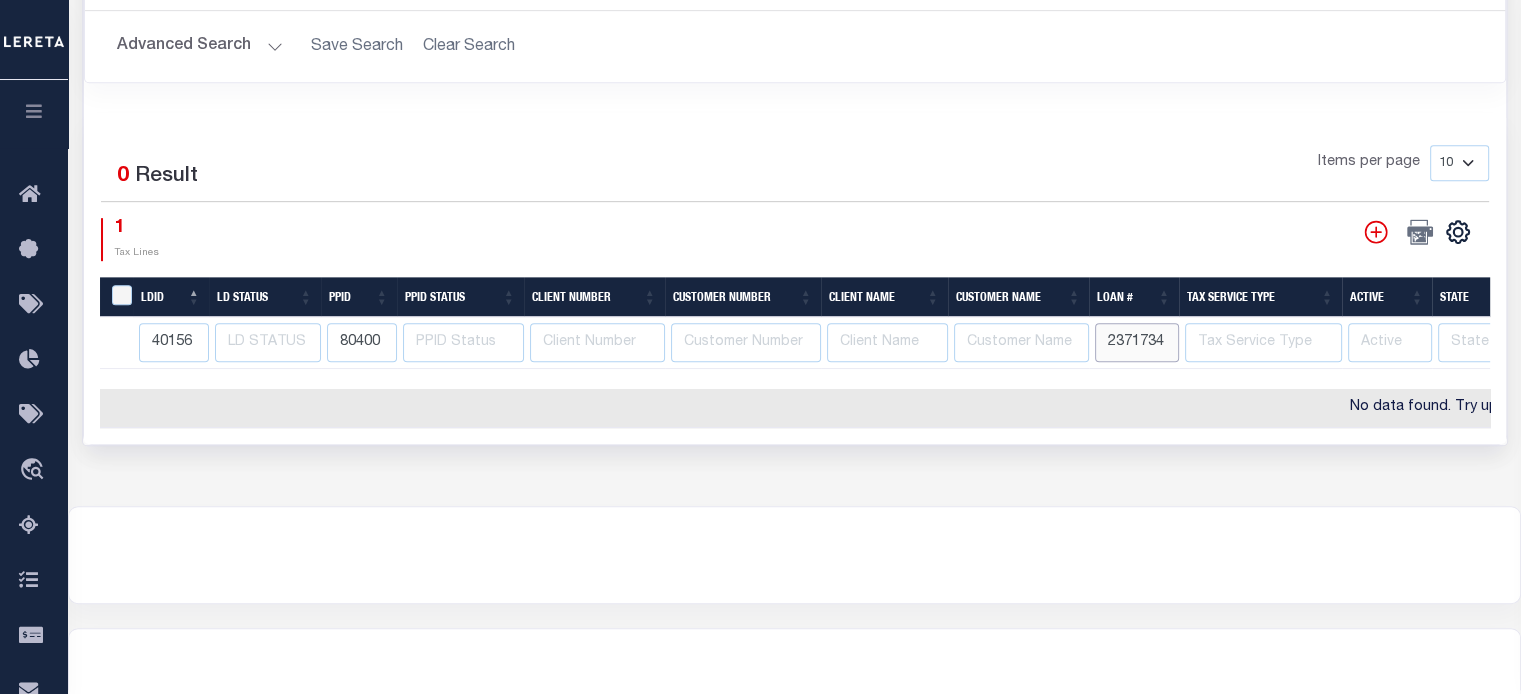 drag, startPoint x: 1169, startPoint y: 336, endPoint x: 1012, endPoint y: 339, distance: 157.02866 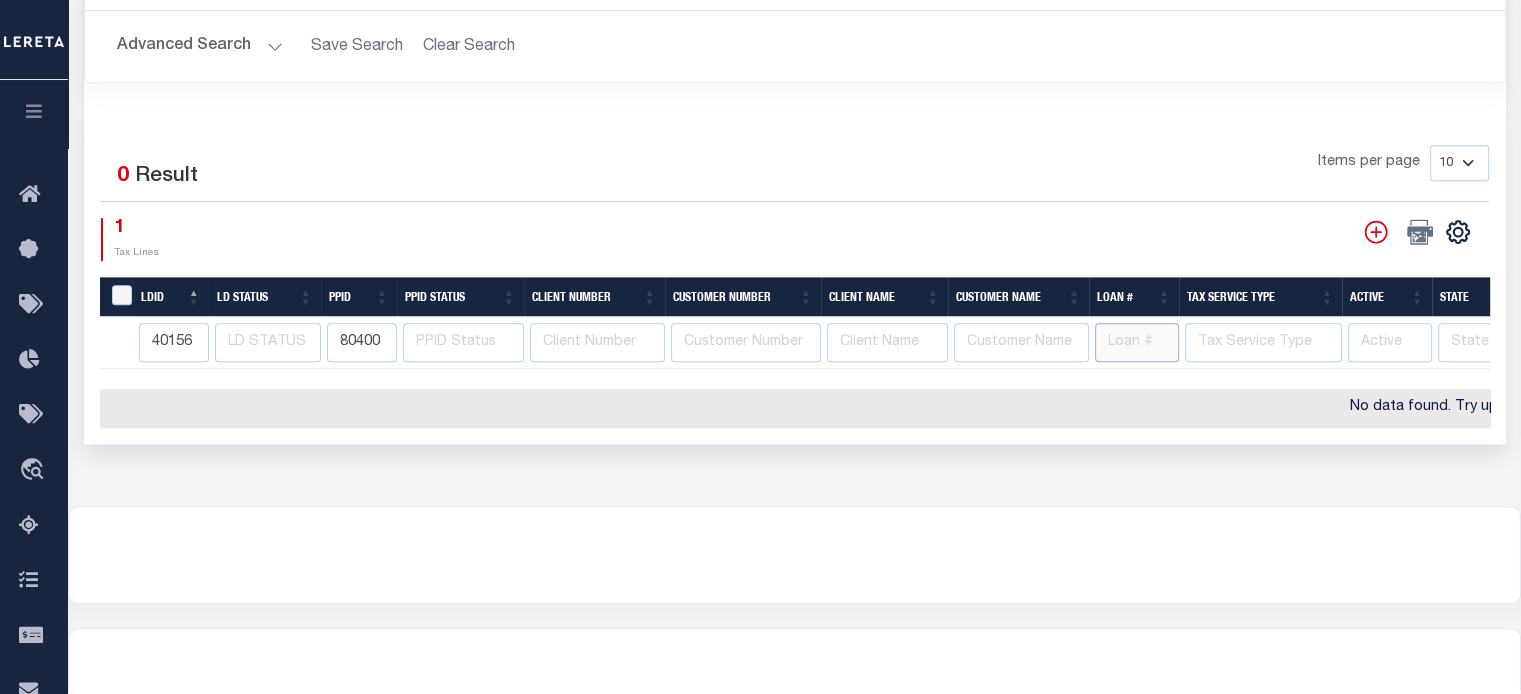 type 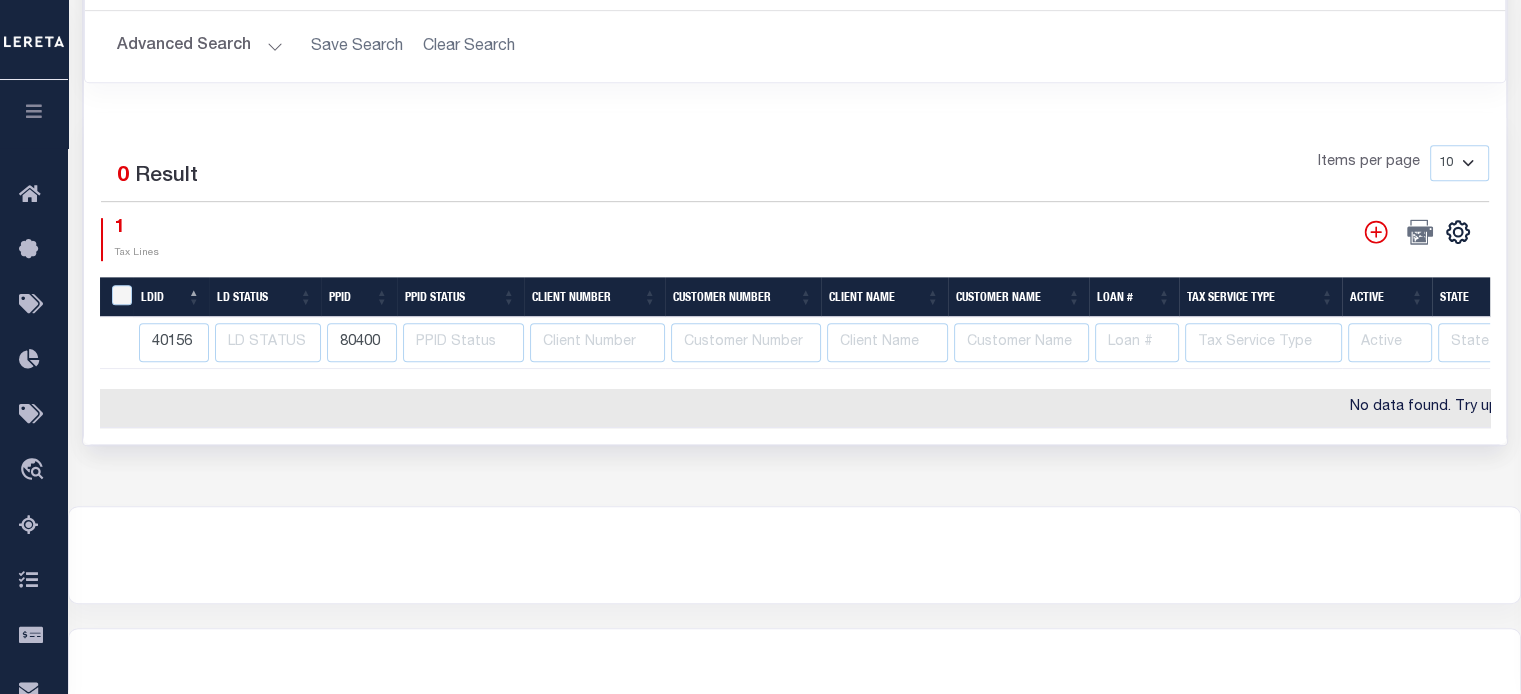 drag, startPoint x: 1120, startPoint y: 411, endPoint x: 1014, endPoint y: 400, distance: 106.56923 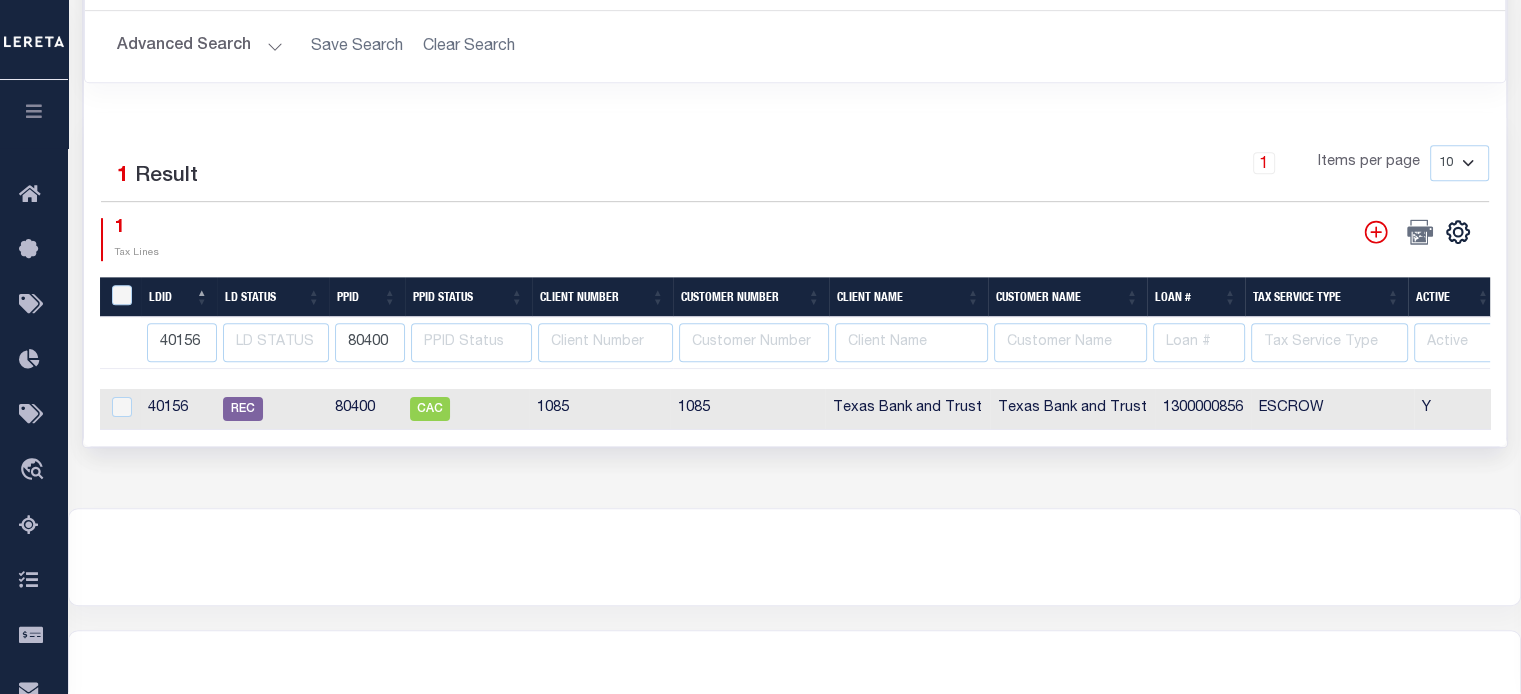 drag, startPoint x: 128, startPoint y: 332, endPoint x: 200, endPoint y: 339, distance: 72.33948 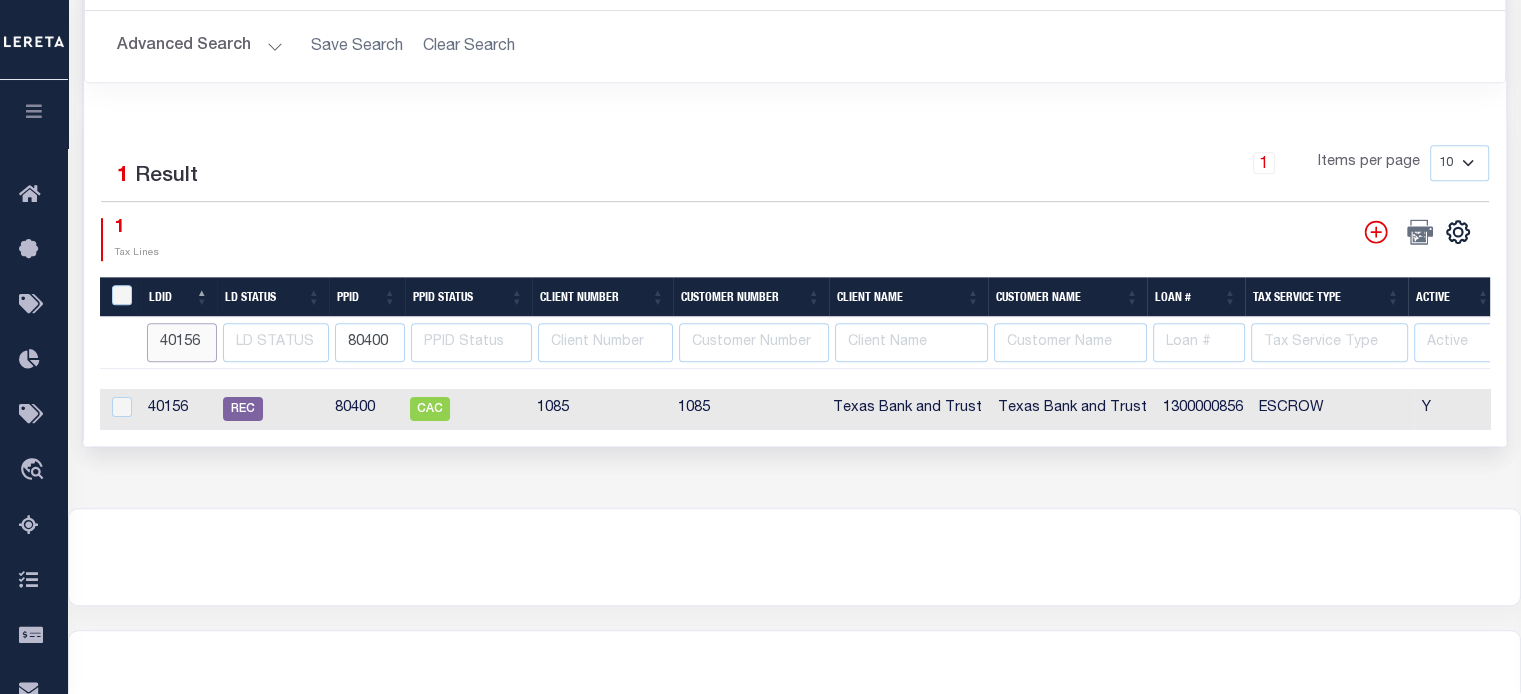 drag, startPoint x: 203, startPoint y: 337, endPoint x: 100, endPoint y: 345, distance: 103.31021 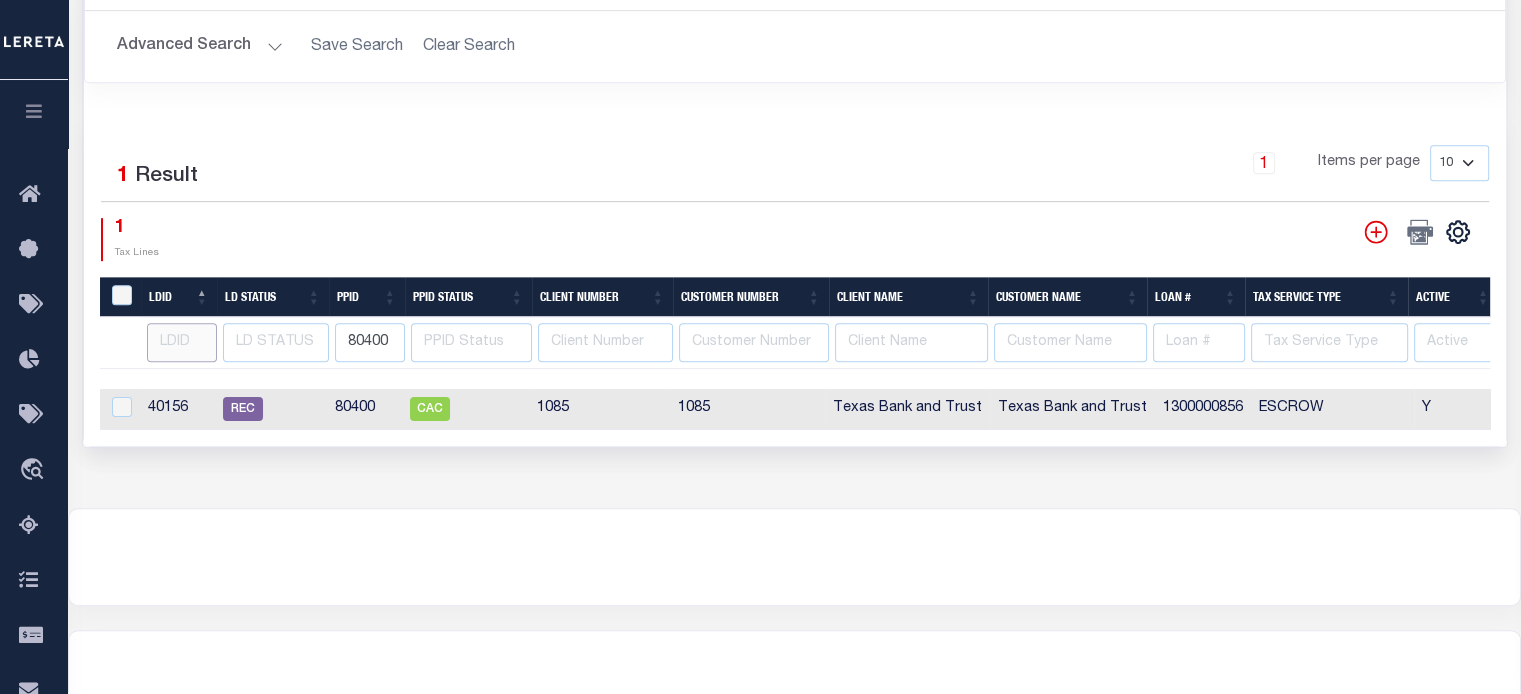 type 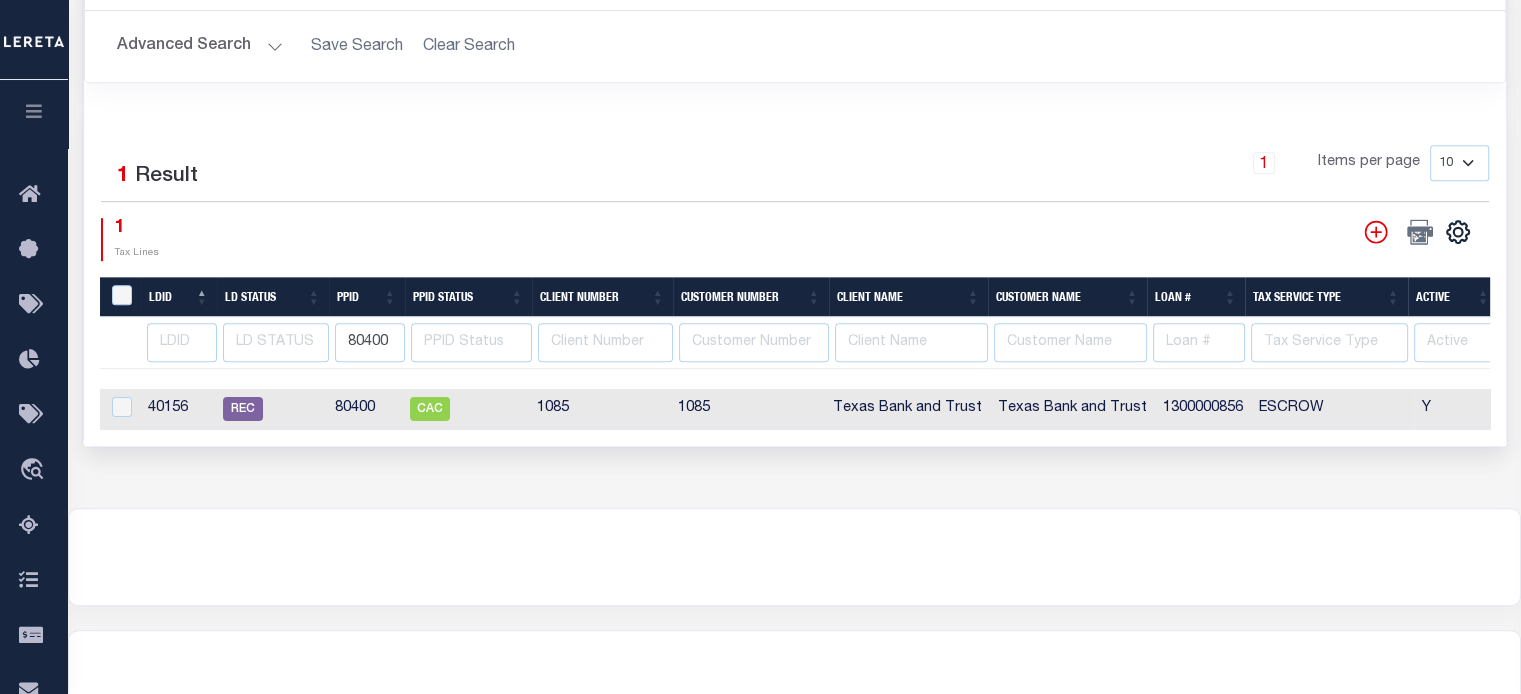 click at bounding box center (794, 557) 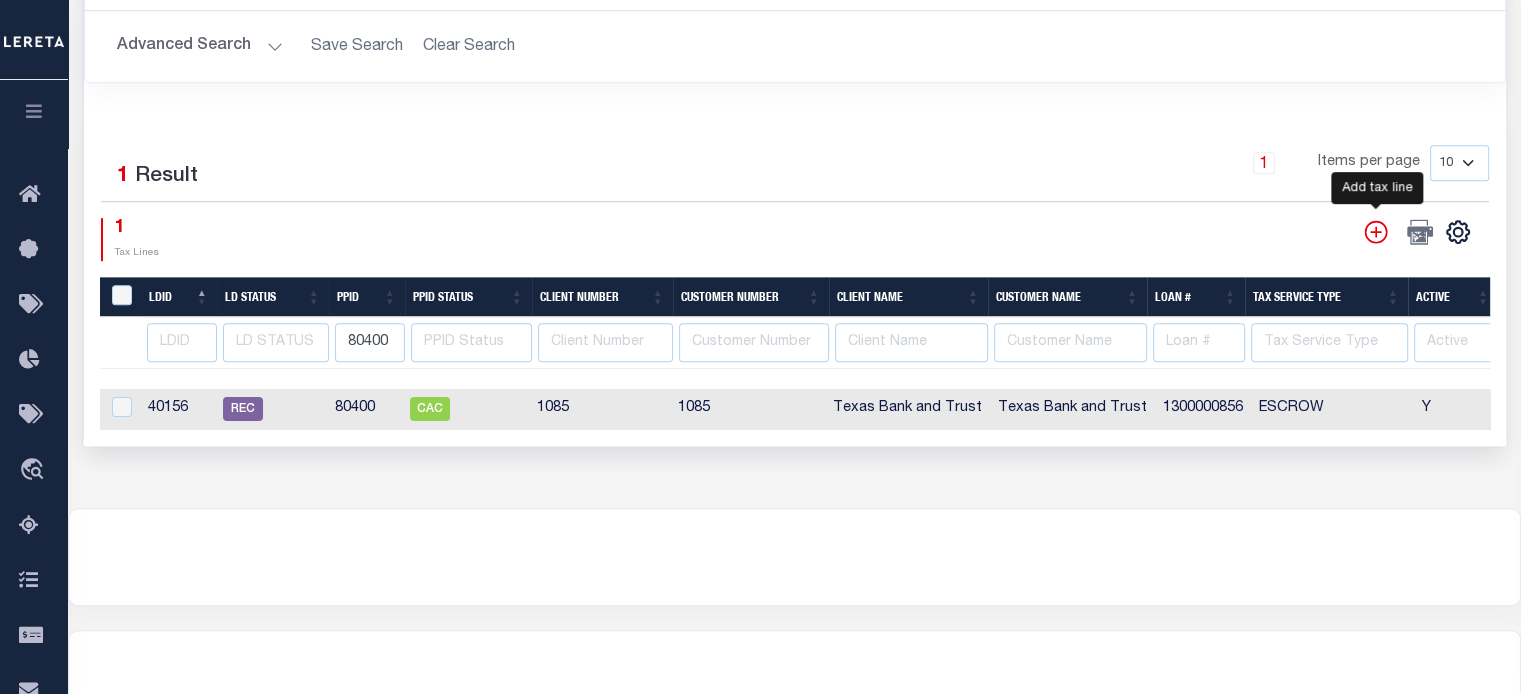click 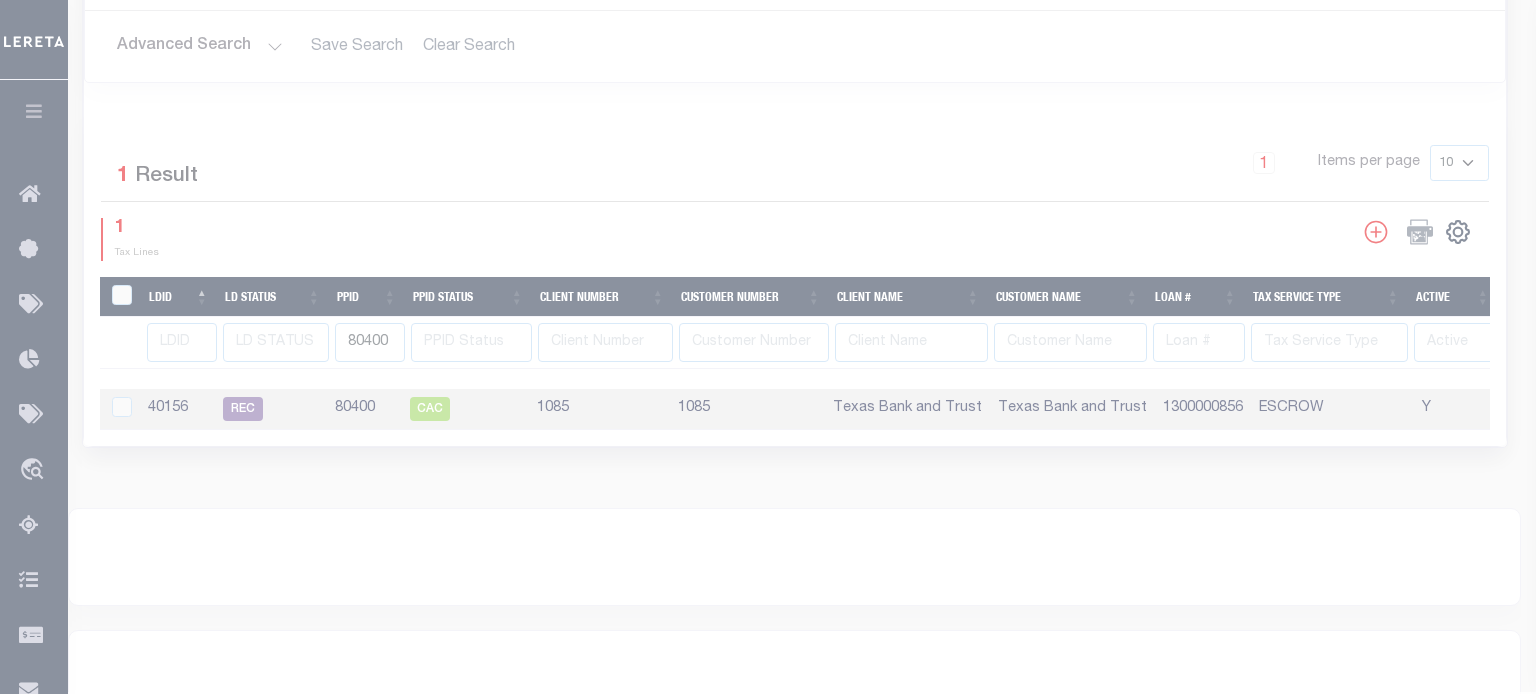 scroll, scrollTop: 0, scrollLeft: 0, axis: both 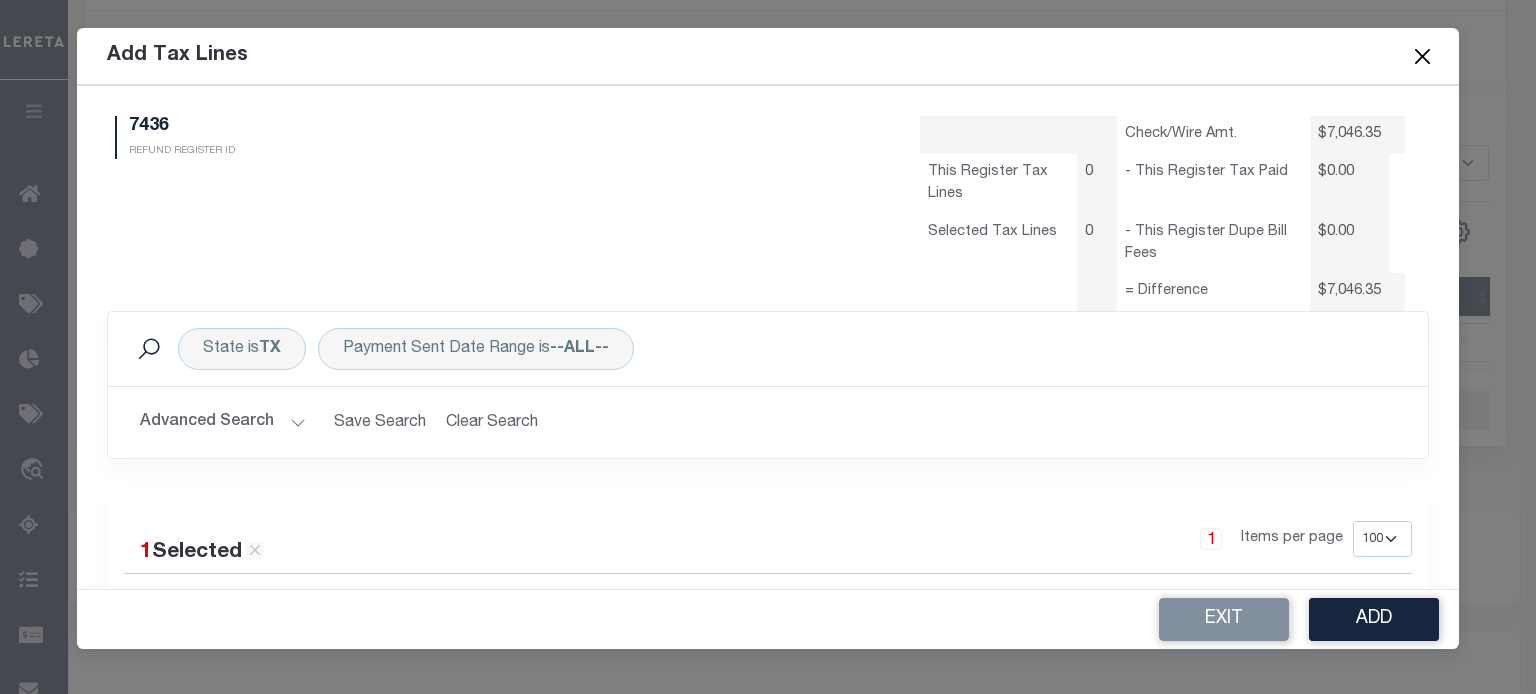 select on "100" 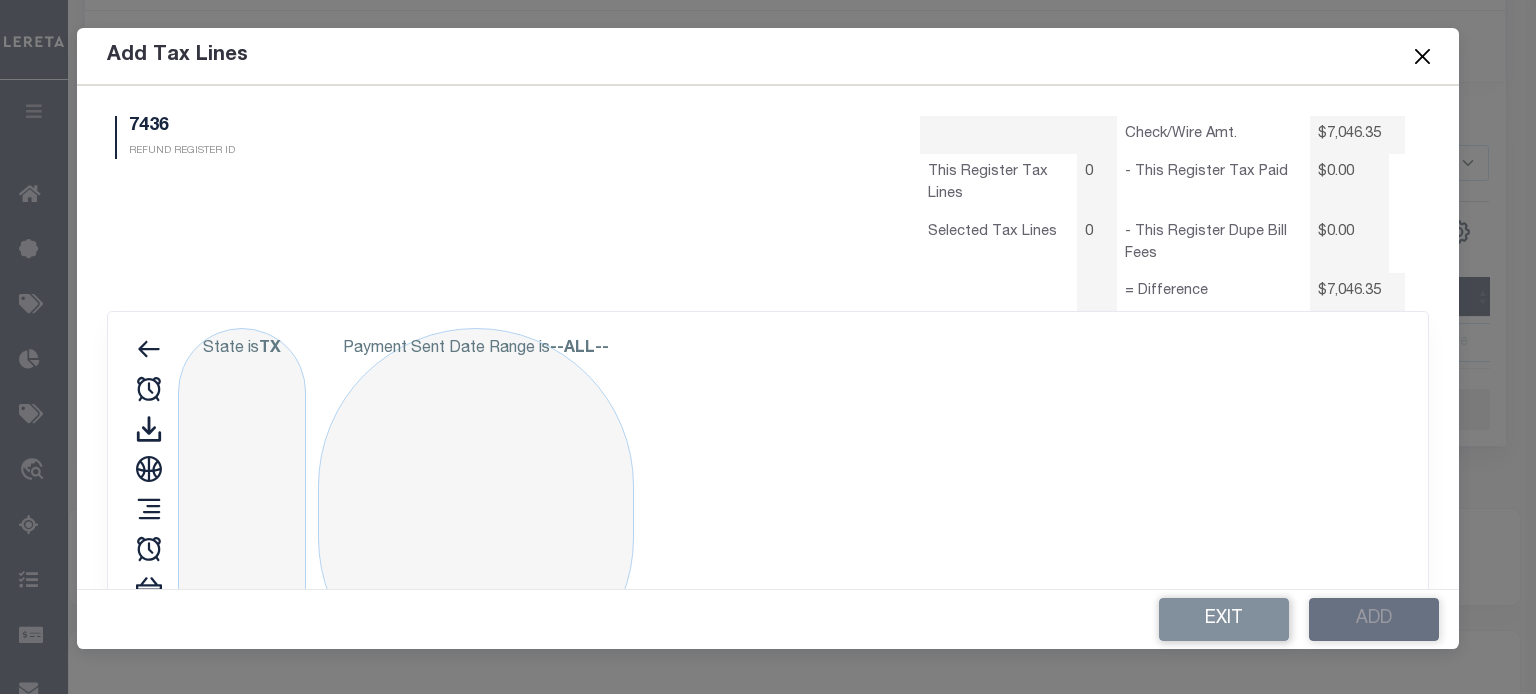 type on "40156" 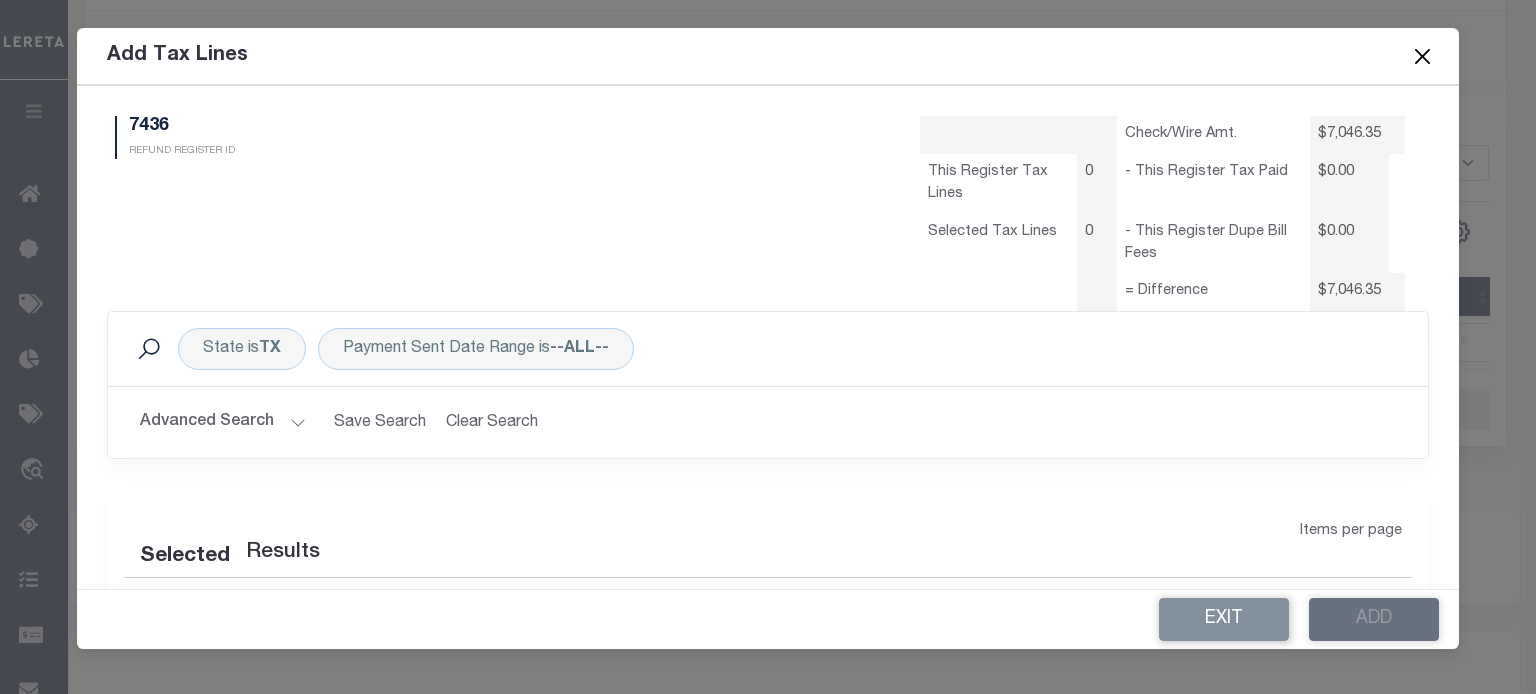 select on "100" 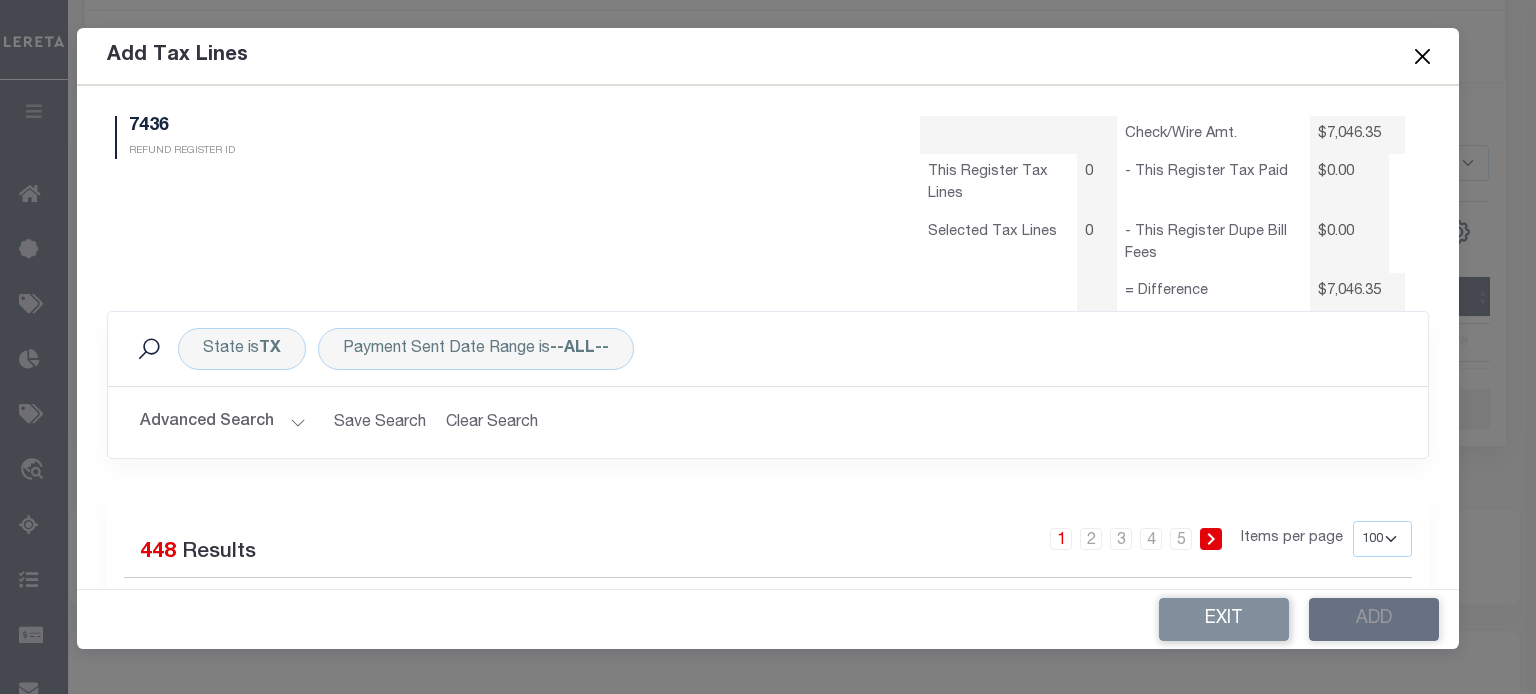 scroll, scrollTop: 491, scrollLeft: 0, axis: vertical 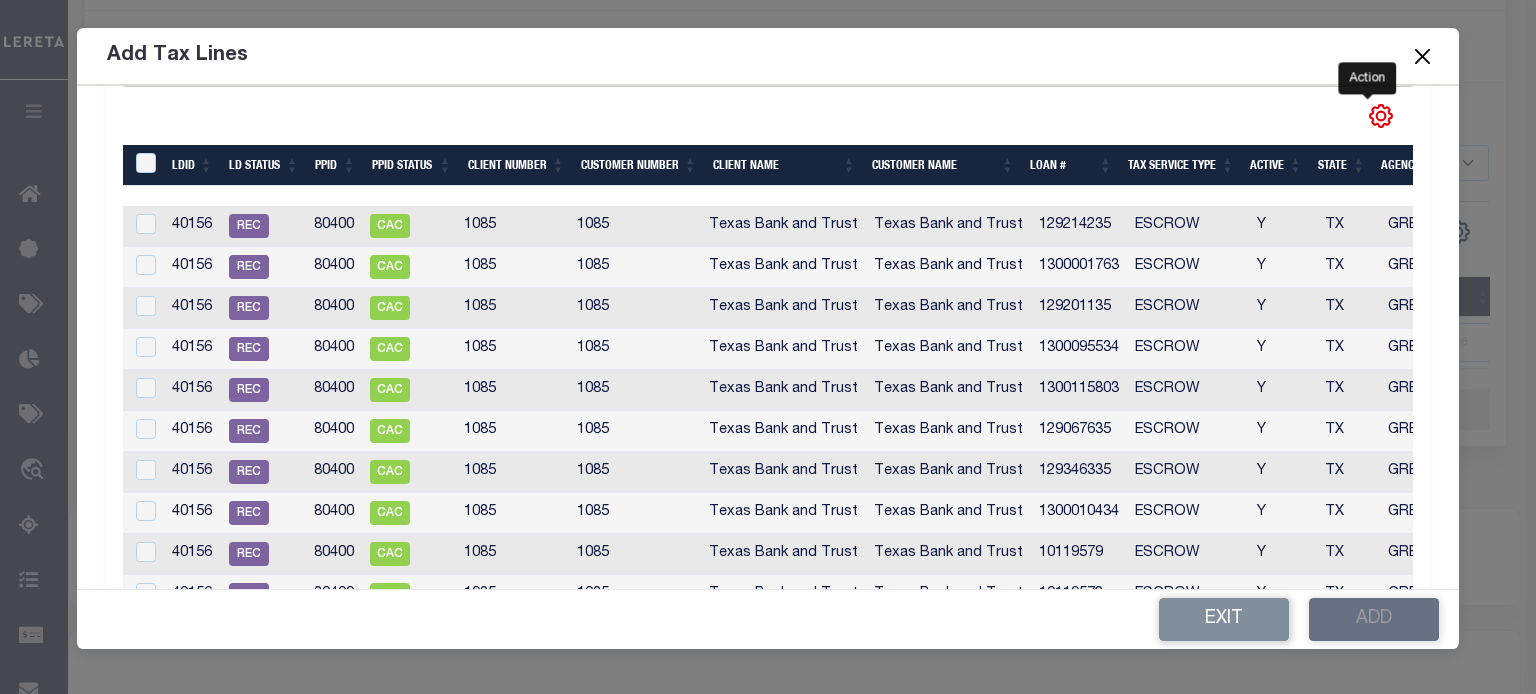 click 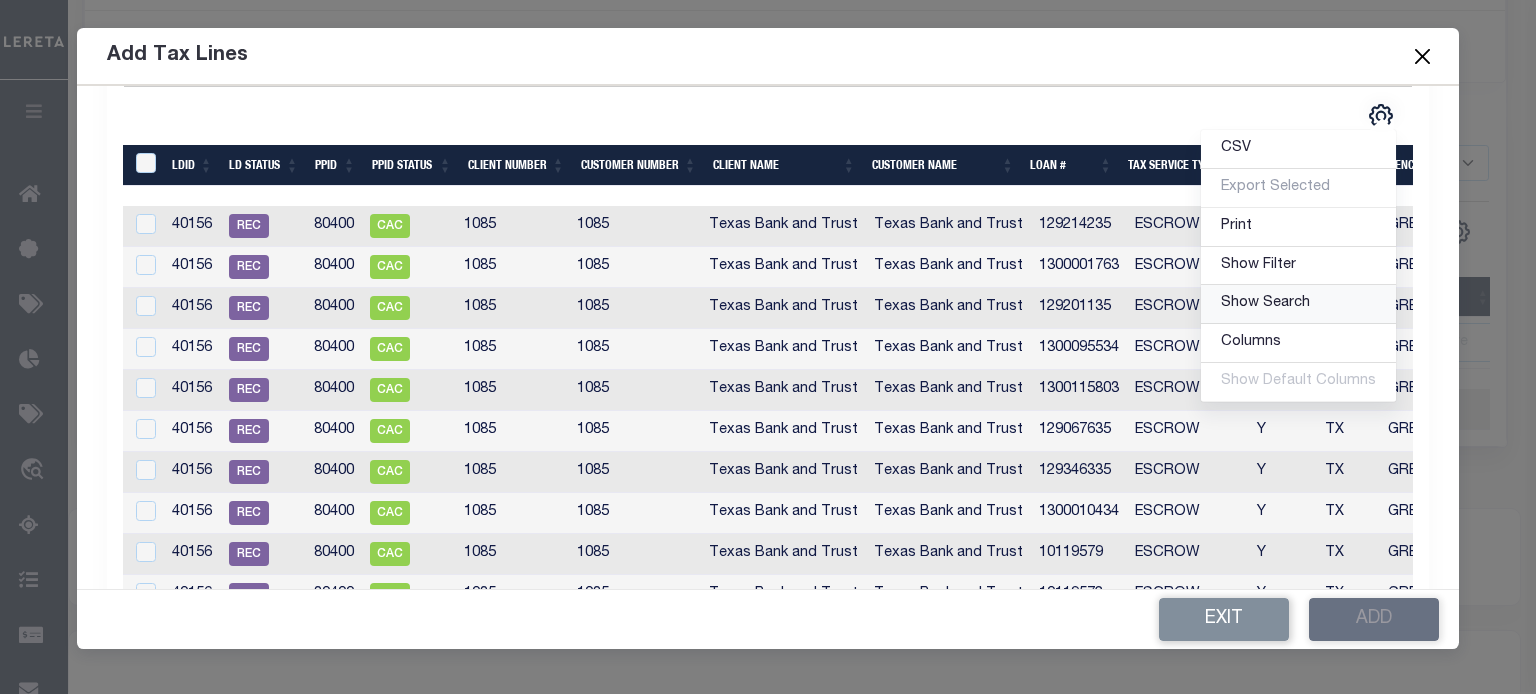 click on "Show Search" at bounding box center [1265, 303] 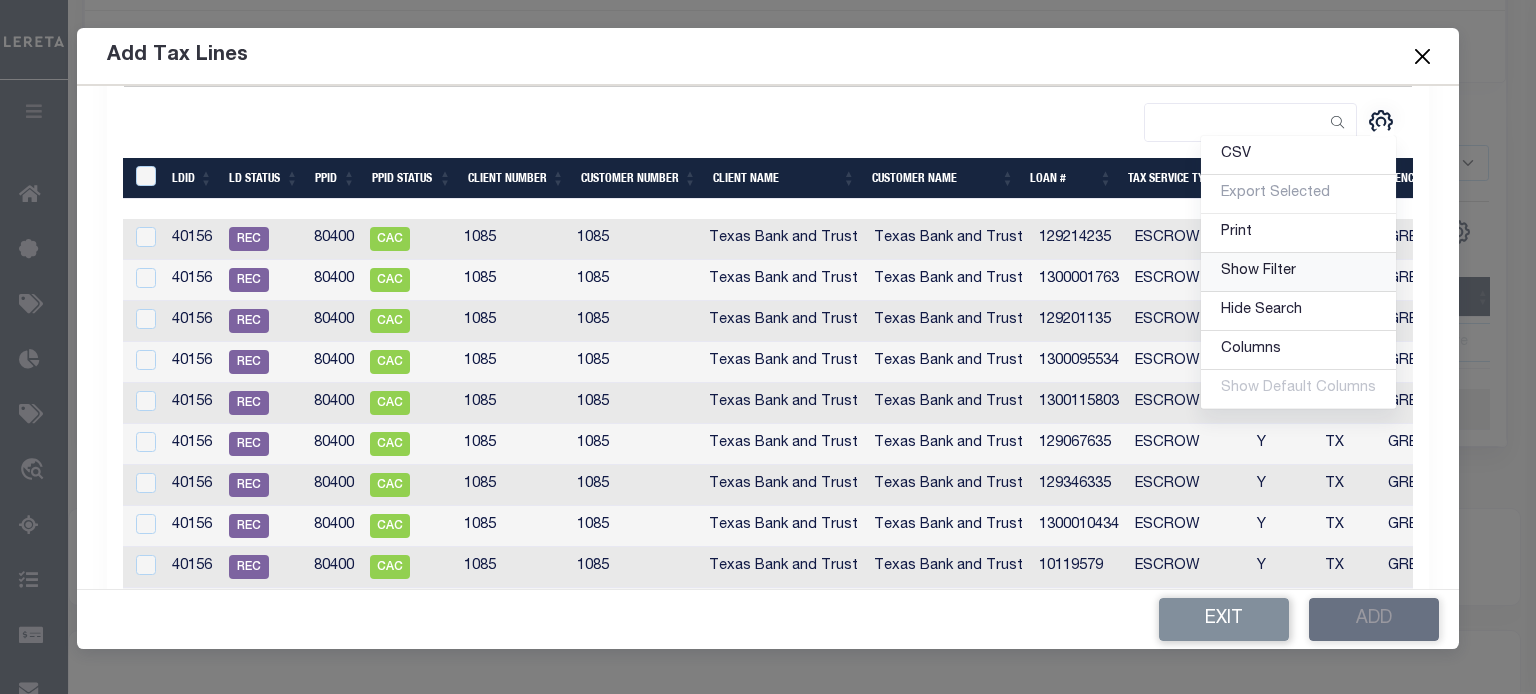 click on "Show Filter" at bounding box center (1258, 271) 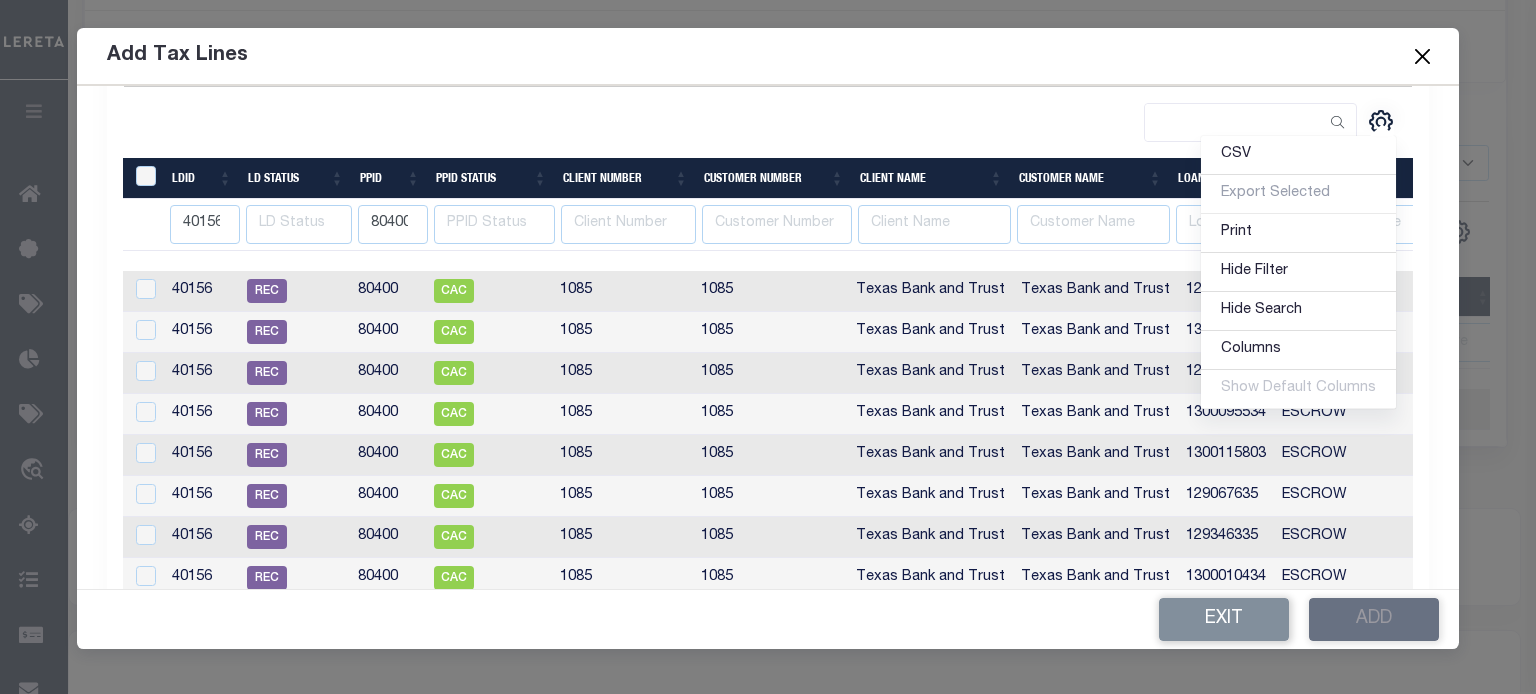 scroll, scrollTop: 0, scrollLeft: 323, axis: horizontal 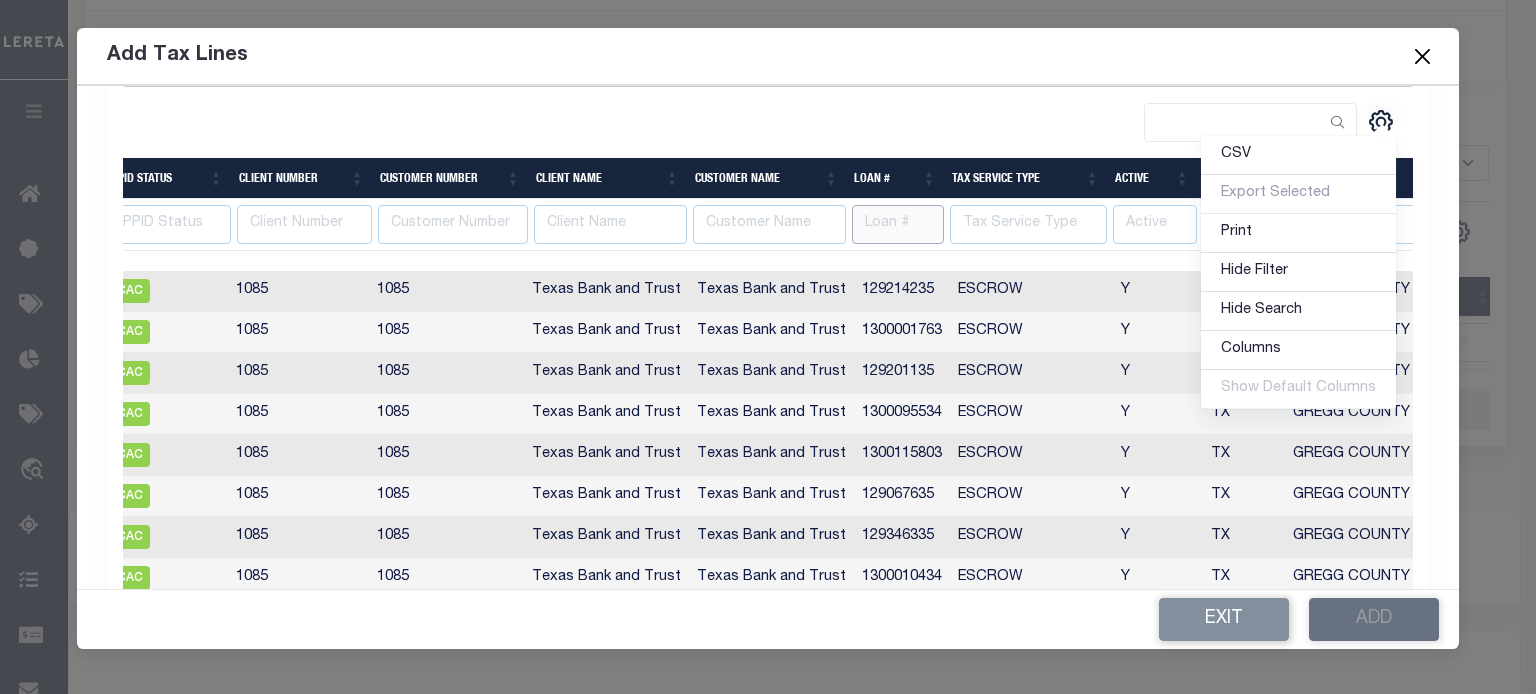 click at bounding box center (898, 224) 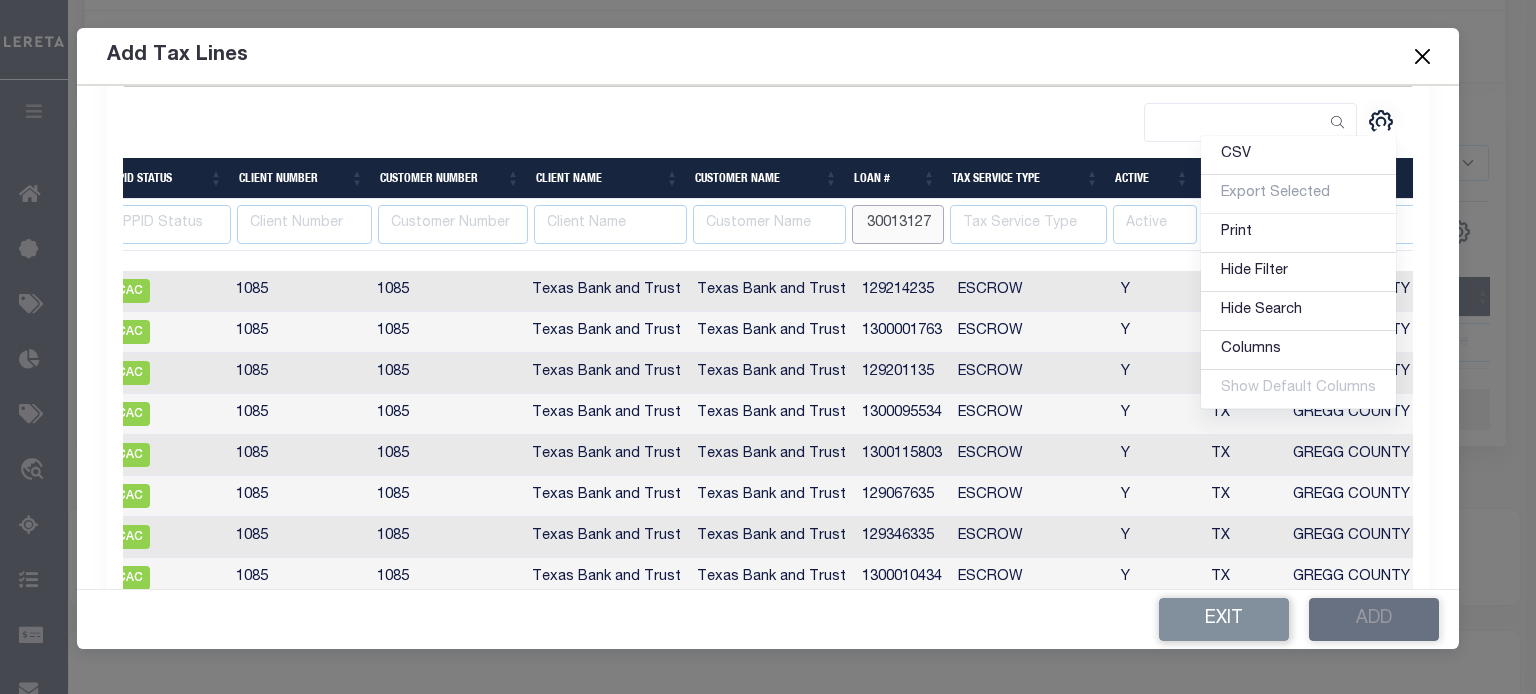 scroll, scrollTop: 0, scrollLeft: 14, axis: horizontal 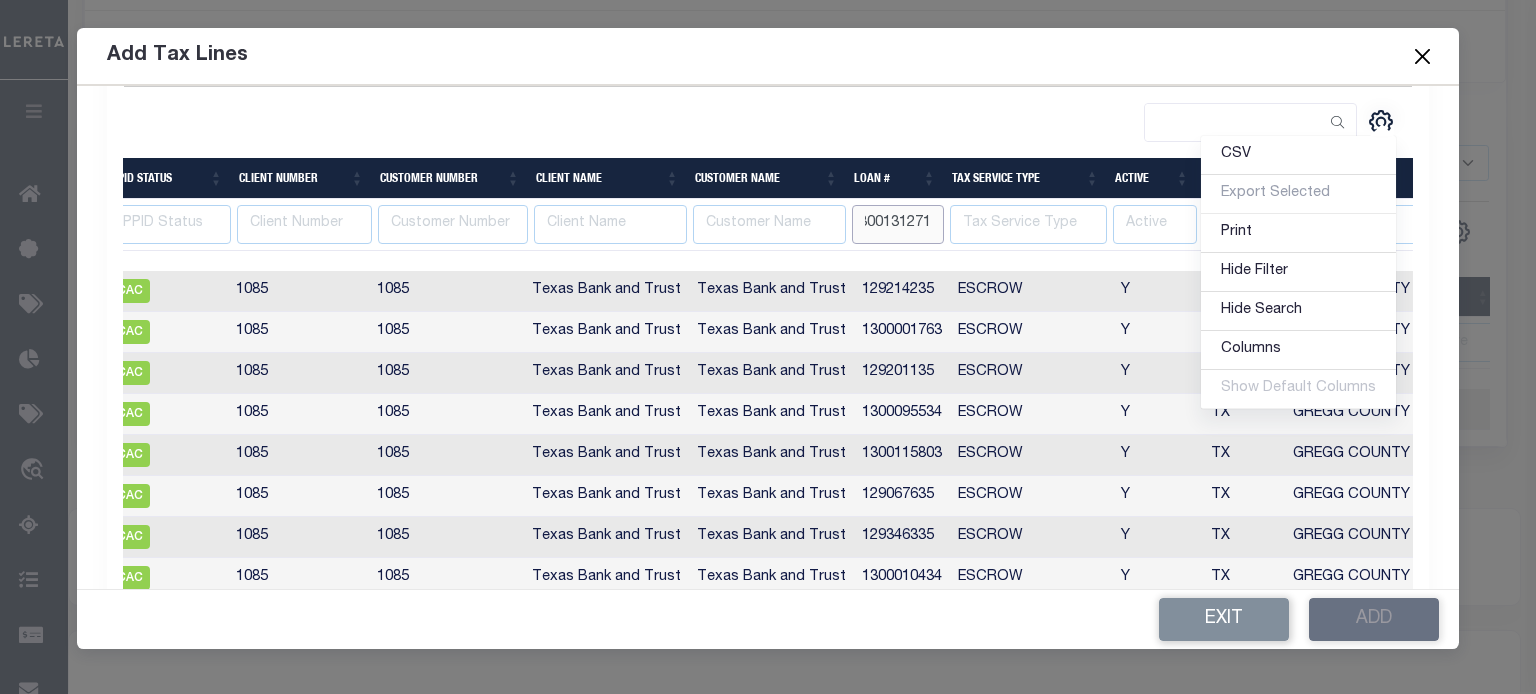 type on "1300131271" 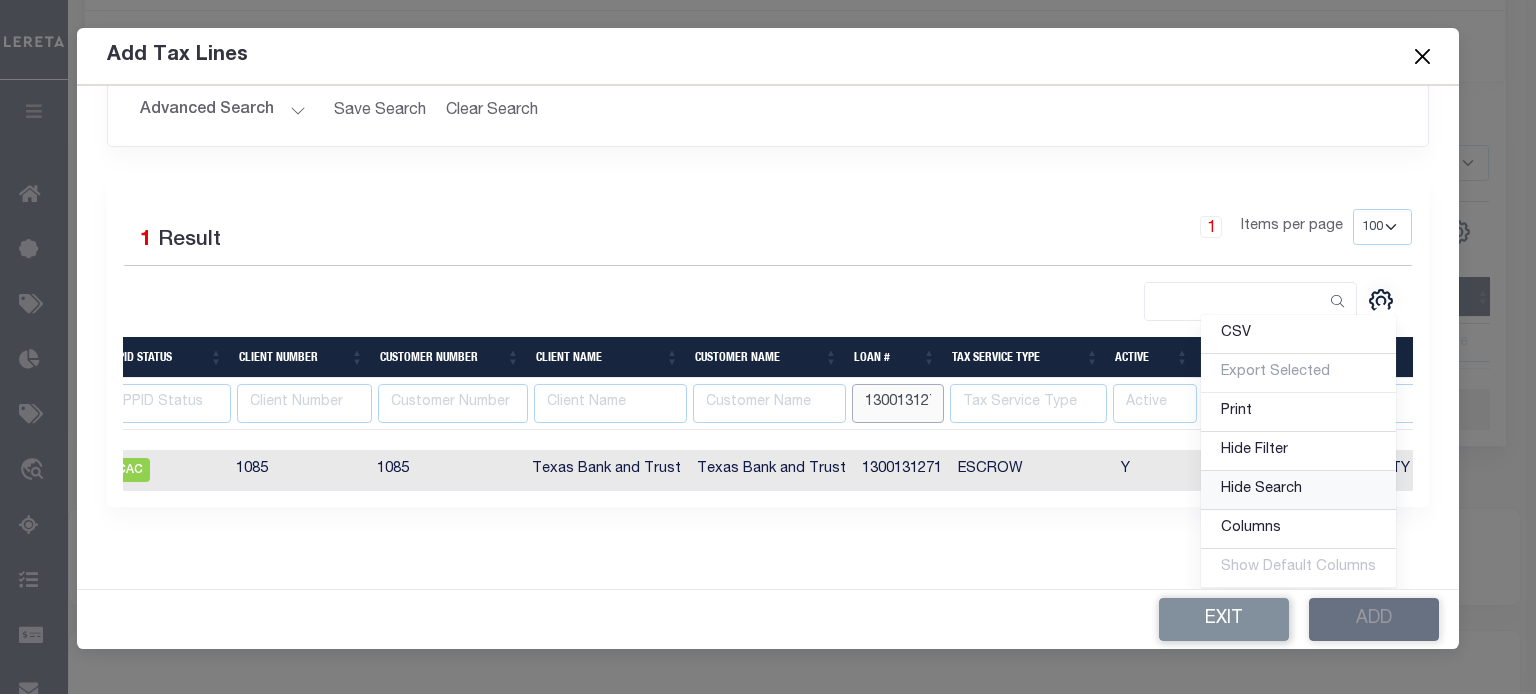 scroll, scrollTop: 309, scrollLeft: 0, axis: vertical 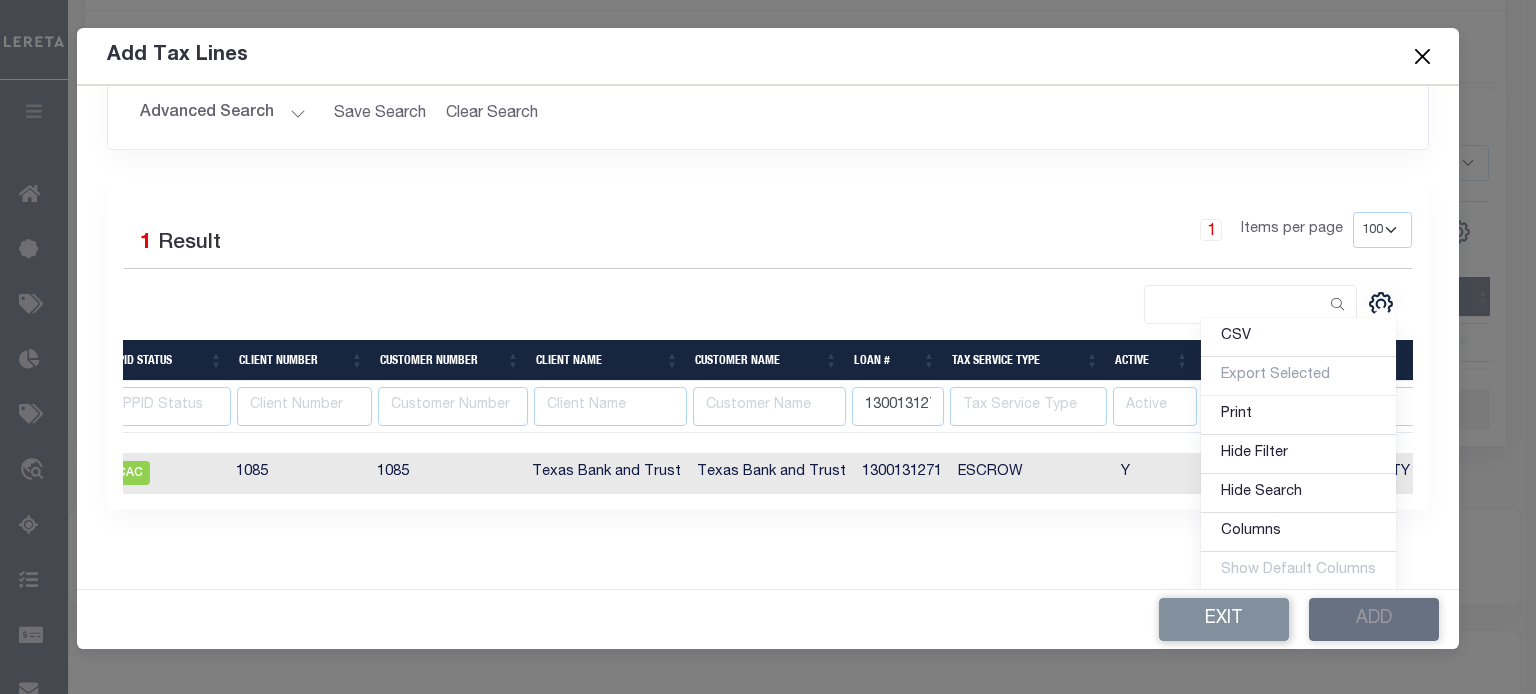 drag, startPoint x: 992, startPoint y: 504, endPoint x: 512, endPoint y: 506, distance: 480.00418 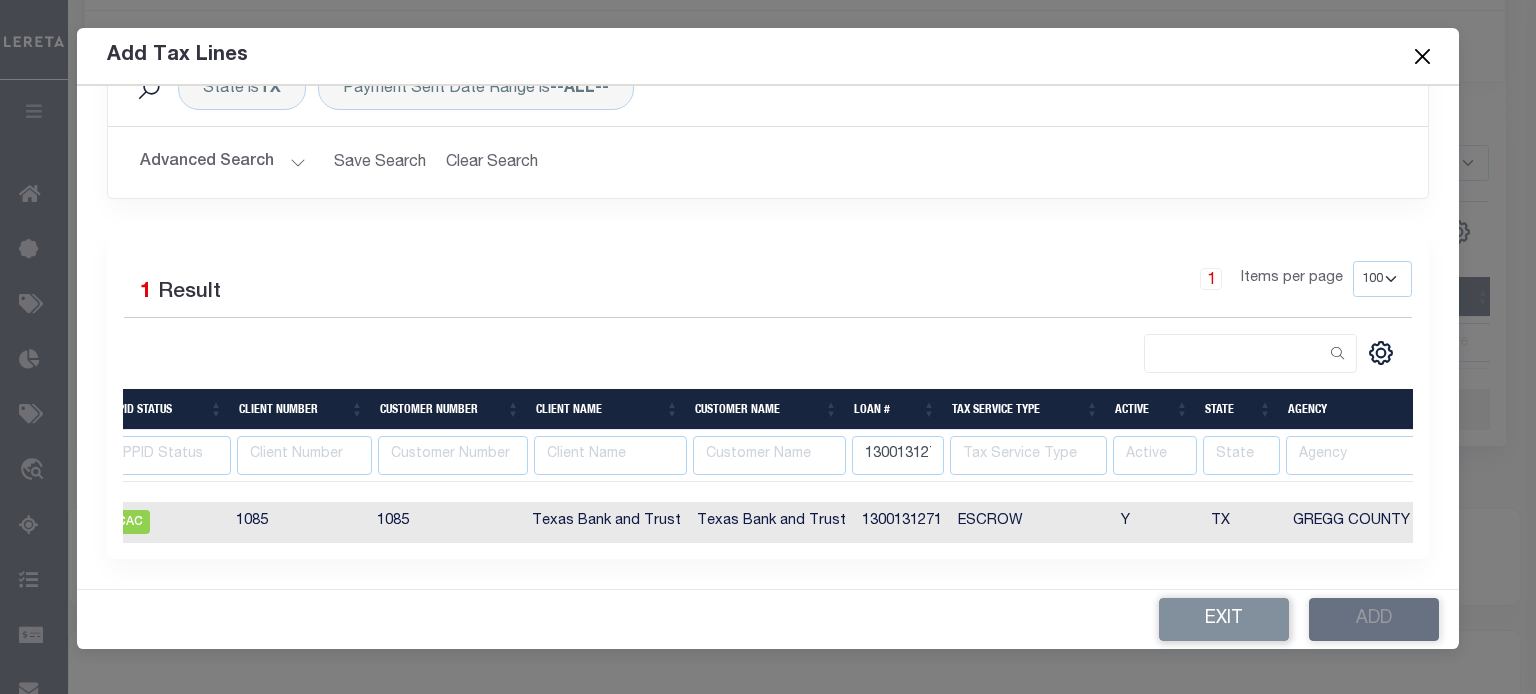 scroll, scrollTop: 270, scrollLeft: 0, axis: vertical 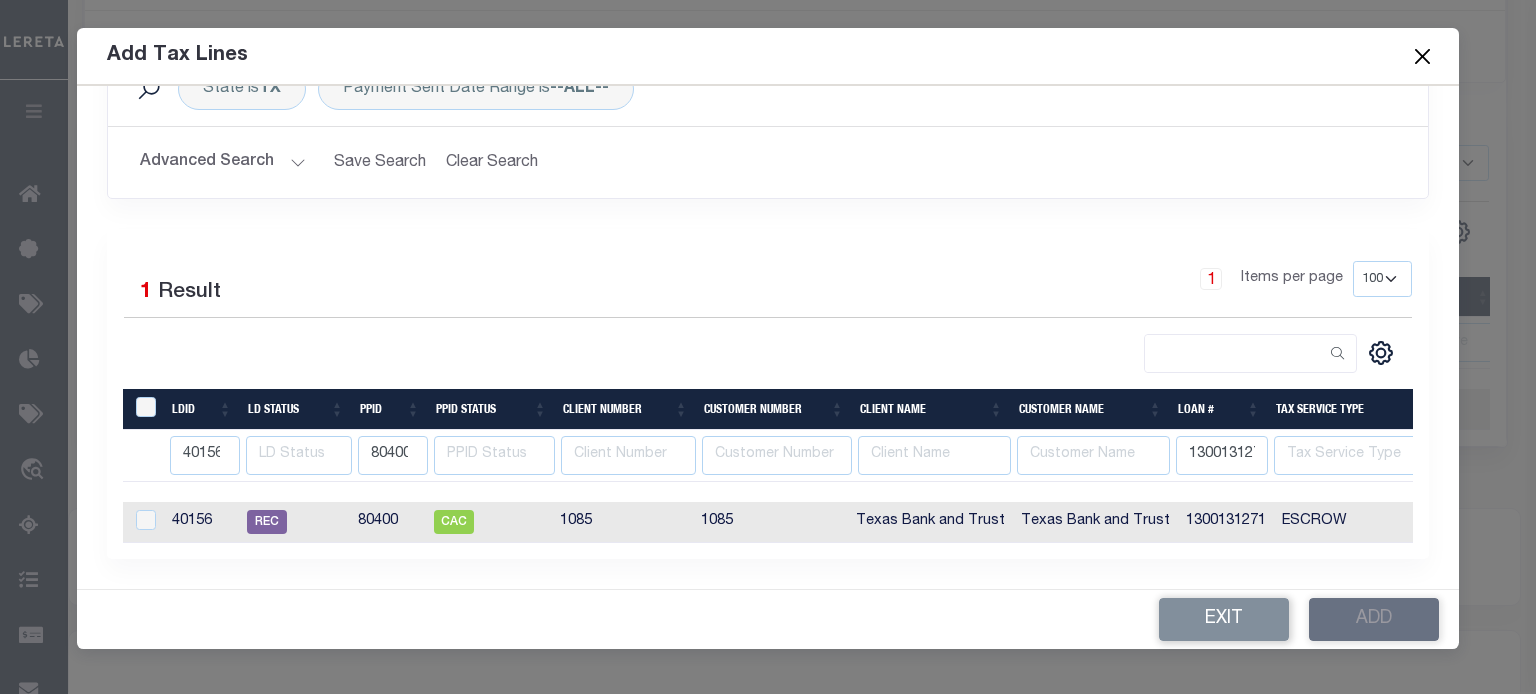 click at bounding box center [146, 520] 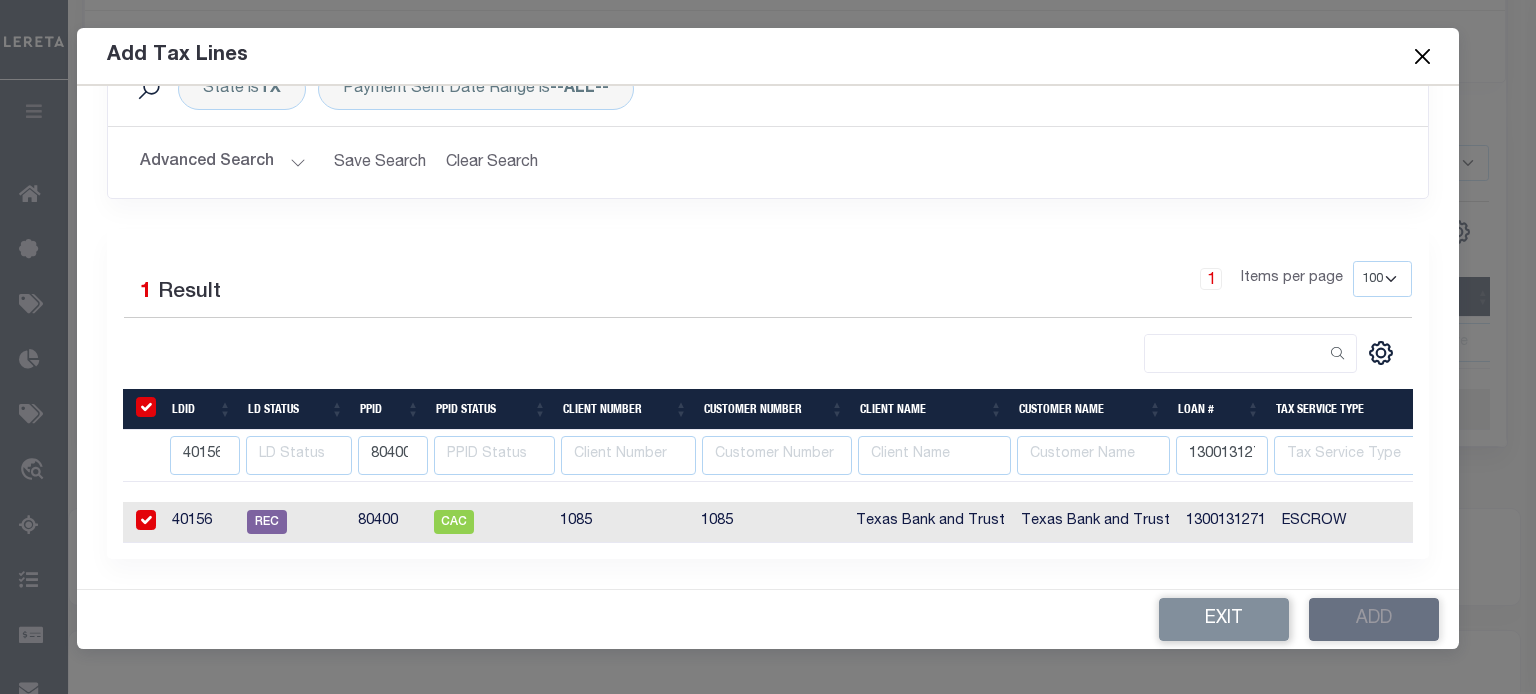 checkbox on "true" 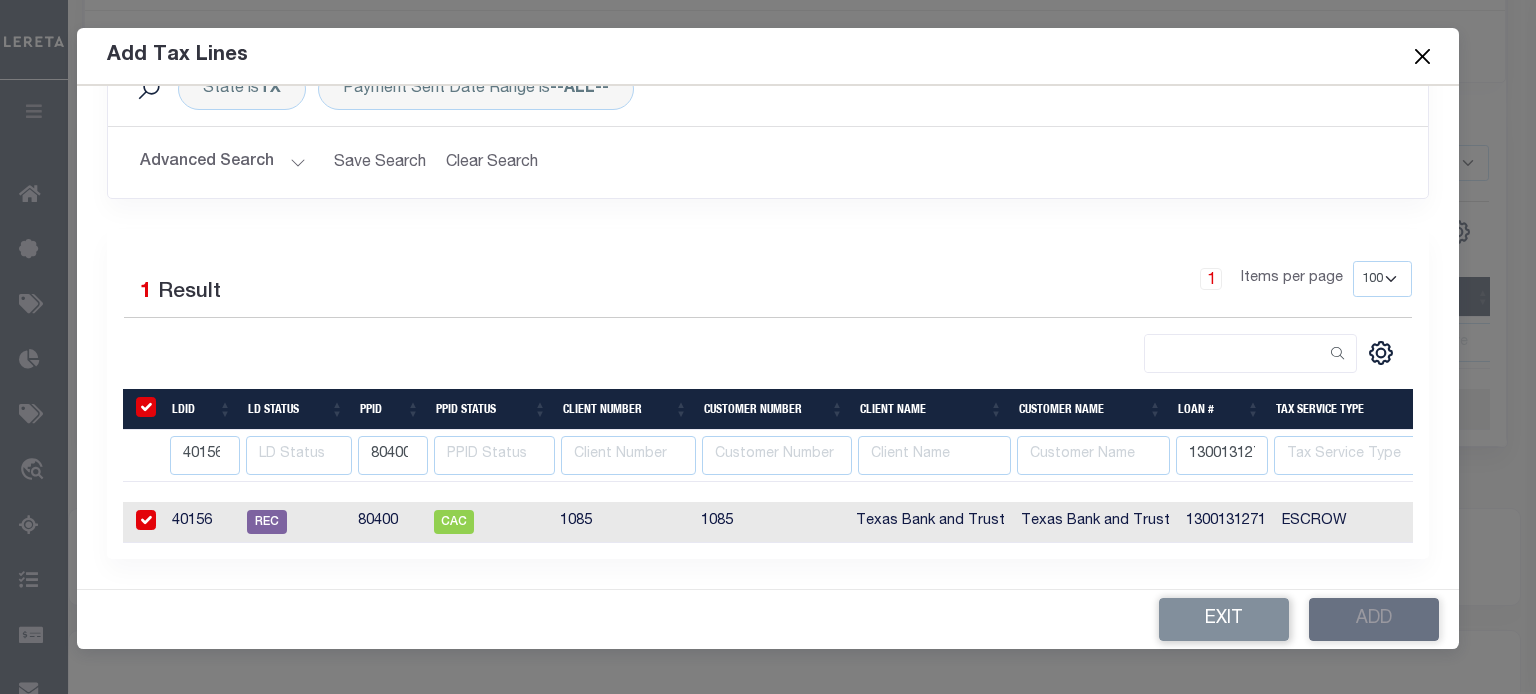 checkbox on "true" 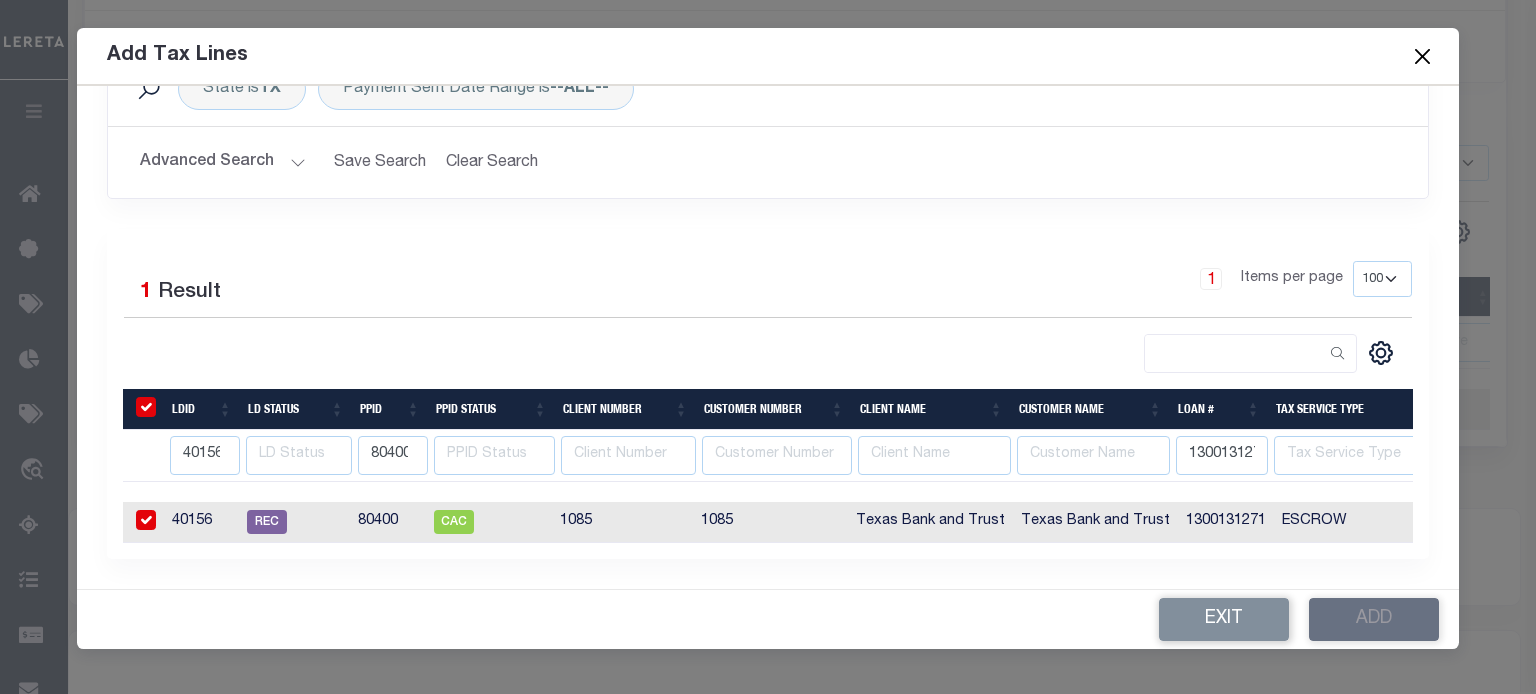 scroll, scrollTop: 267, scrollLeft: 0, axis: vertical 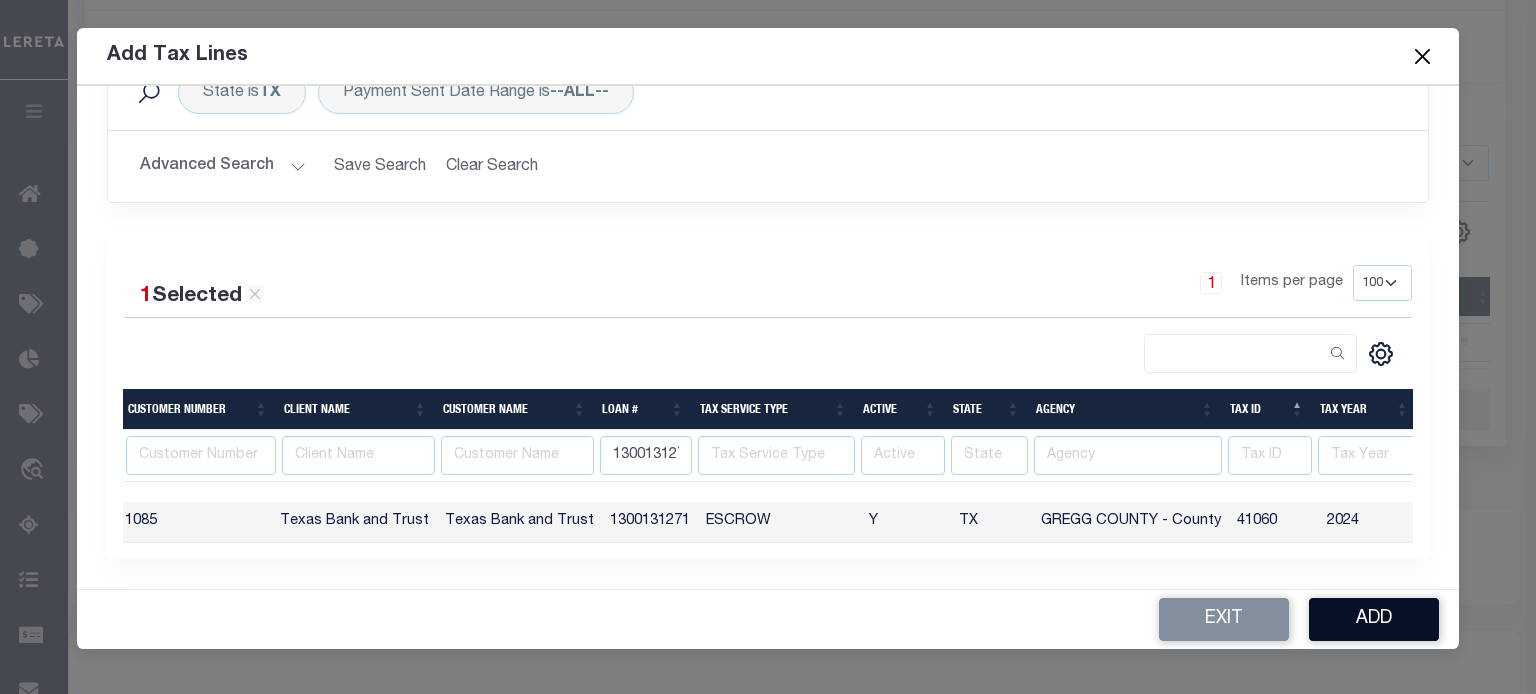 click on "Add" at bounding box center [1374, 619] 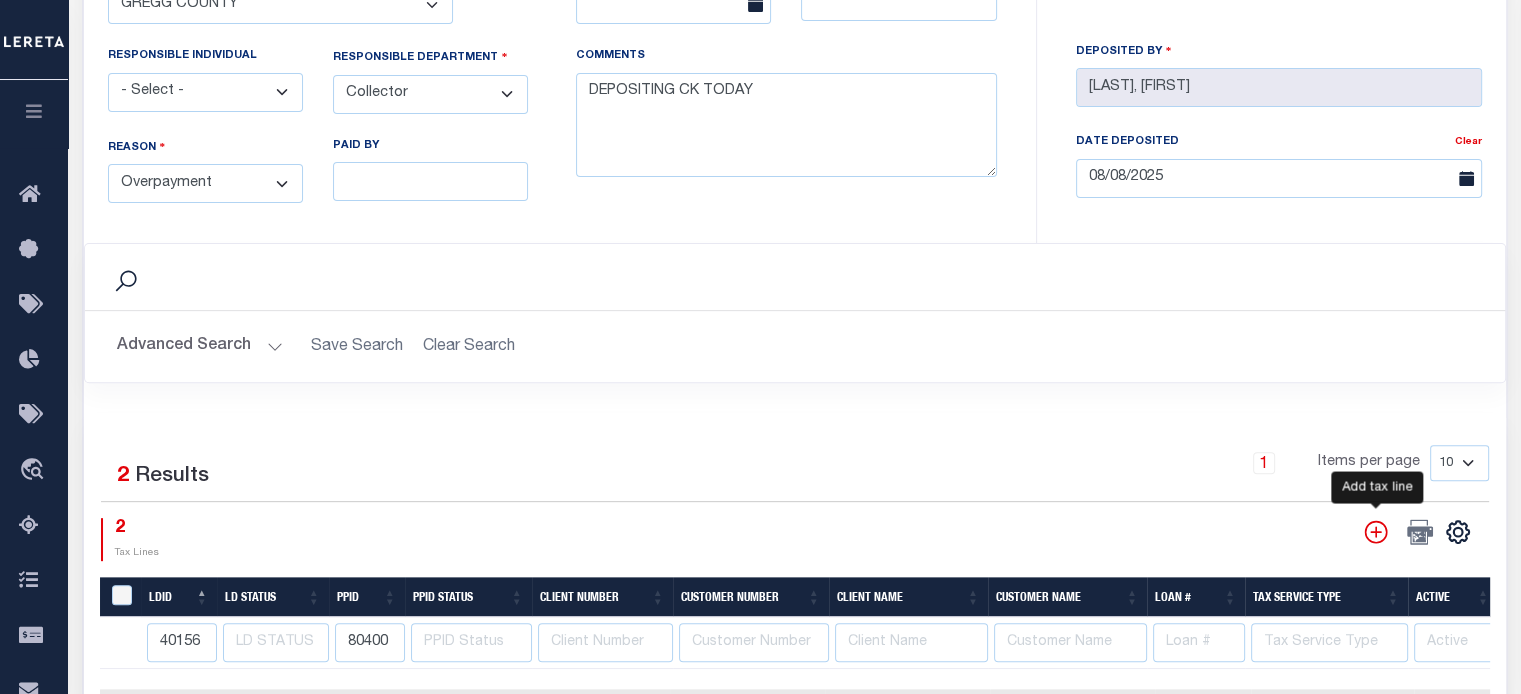 click 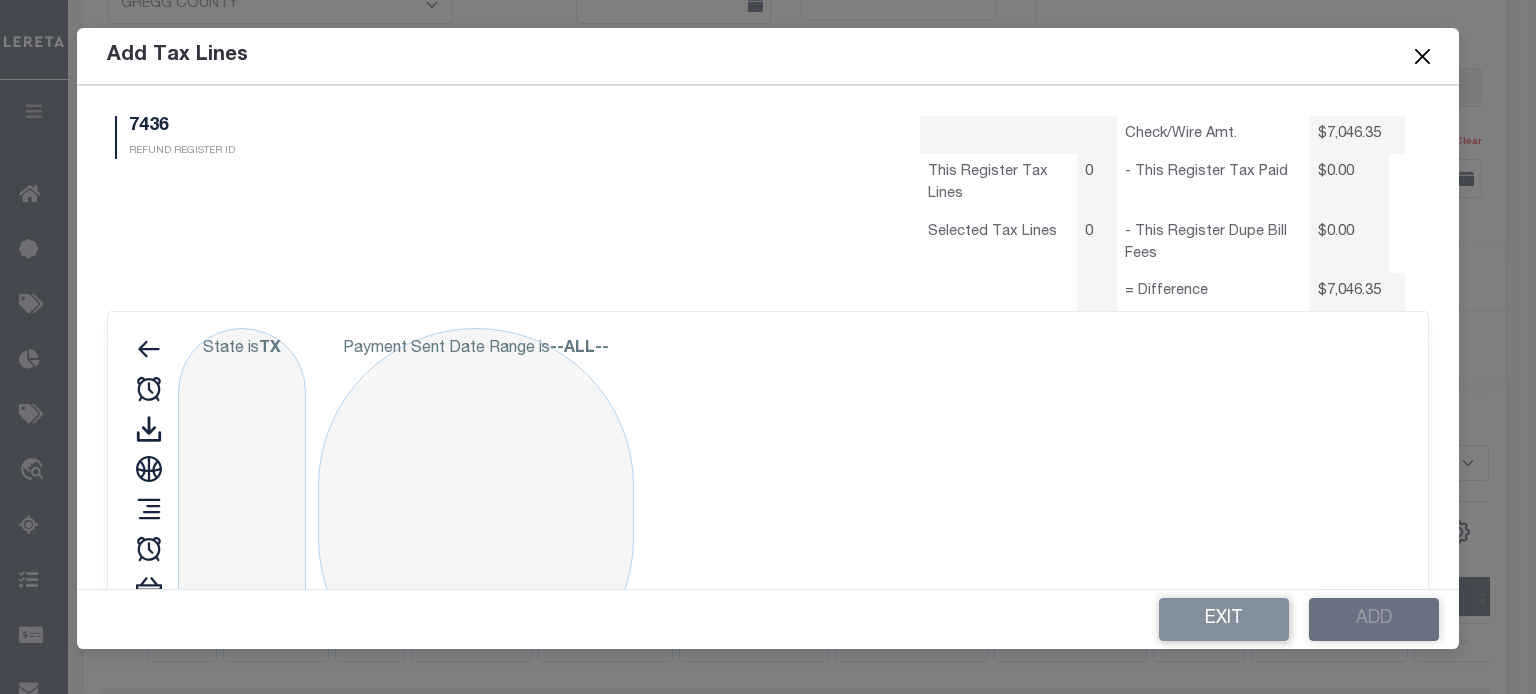 type on "40156" 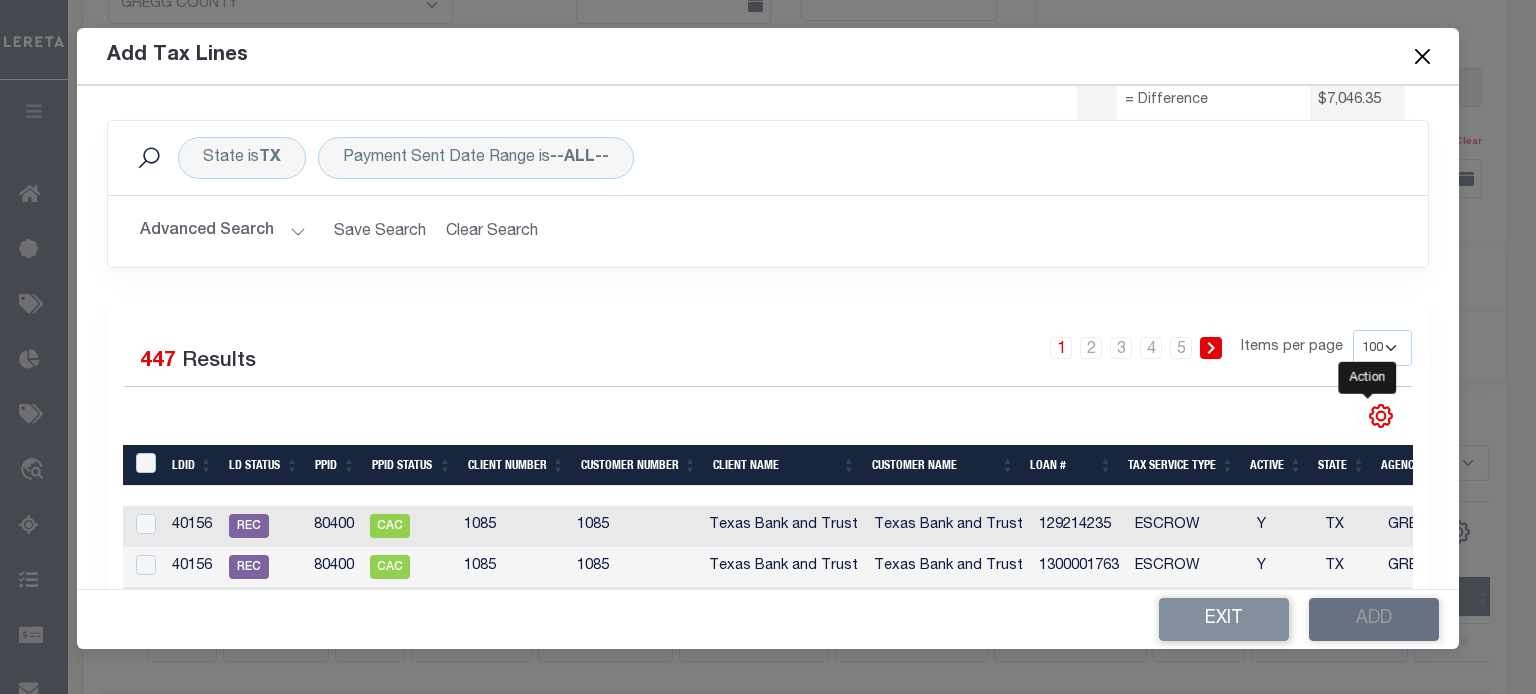 click 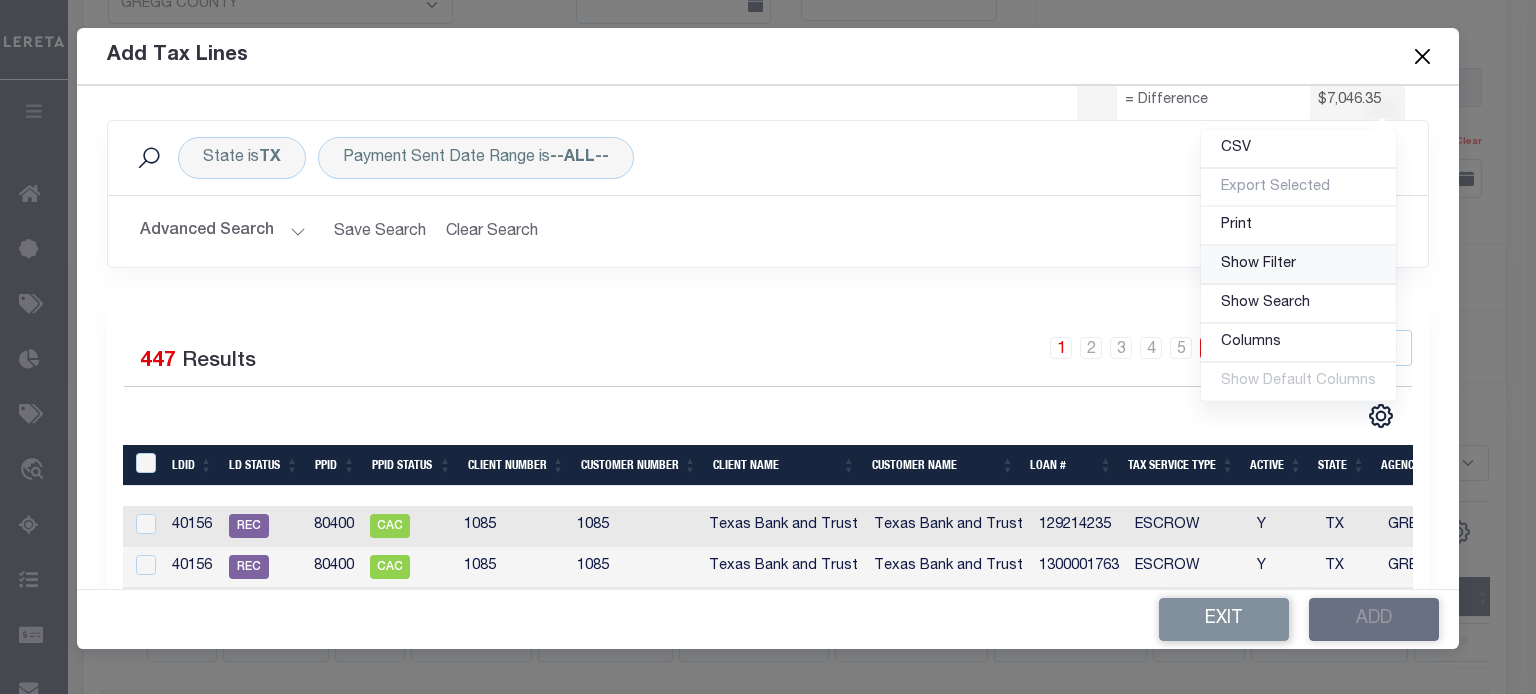 click on "Show Filter" at bounding box center (1258, 264) 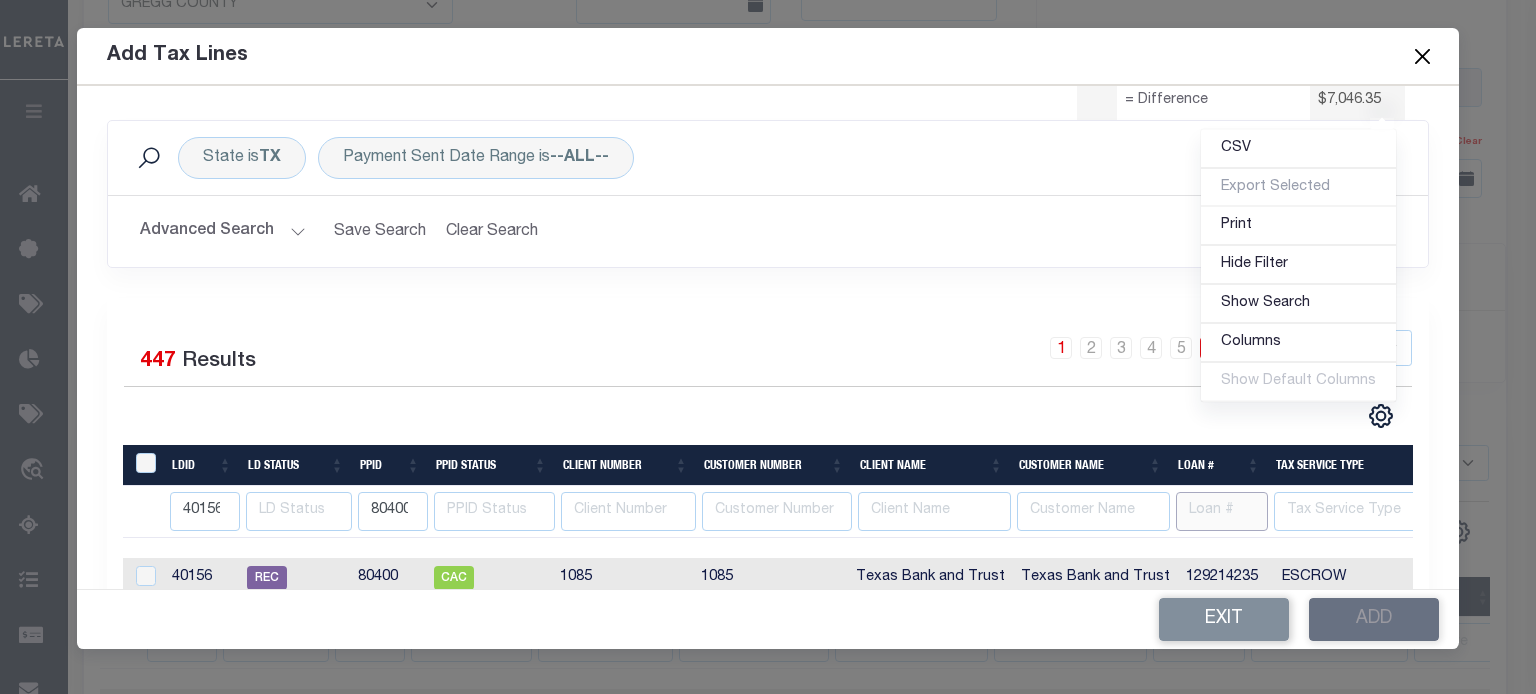 click at bounding box center (1222, 511) 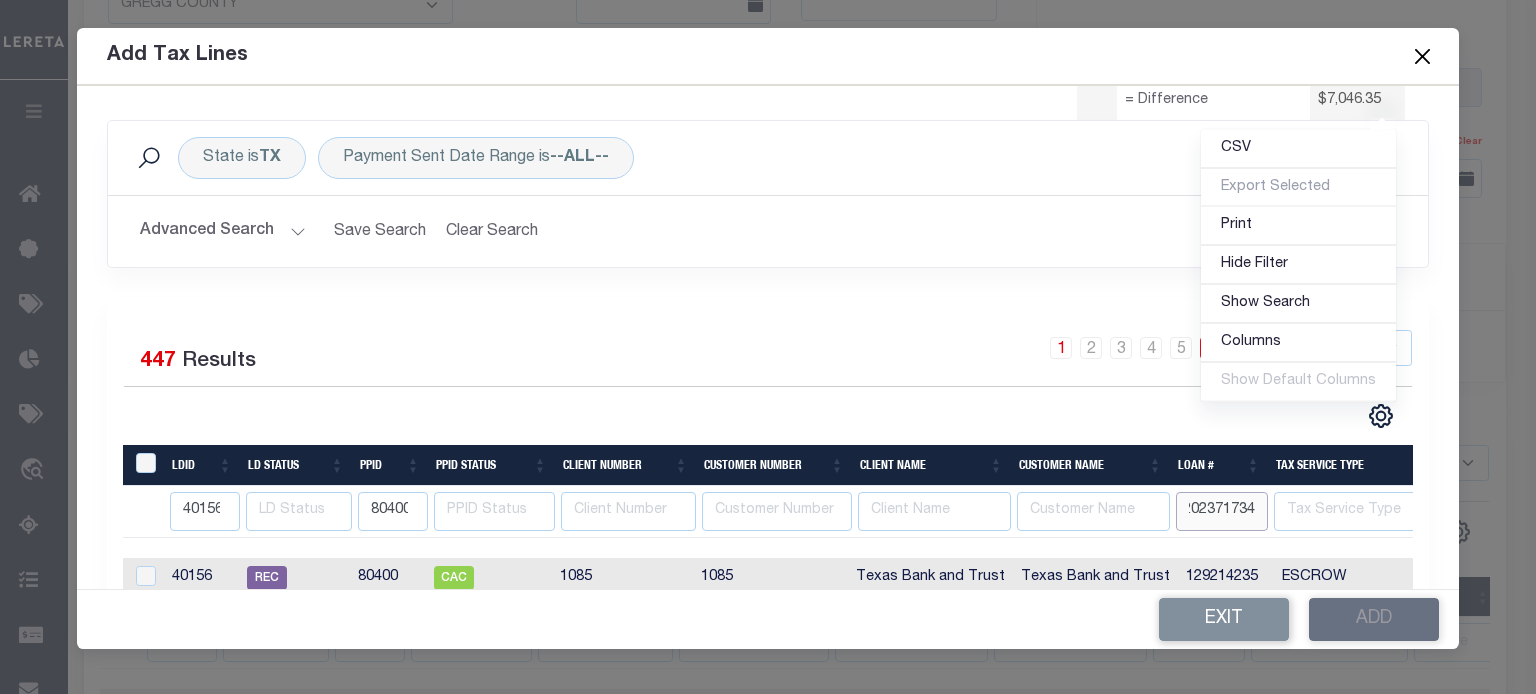type on "202371734" 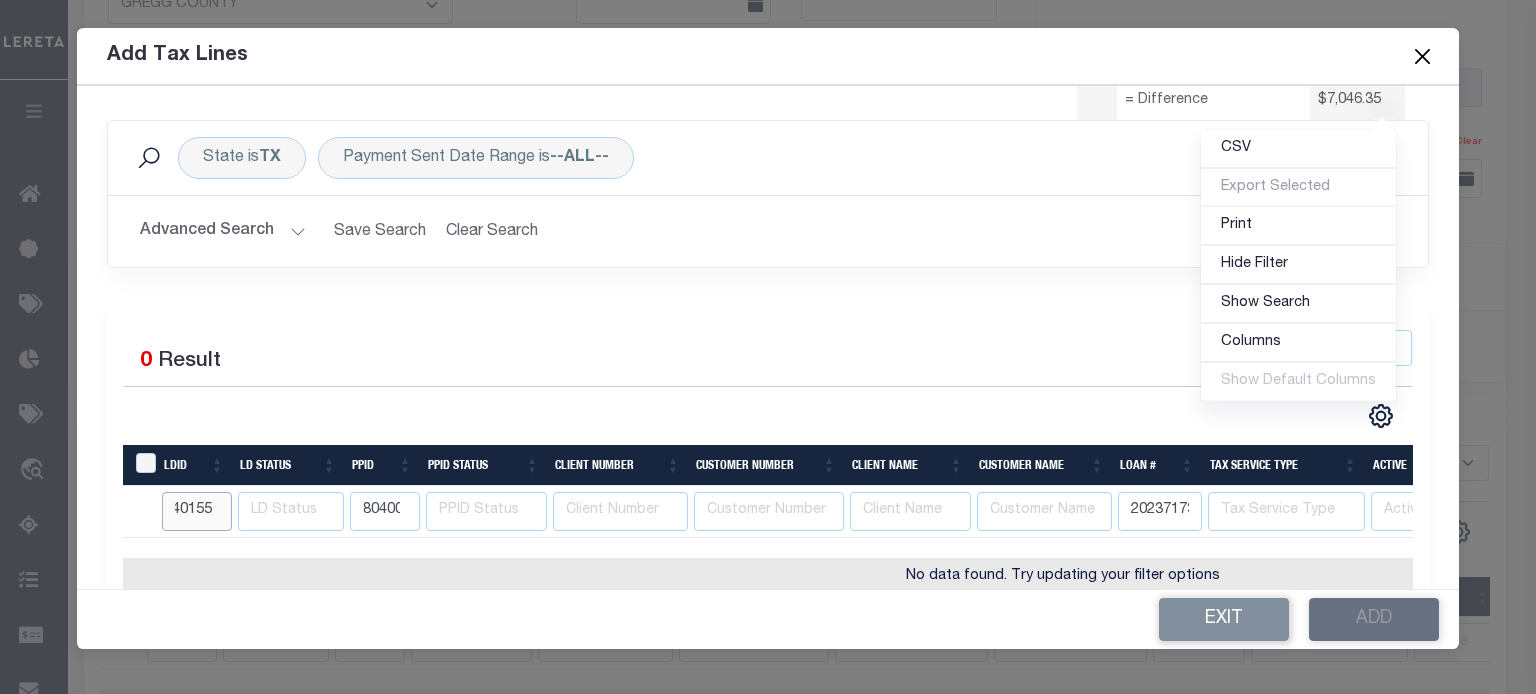 click on "40155" at bounding box center [197, 511] 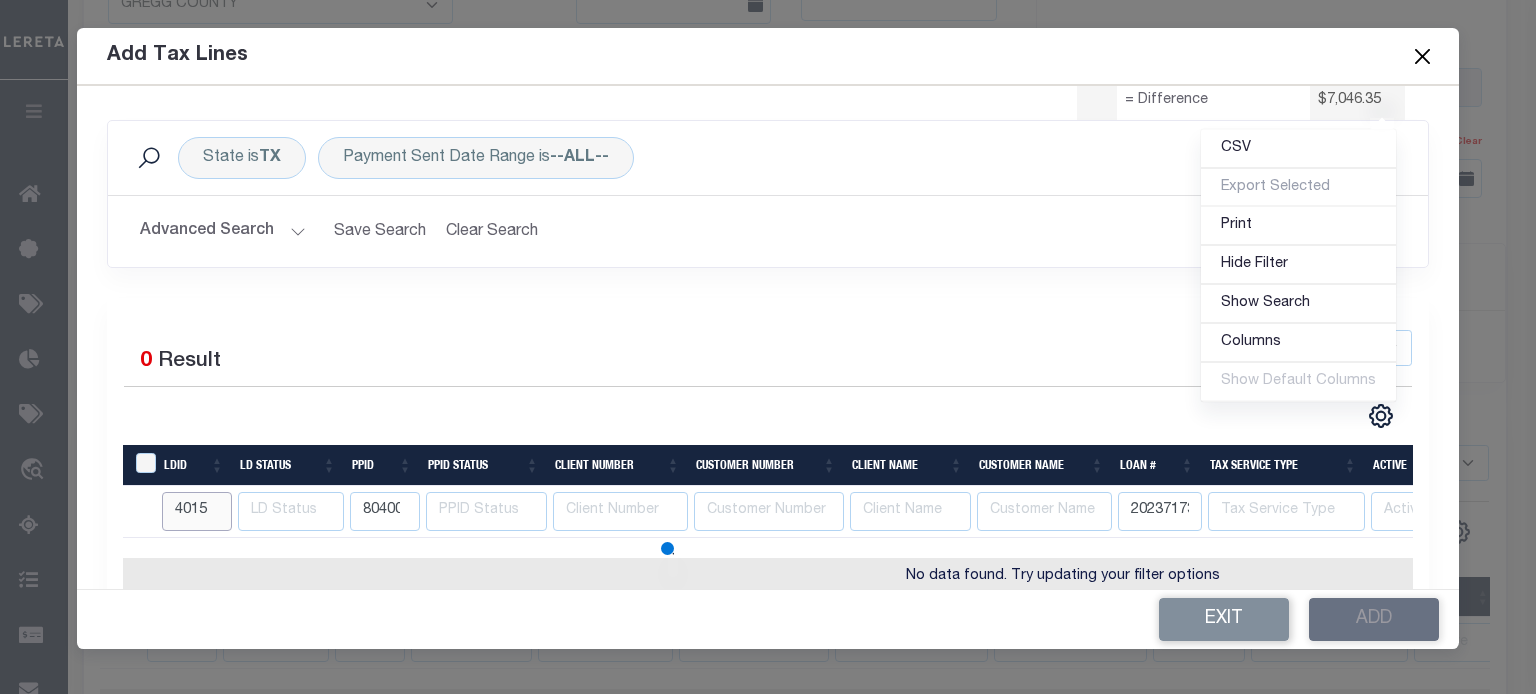 type on "4015" 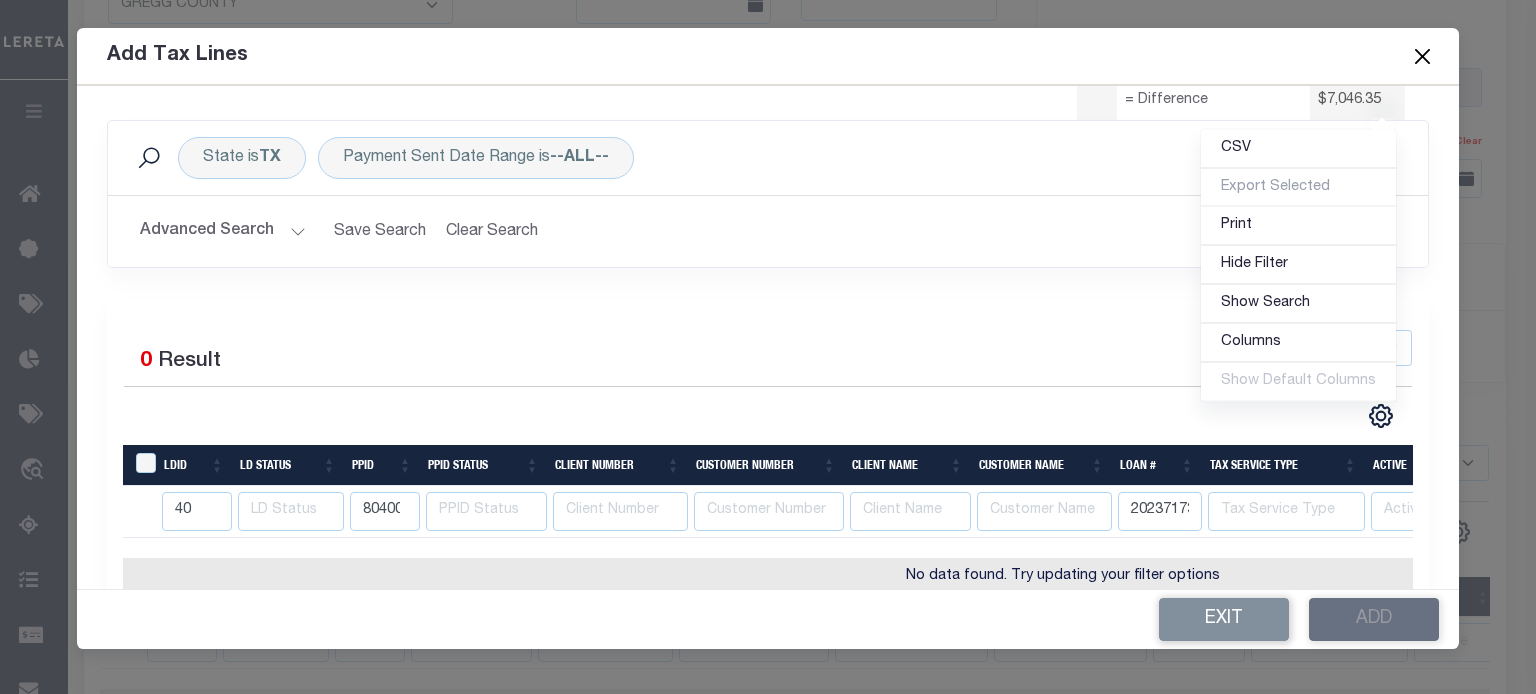 type on "4" 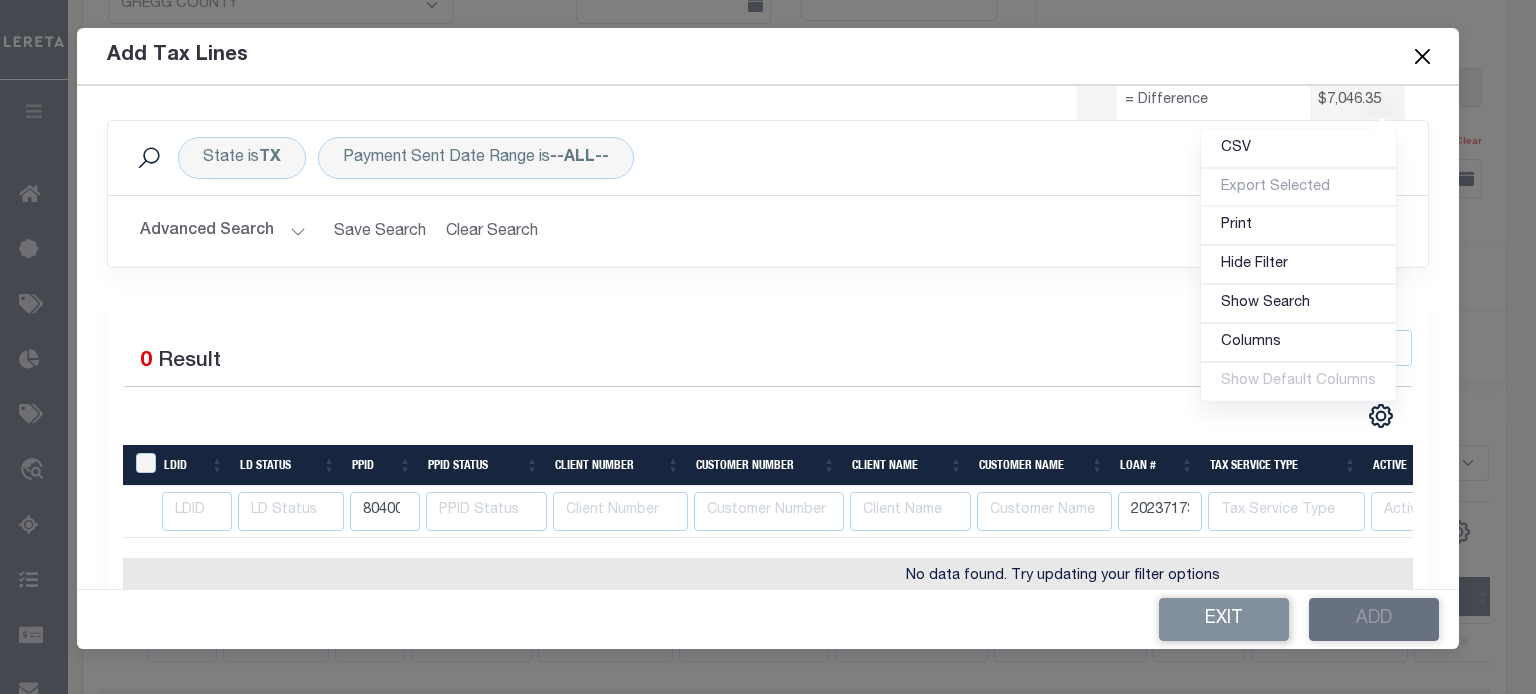 type 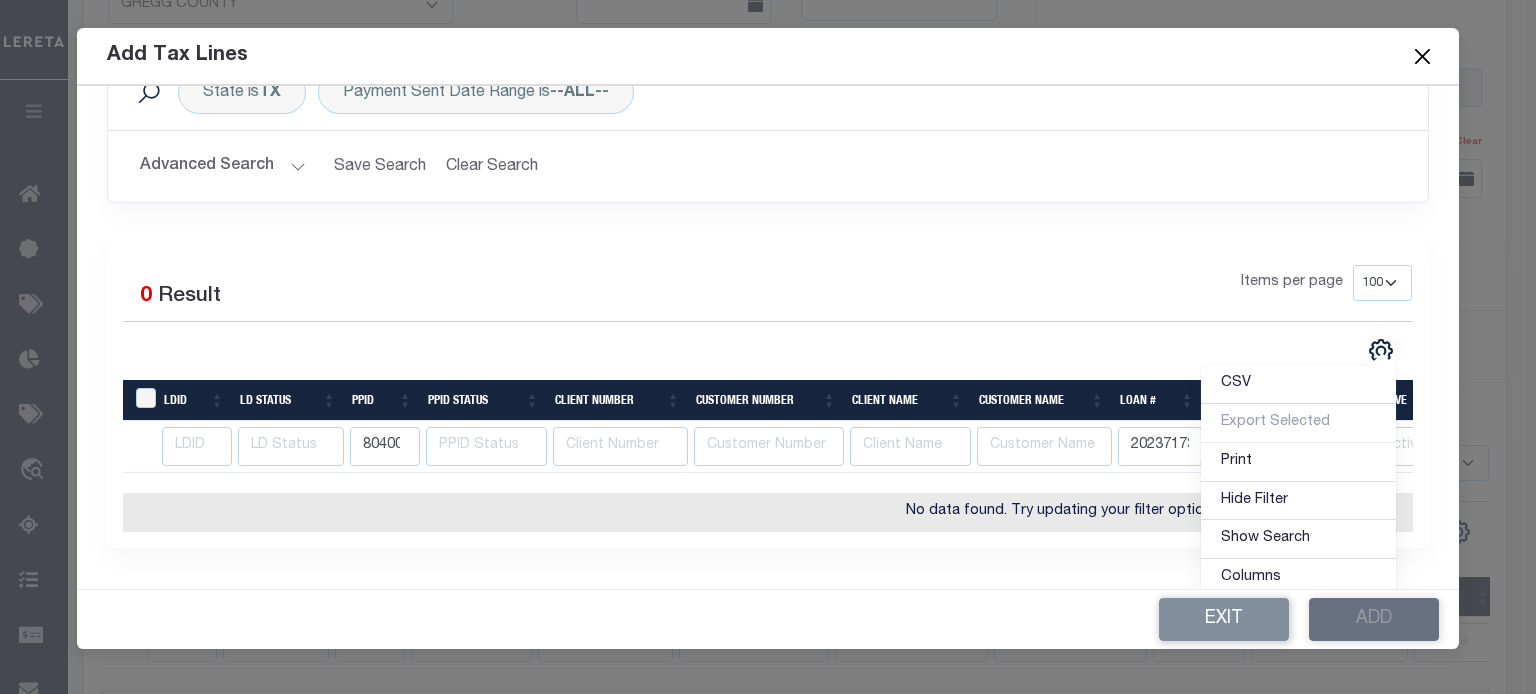 click on "[STATE]" at bounding box center (768, 337) 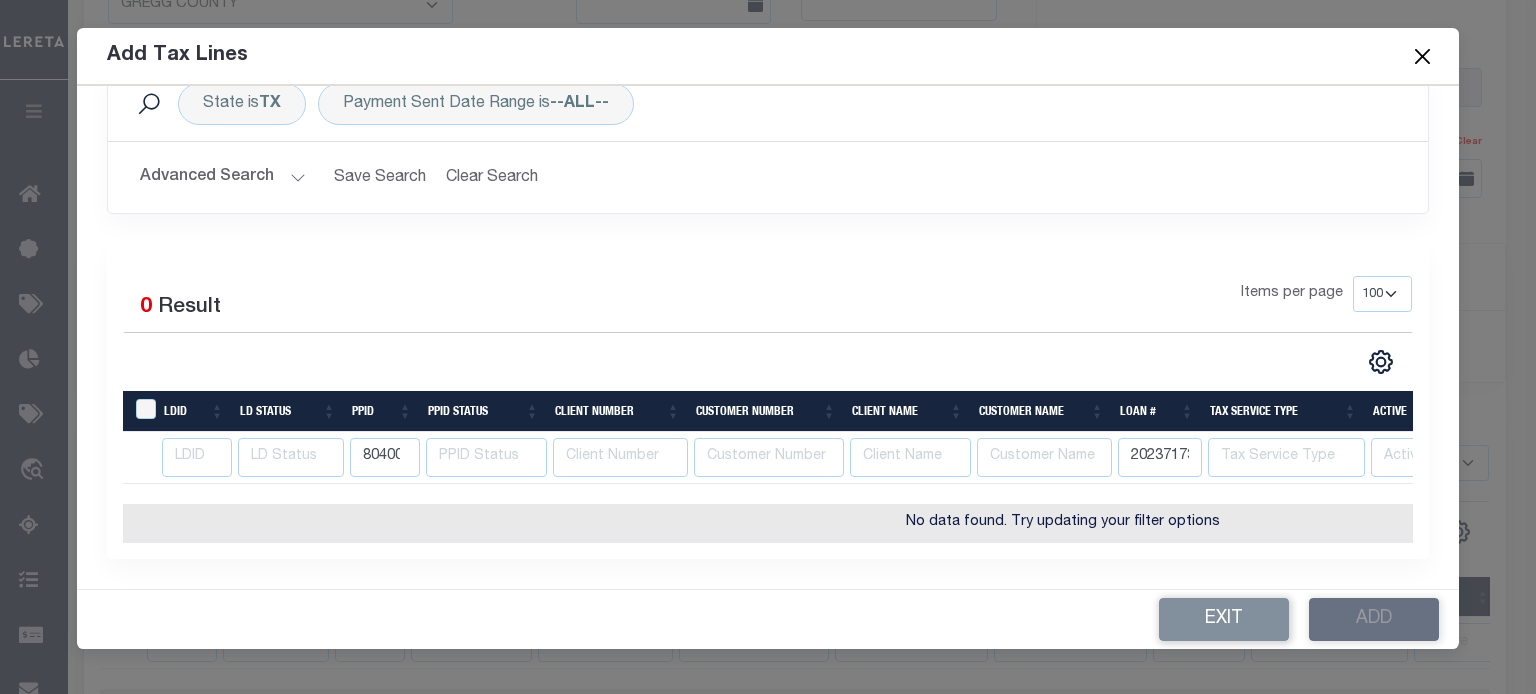 click at bounding box center [1381, 361] 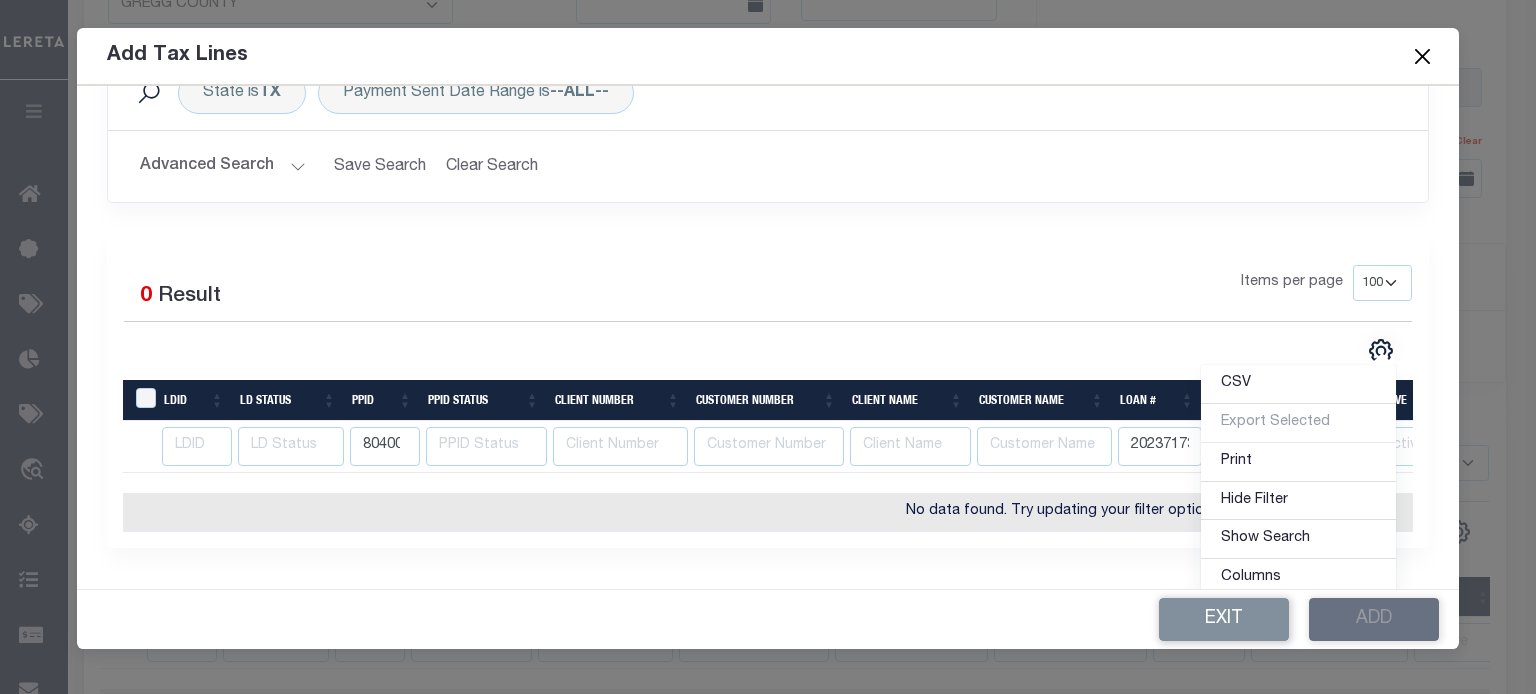 click on "Selected
0   Result
Items per page   10 25 50 100" at bounding box center [768, 390] 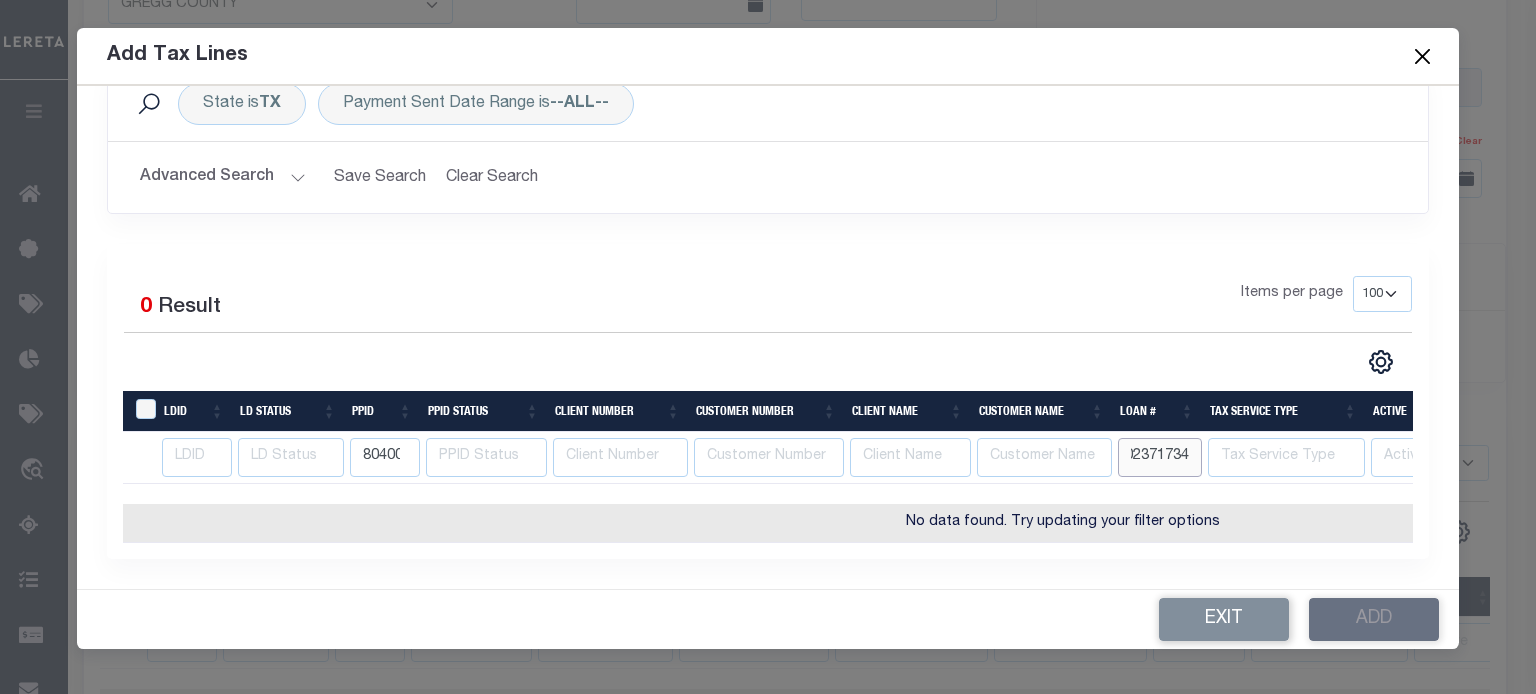 drag, startPoint x: 1129, startPoint y: 446, endPoint x: 1250, endPoint y: 451, distance: 121.103264 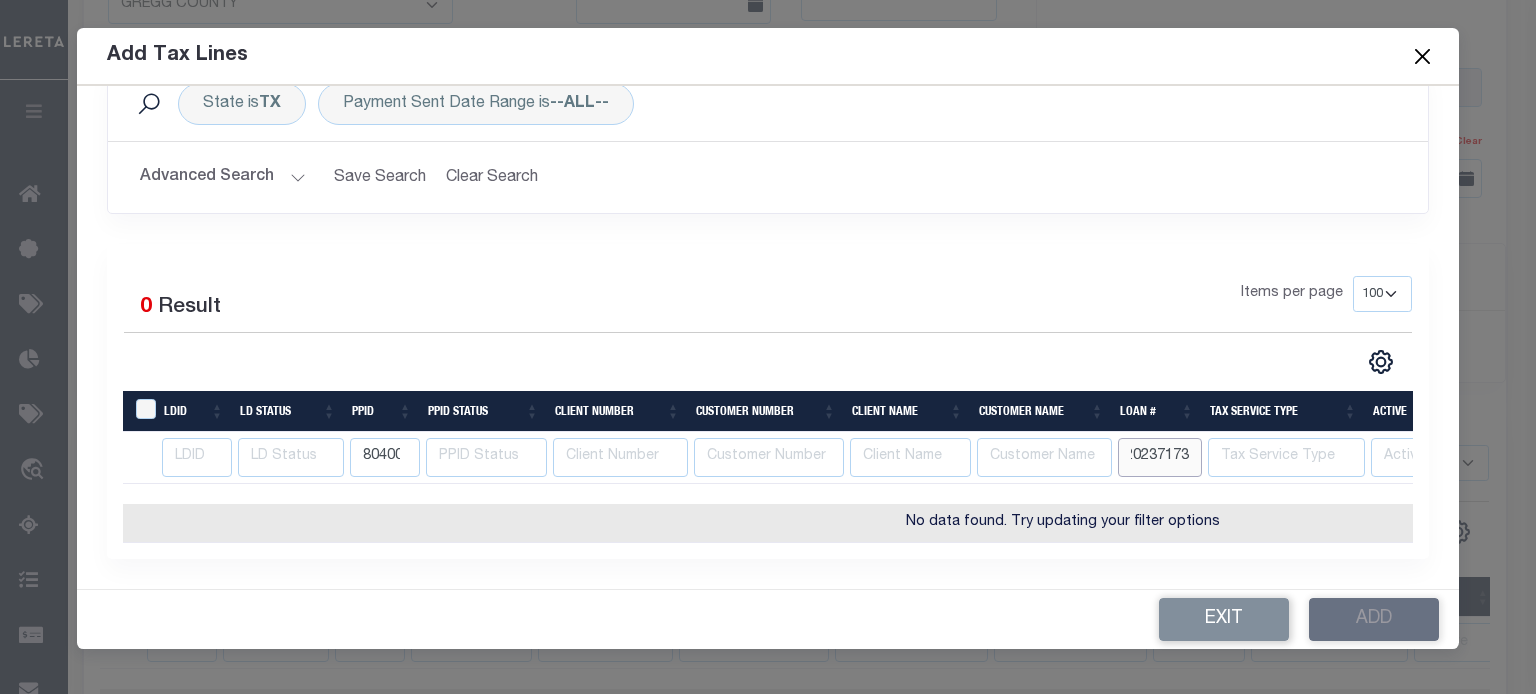 type on "202371734" 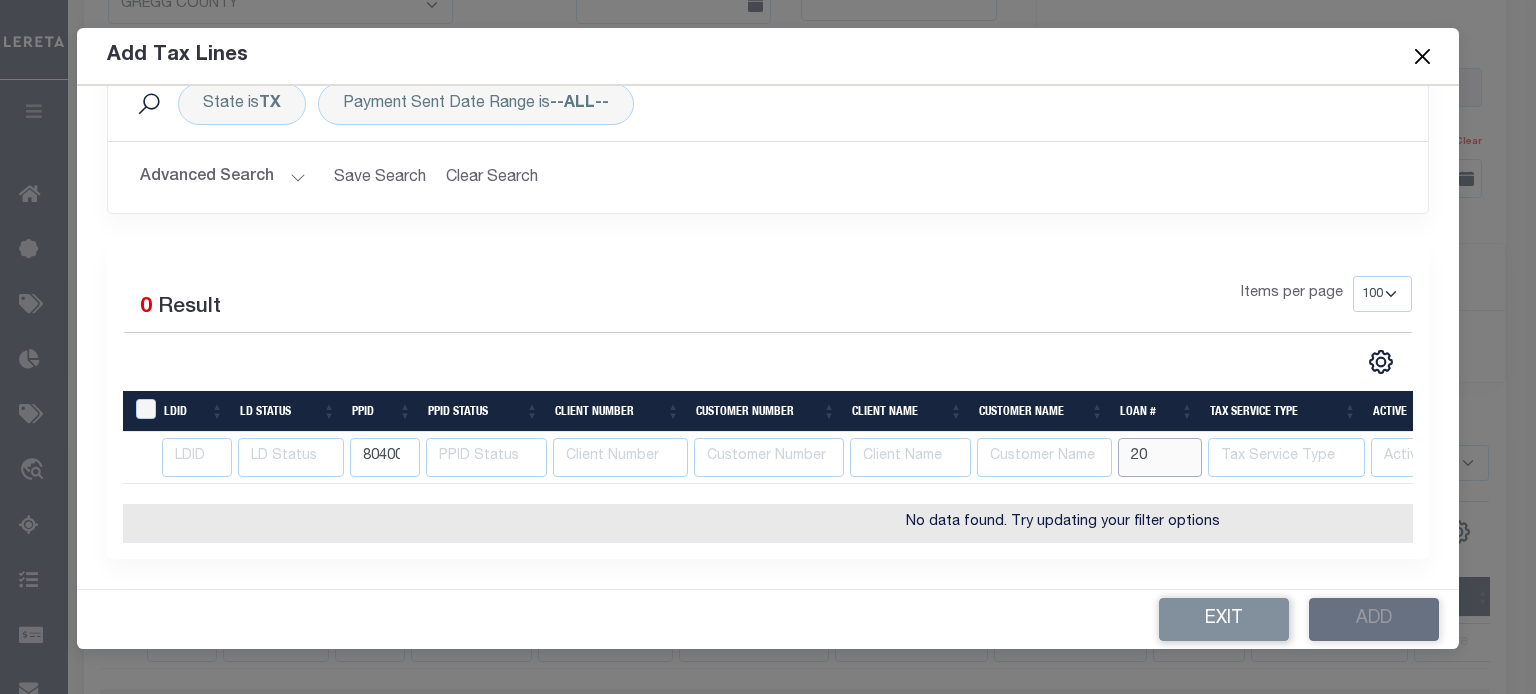 type on "2" 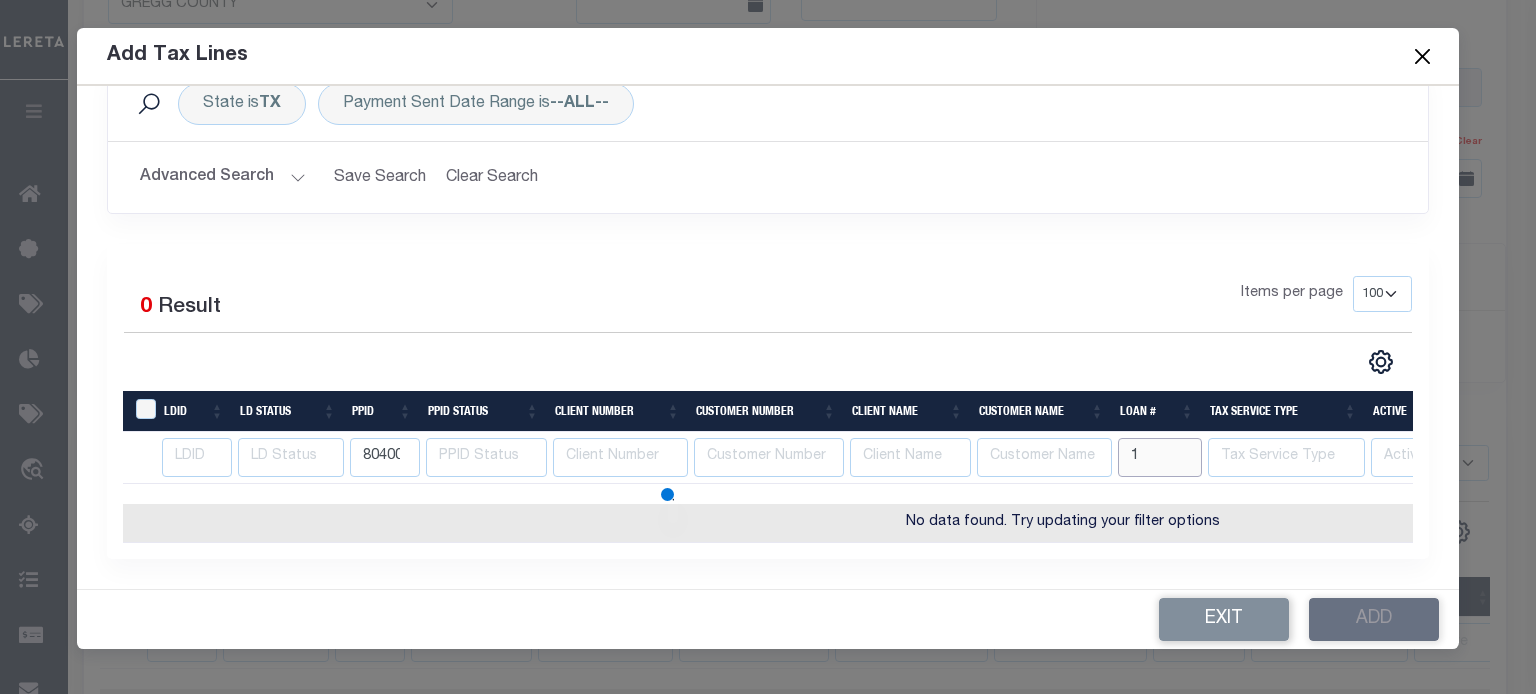 type on "1" 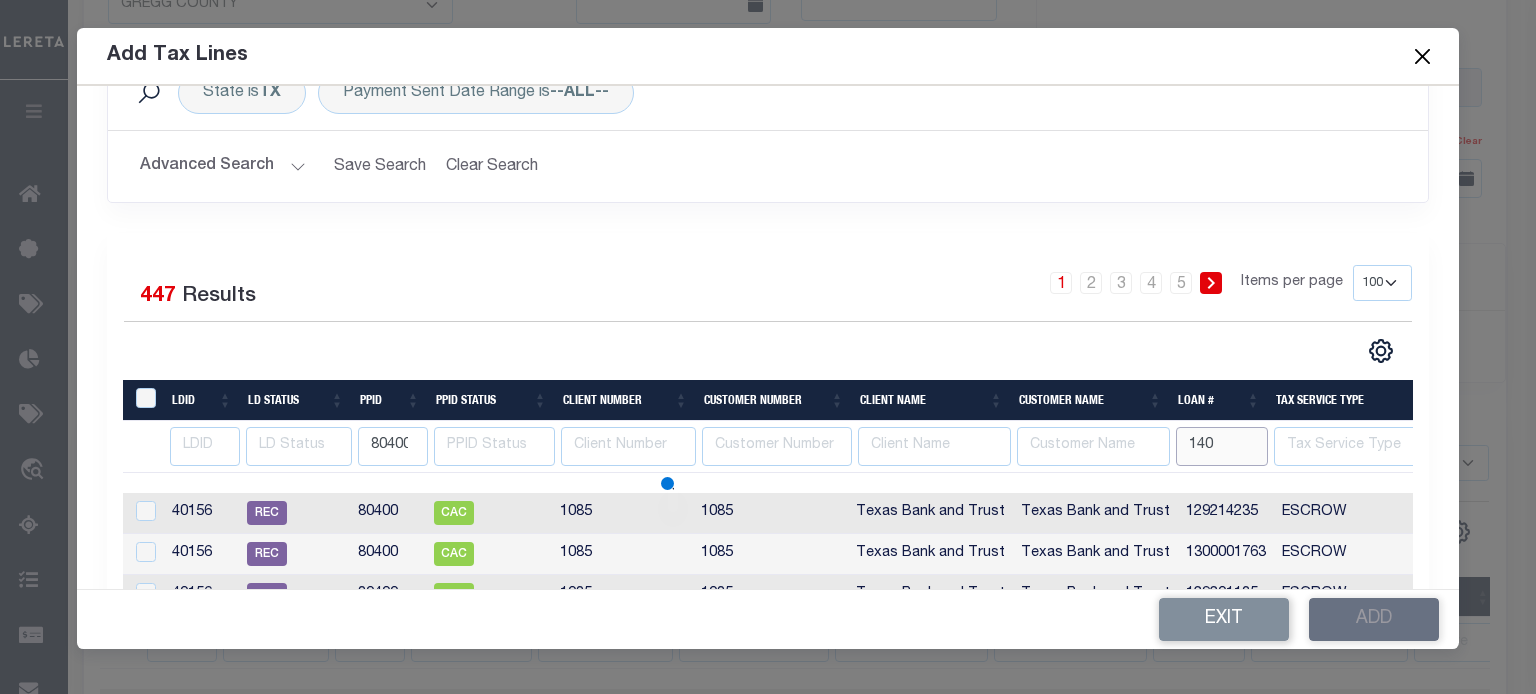 type on "140" 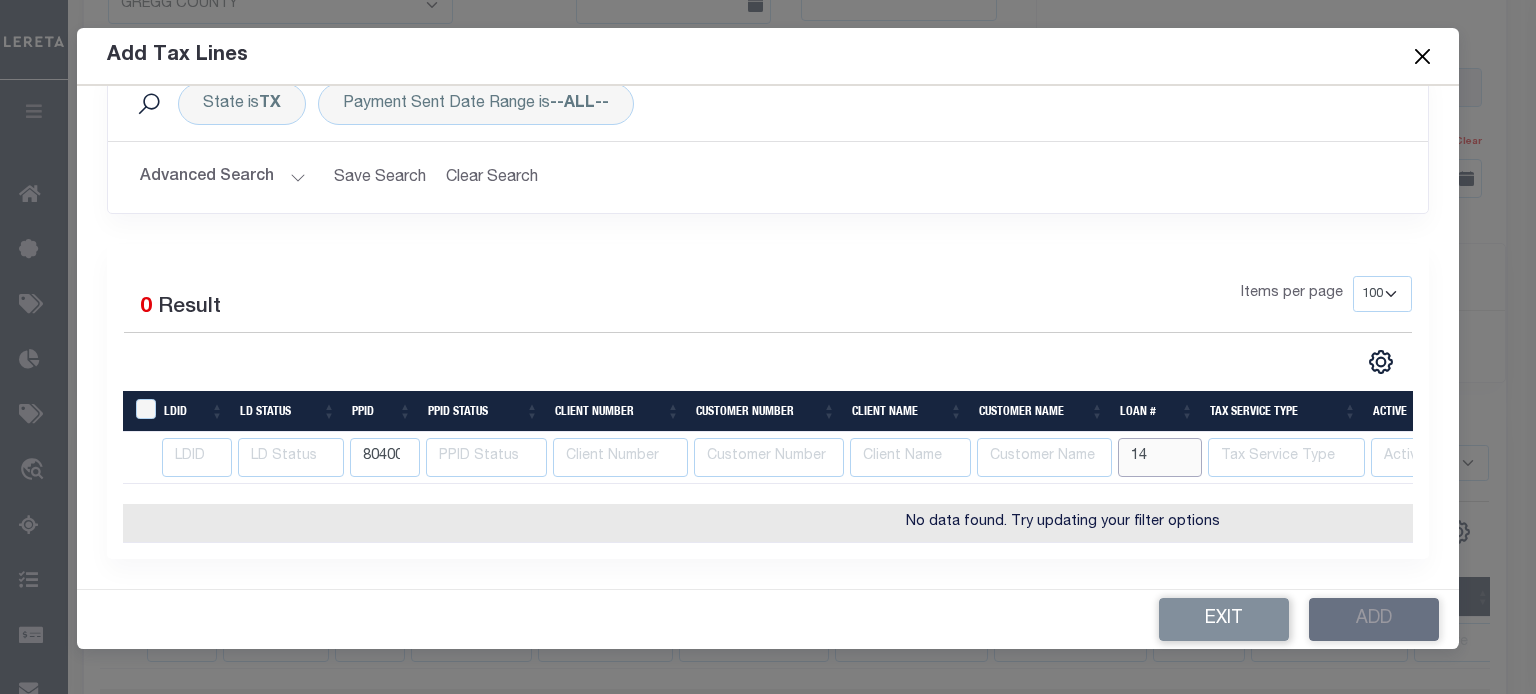 type on "1" 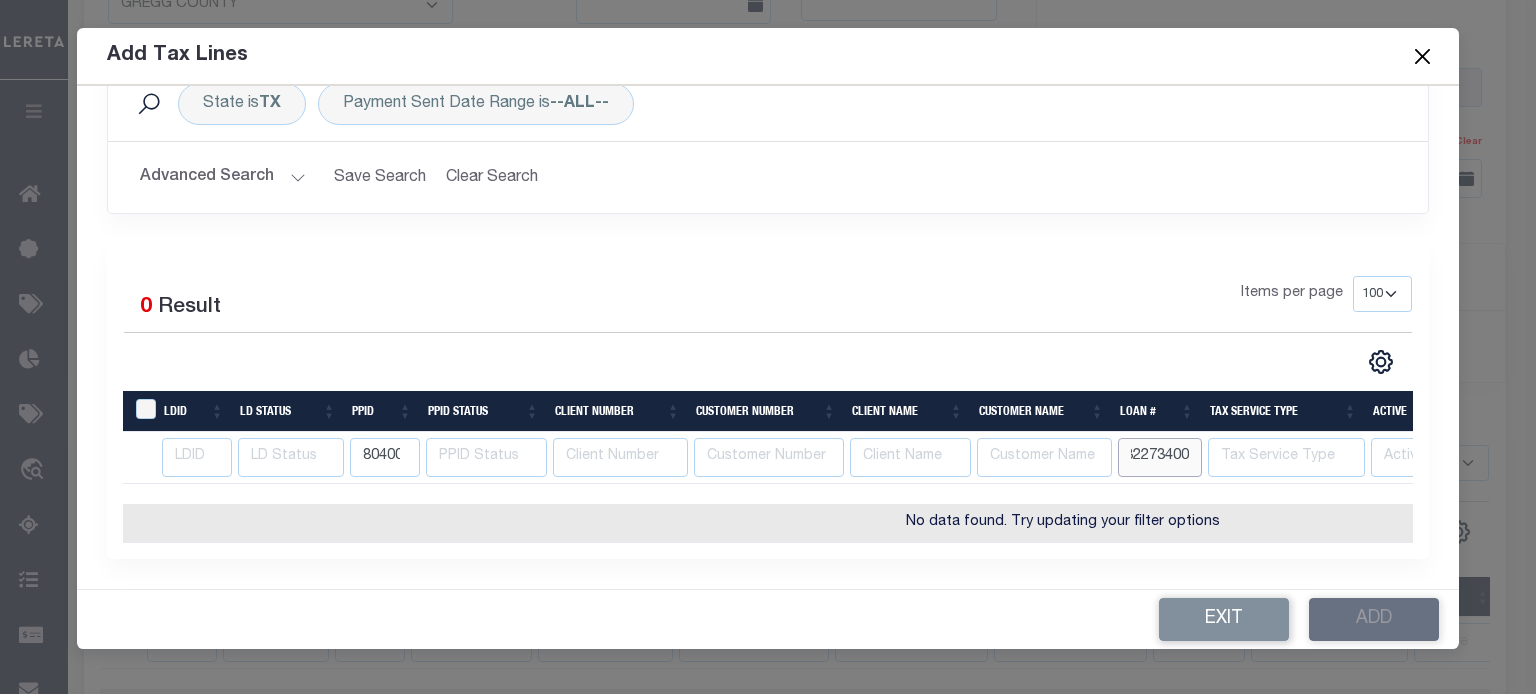 type on "132273400" 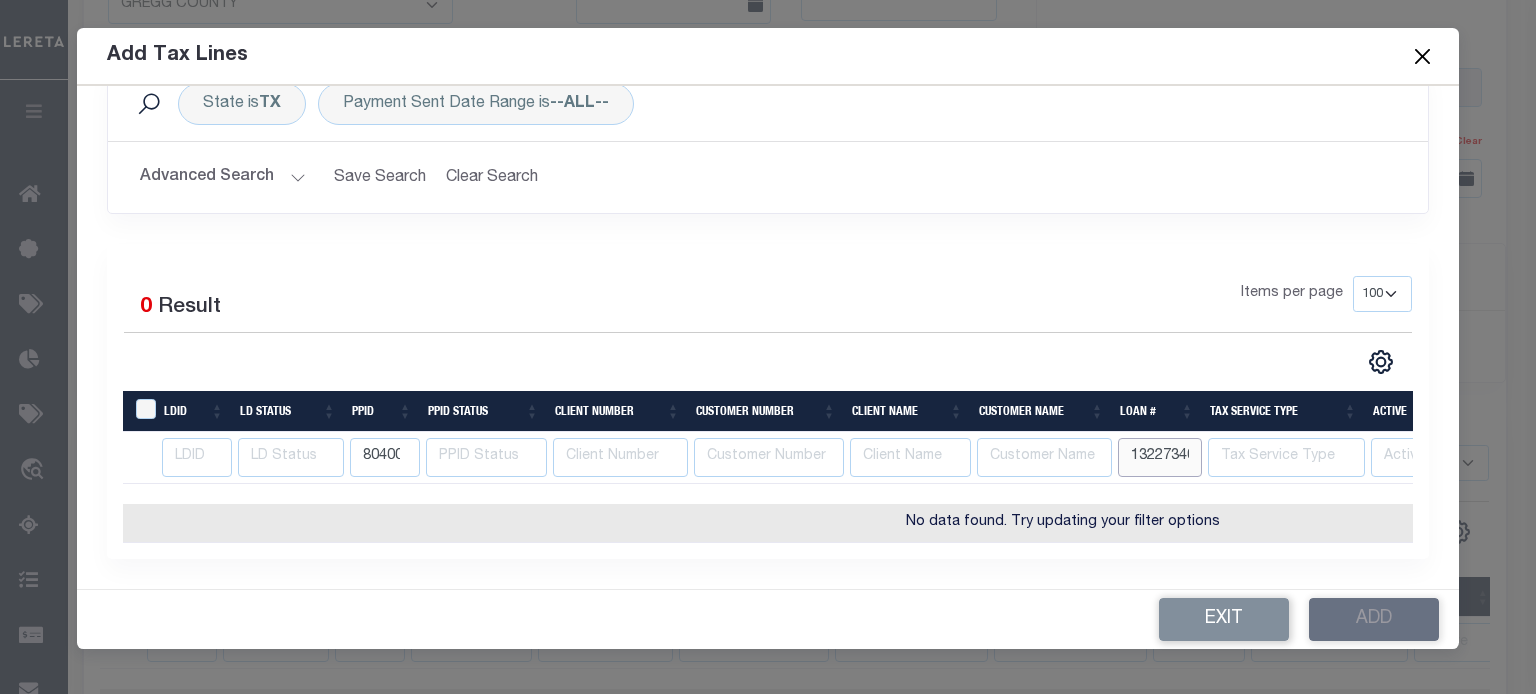 scroll, scrollTop: 0, scrollLeft: 14, axis: horizontal 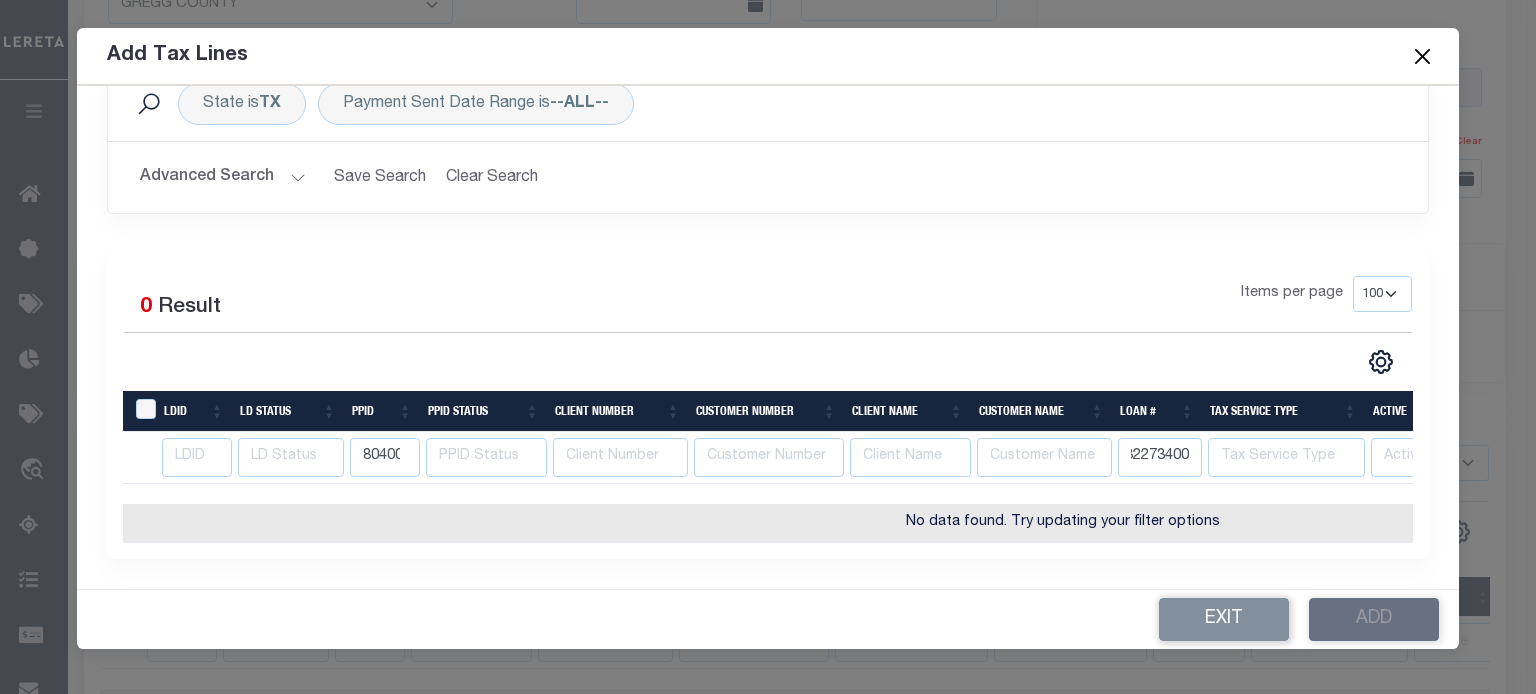 click at bounding box center (1422, 56) 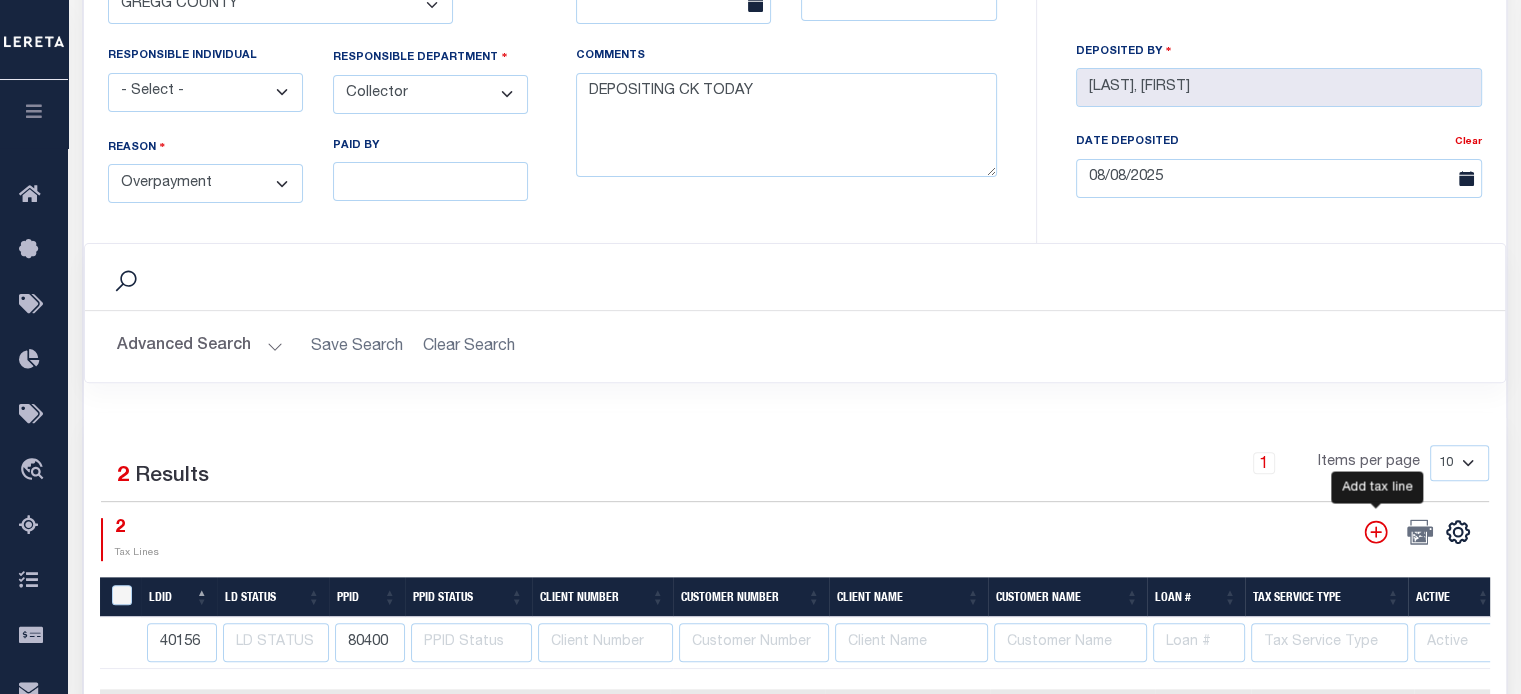 click 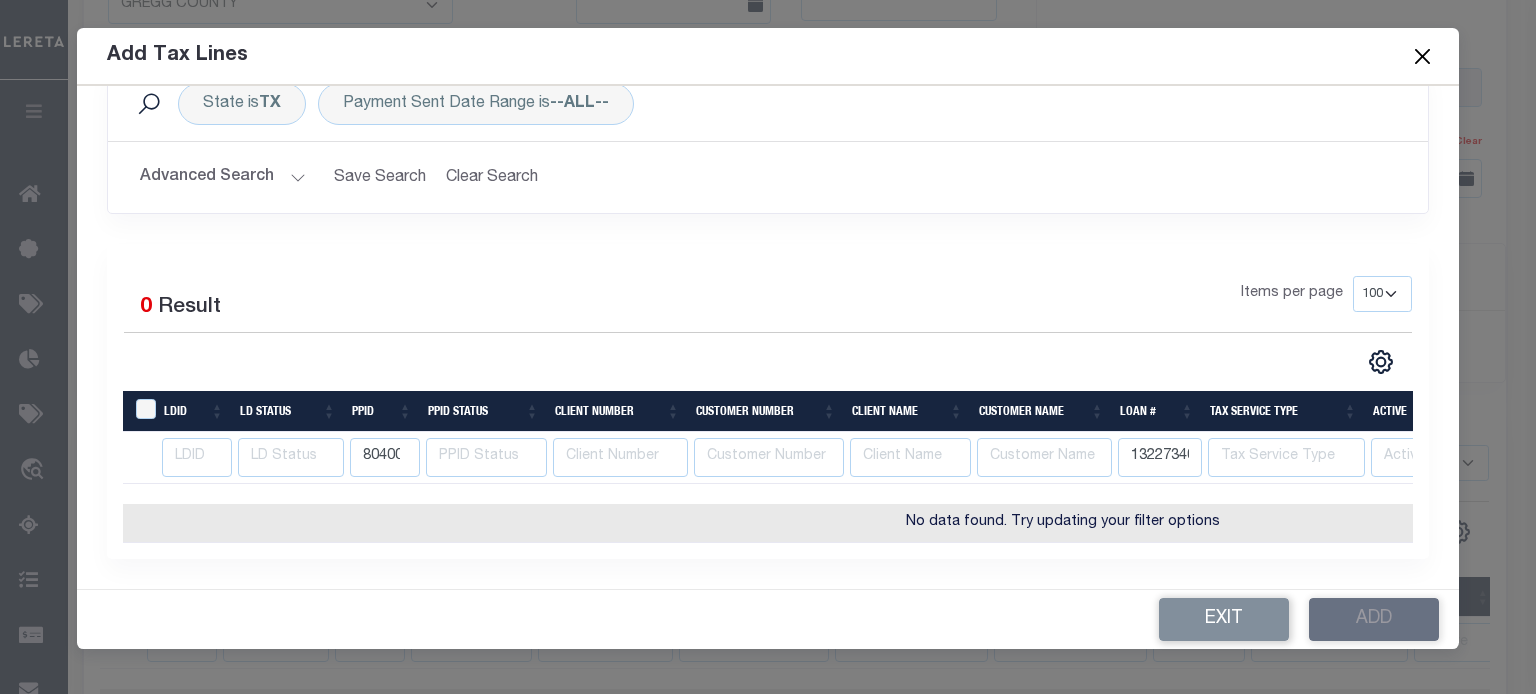 scroll, scrollTop: 0, scrollLeft: 0, axis: both 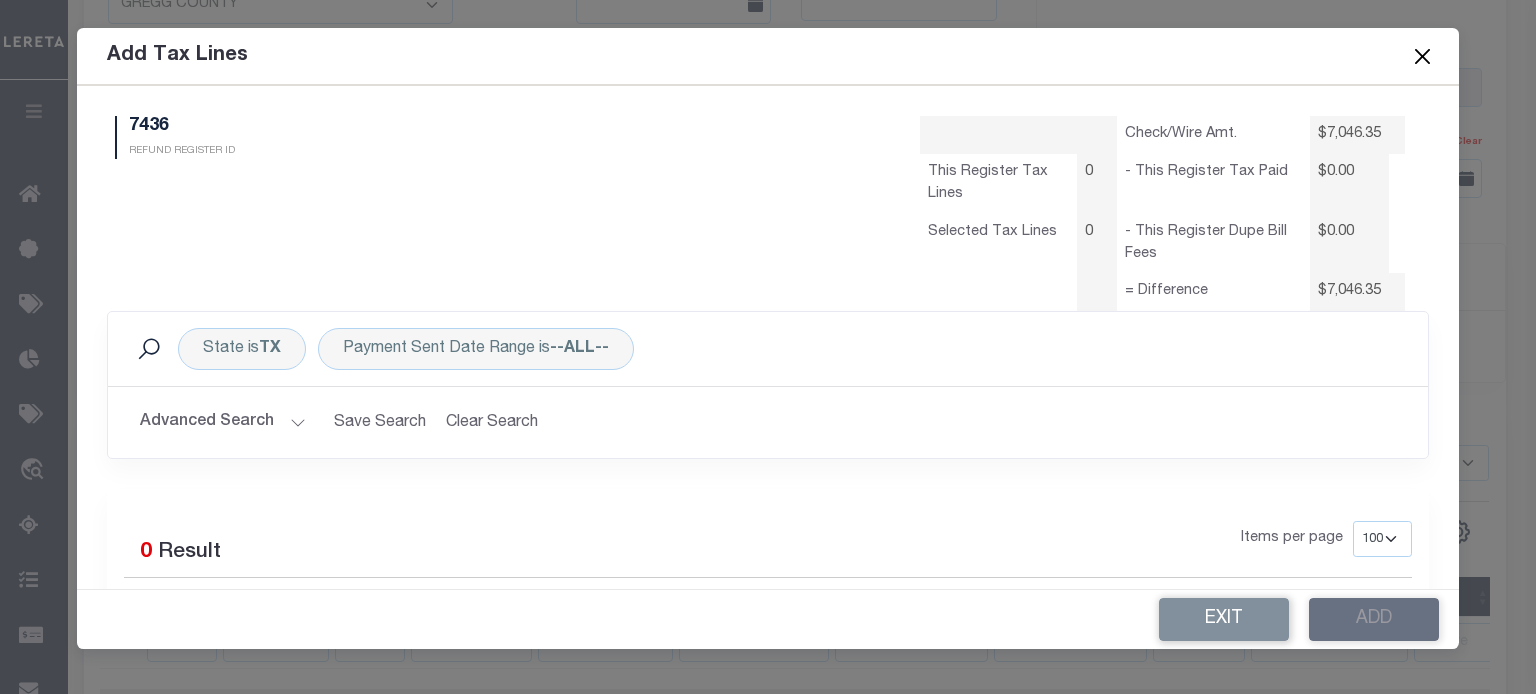 select on "100" 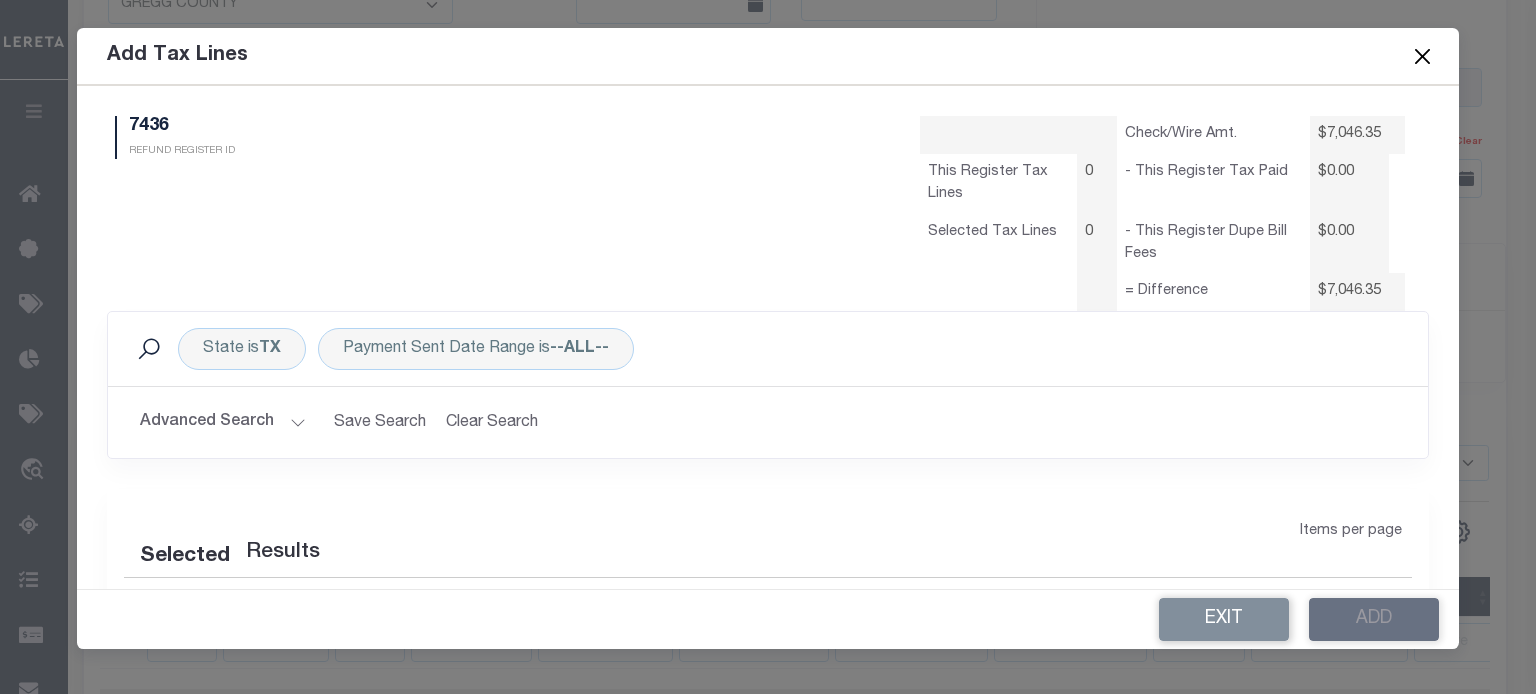 select on "100" 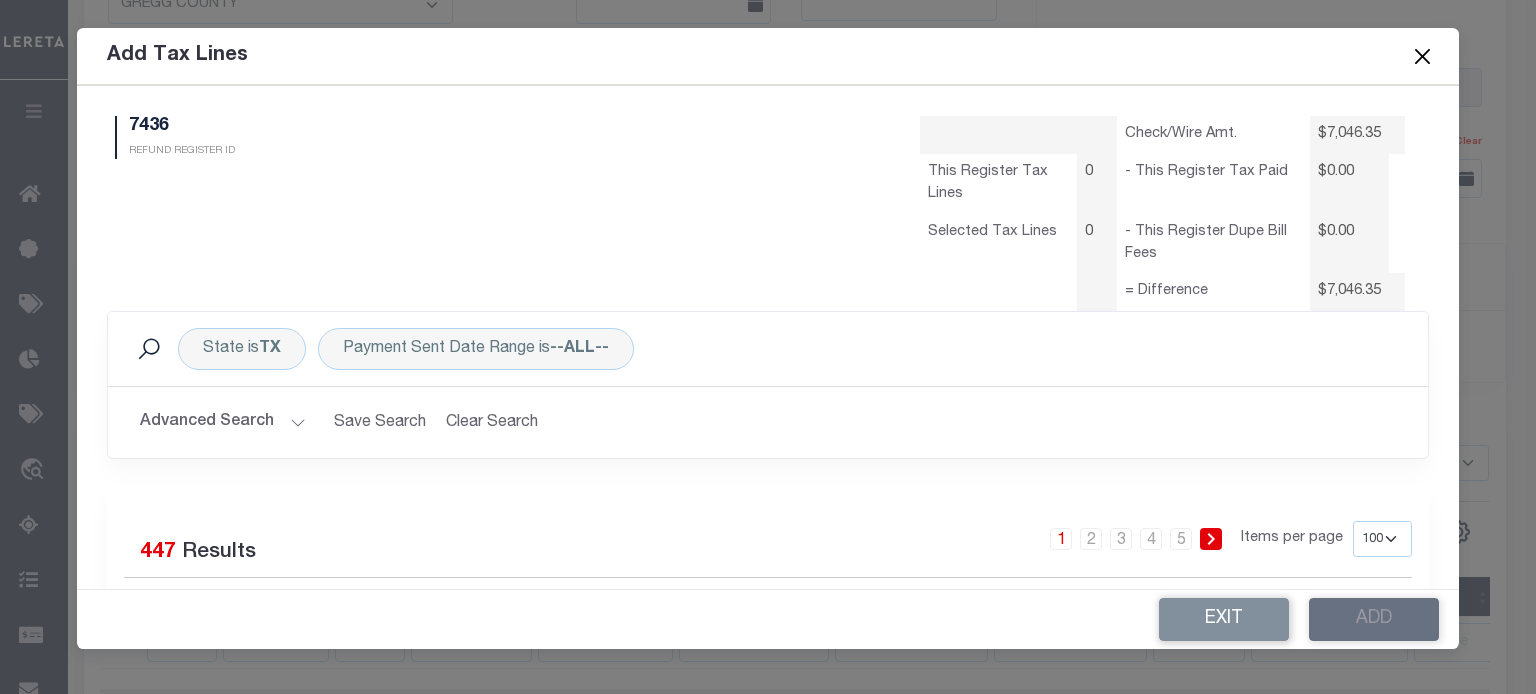 scroll, scrollTop: 191, scrollLeft: 0, axis: vertical 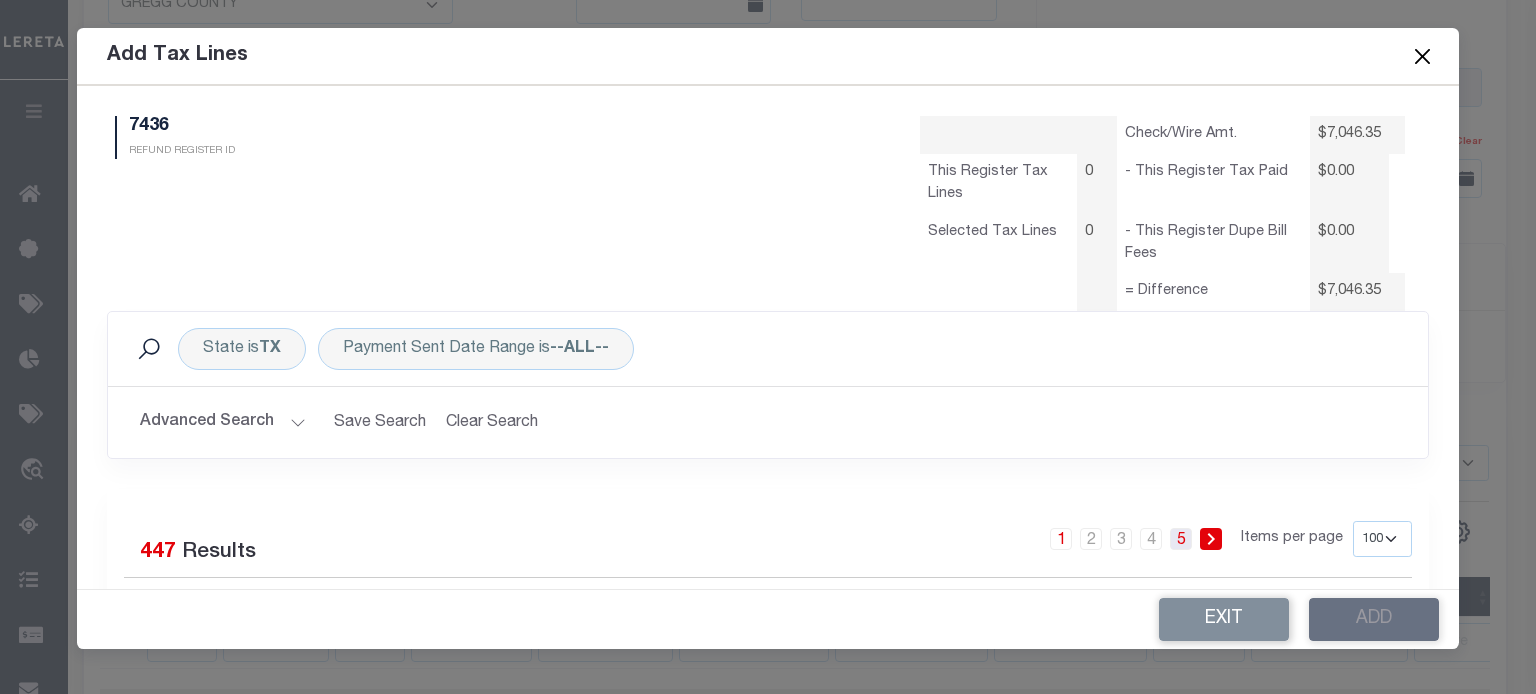 click on "5" at bounding box center [1181, 539] 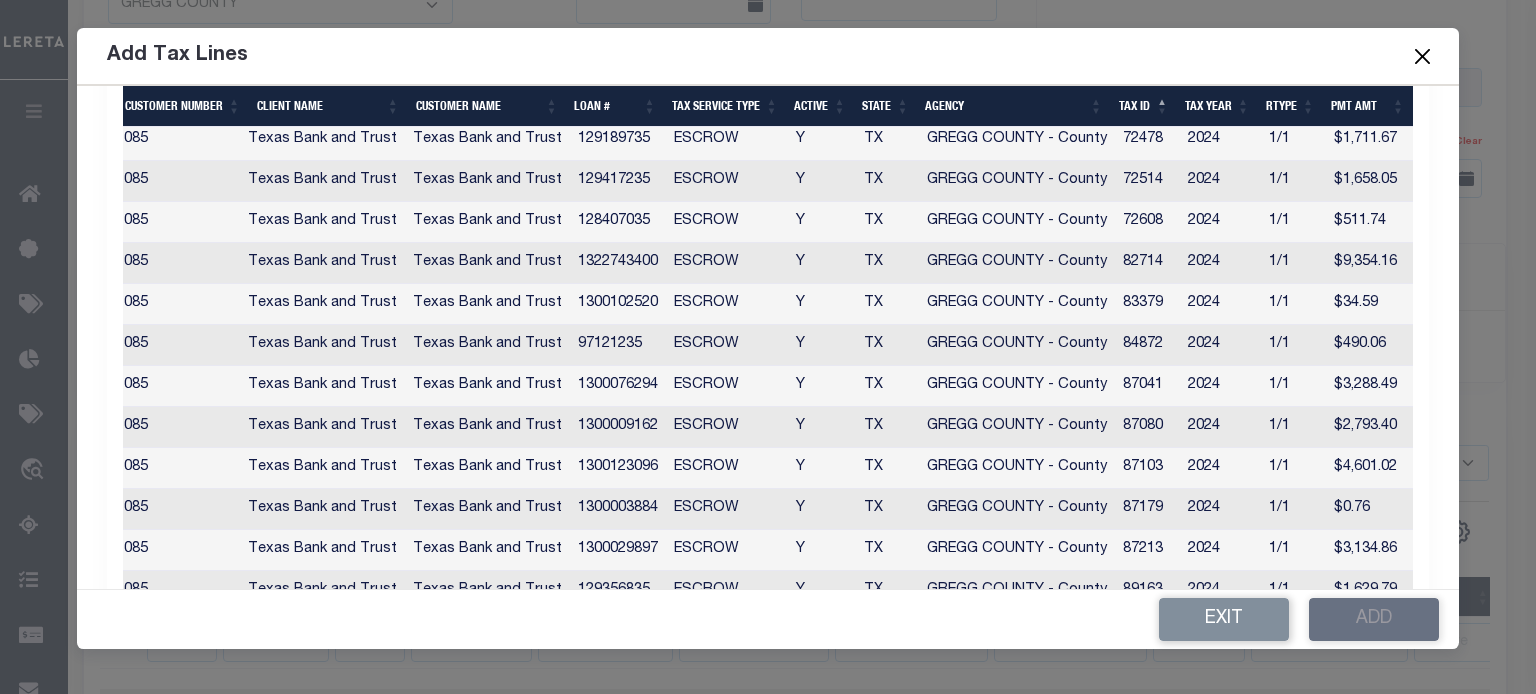 click on "82714" at bounding box center [1147, 263] 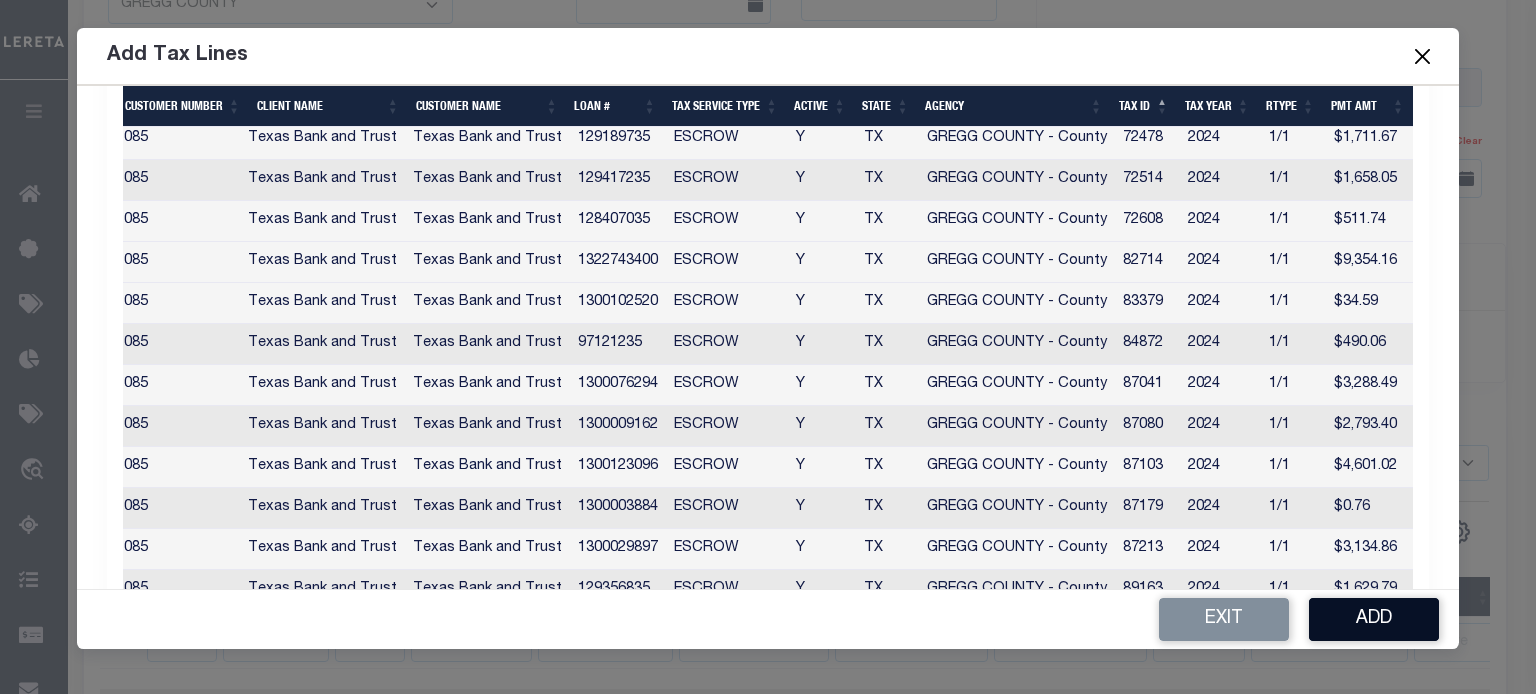 click on "Add" at bounding box center (1374, 619) 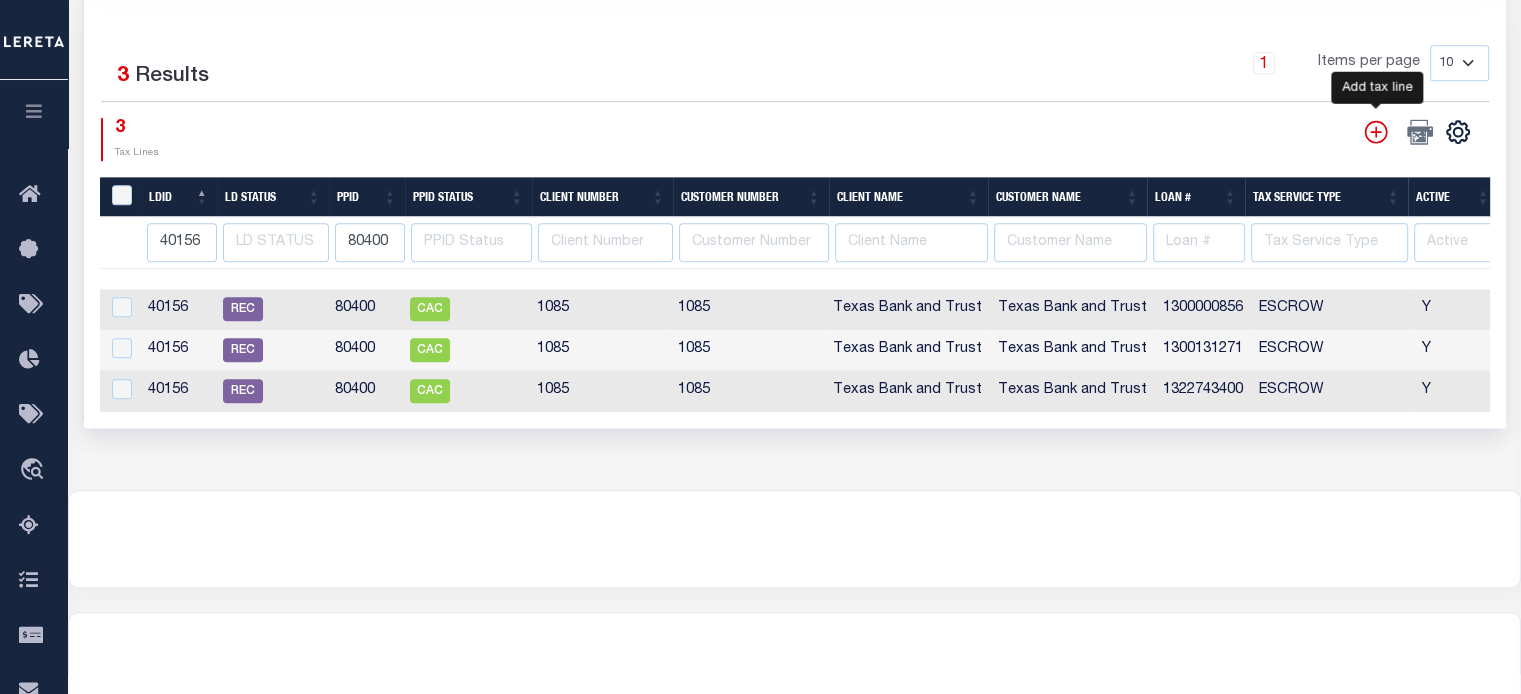 click 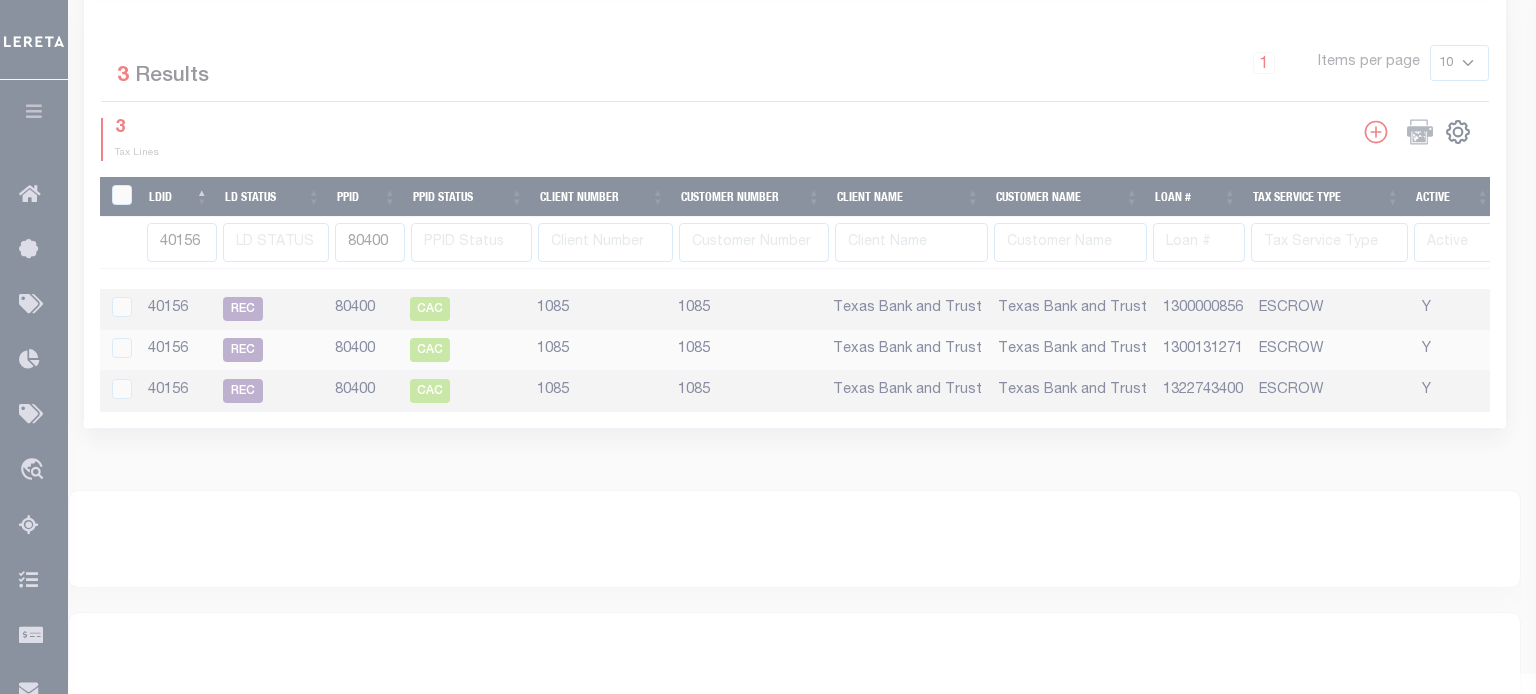 select on "100" 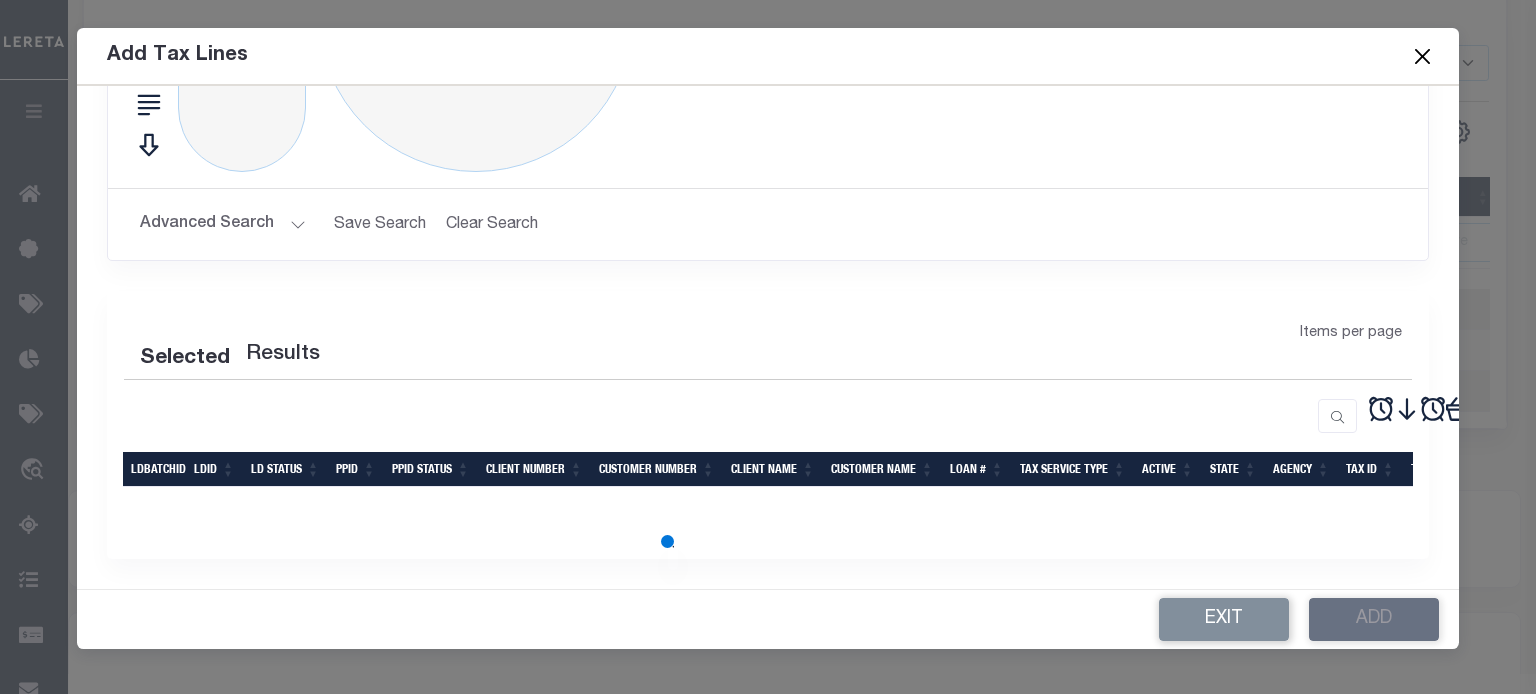 type on "40156" 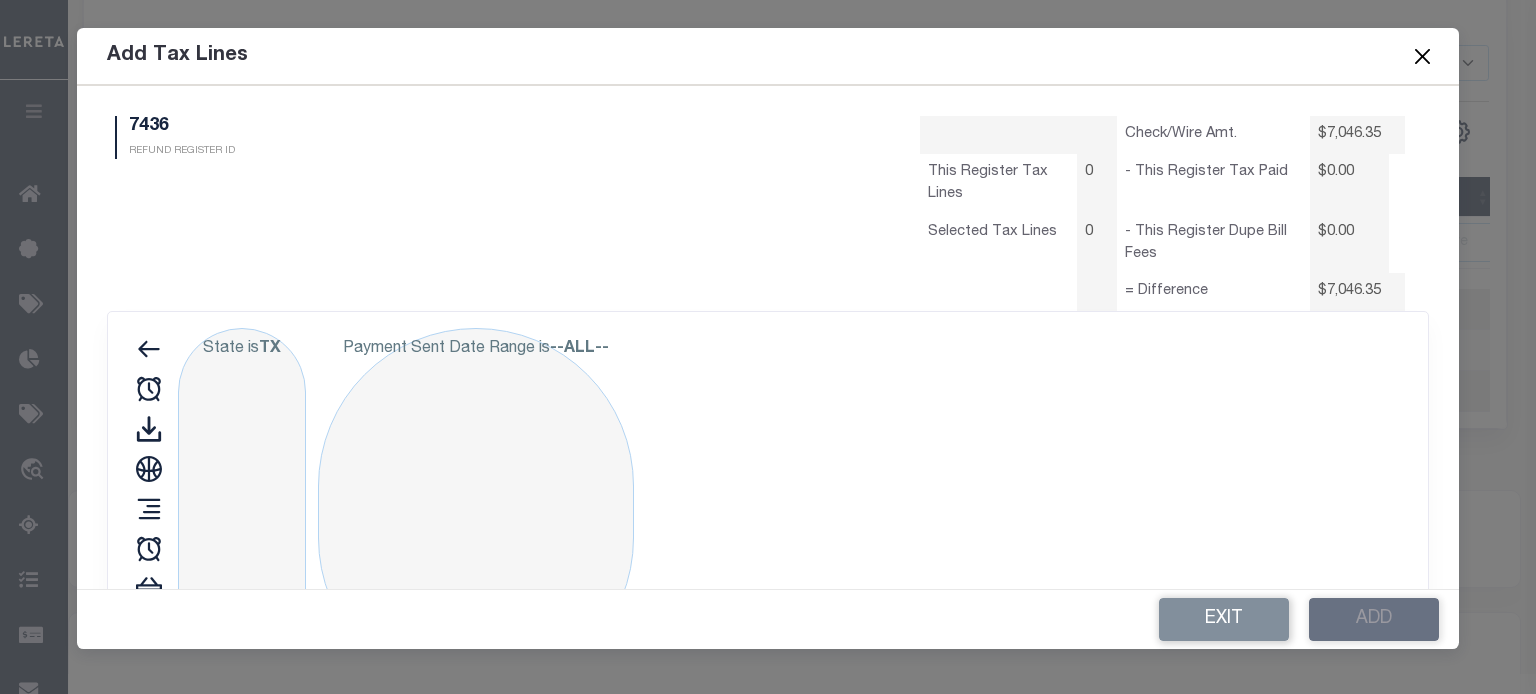 select on "100" 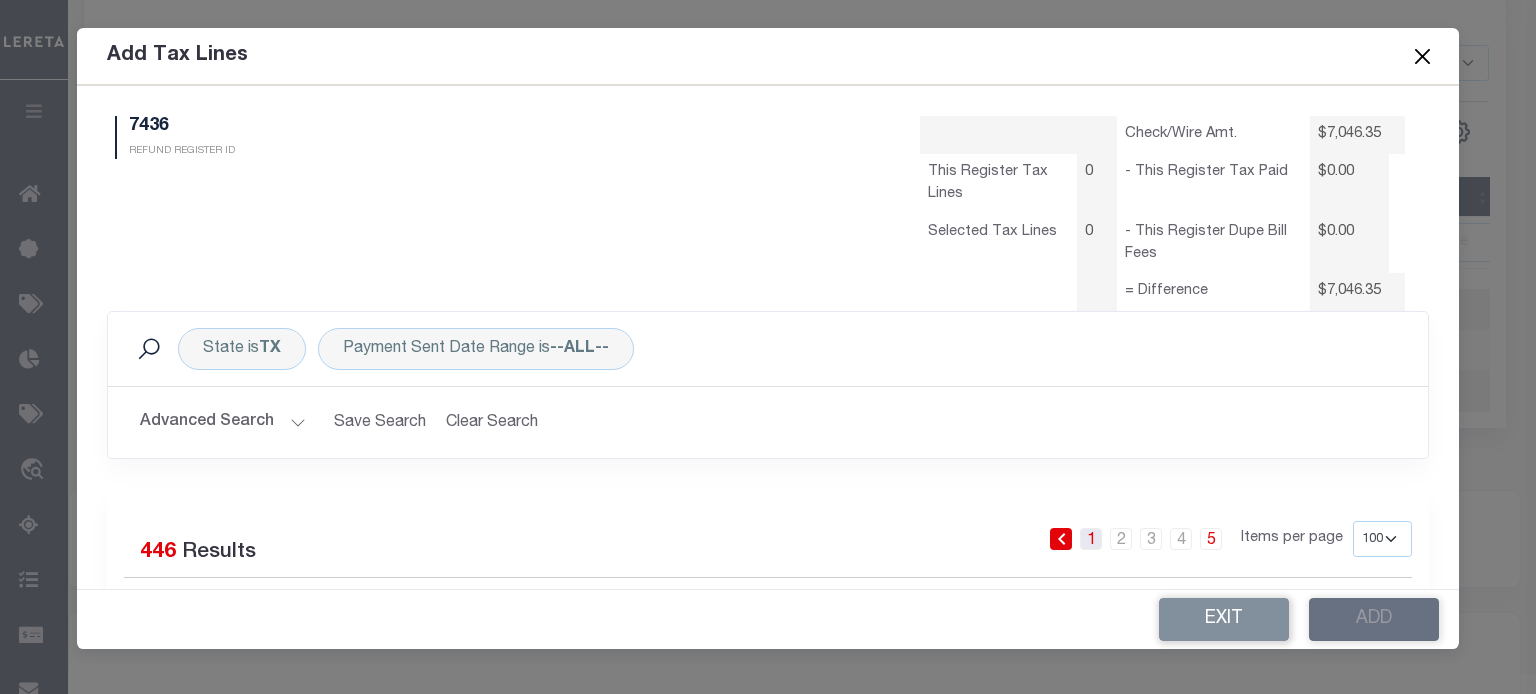 click on "1" at bounding box center [1091, 539] 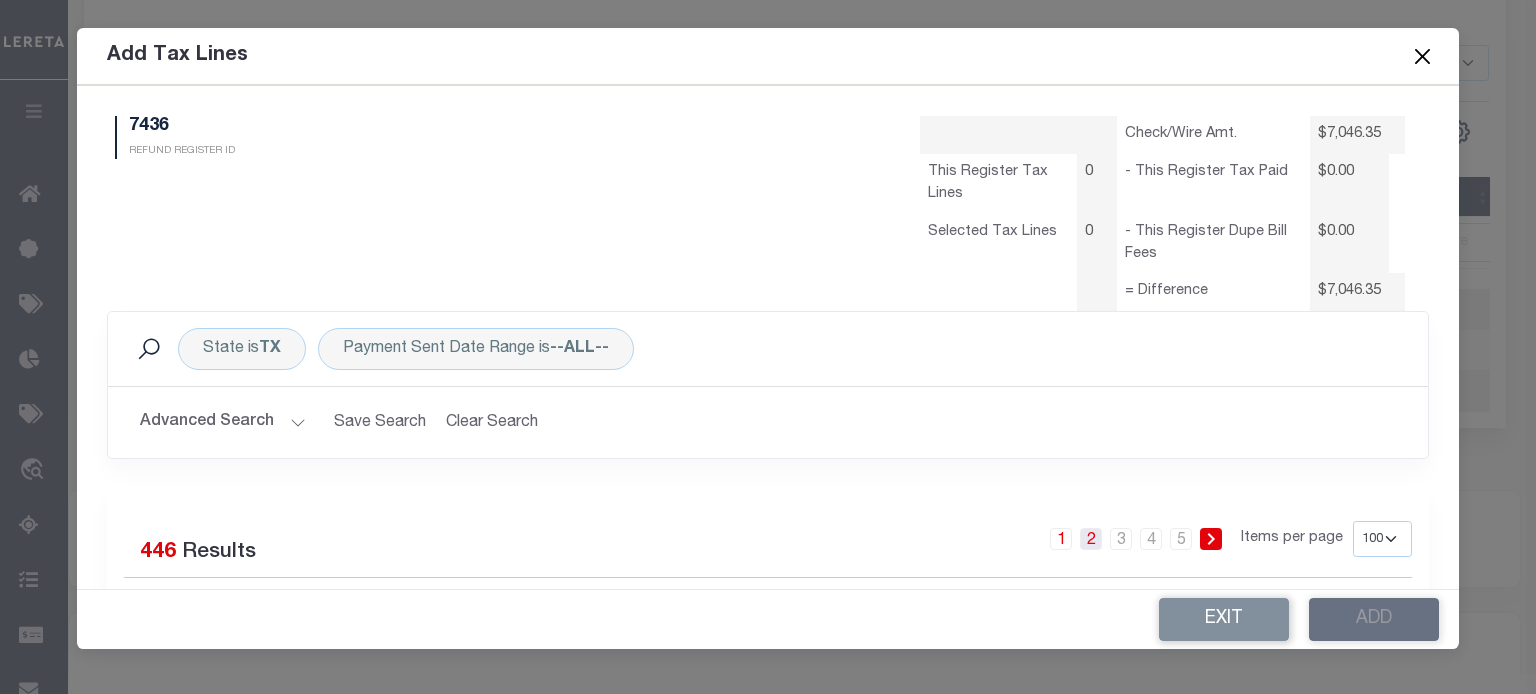 click on "2" at bounding box center (1091, 539) 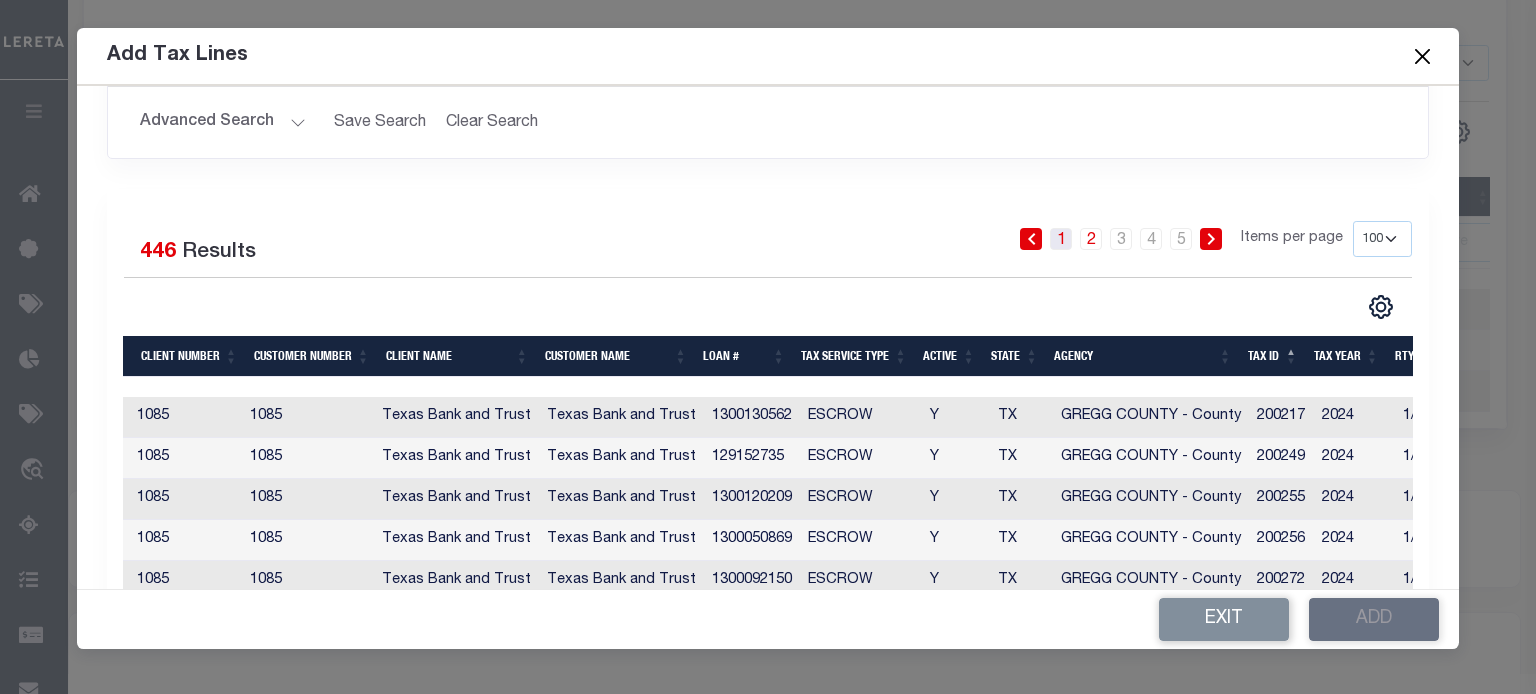 click on "1" at bounding box center (1061, 239) 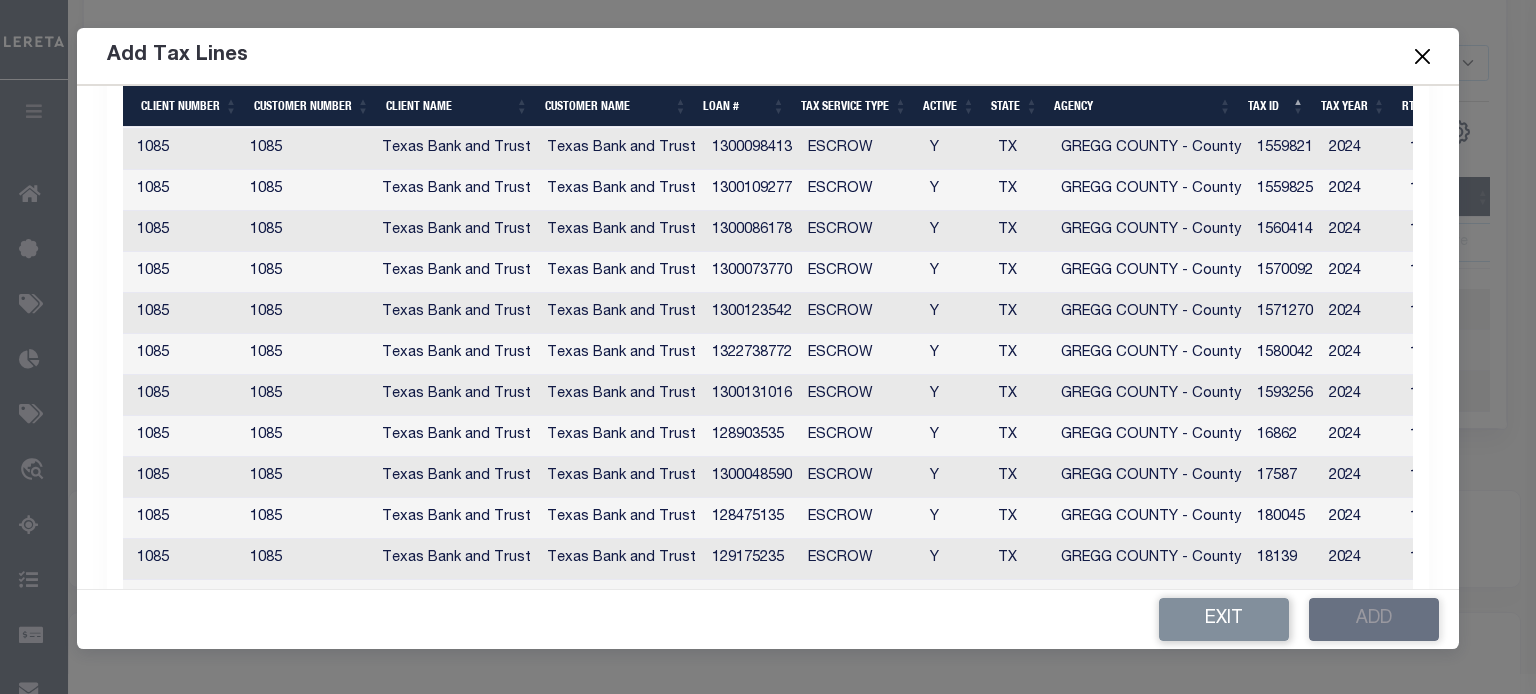 click at bounding box center [1422, 56] 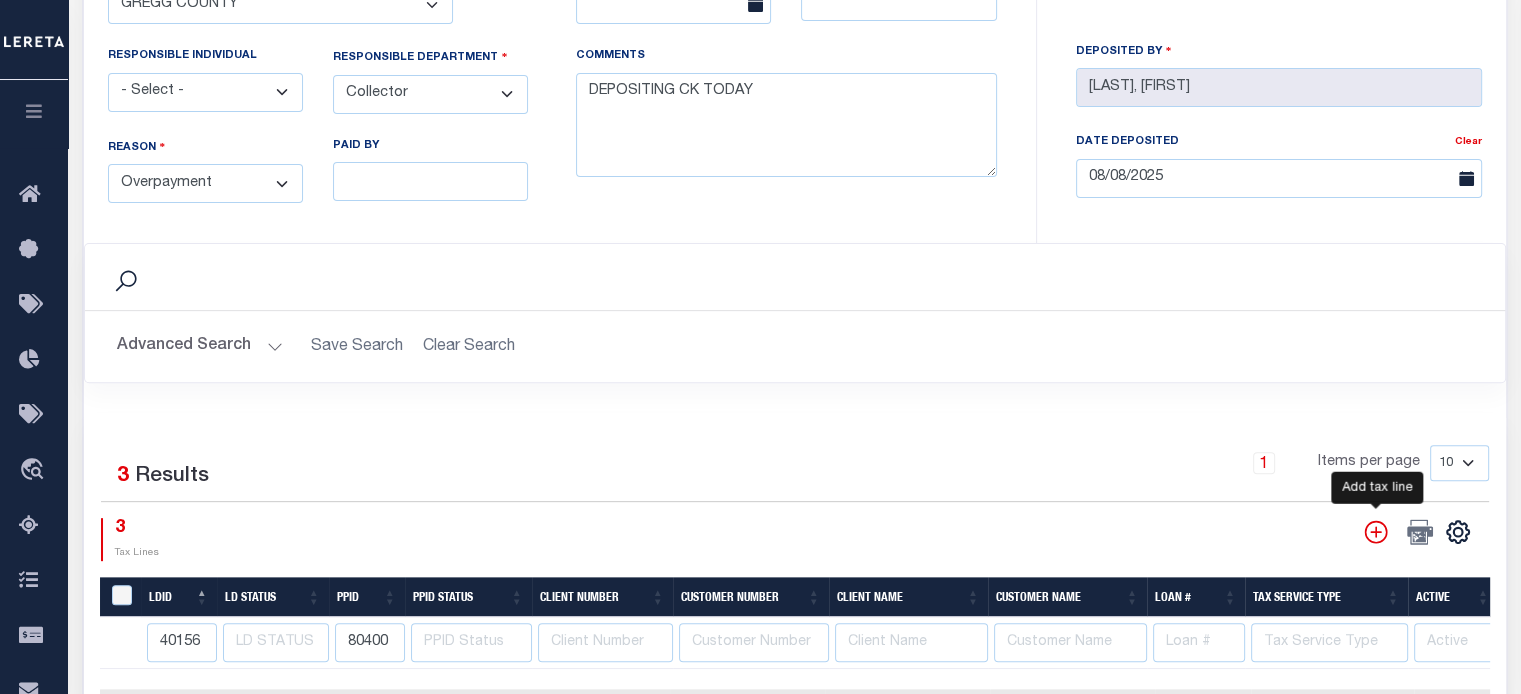 click 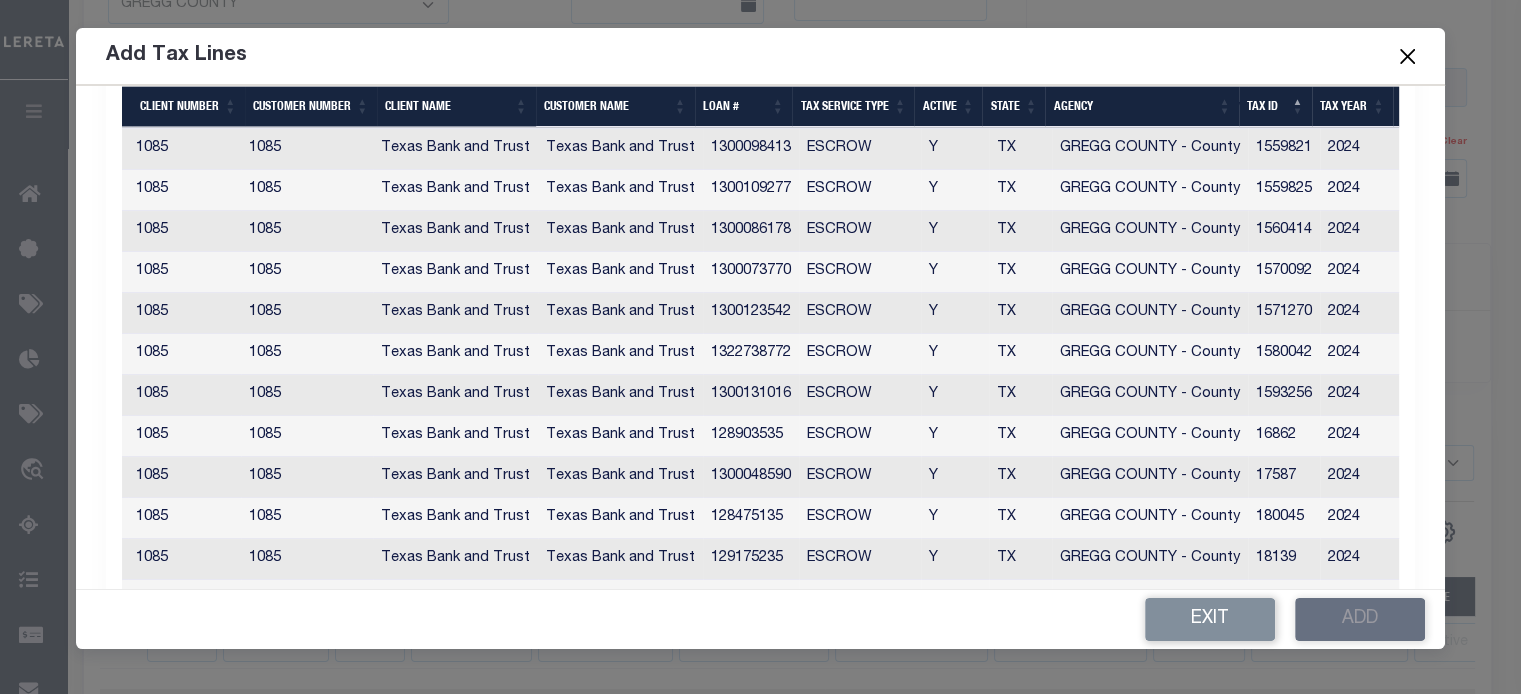 click on "State is [STATE]" at bounding box center [241, -2843] 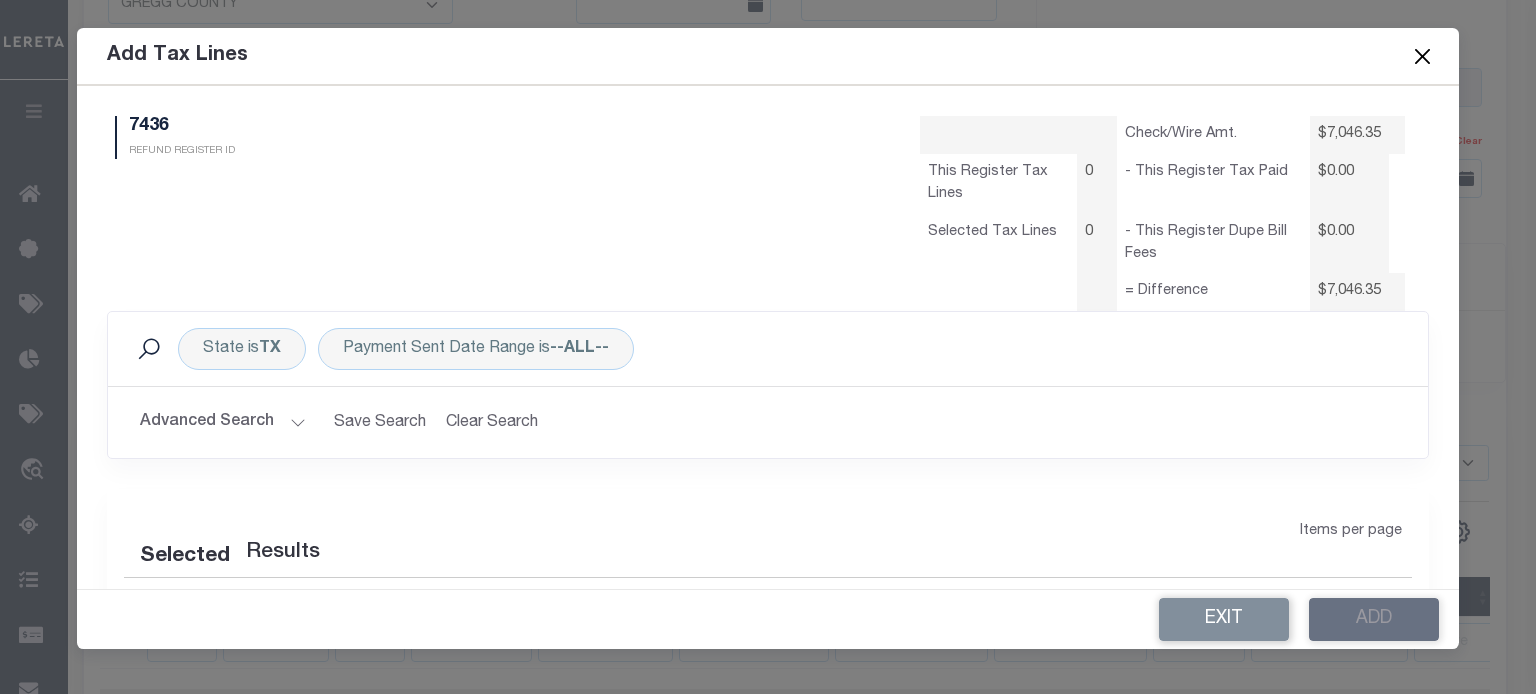 click on "Advanced Search" at bounding box center [223, 422] 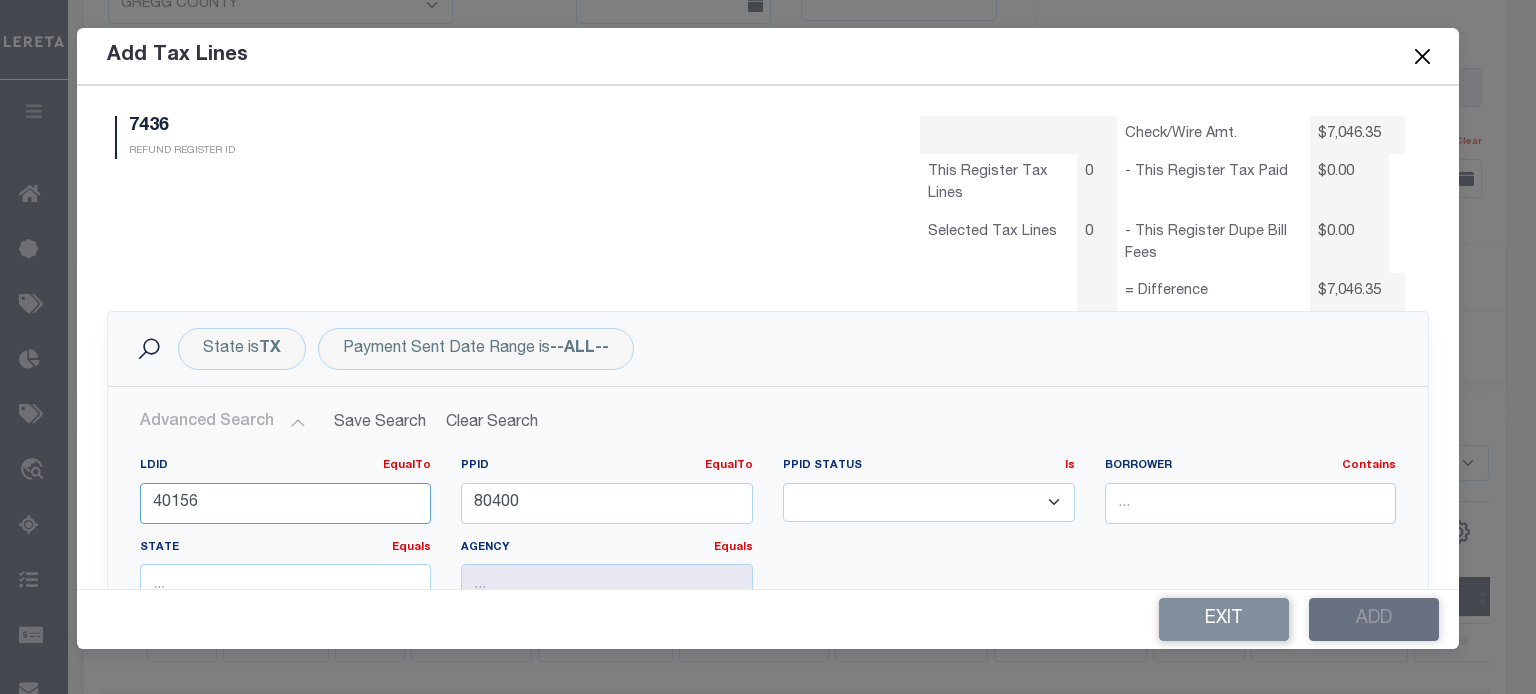 drag, startPoint x: 223, startPoint y: 508, endPoint x: -285, endPoint y: 497, distance: 508.11908 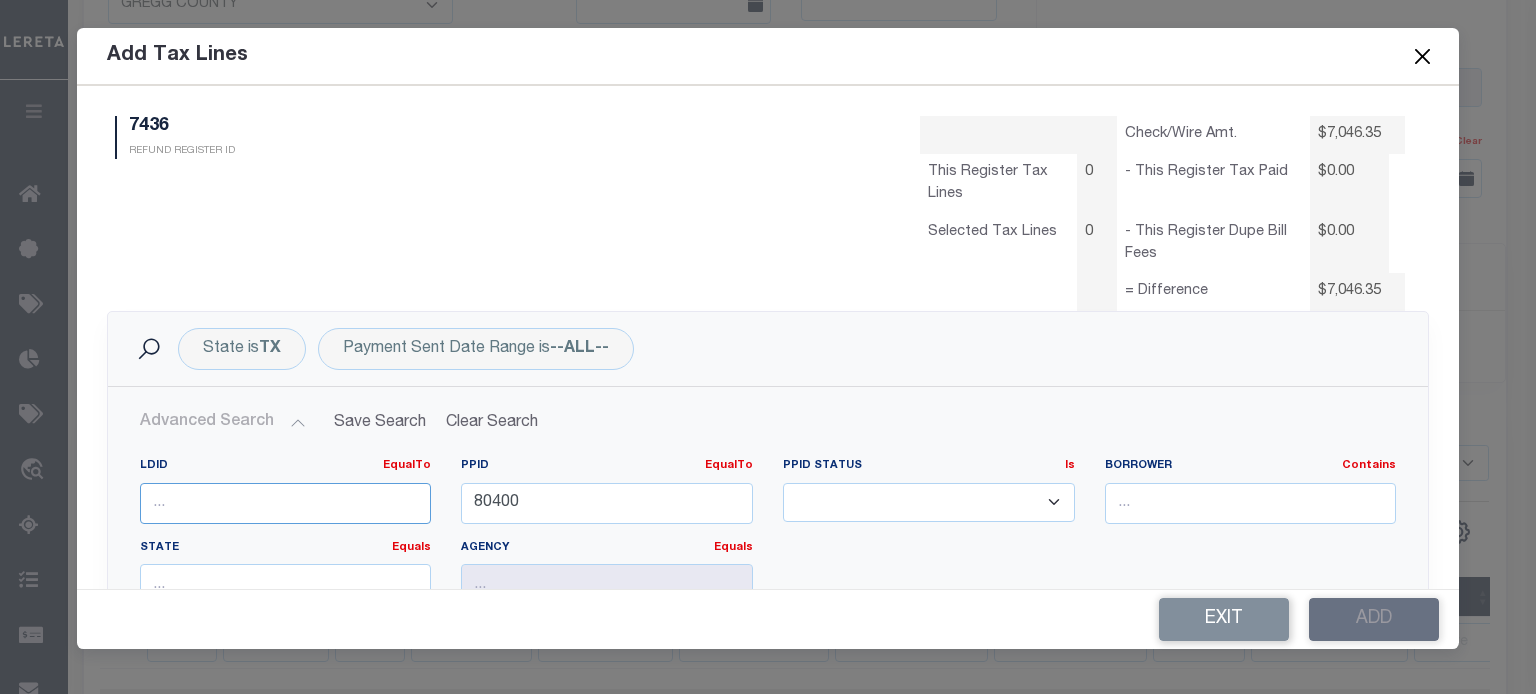 type on "1" 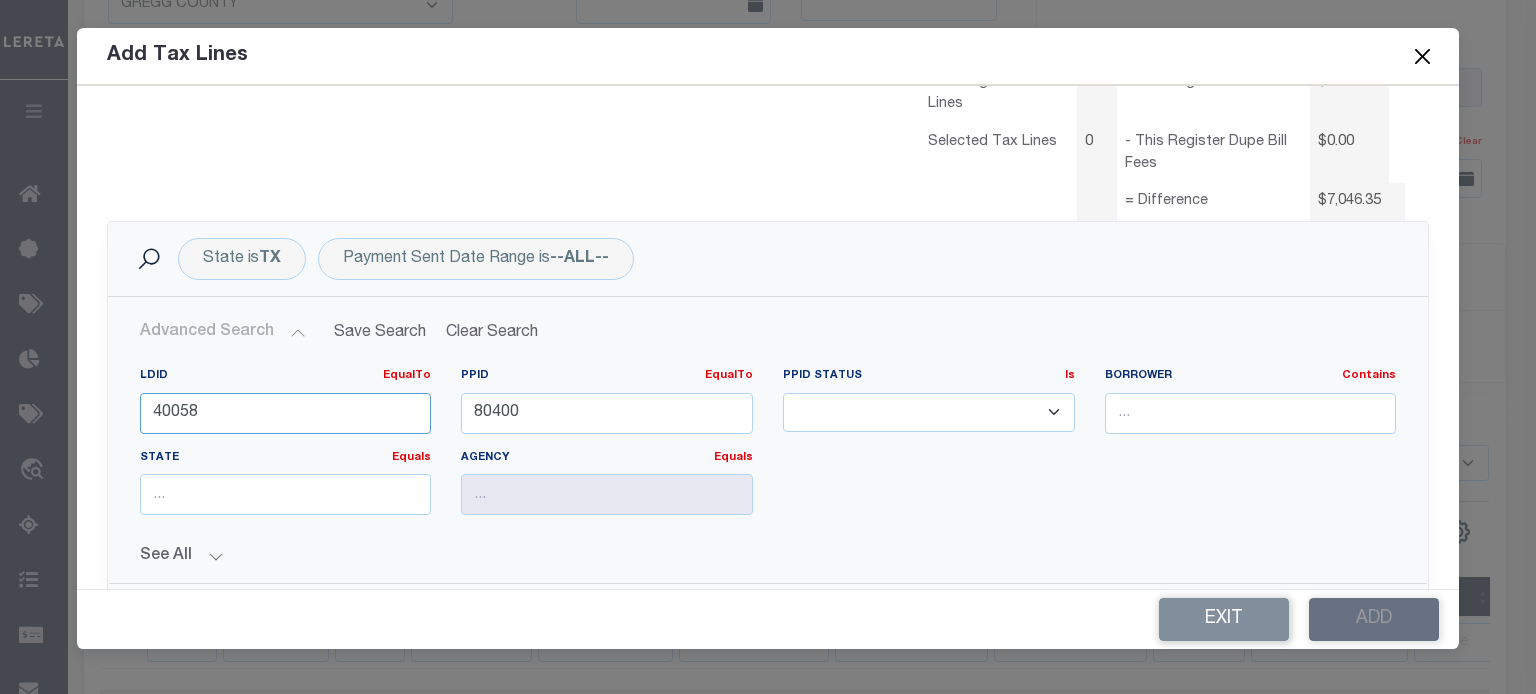 scroll, scrollTop: 300, scrollLeft: 0, axis: vertical 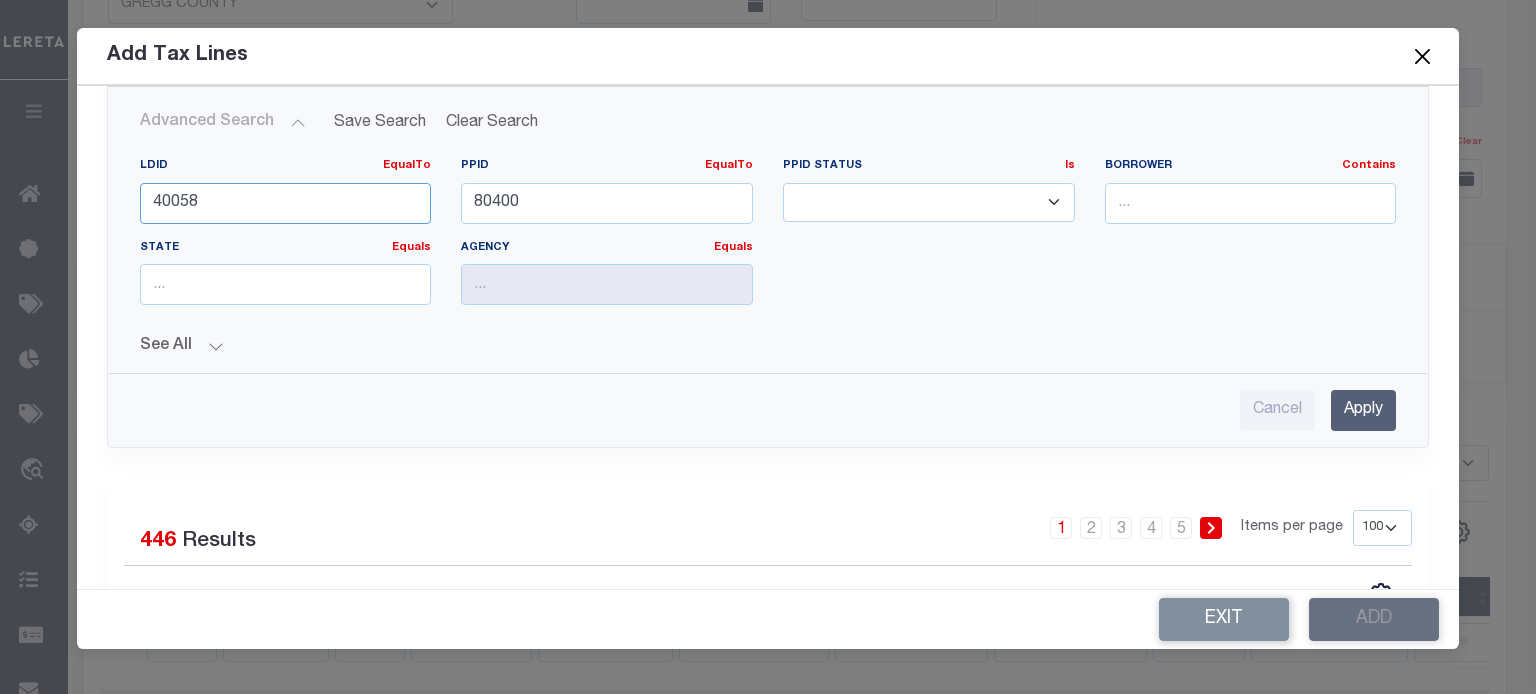 type on "40058" 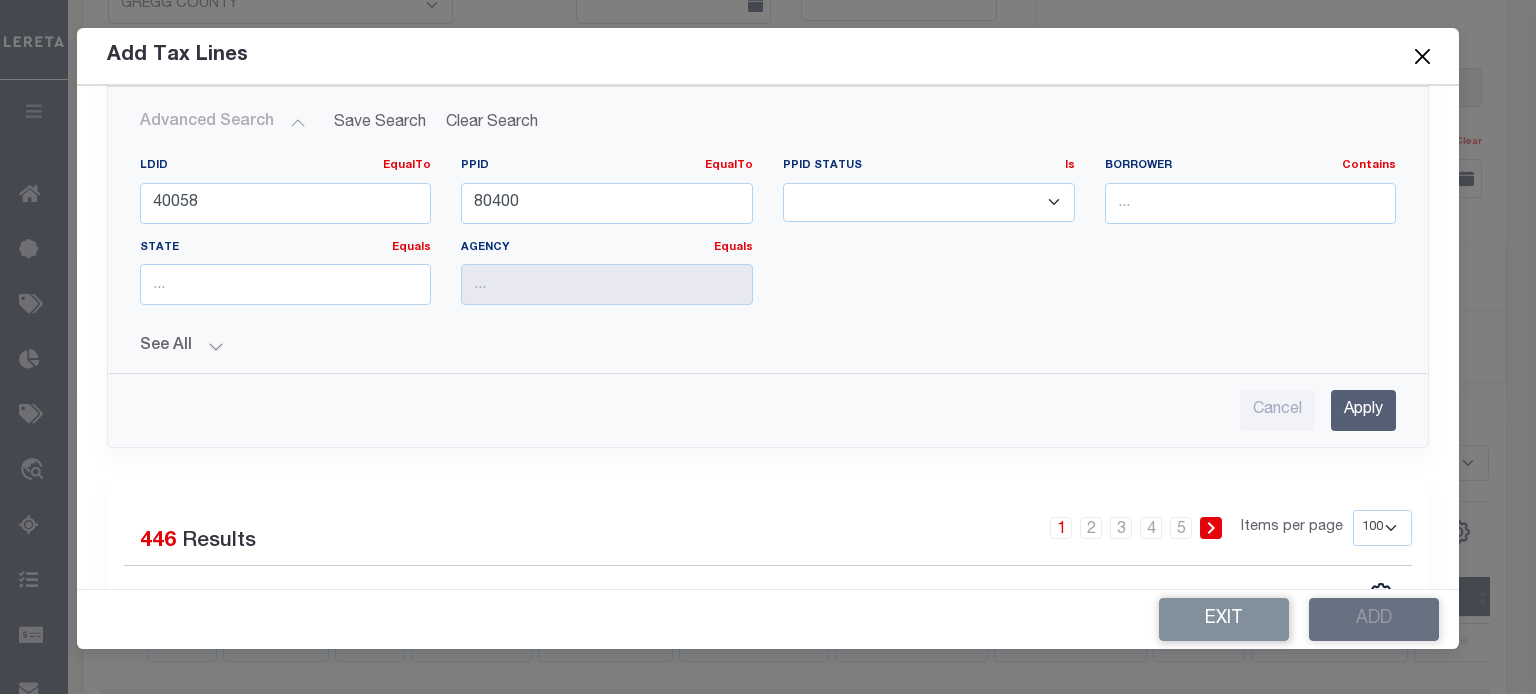 click on "Apply" at bounding box center [1363, 410] 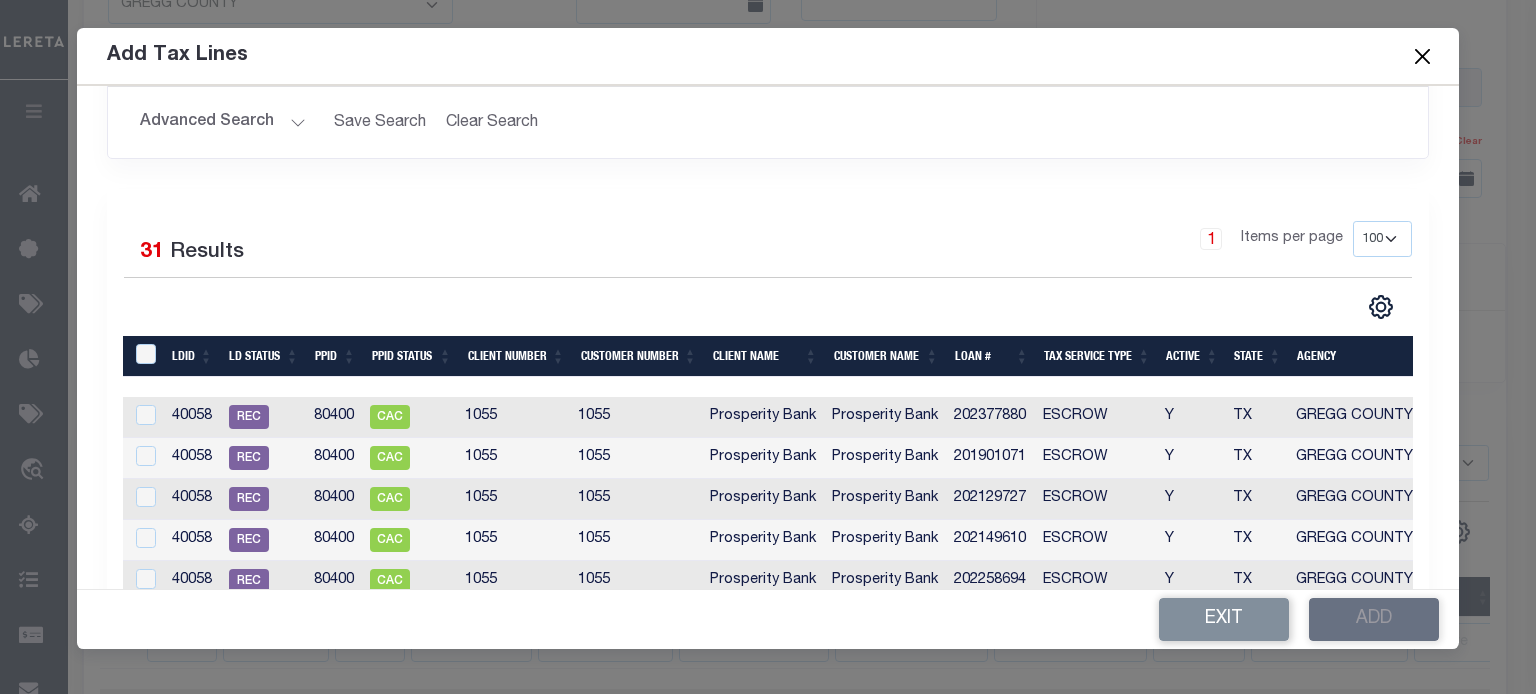 click on "Loan #" at bounding box center (992, 356) 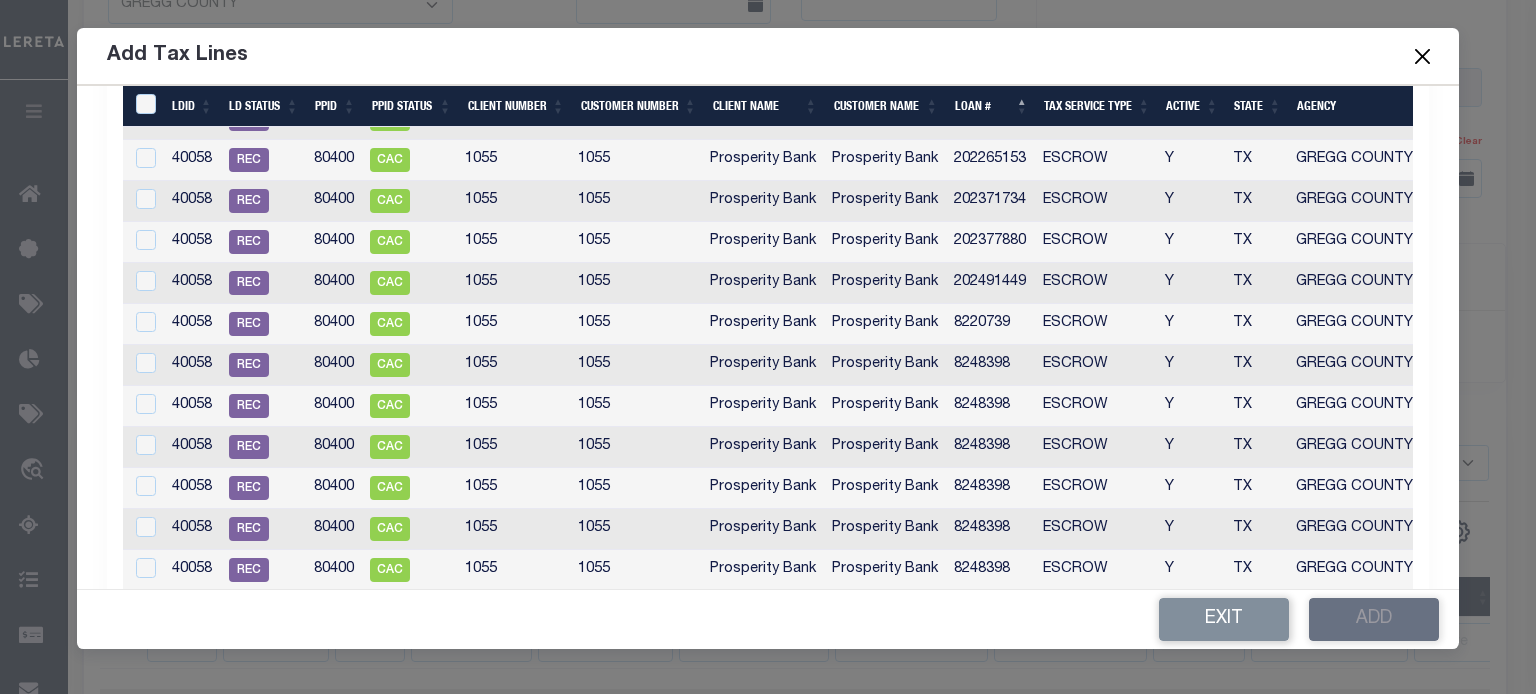 scroll, scrollTop: 1332, scrollLeft: 0, axis: vertical 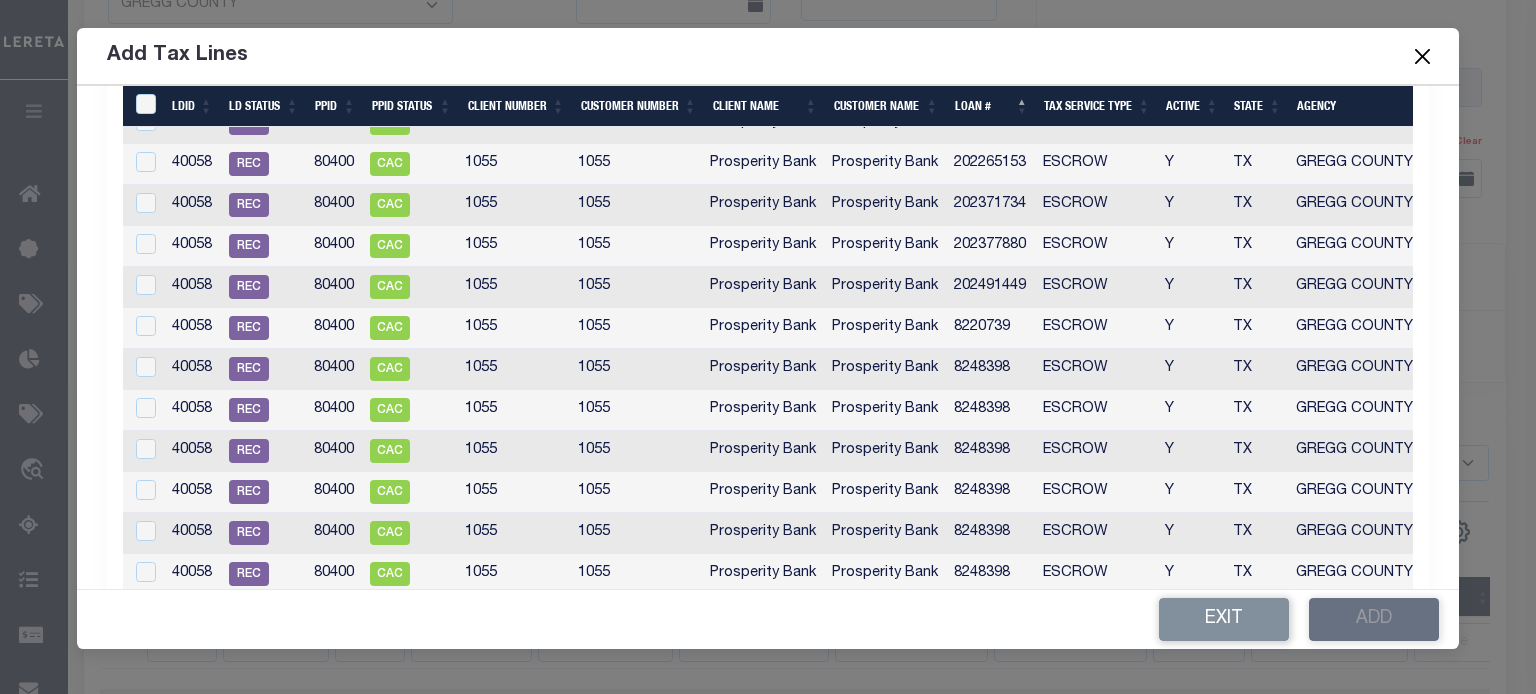 click on "202371734" at bounding box center (990, 205) 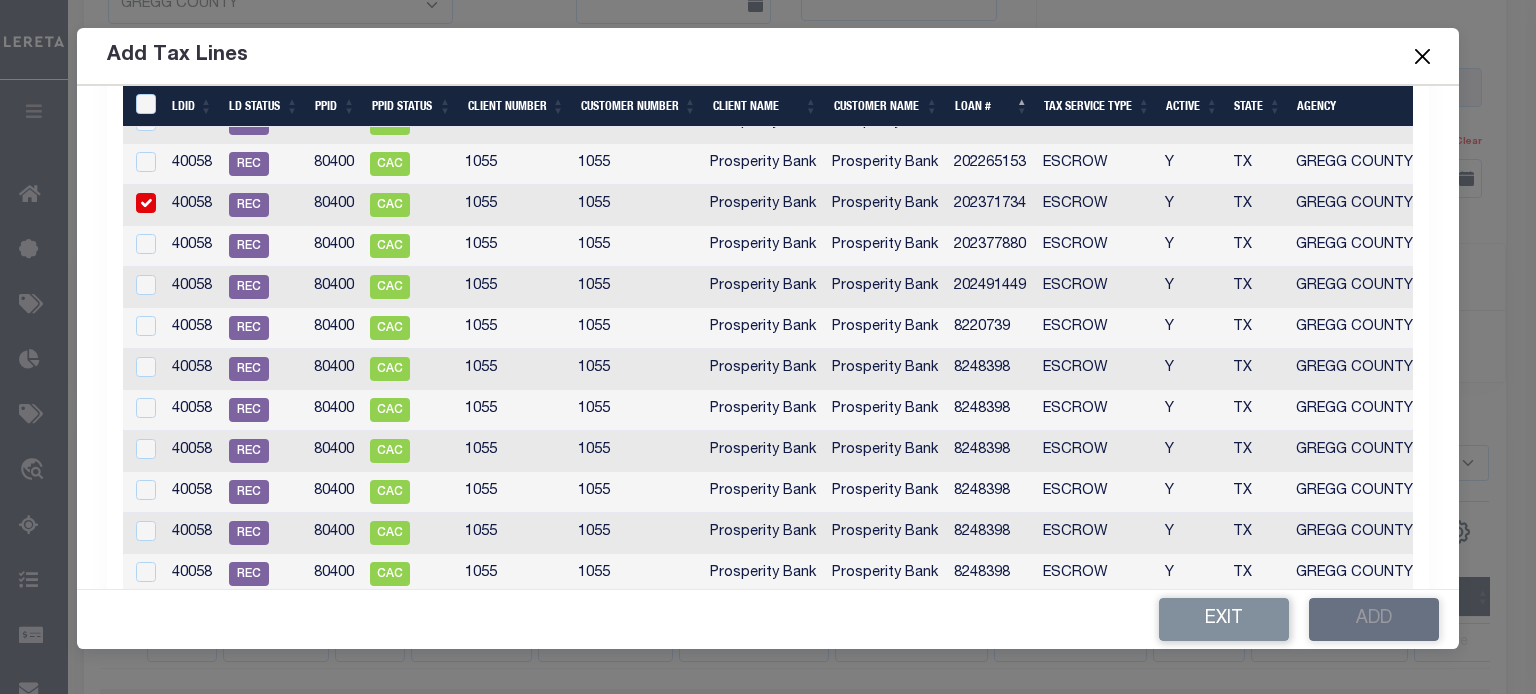 checkbox on "true" 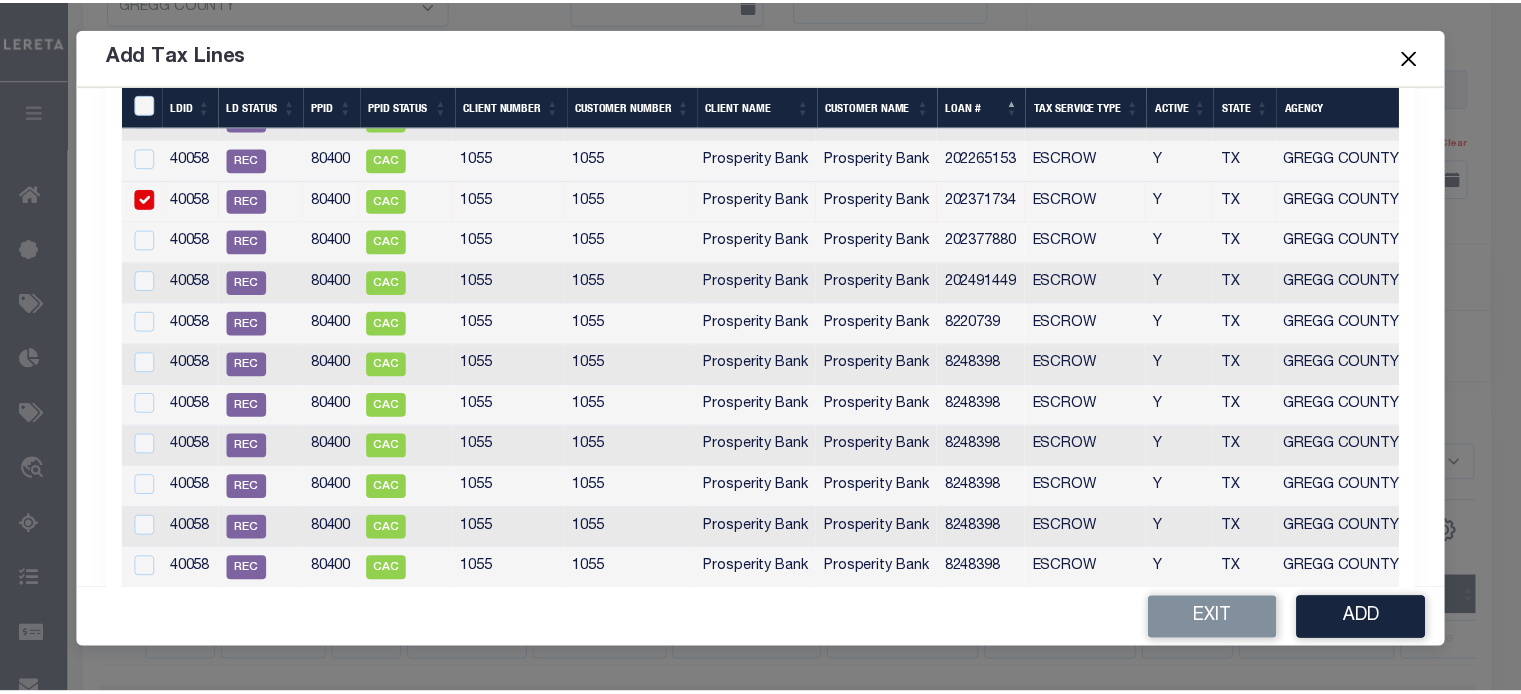 scroll, scrollTop: 1328, scrollLeft: 0, axis: vertical 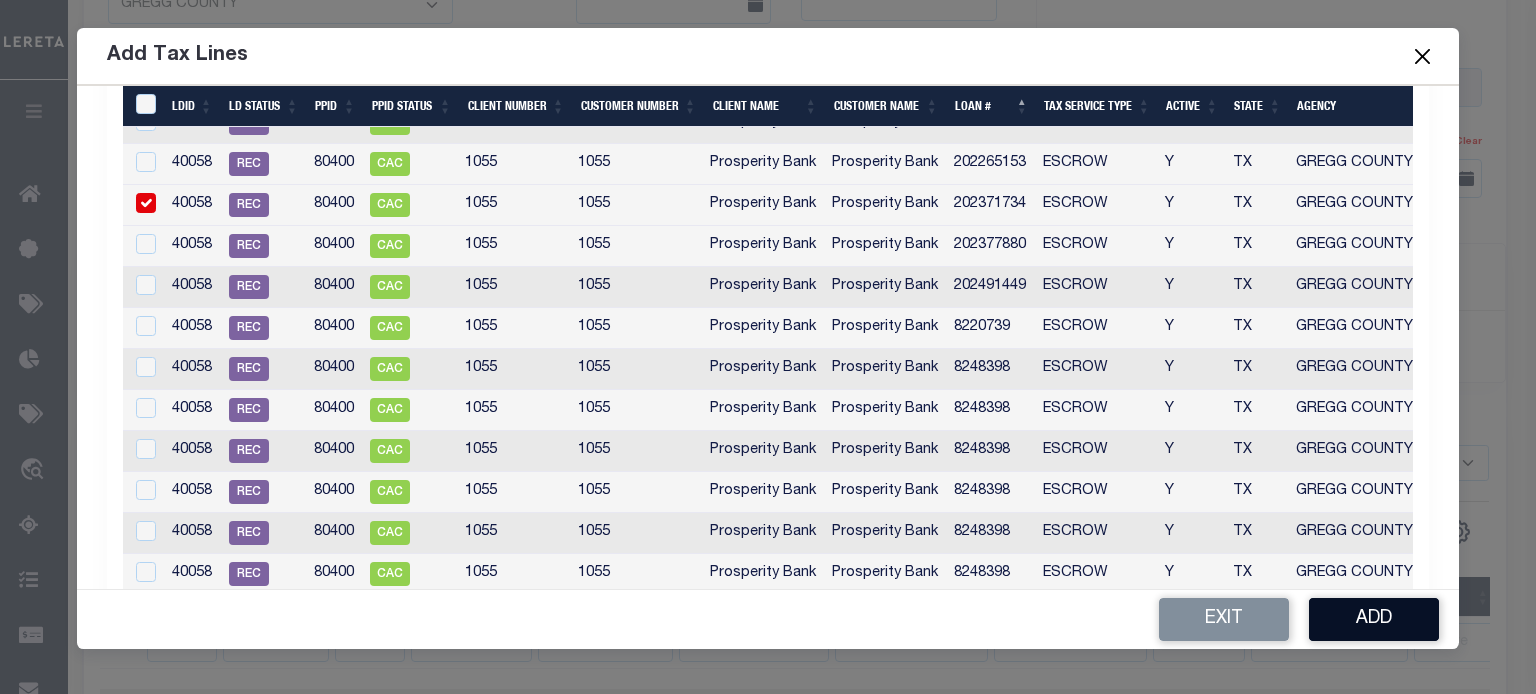 click on "Add" at bounding box center [1374, 619] 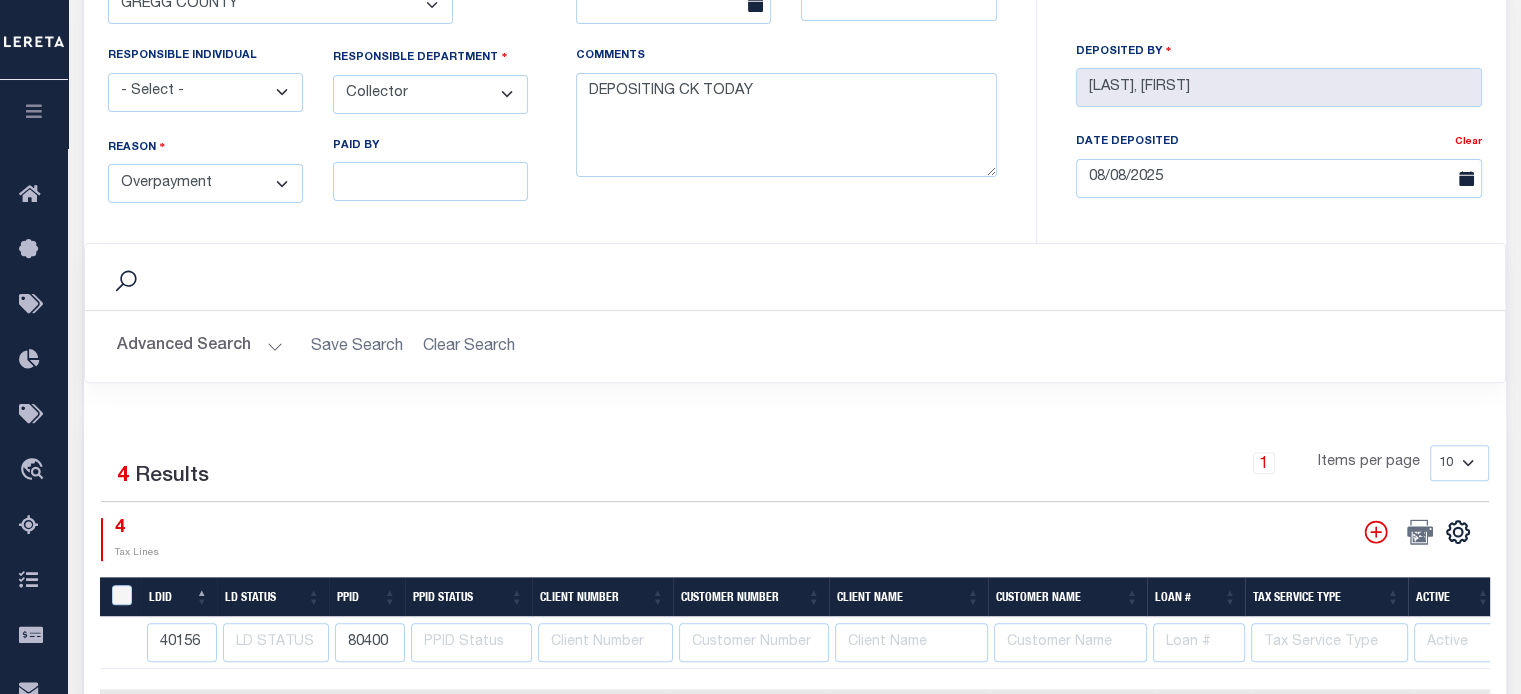 scroll, scrollTop: 1000, scrollLeft: 0, axis: vertical 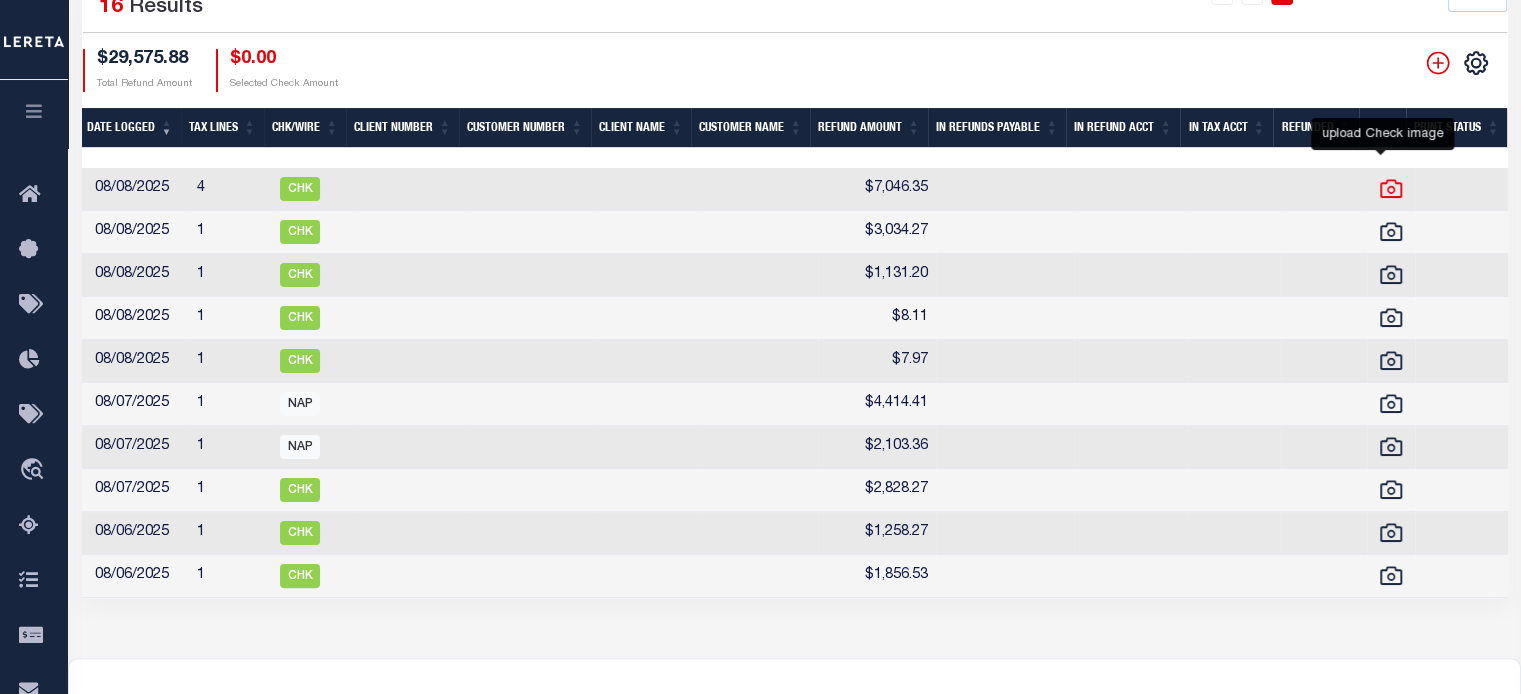 click 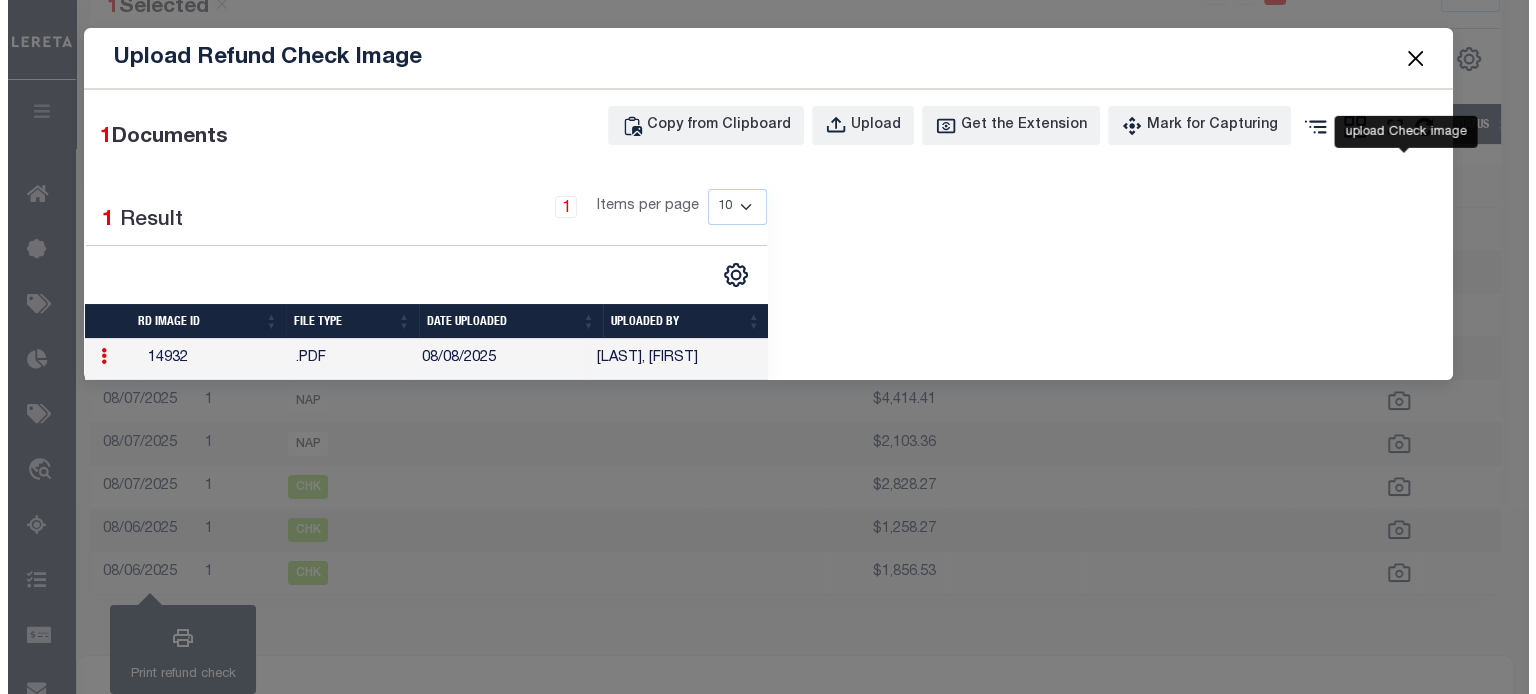 scroll, scrollTop: 0, scrollLeft: 1066, axis: horizontal 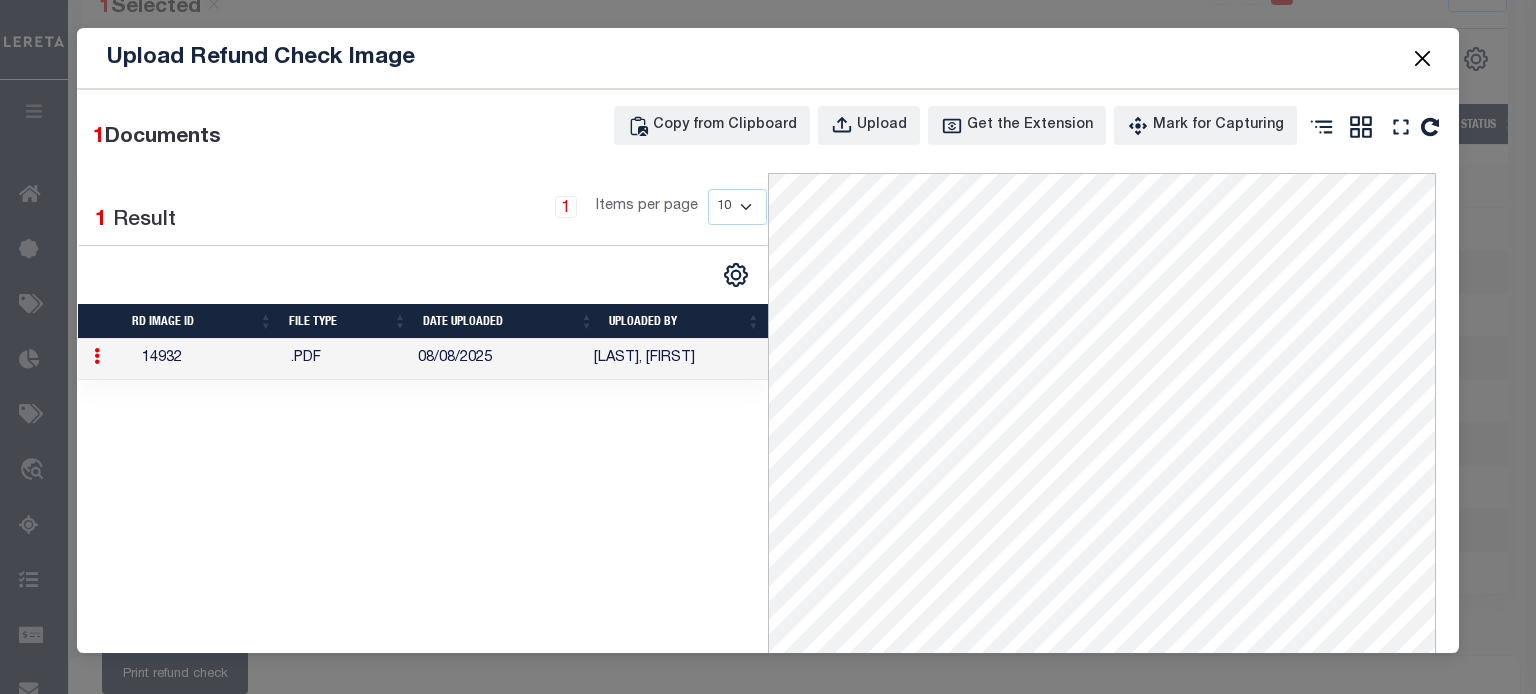 click at bounding box center (1422, 58) 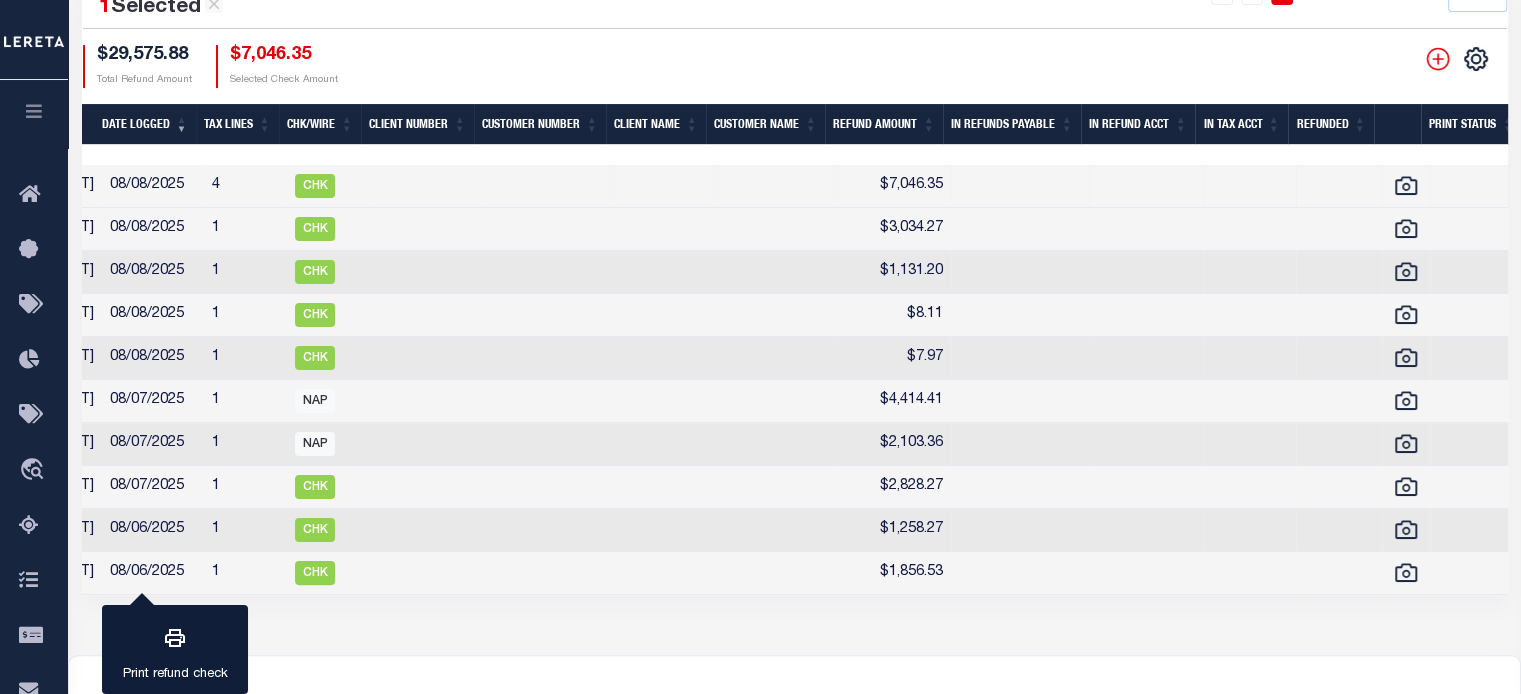 scroll, scrollTop: 0, scrollLeft: 45, axis: horizontal 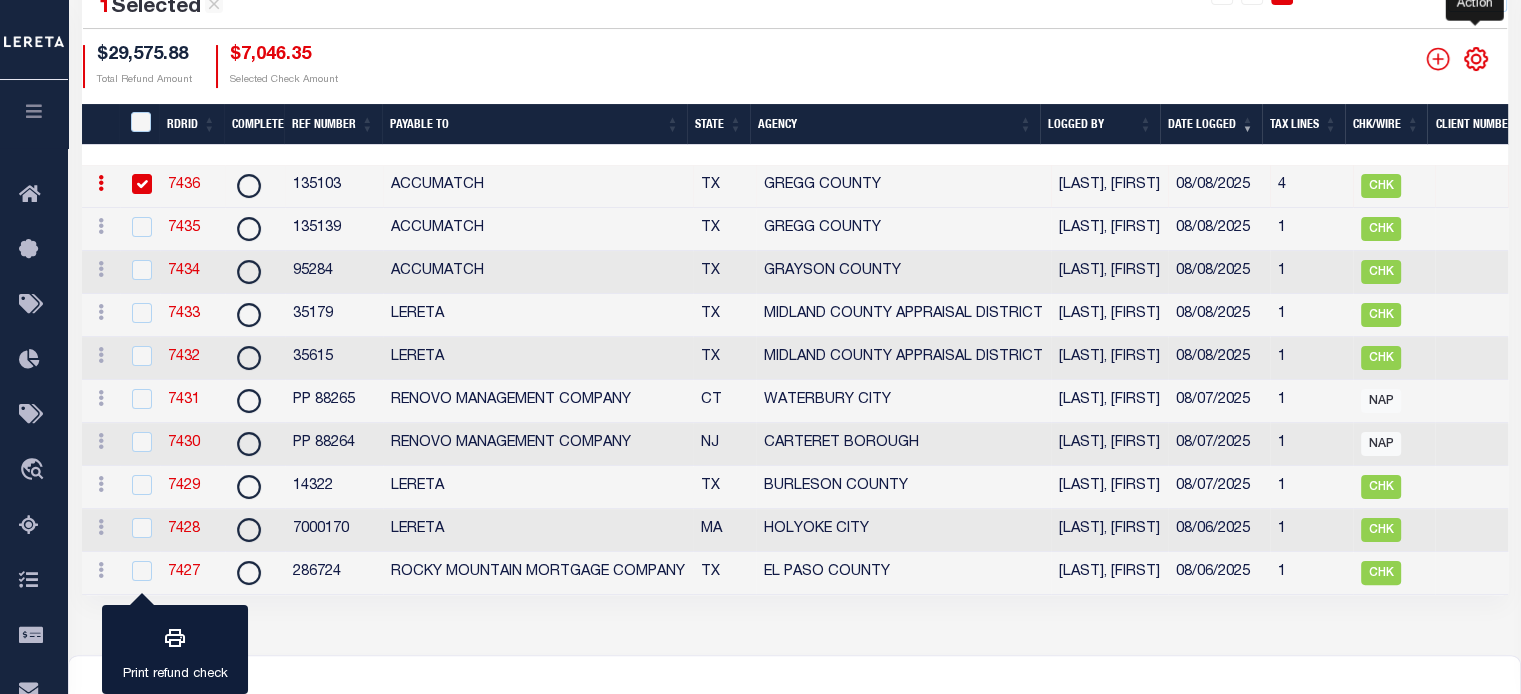 click 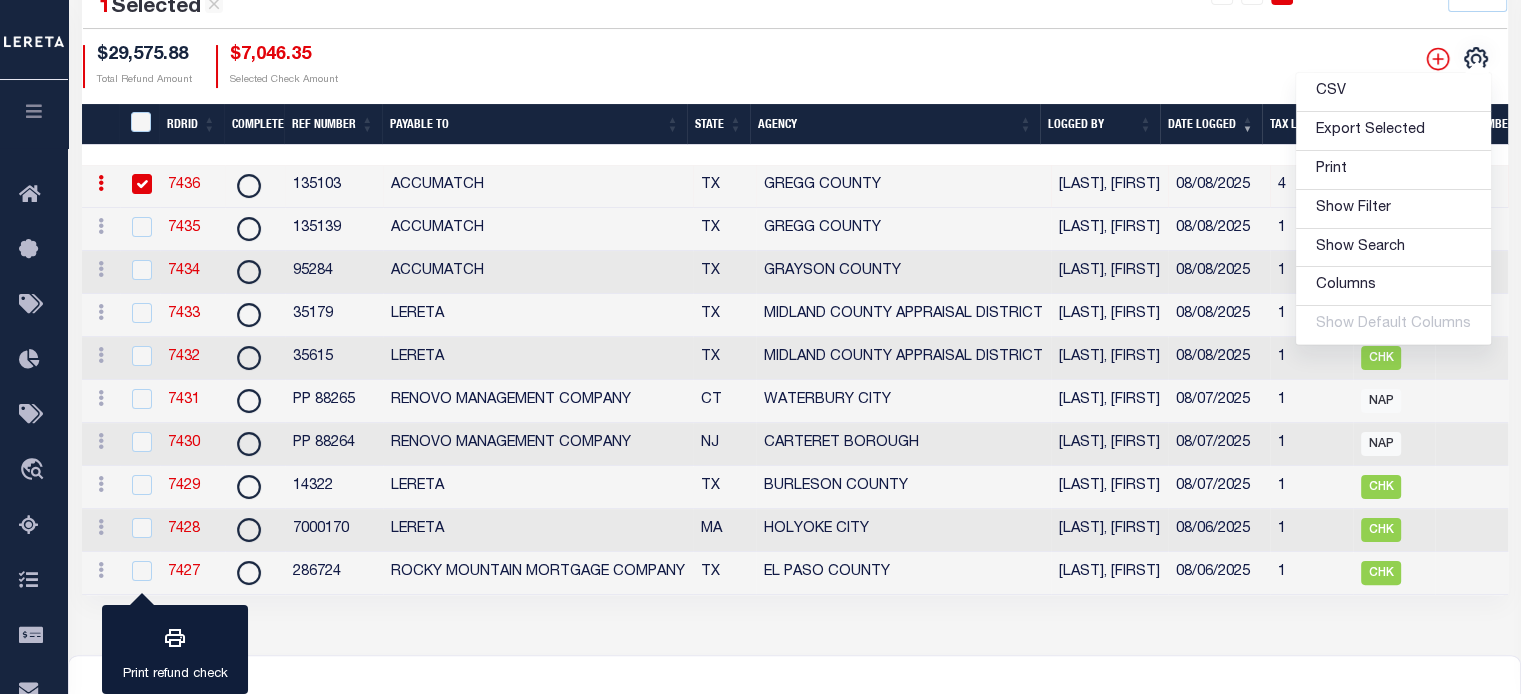 click at bounding box center (142, 184) 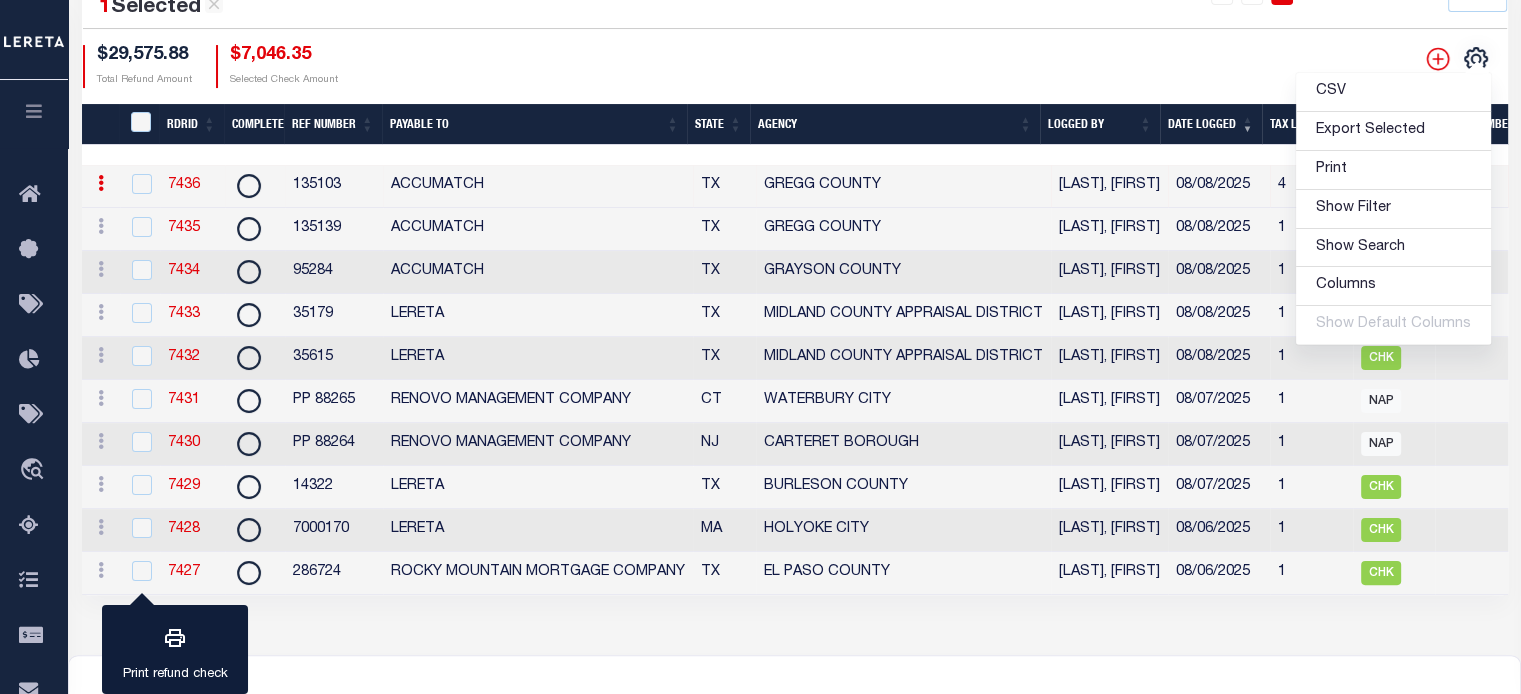 checkbox on "false" 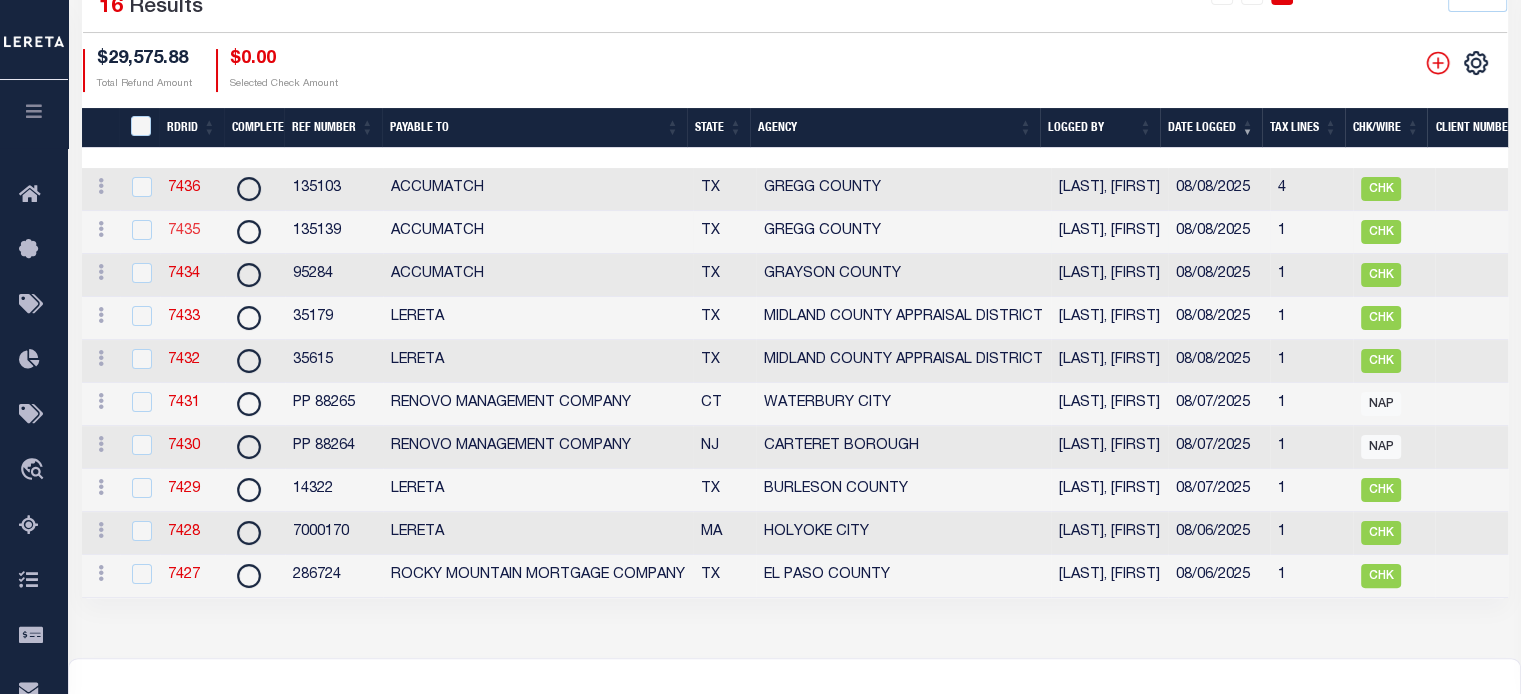 click on "7435" at bounding box center (184, 231) 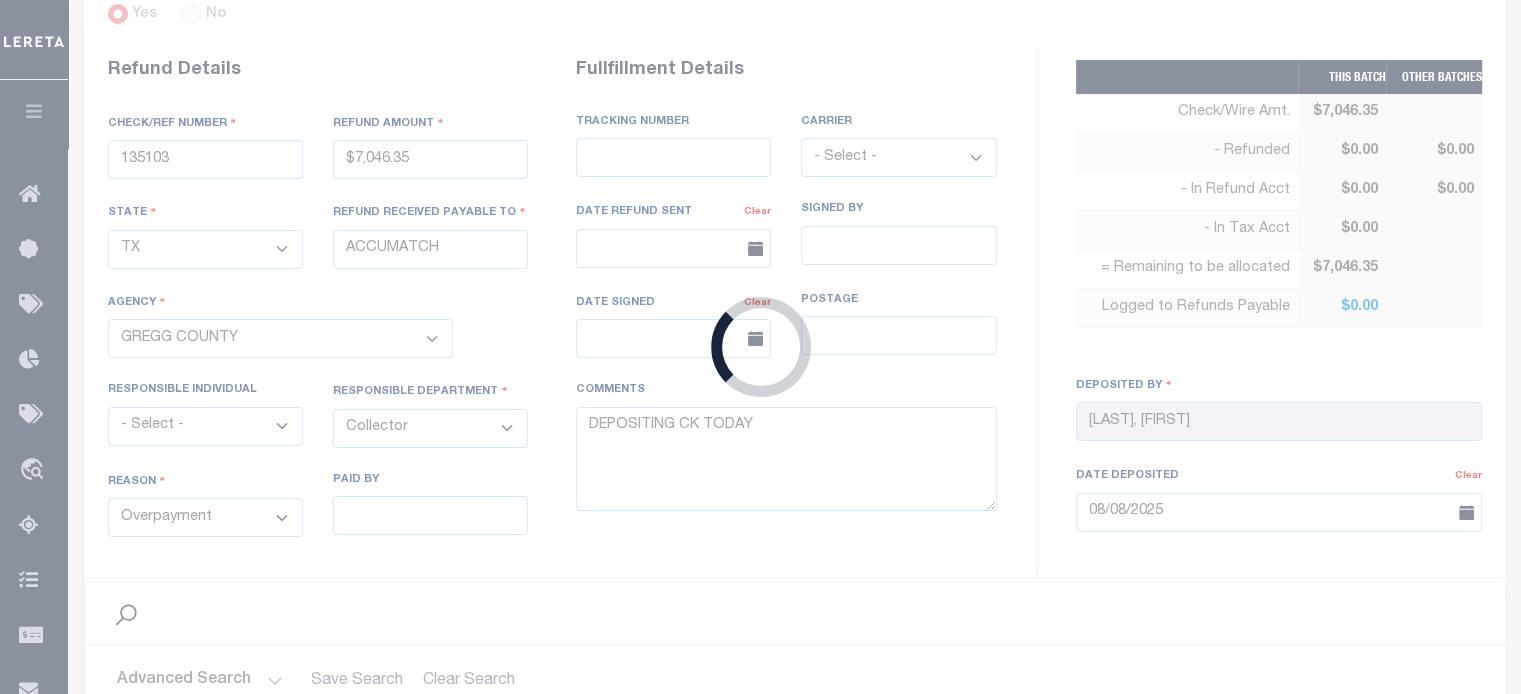 scroll, scrollTop: 58, scrollLeft: 0, axis: vertical 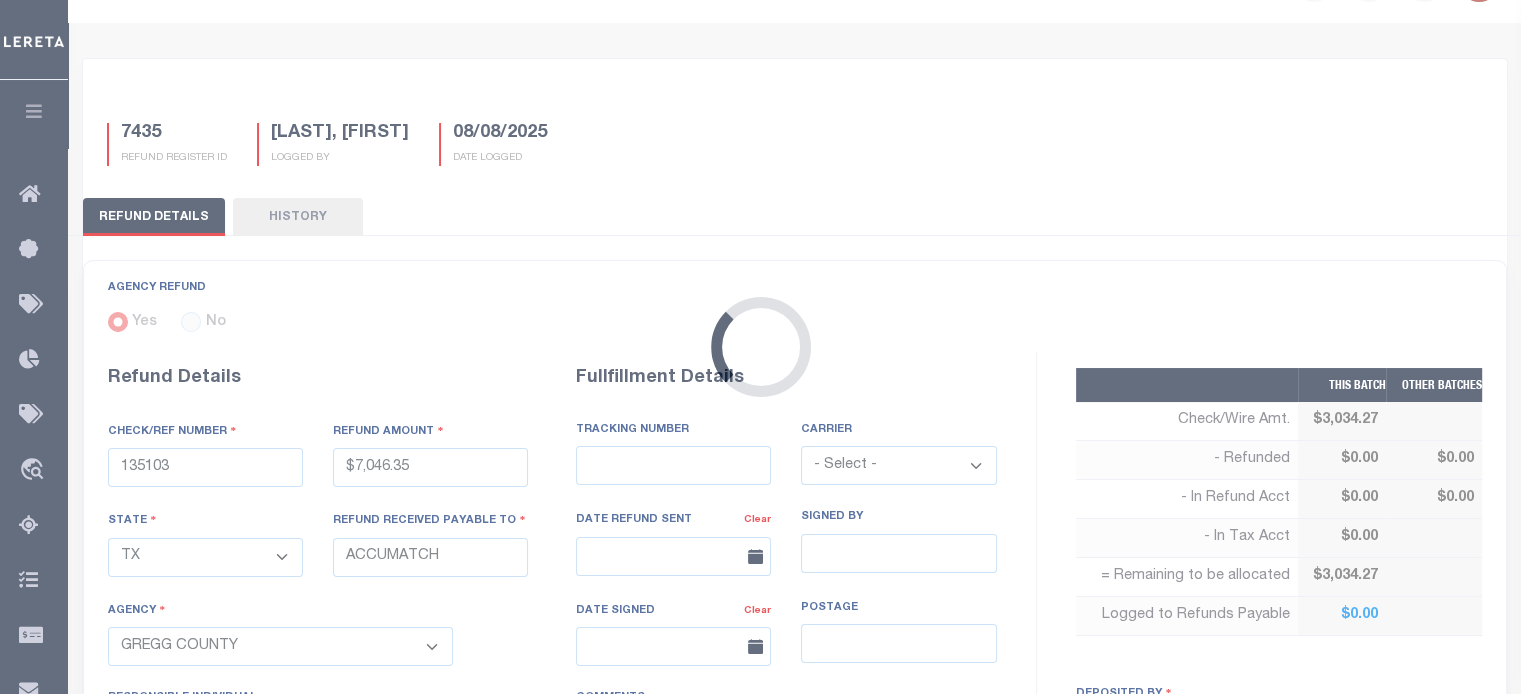 type on "135139" 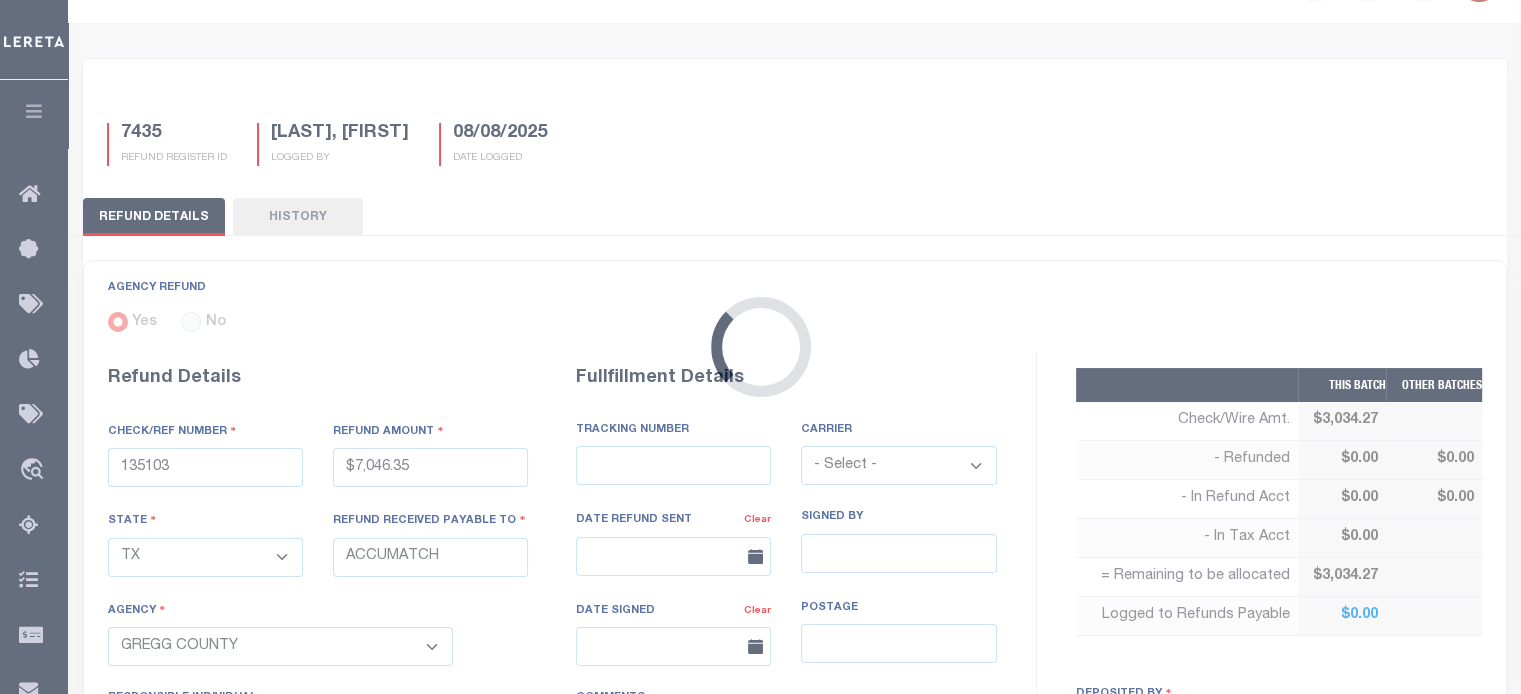 type on "$3,034.27" 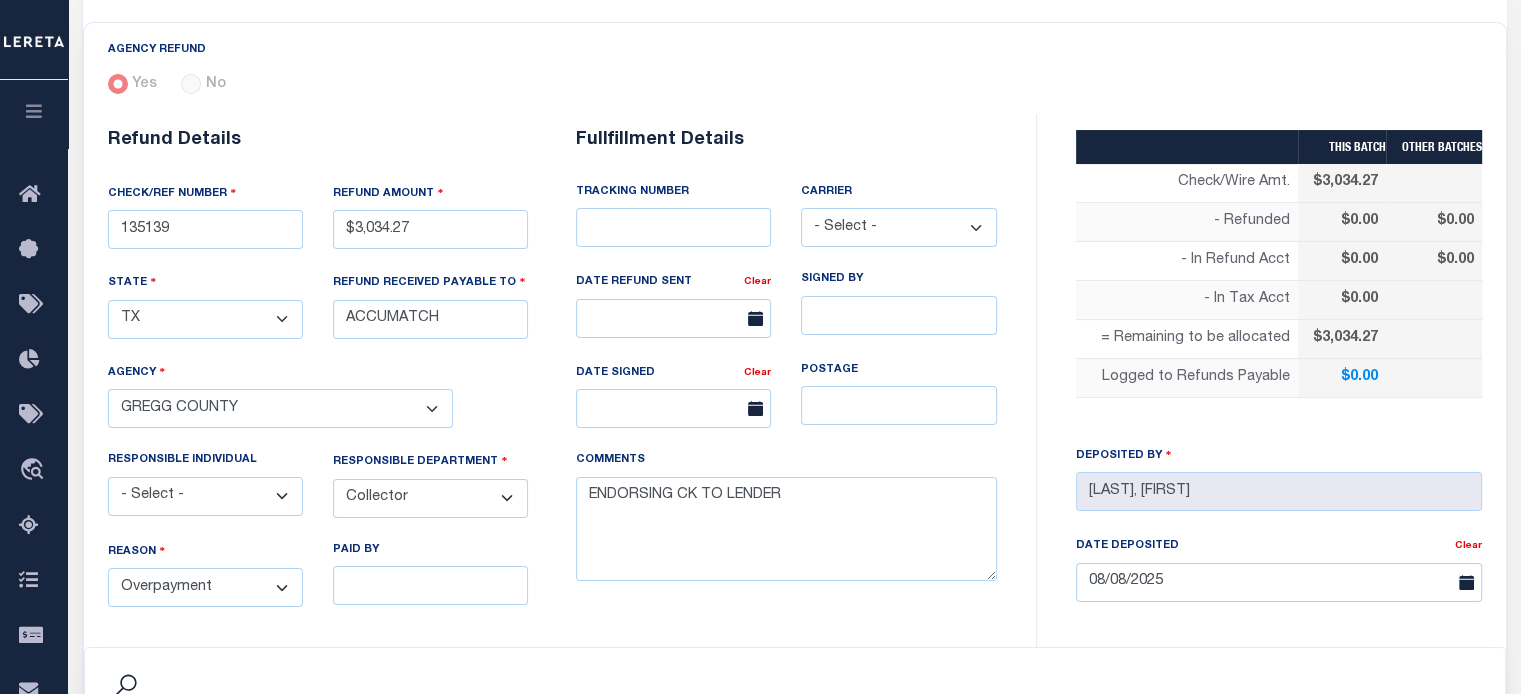 scroll, scrollTop: 300, scrollLeft: 0, axis: vertical 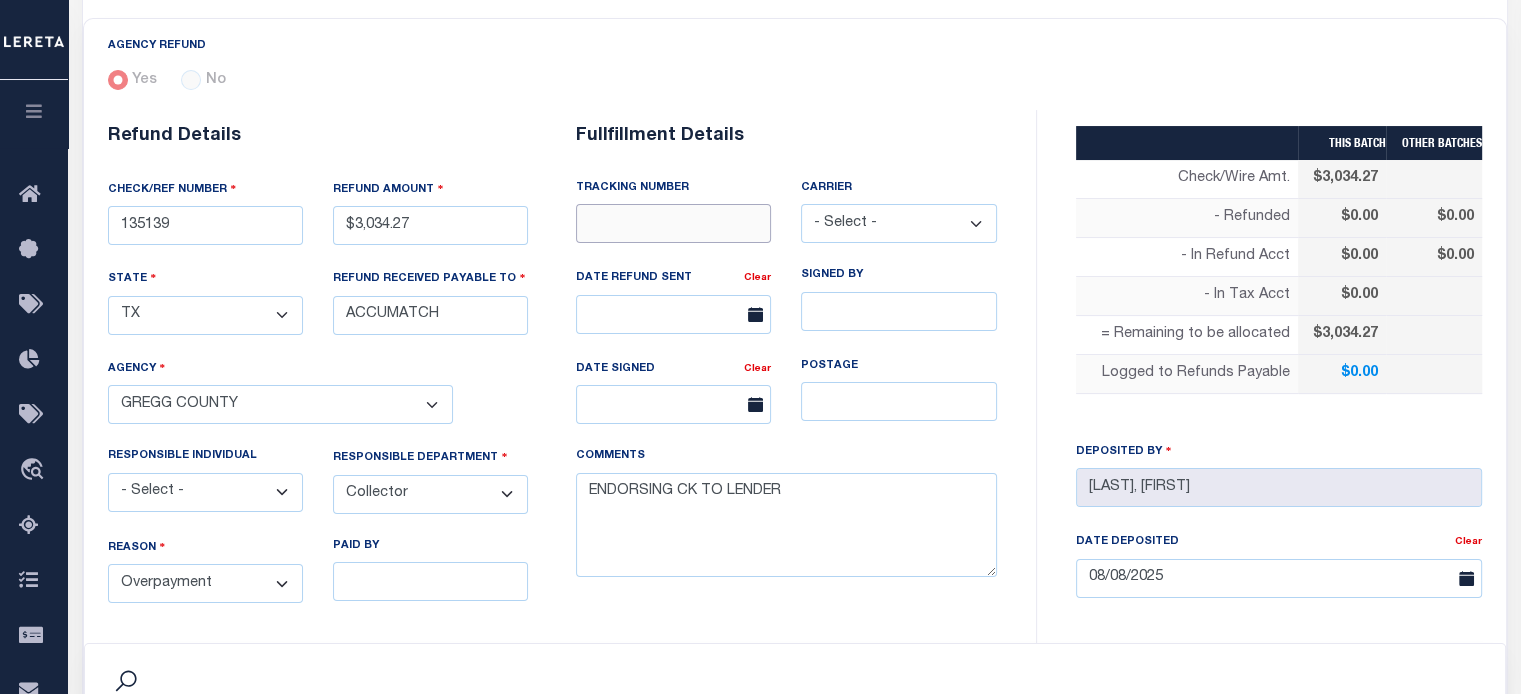 click at bounding box center (673, 223) 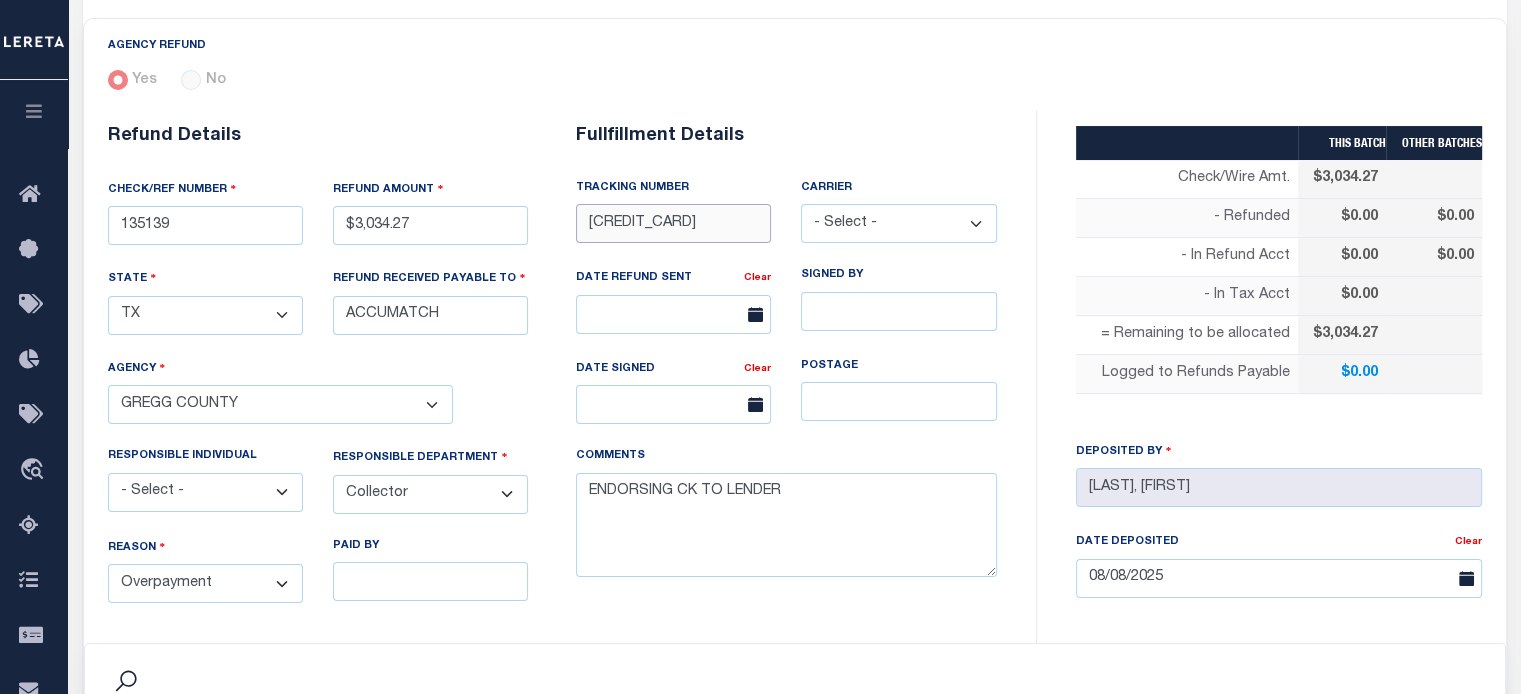 type on "[CREDIT_CARD]" 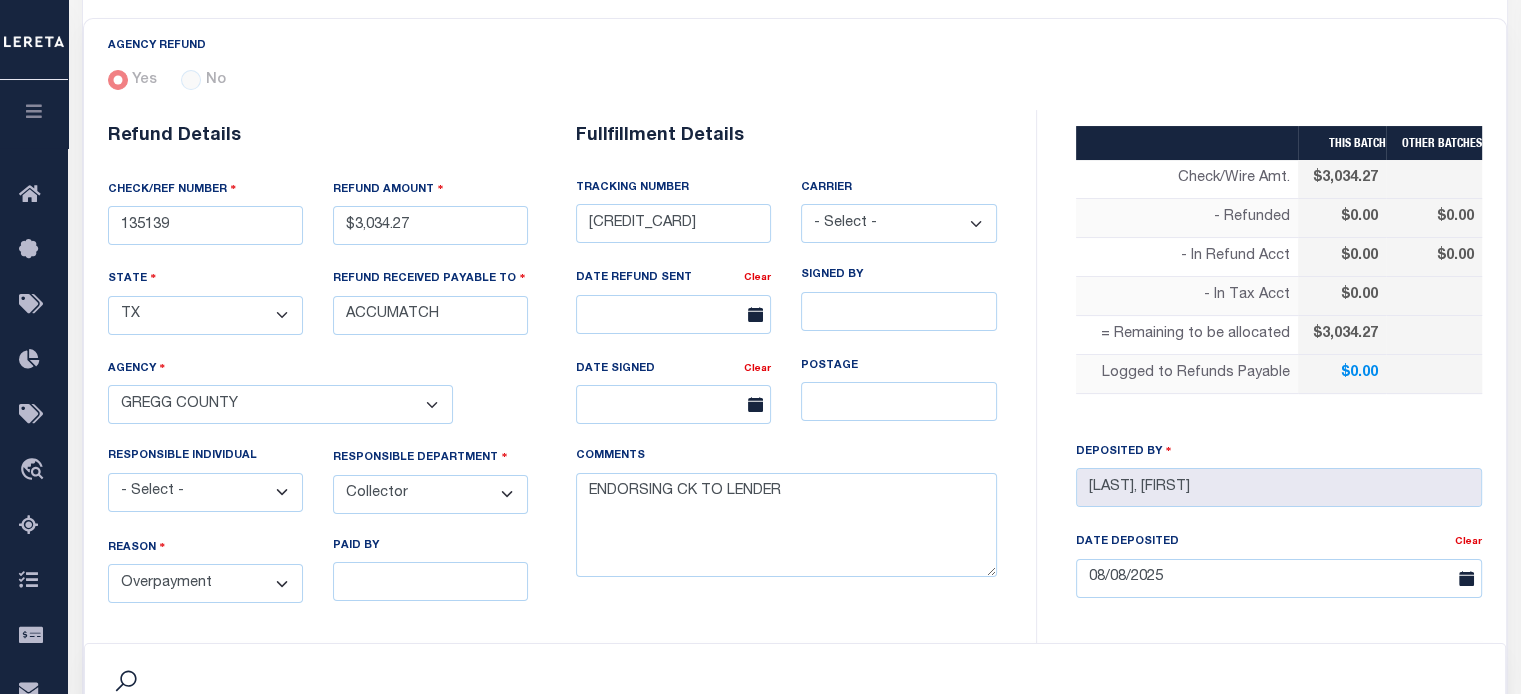 click on "- Select -
Fedex
USPS" at bounding box center (898, 223) 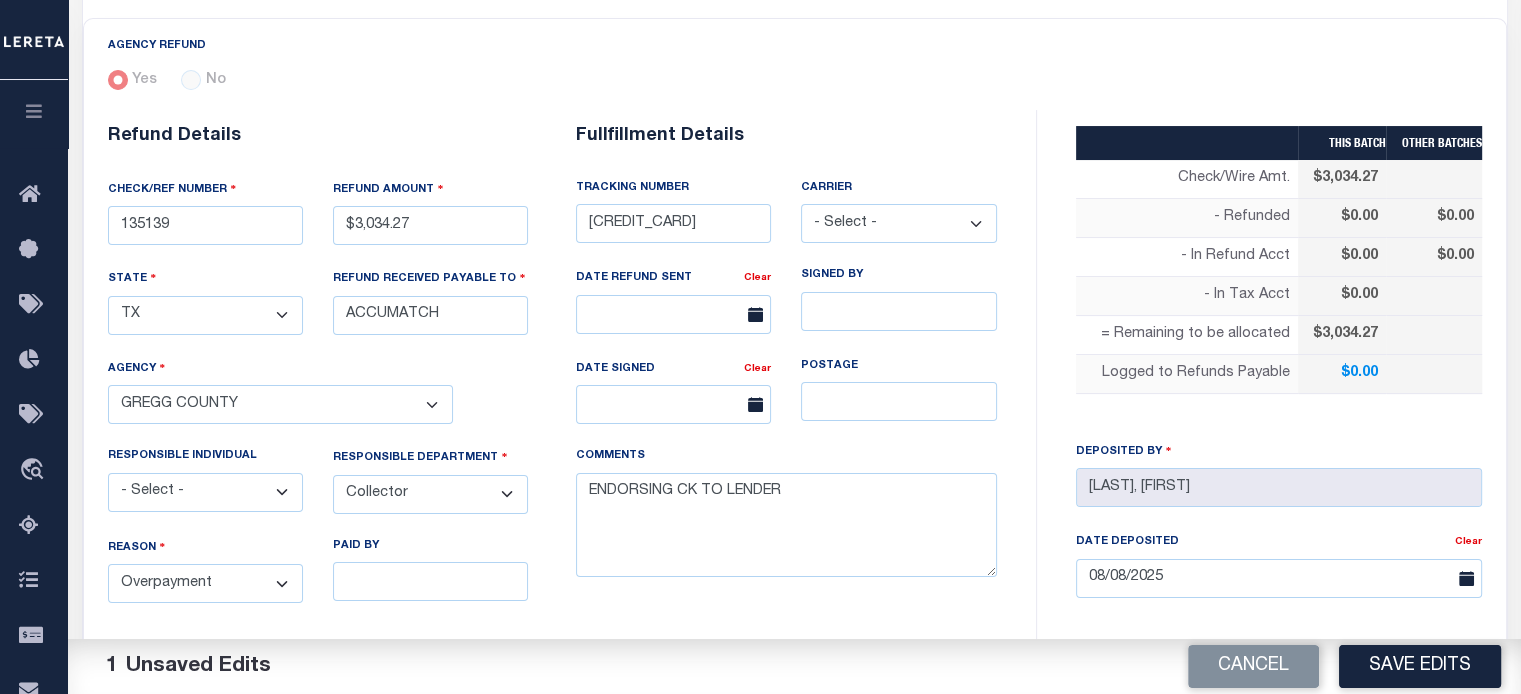 select on "FDX" 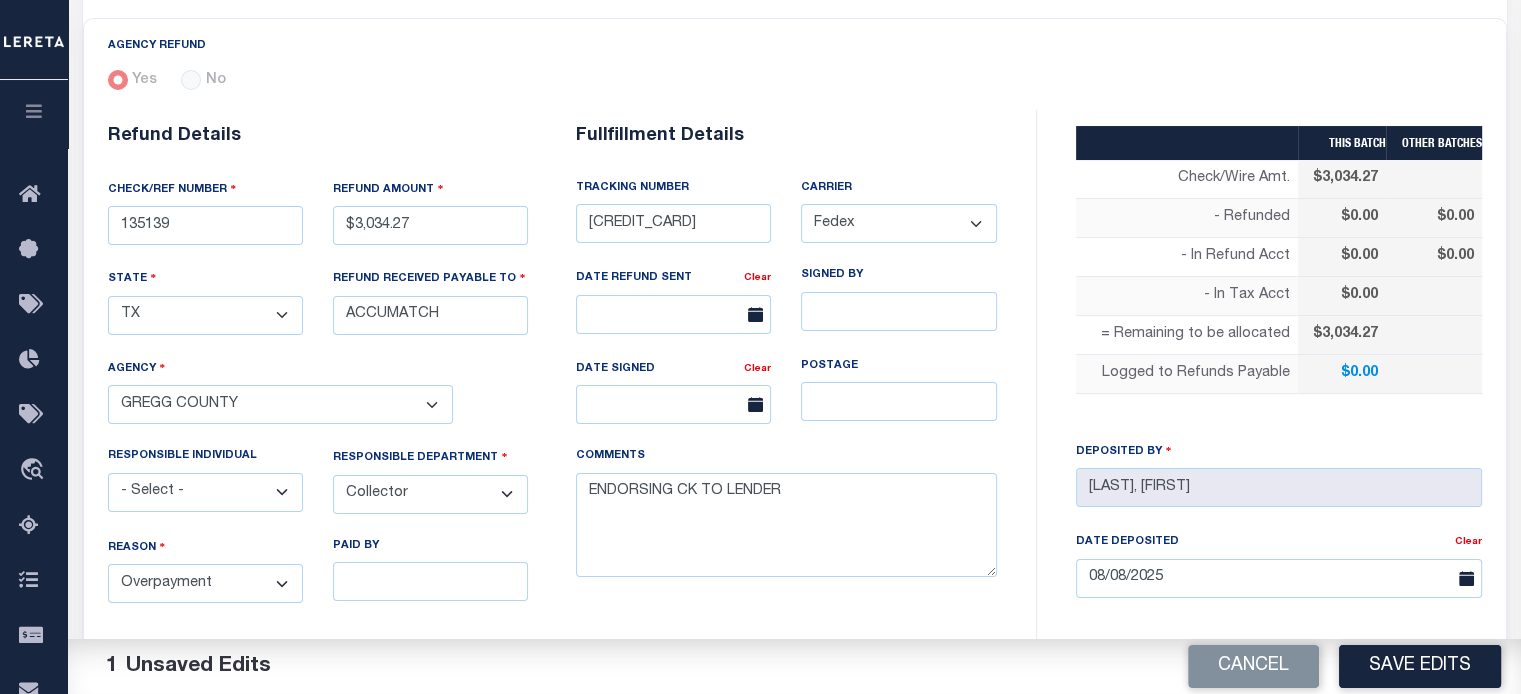 click on "- Select -
Fedex
USPS" at bounding box center [898, 223] 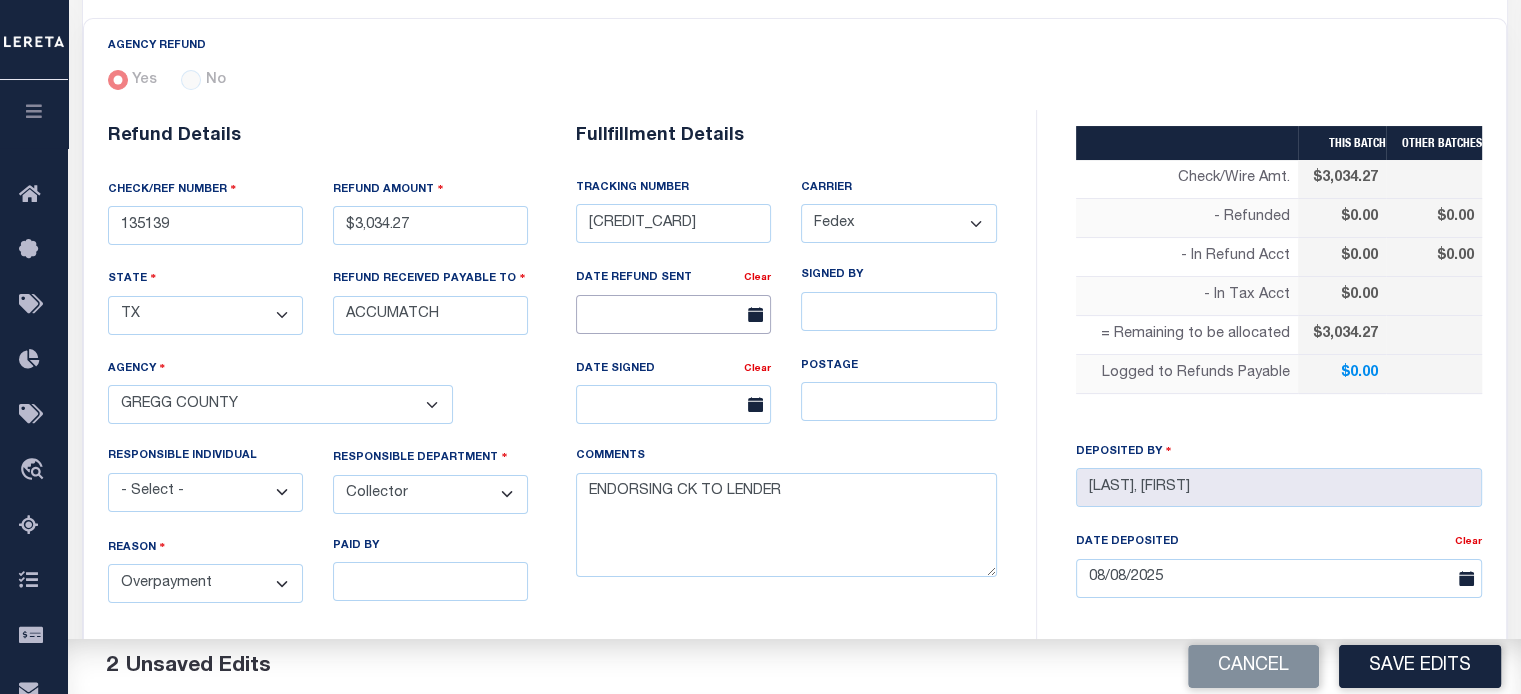 click at bounding box center [673, 314] 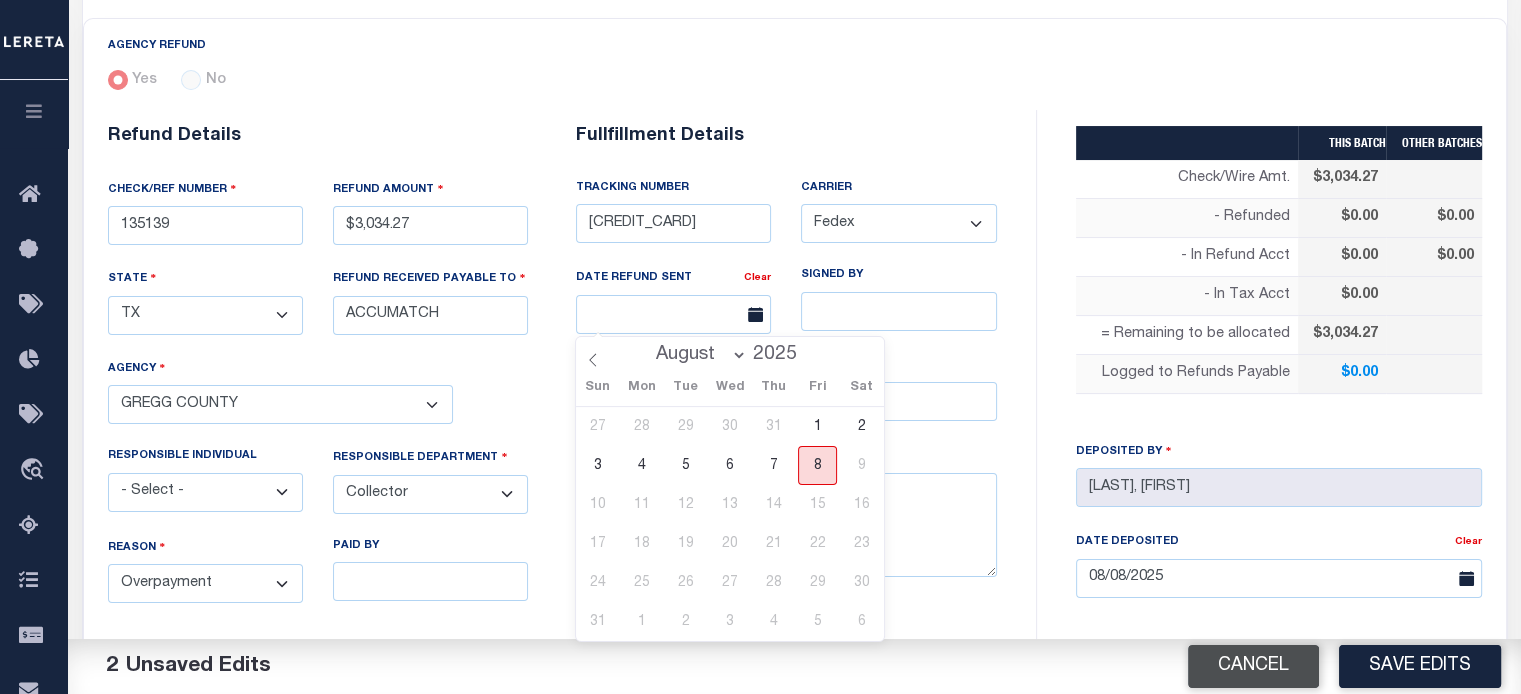 click on "8" at bounding box center [817, 465] 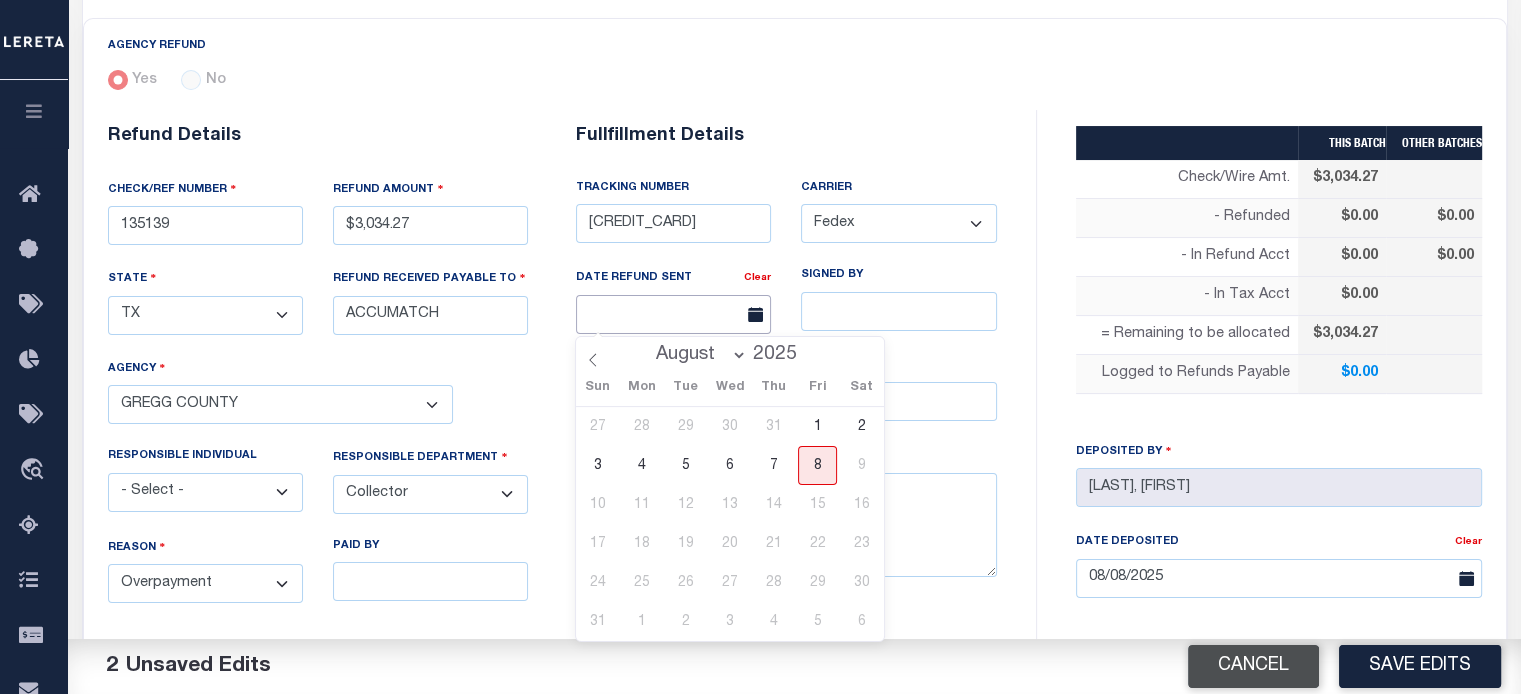type on "08/08/2025" 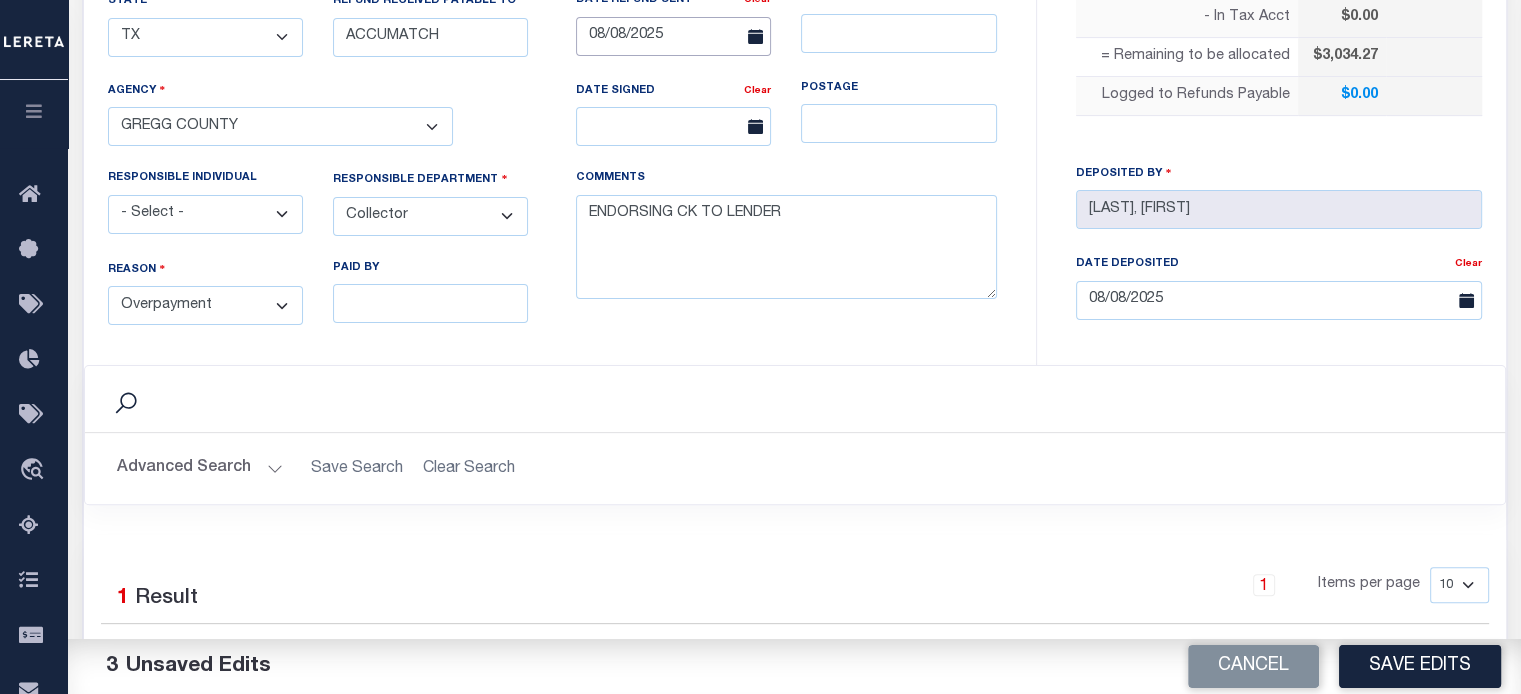 scroll, scrollTop: 600, scrollLeft: 0, axis: vertical 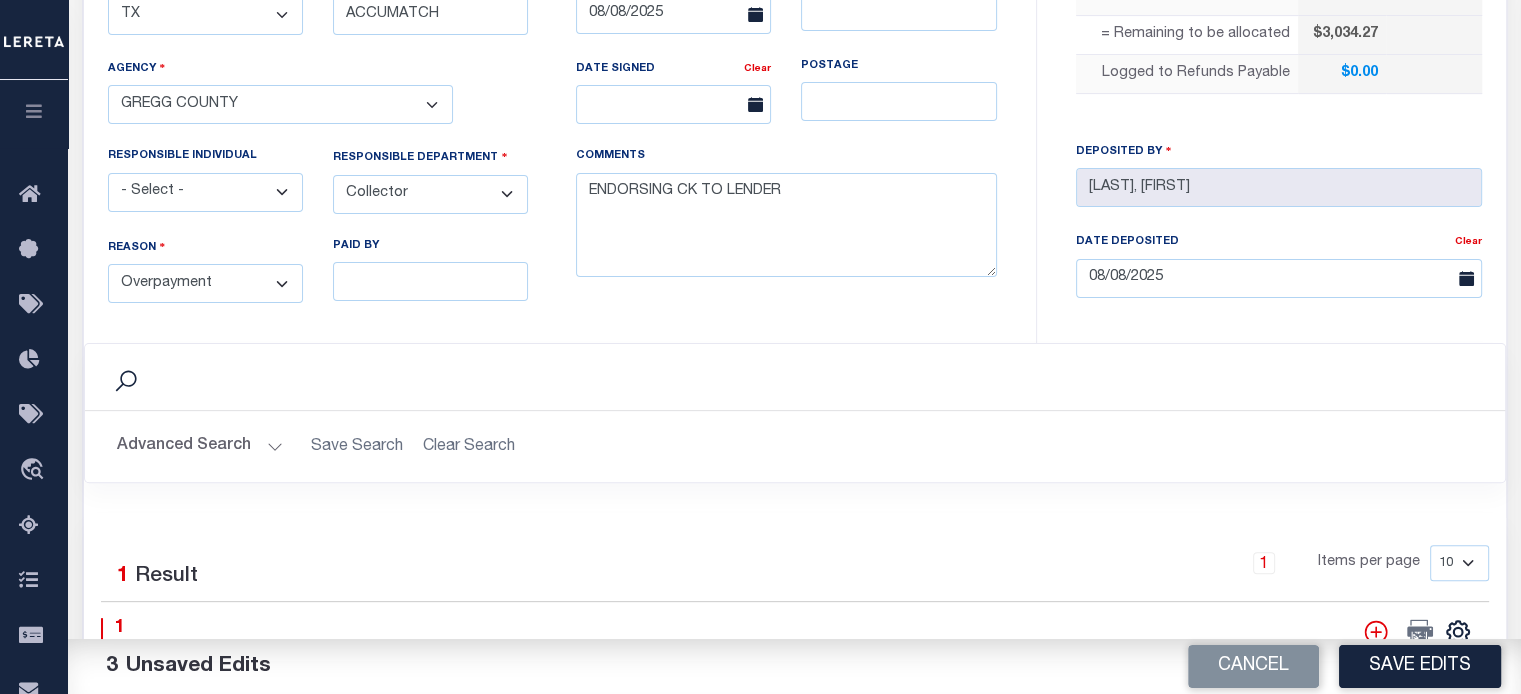 click on "Save Edits" at bounding box center [1420, 666] 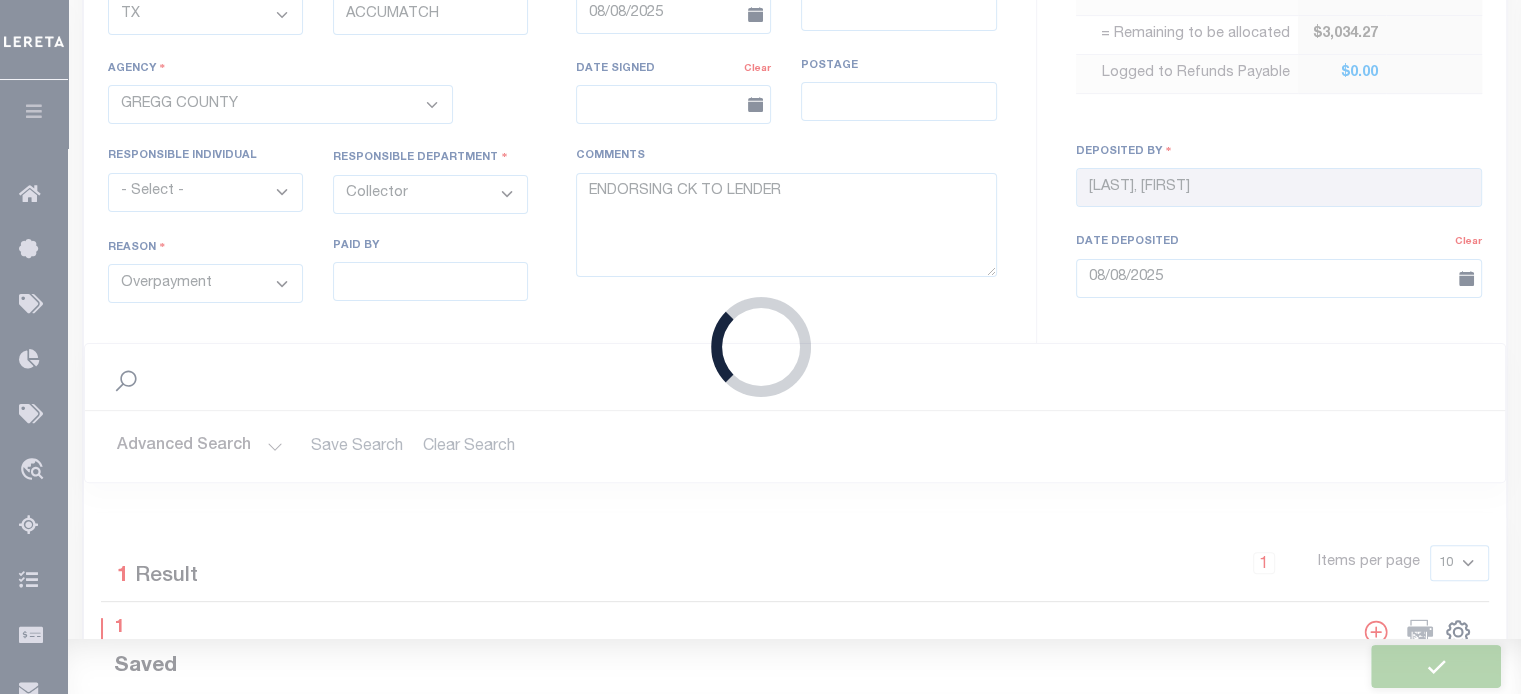 type on "$3,034.27" 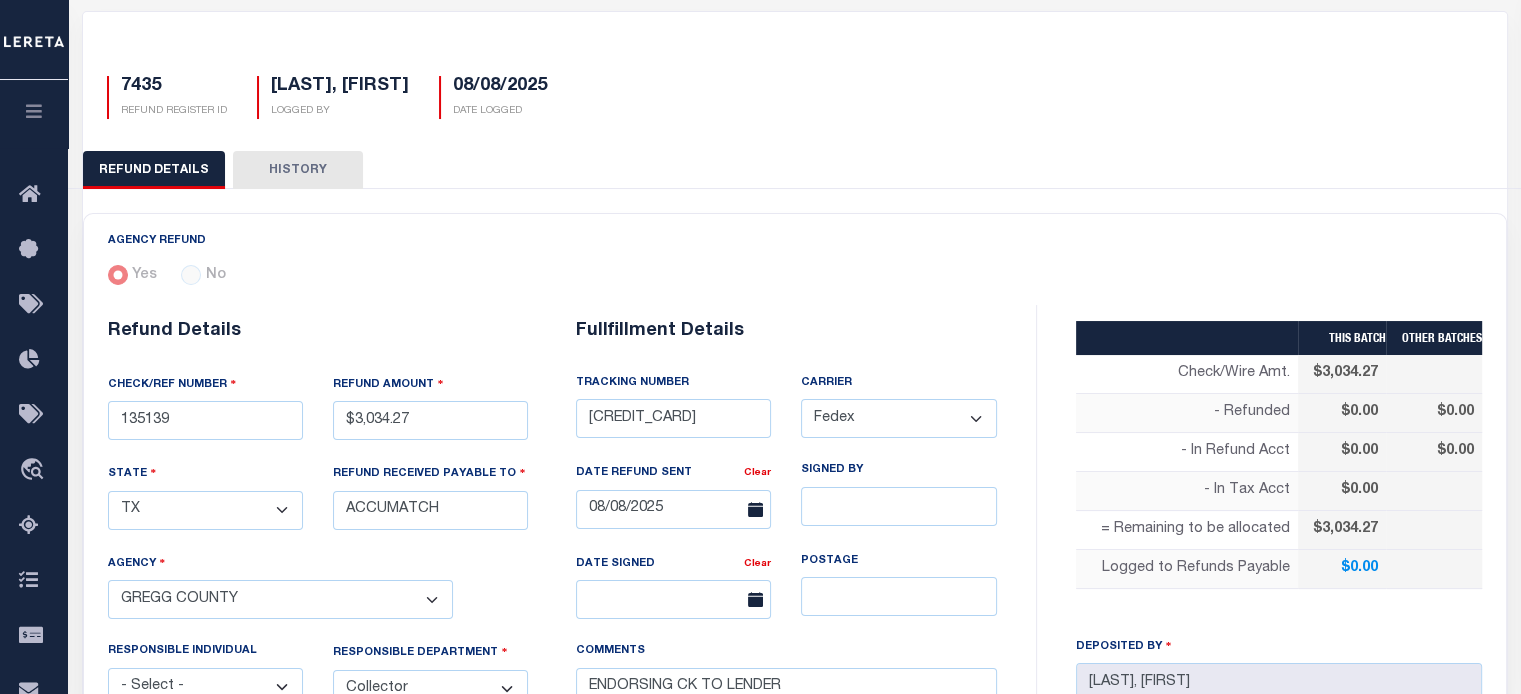 scroll, scrollTop: 100, scrollLeft: 0, axis: vertical 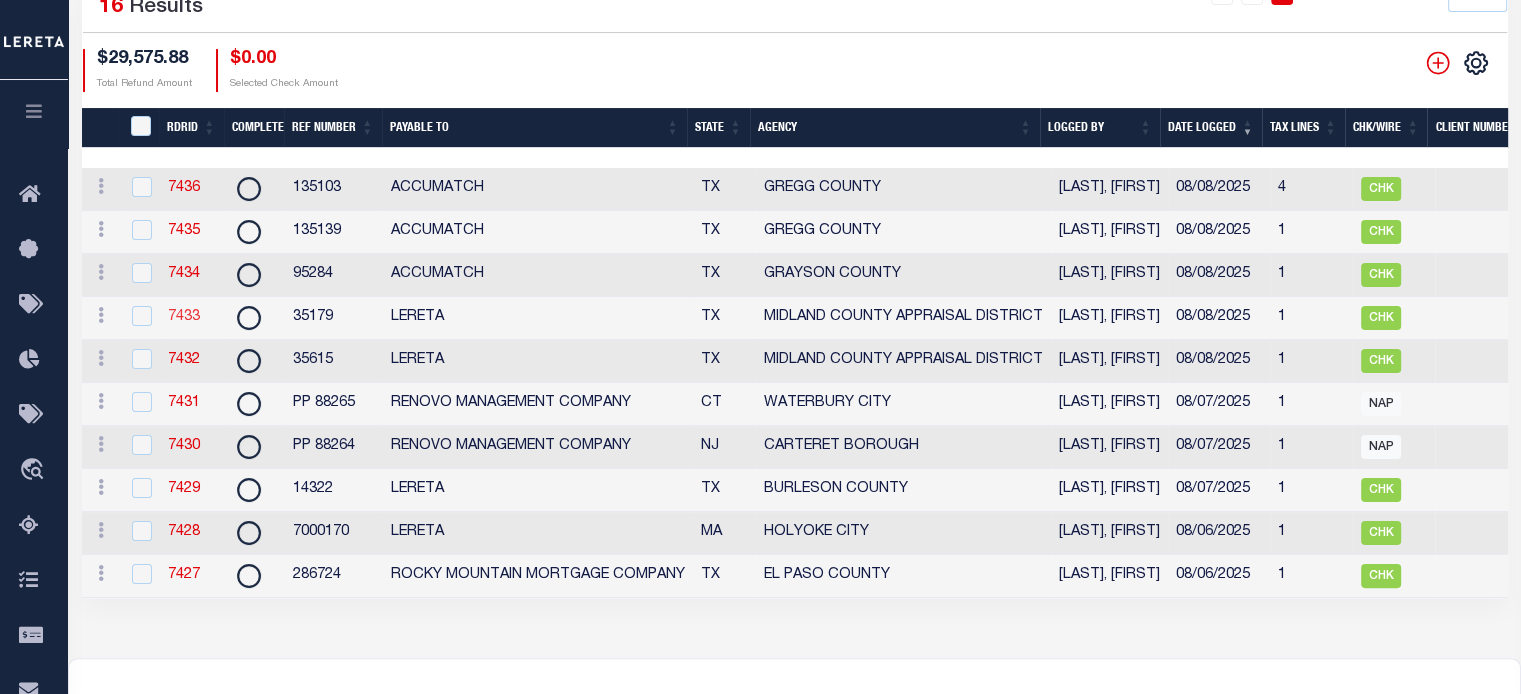 click on "7433" at bounding box center (184, 317) 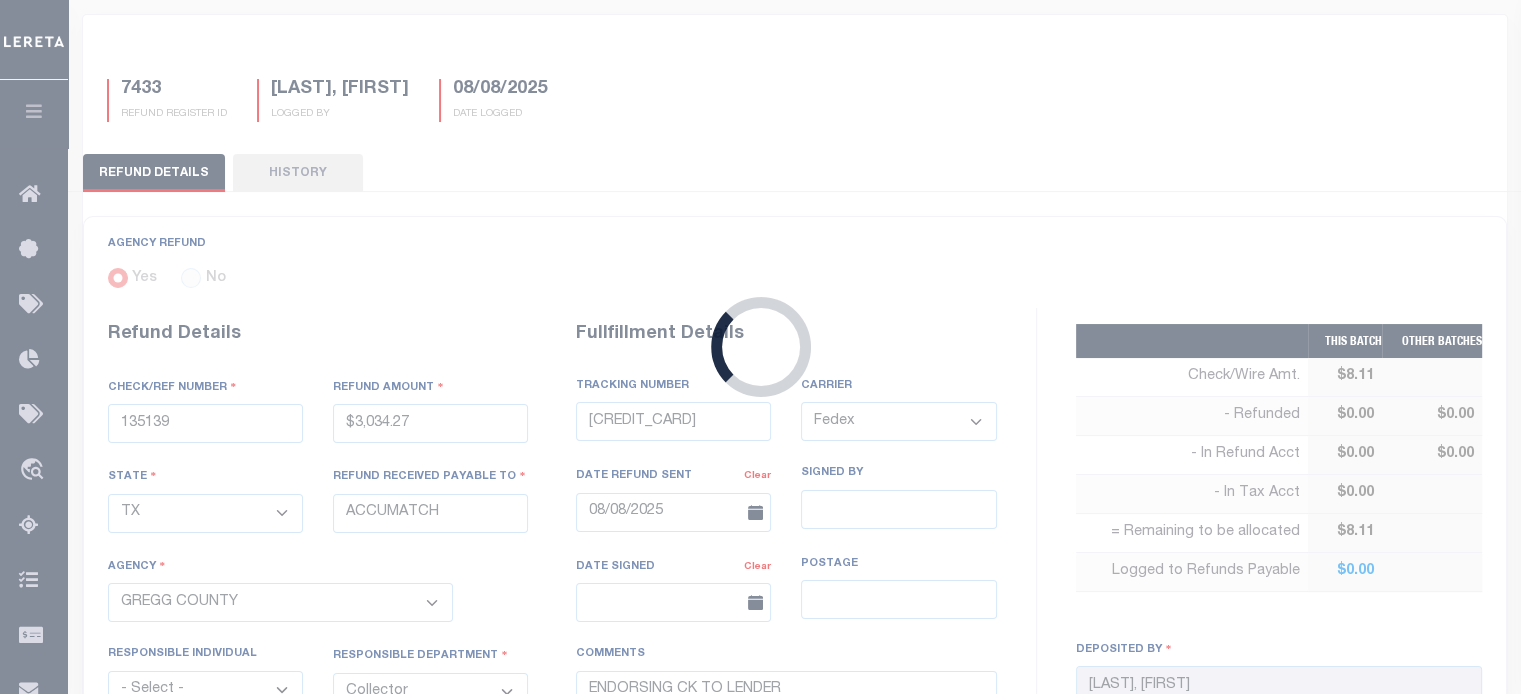 type on "35179" 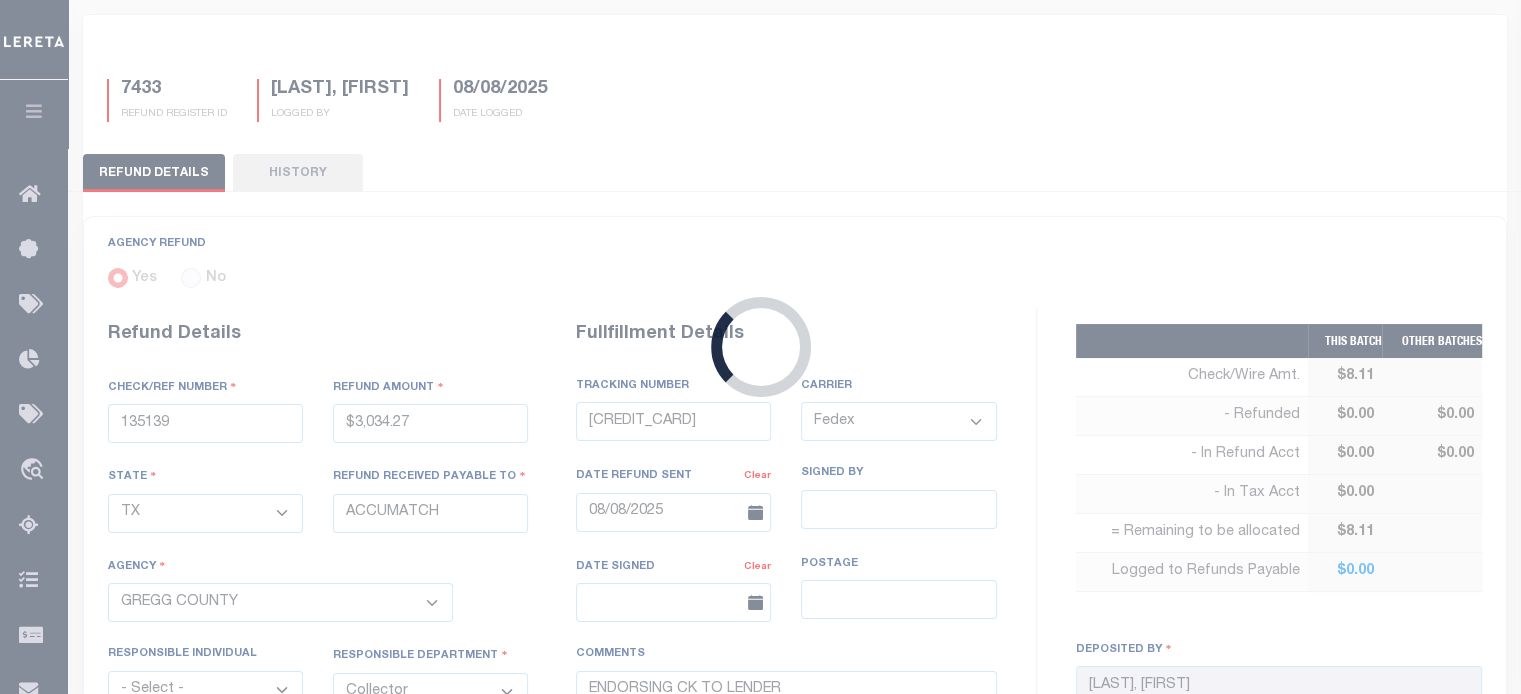 type on "$8.11" 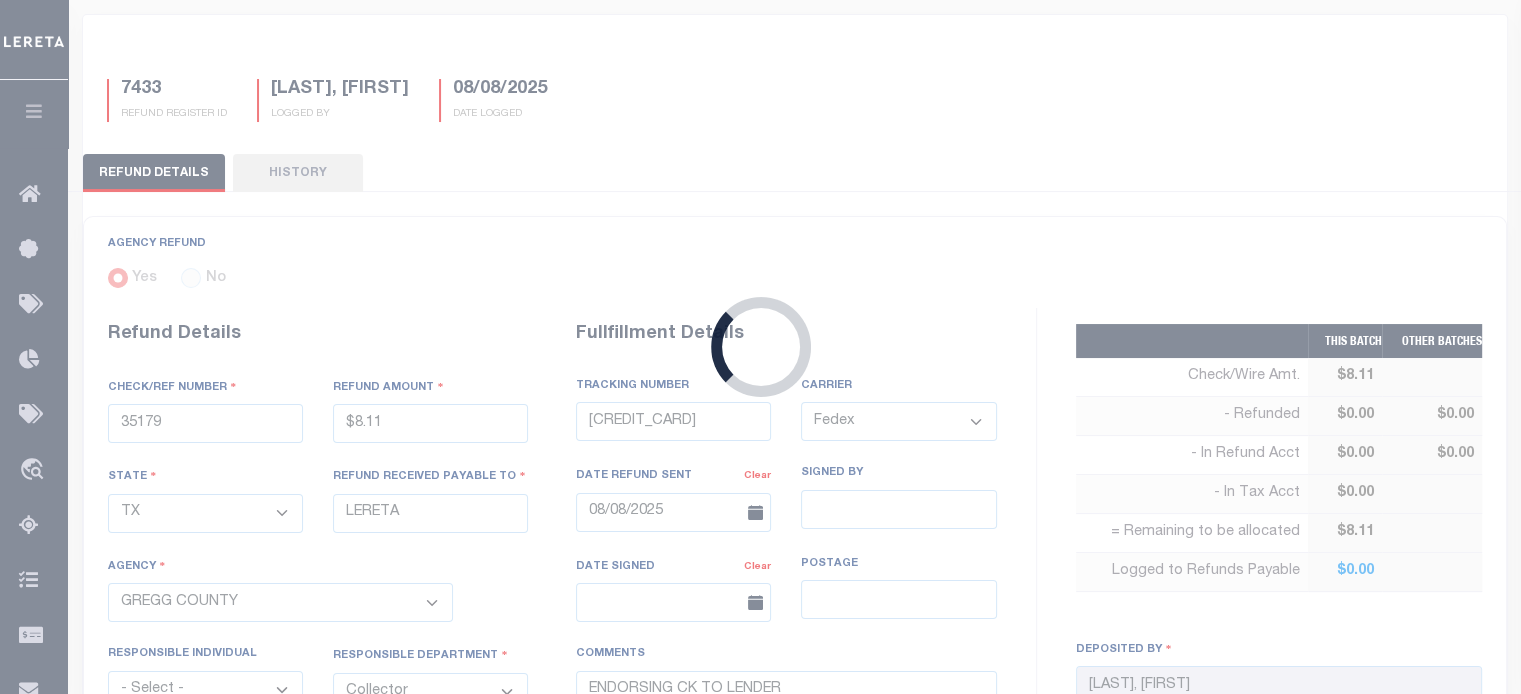 select on "4832980000" 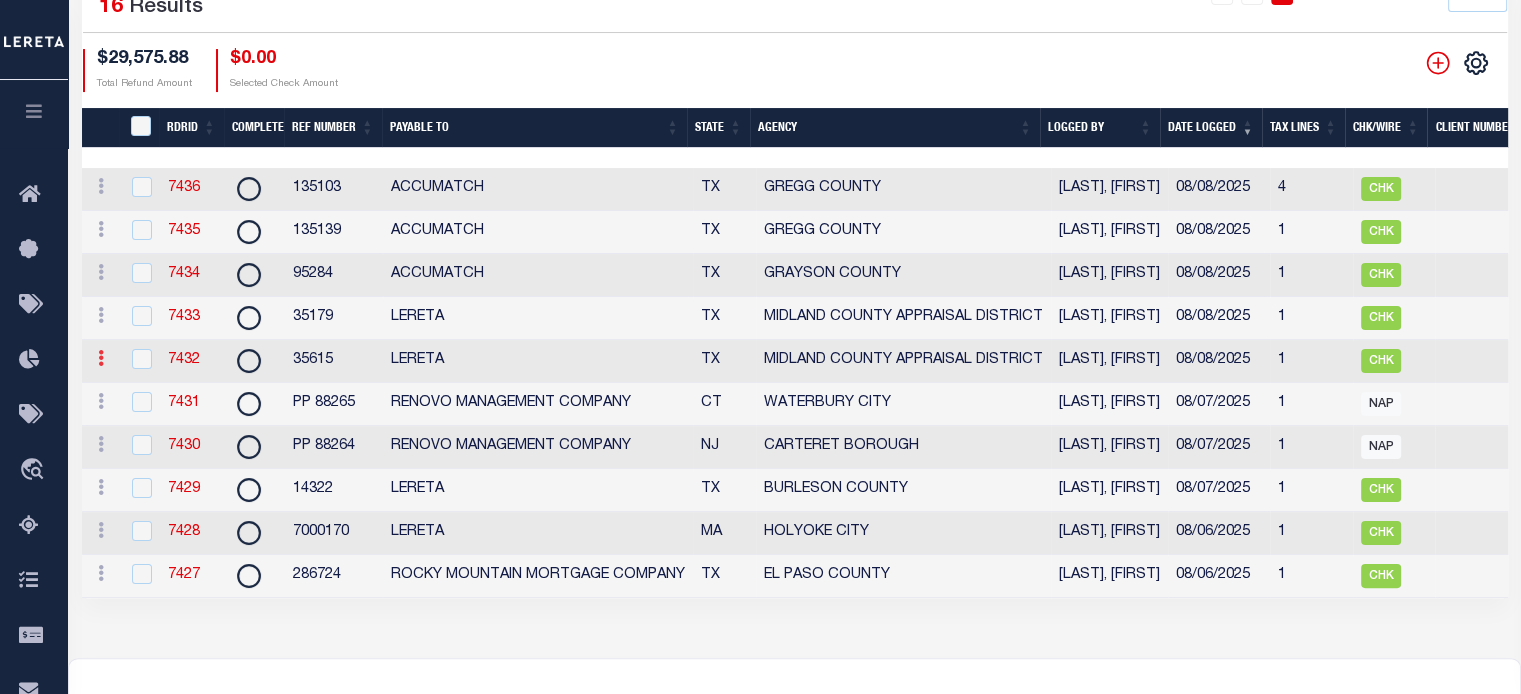click at bounding box center (101, 358) 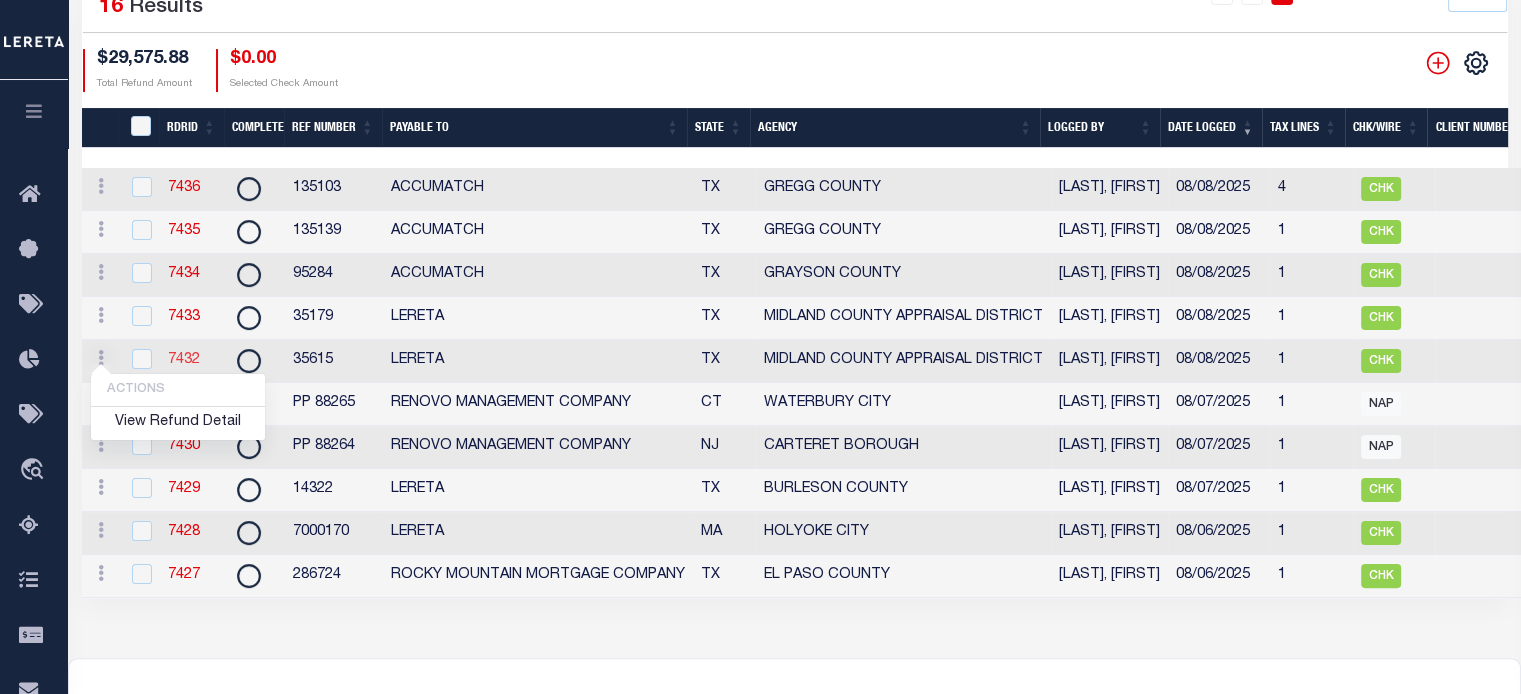 click on "7432" at bounding box center [184, 360] 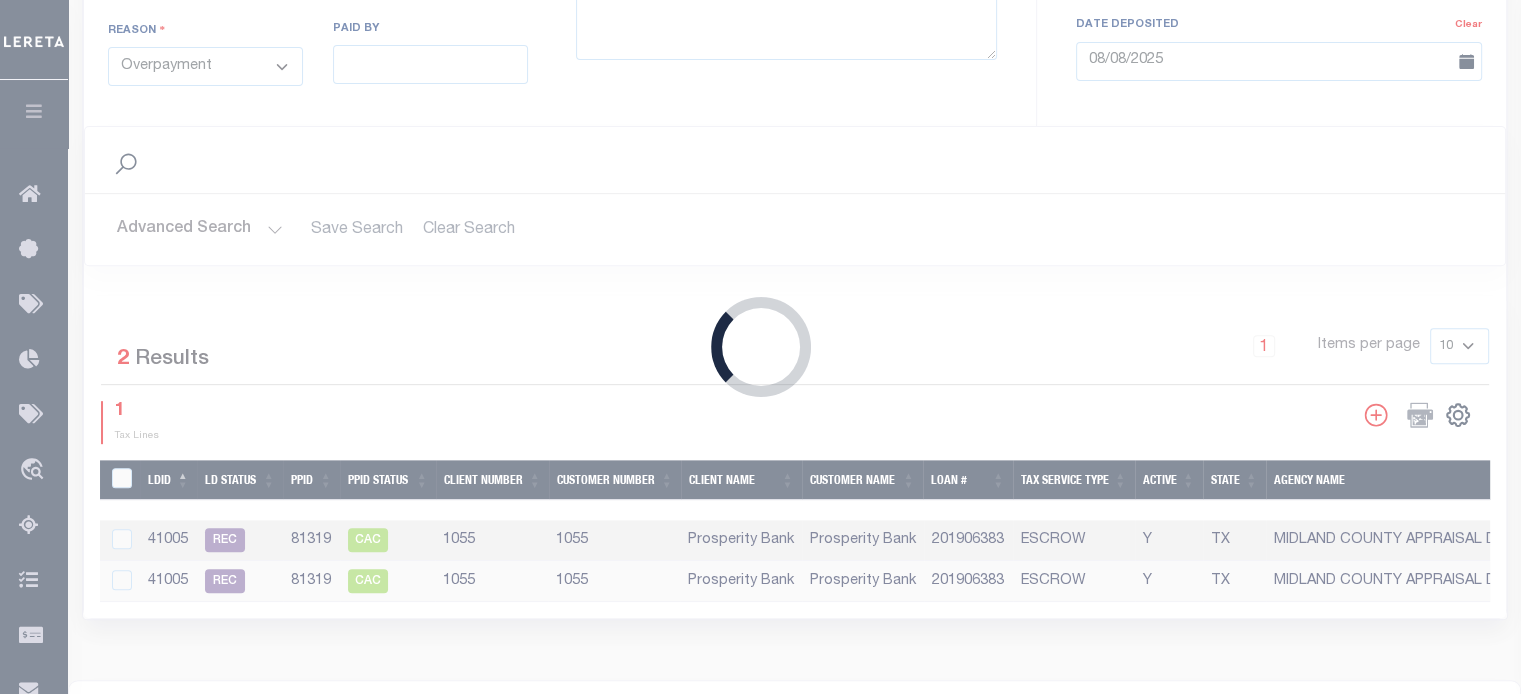 type on "35615" 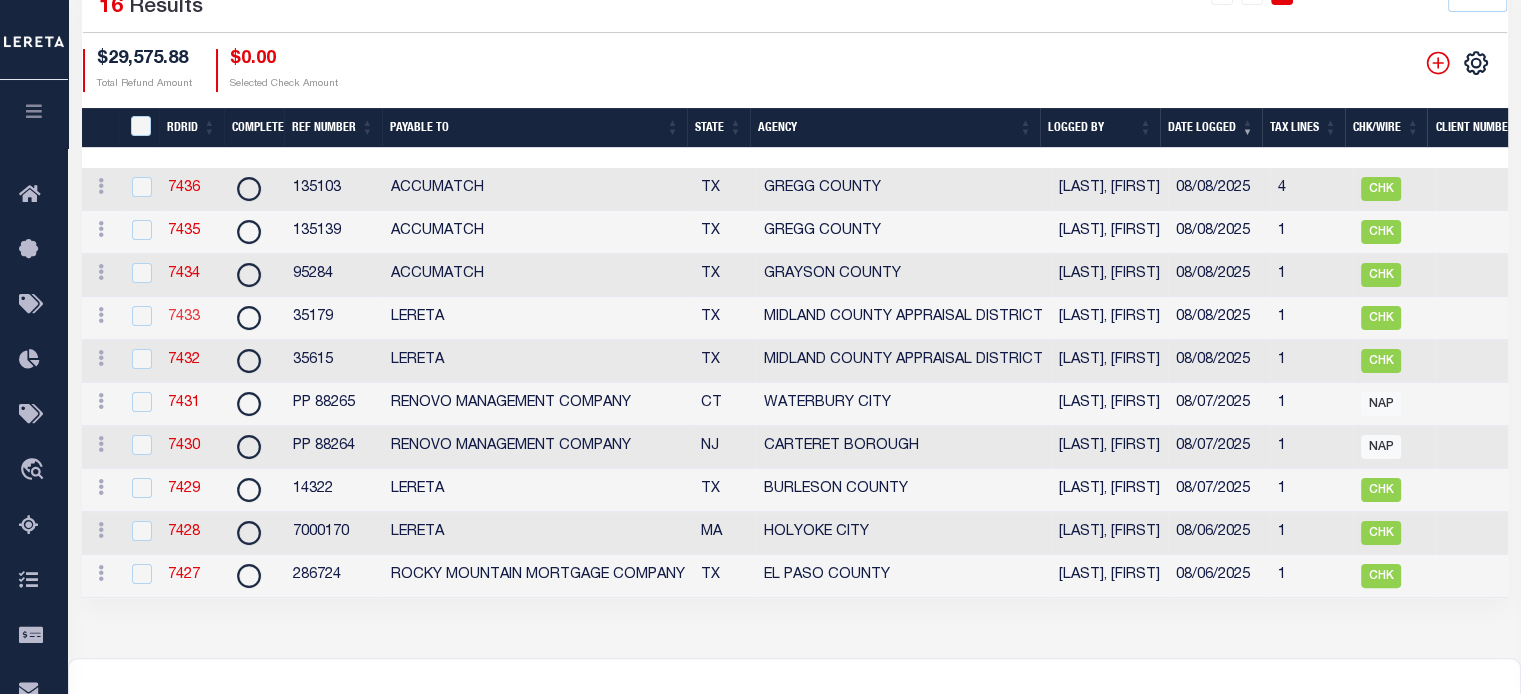 click on "7433" at bounding box center [184, 317] 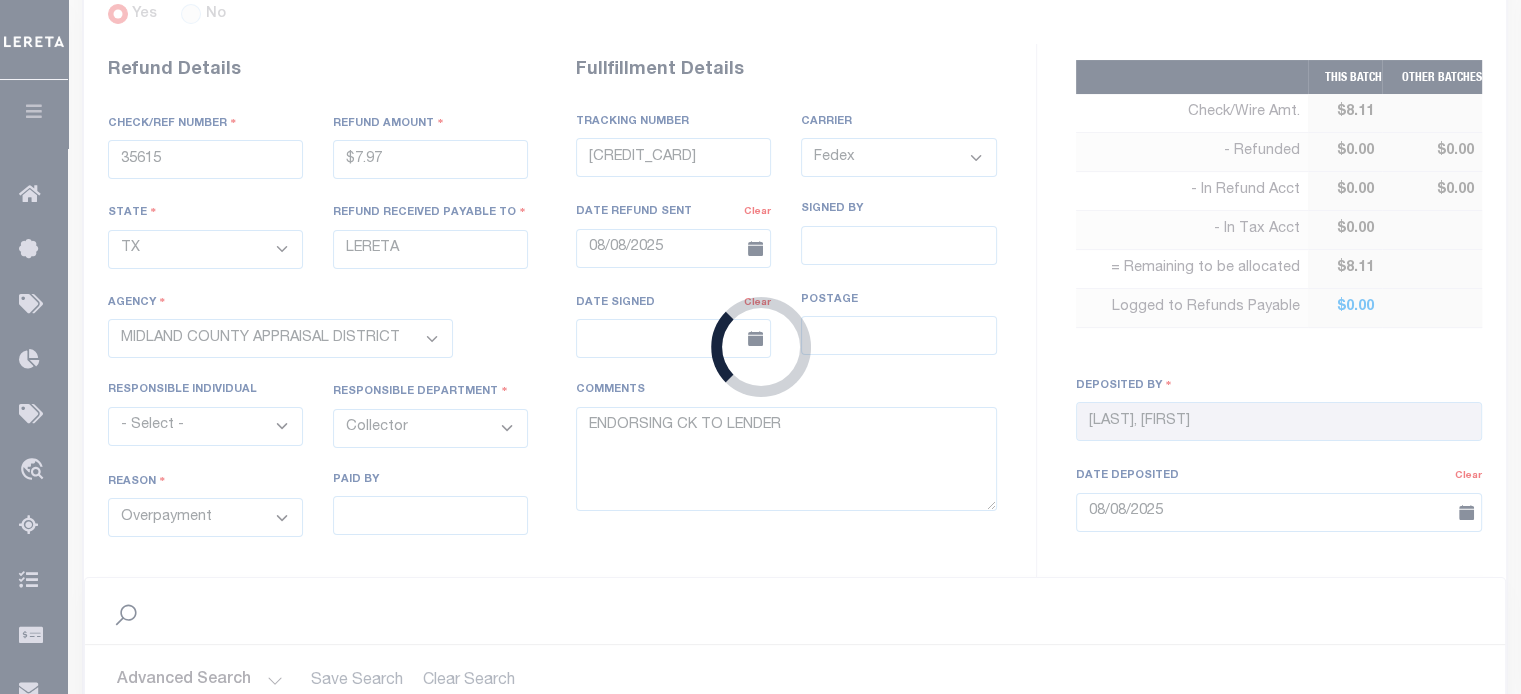 type on "35179" 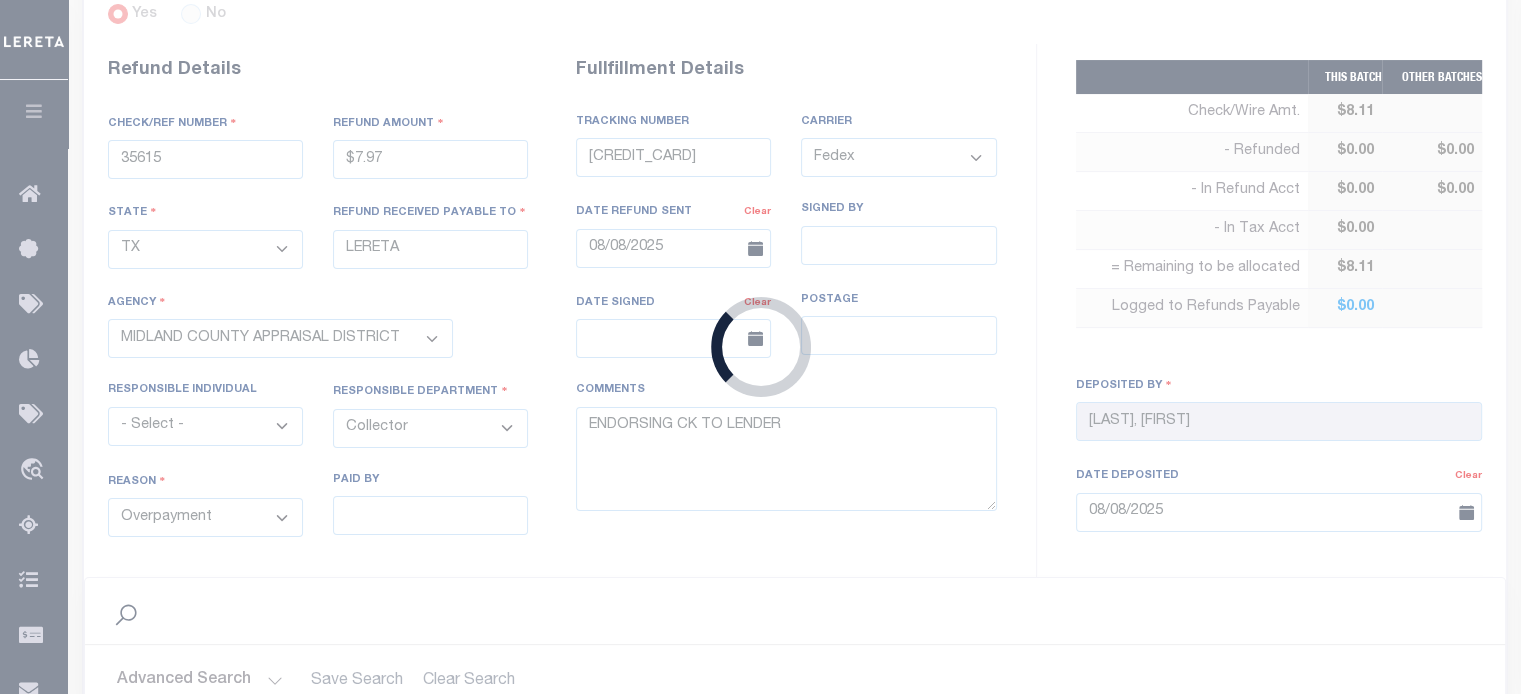 type on "$8.11" 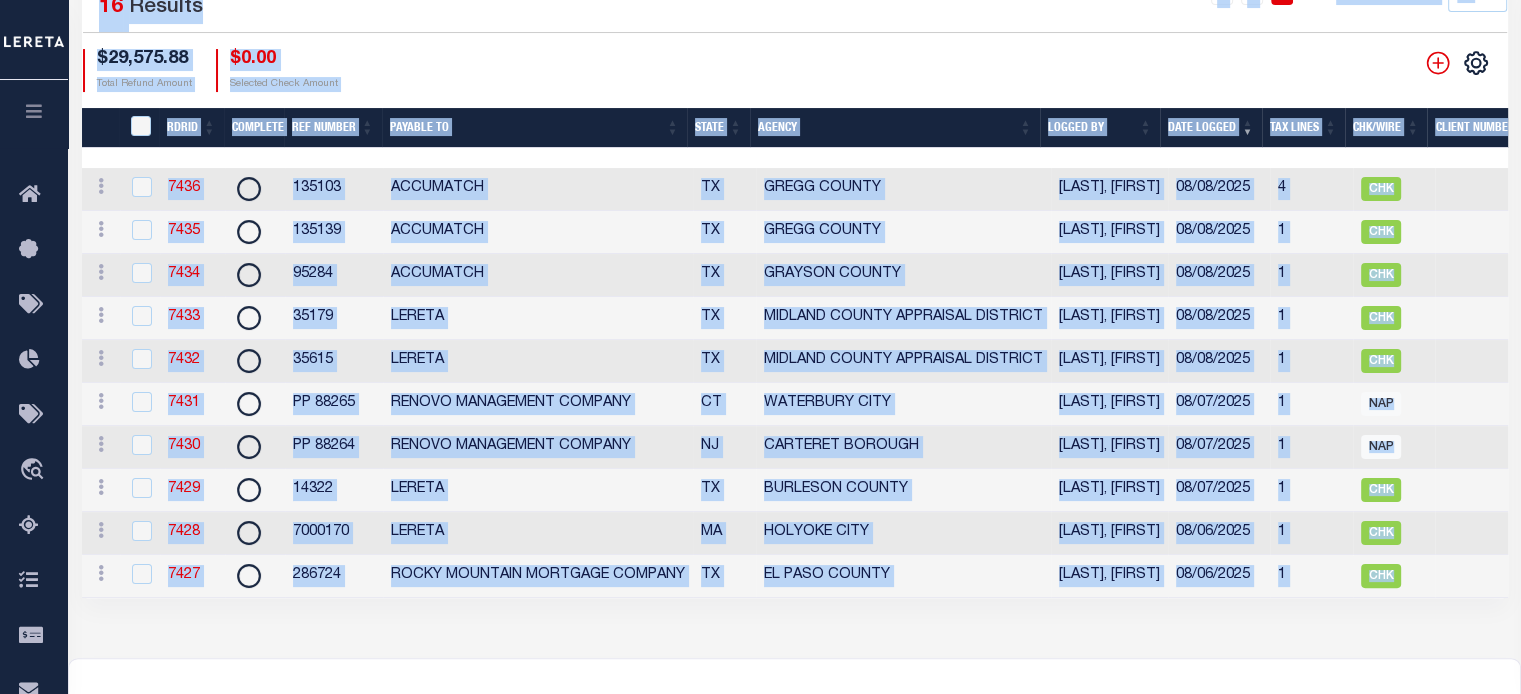 click on "Selected
16   Results
1 2
Items per page   10 25 50 100
$29,575.88
Total Refund Amount
$0.00" at bounding box center (795, 33) 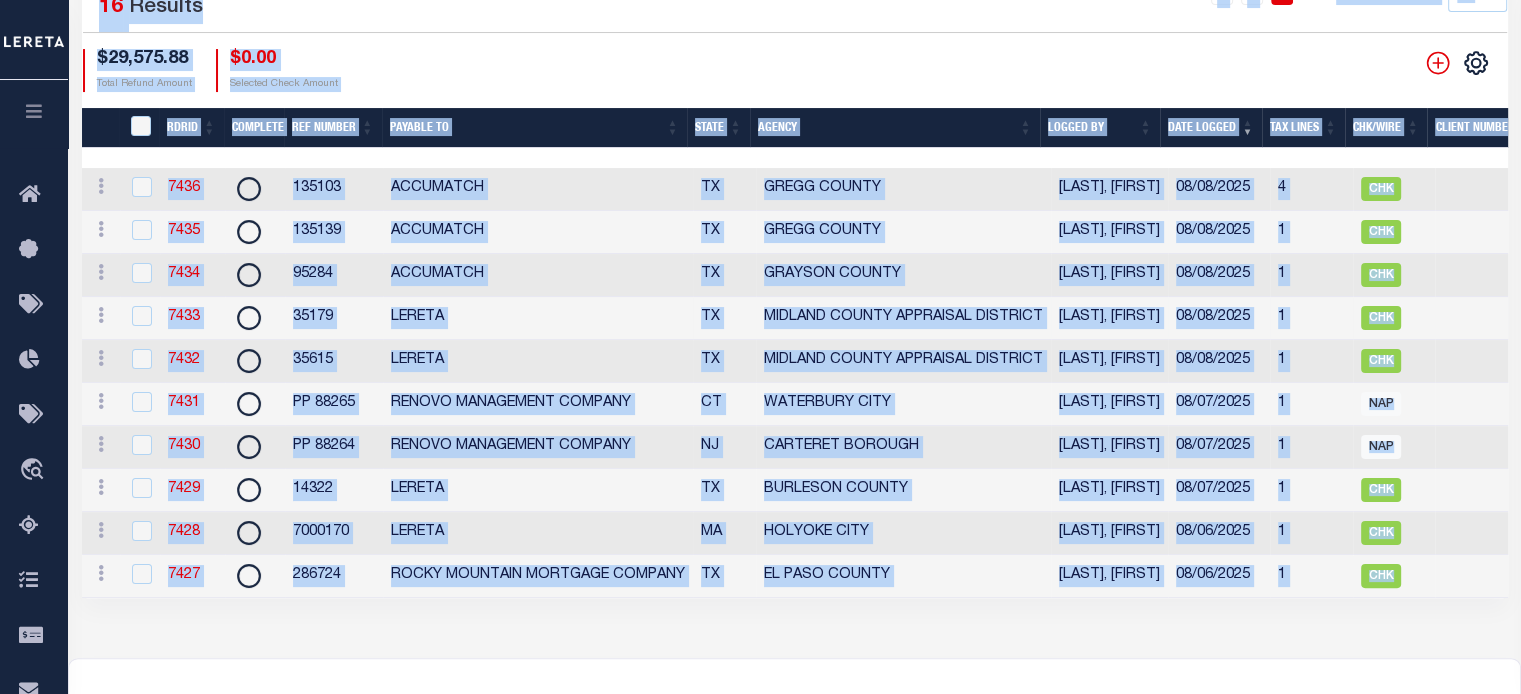 click on "LERETA" at bounding box center (538, 318) 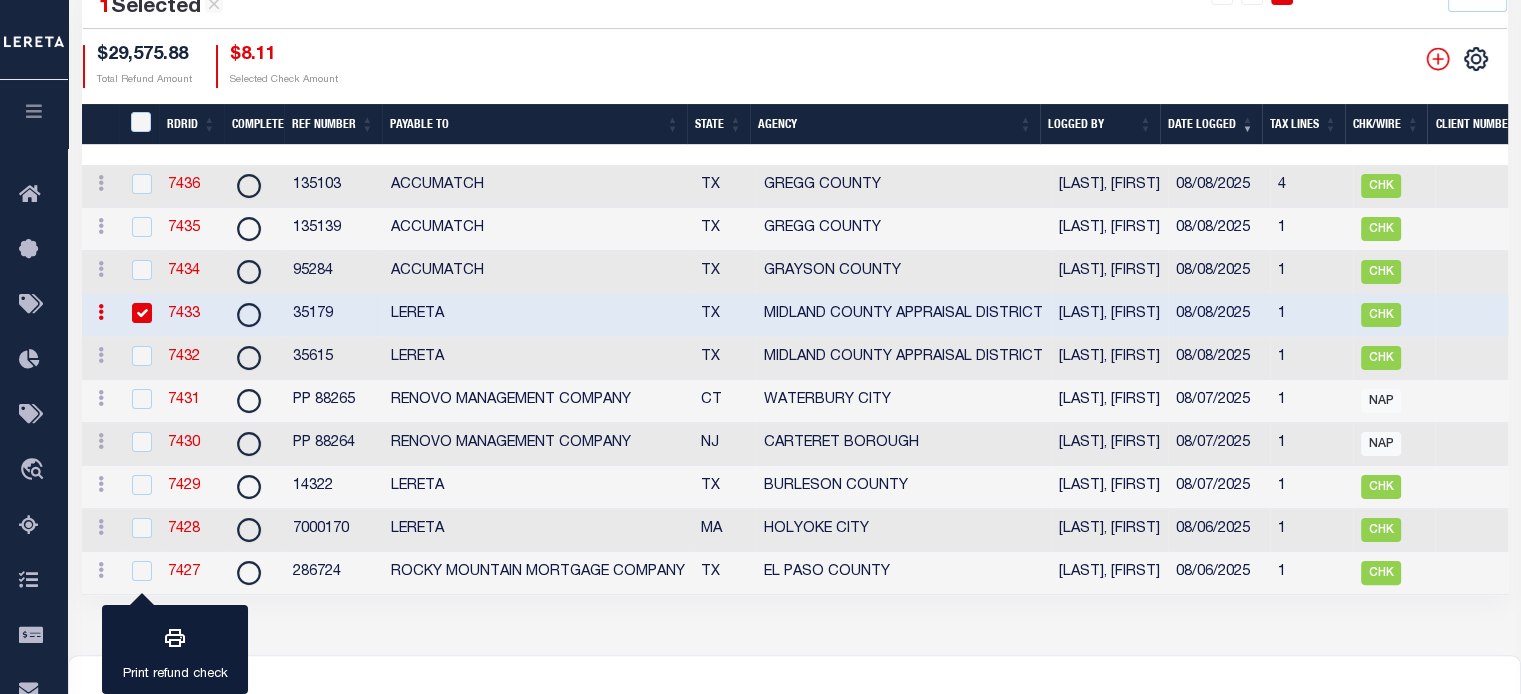 click at bounding box center (142, 313) 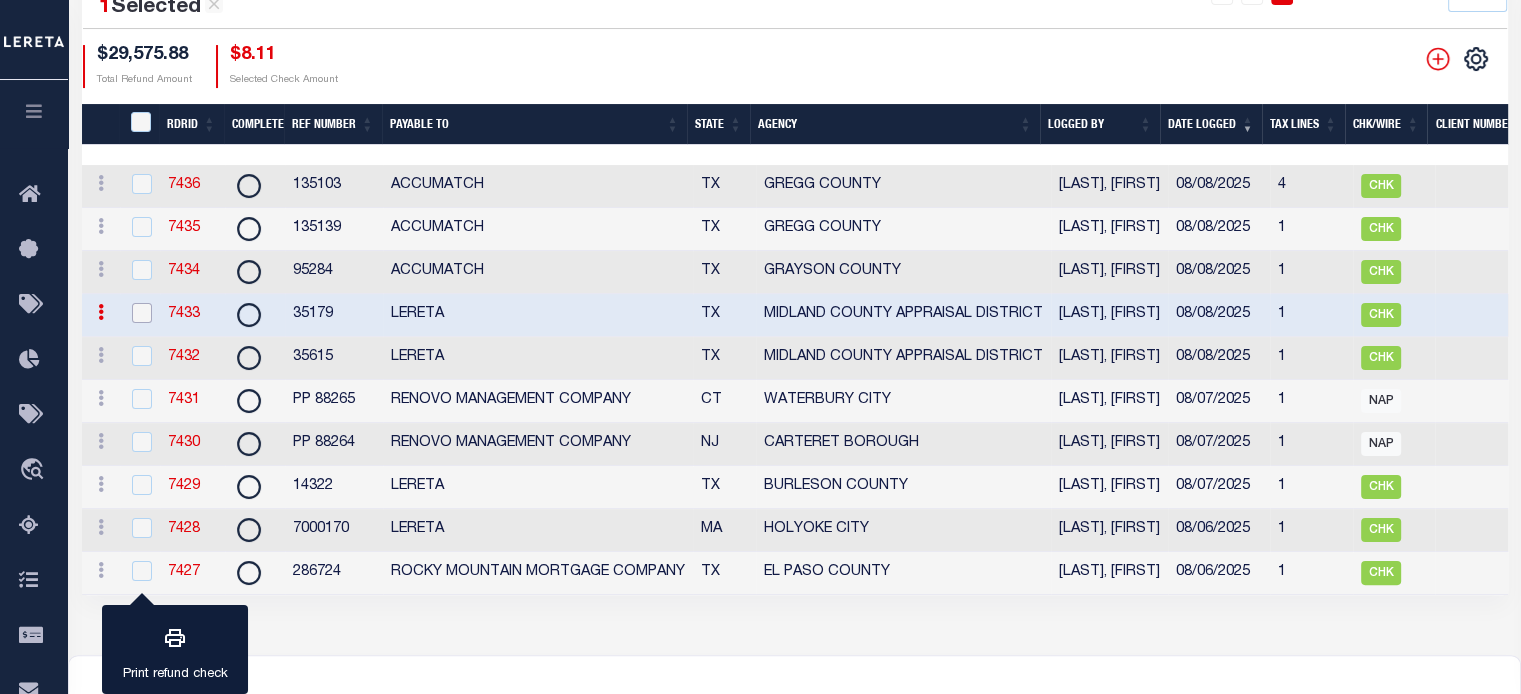 checkbox on "false" 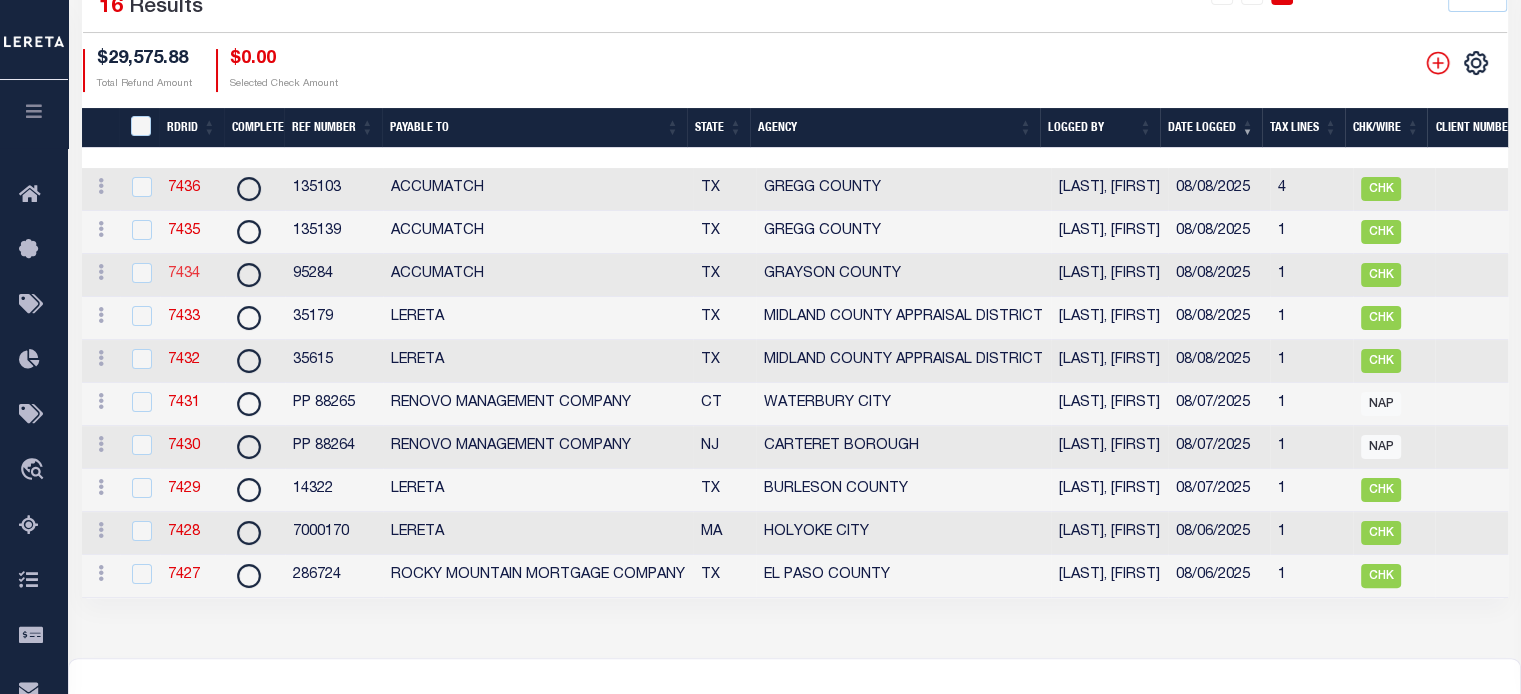 click on "7434" at bounding box center [184, 274] 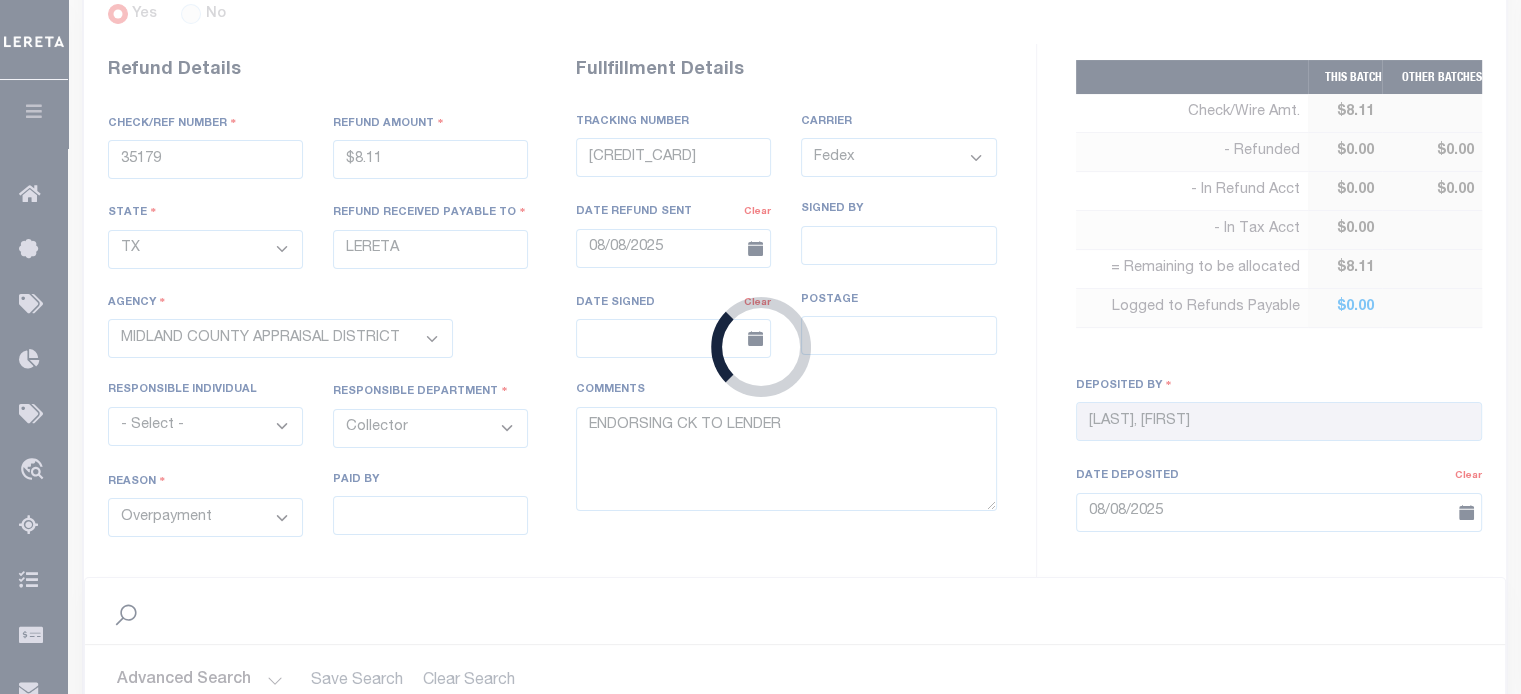 scroll, scrollTop: 12, scrollLeft: 0, axis: vertical 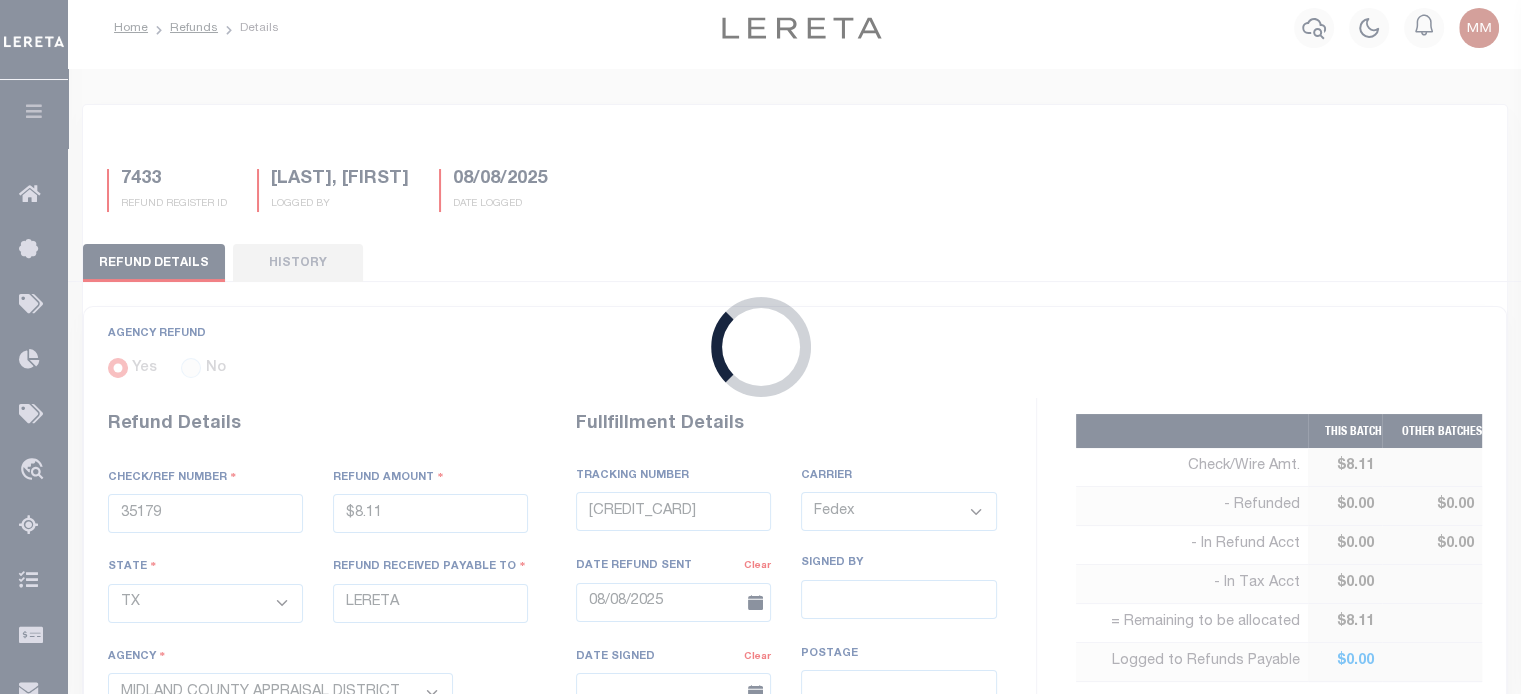 type on "95284" 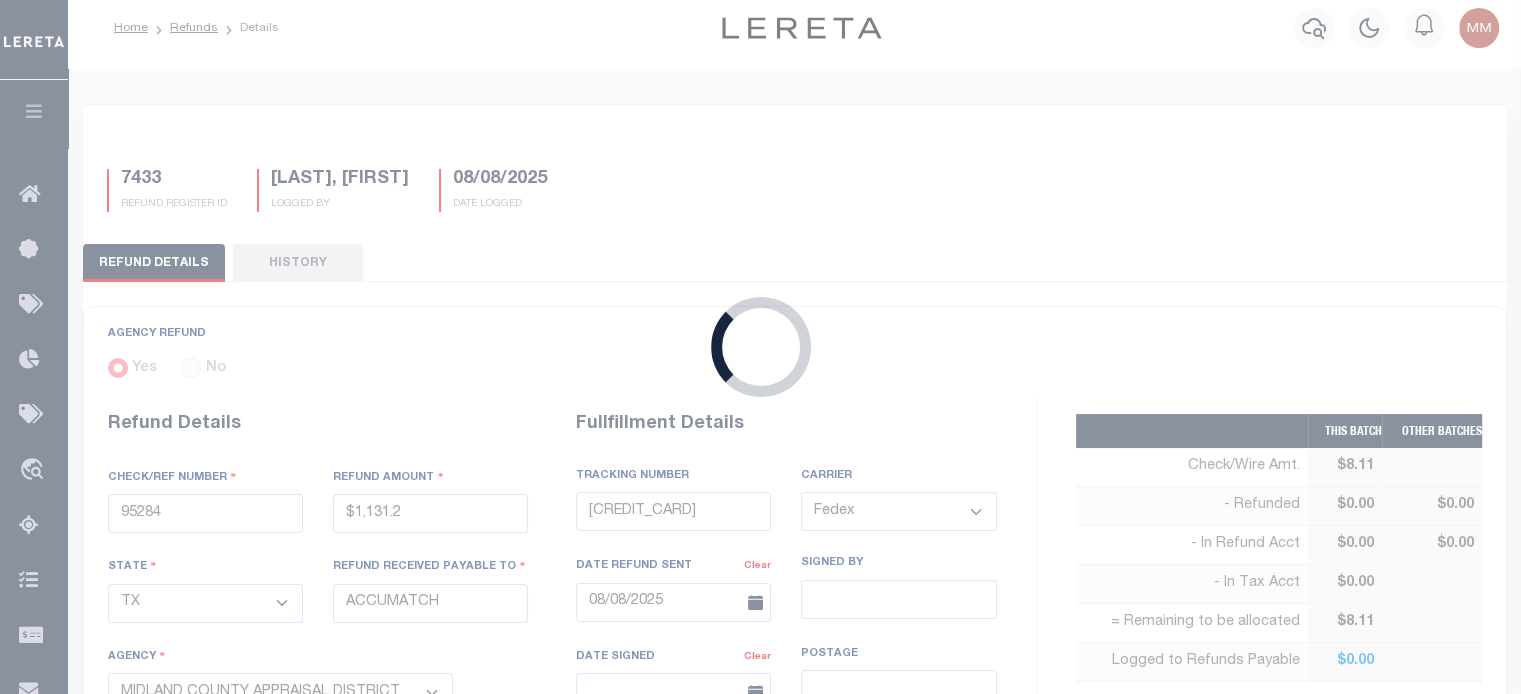 select on "4818100000" 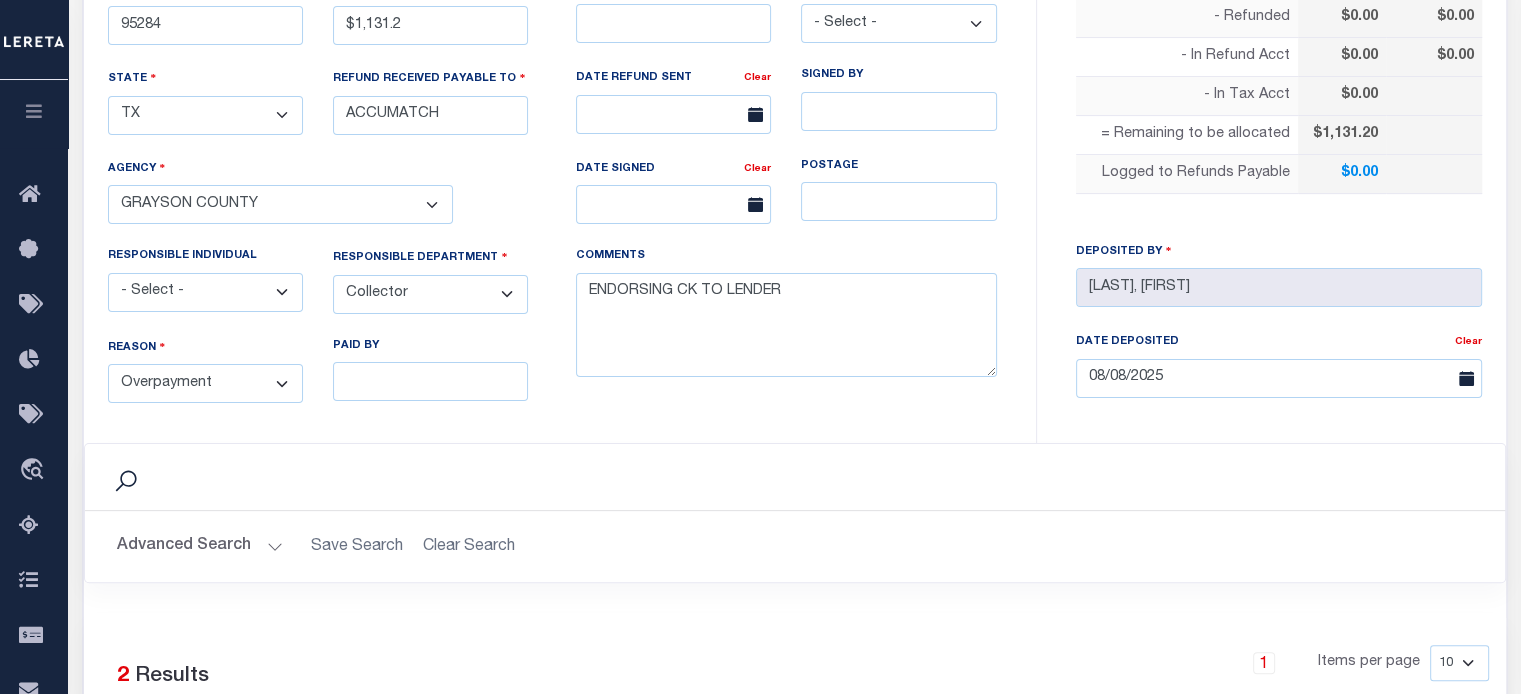 scroll, scrollTop: 300, scrollLeft: 0, axis: vertical 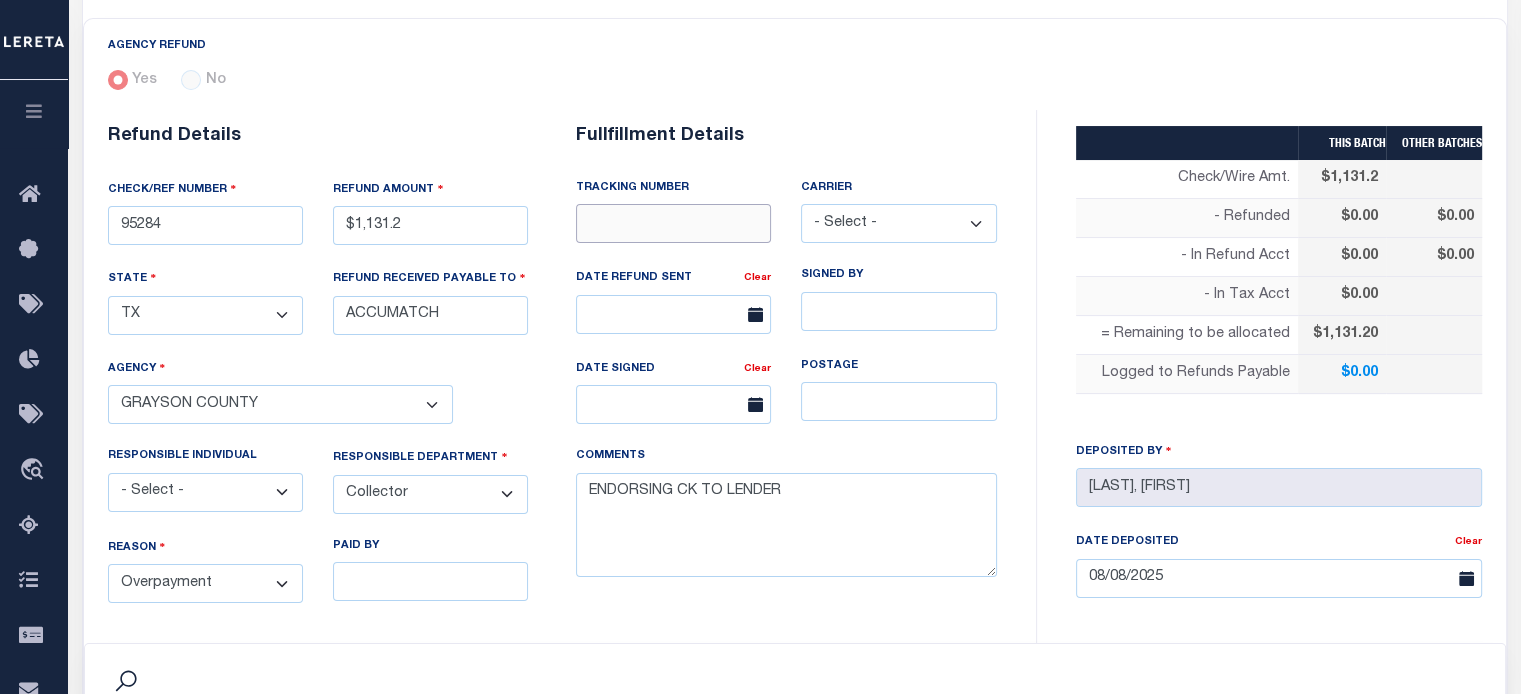 click at bounding box center [673, 223] 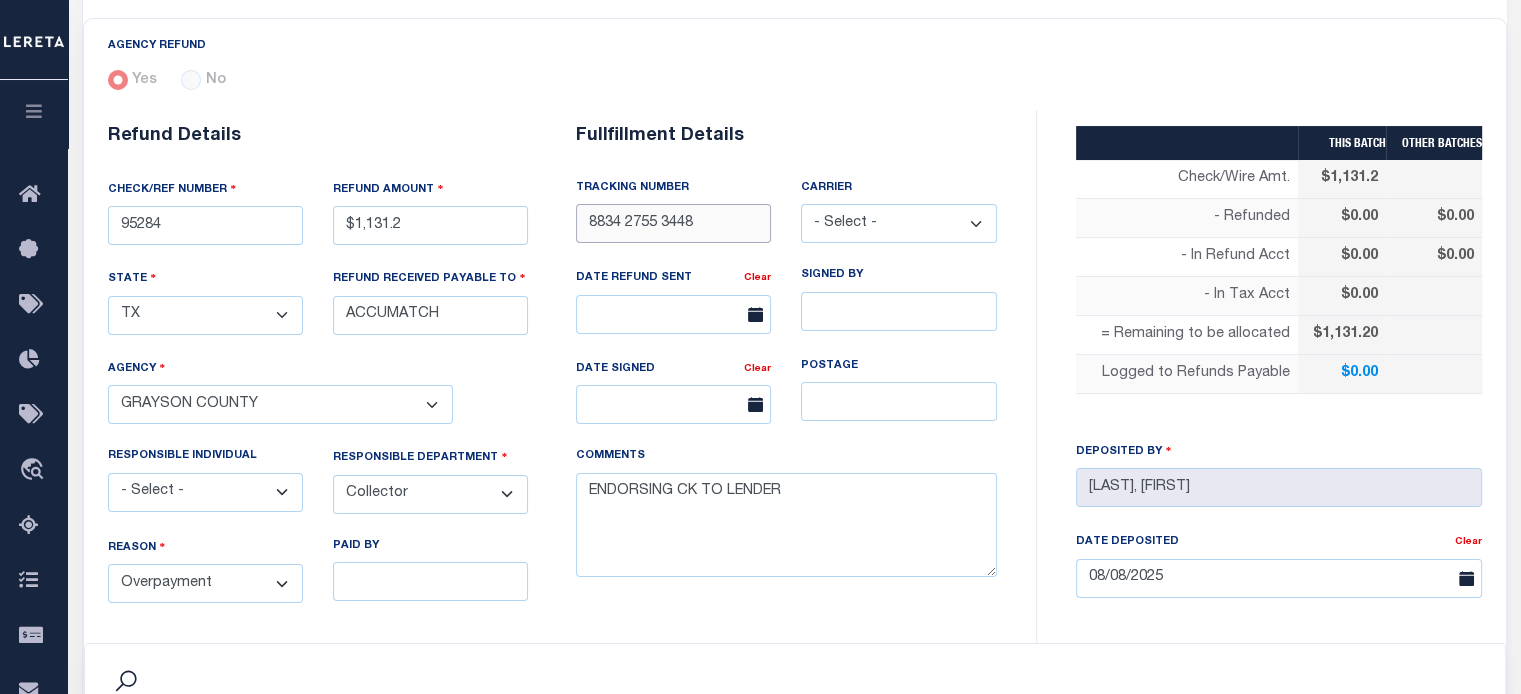 type on "8834 2755 3448" 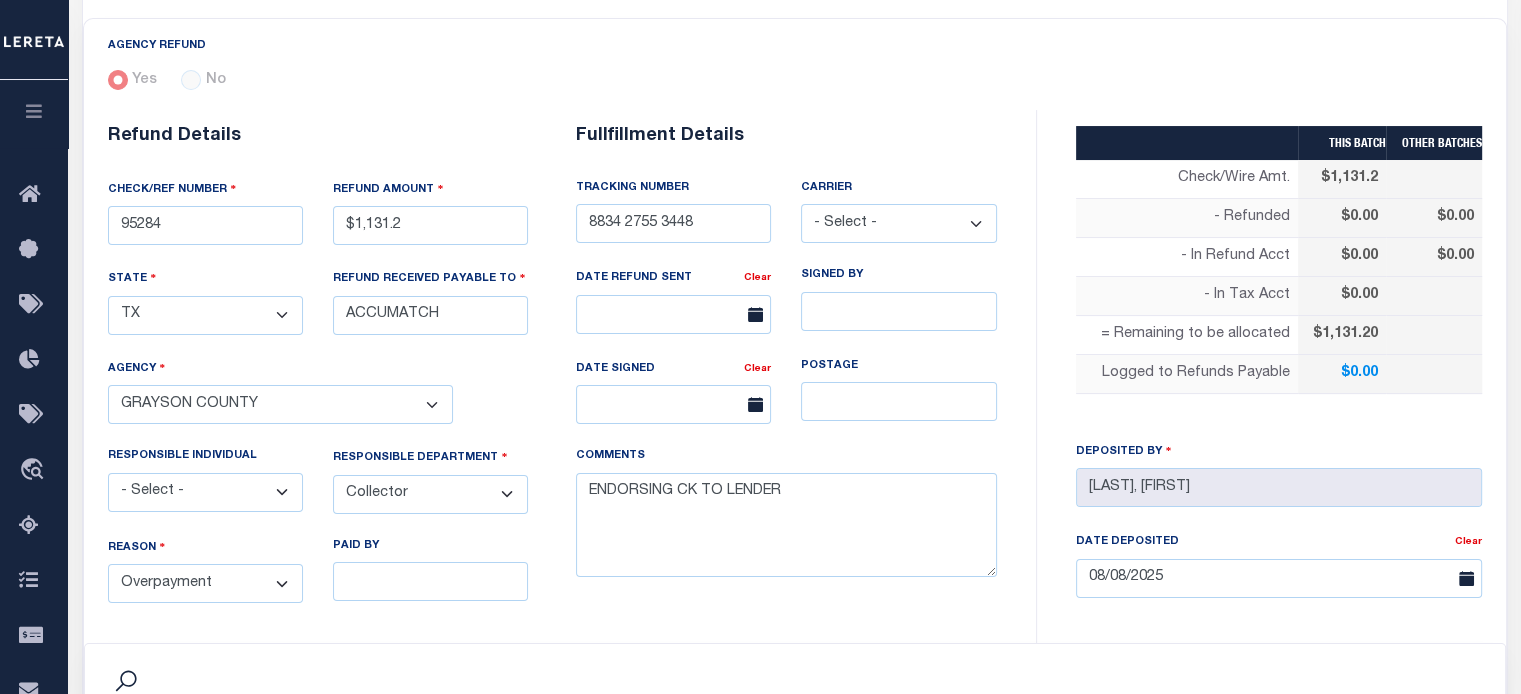 click on "- Select -
Fedex
USPS" at bounding box center (898, 223) 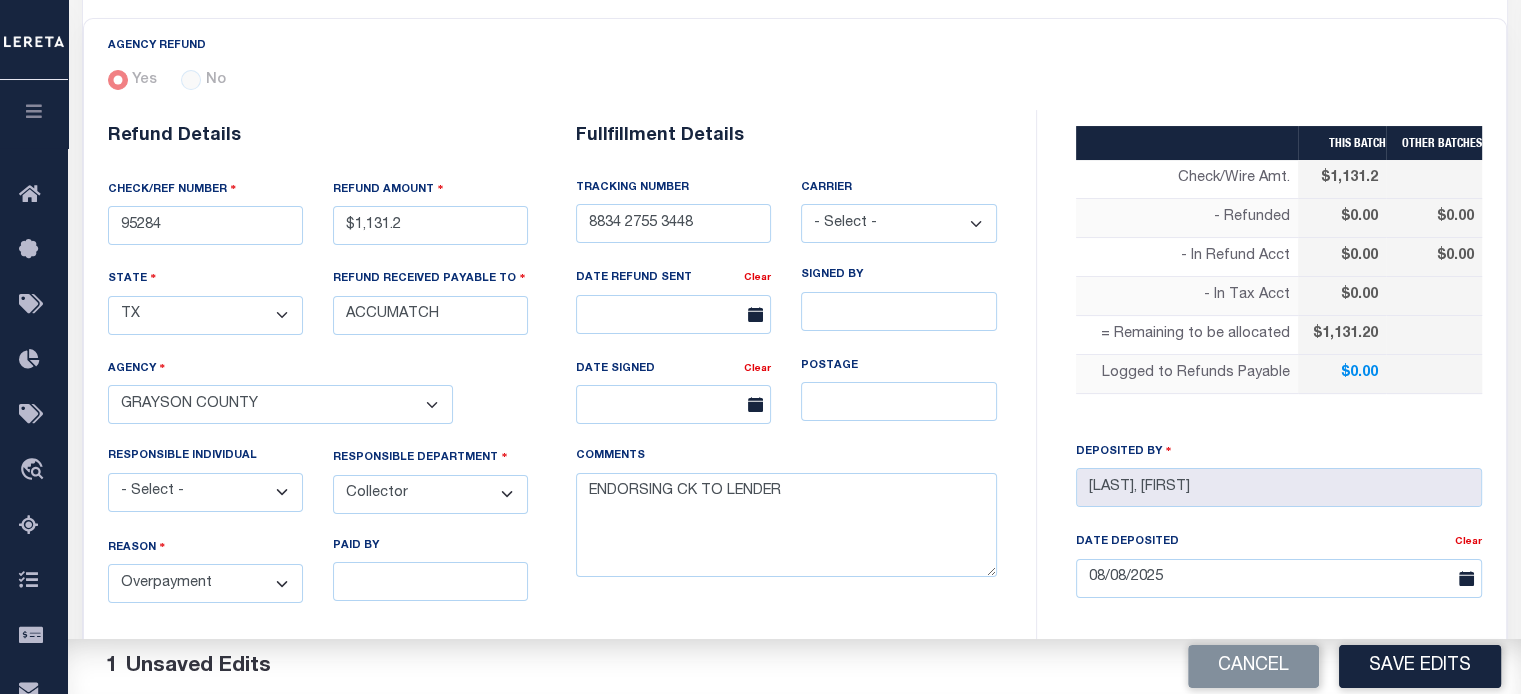 select on "FDX" 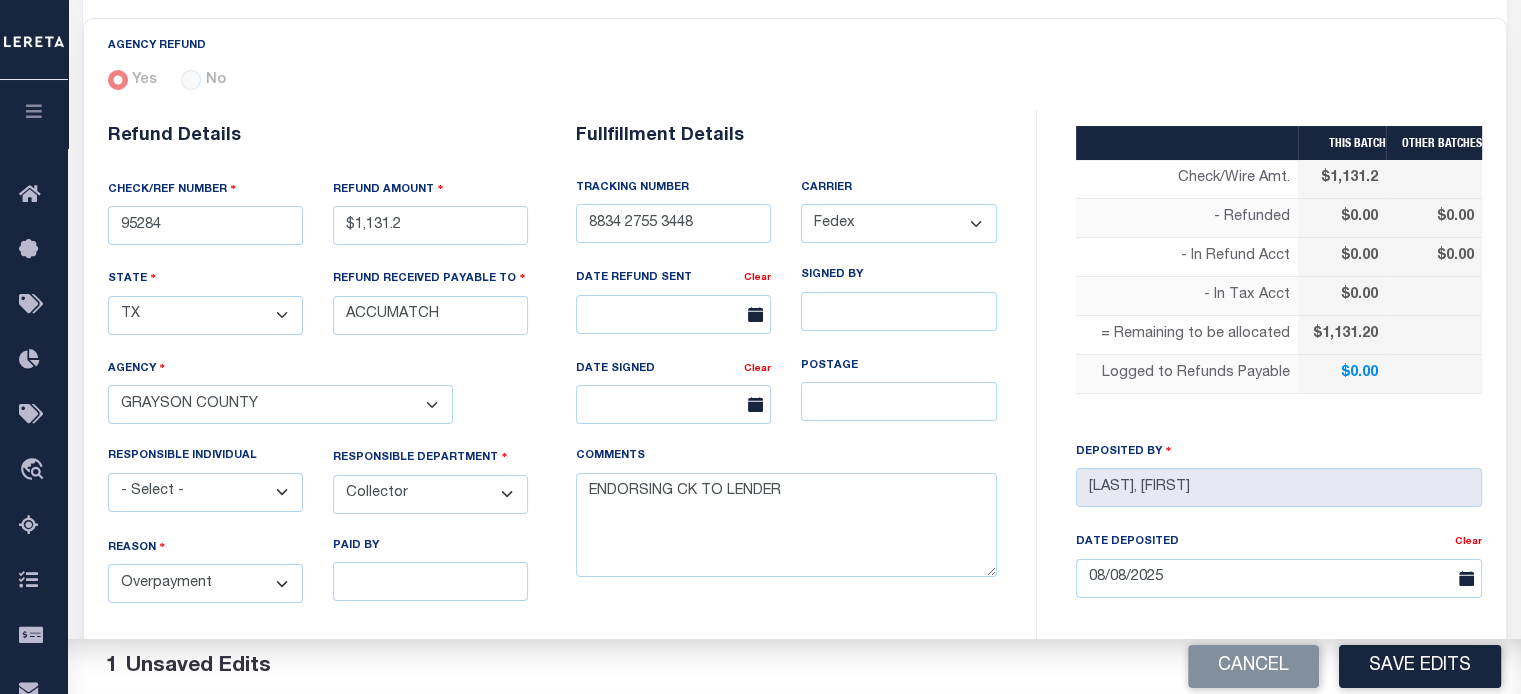 click on "- Select -
Fedex
USPS" at bounding box center [898, 223] 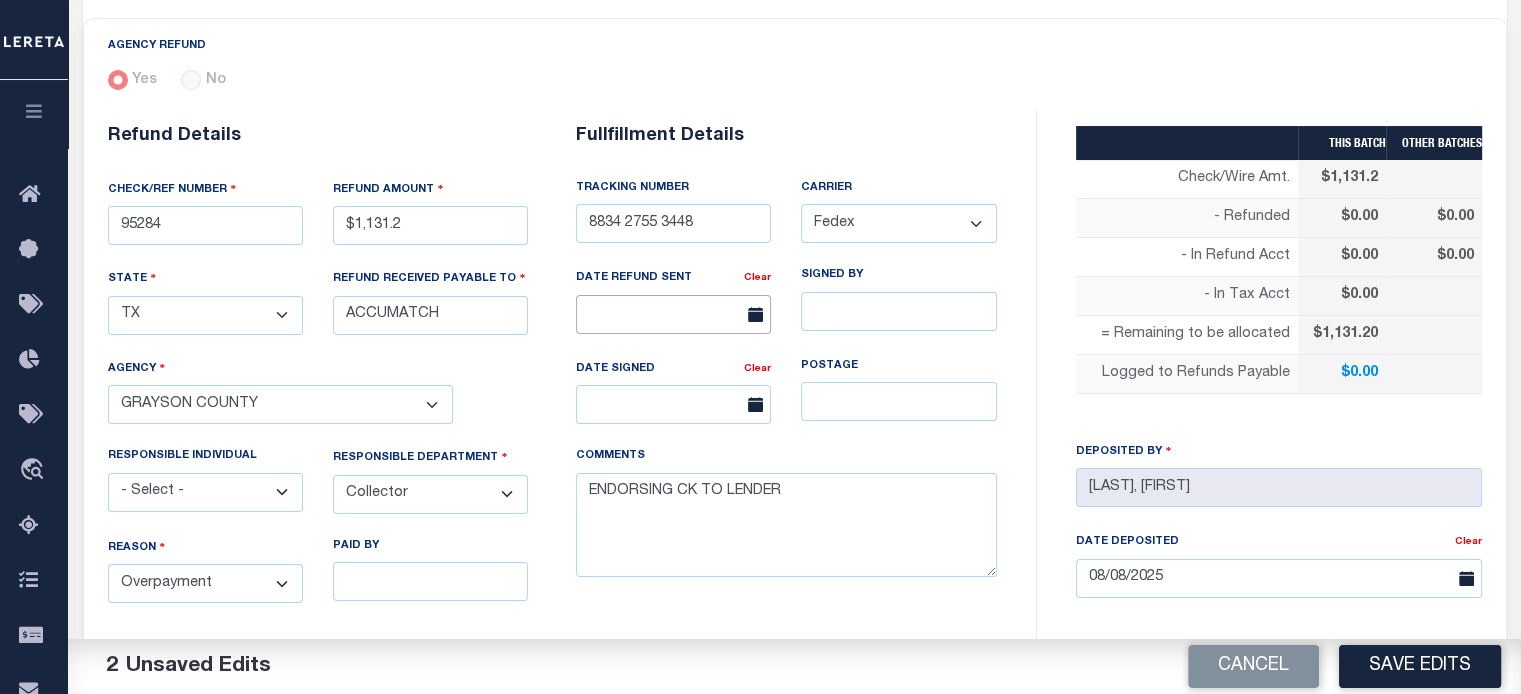 click at bounding box center [673, 314] 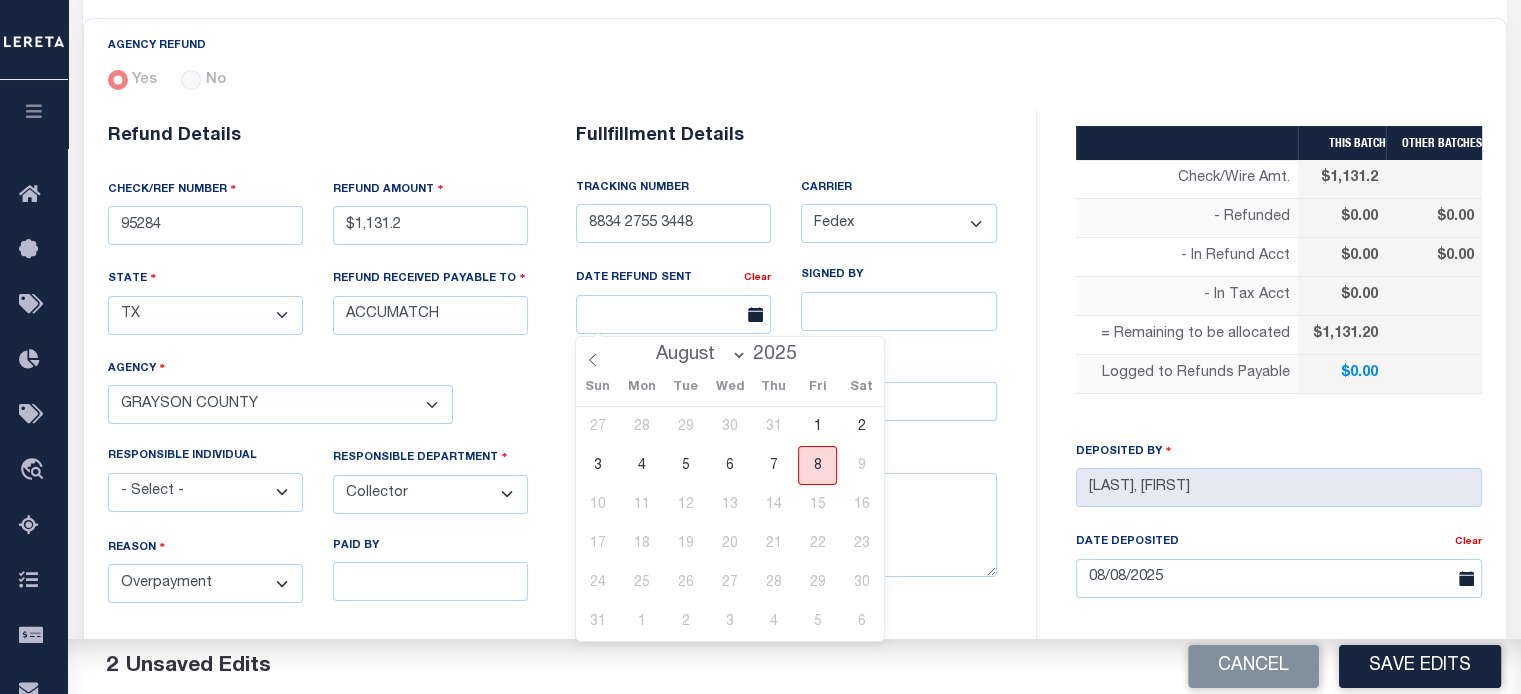 drag, startPoint x: 808, startPoint y: 460, endPoint x: 1198, endPoint y: 685, distance: 450.24994 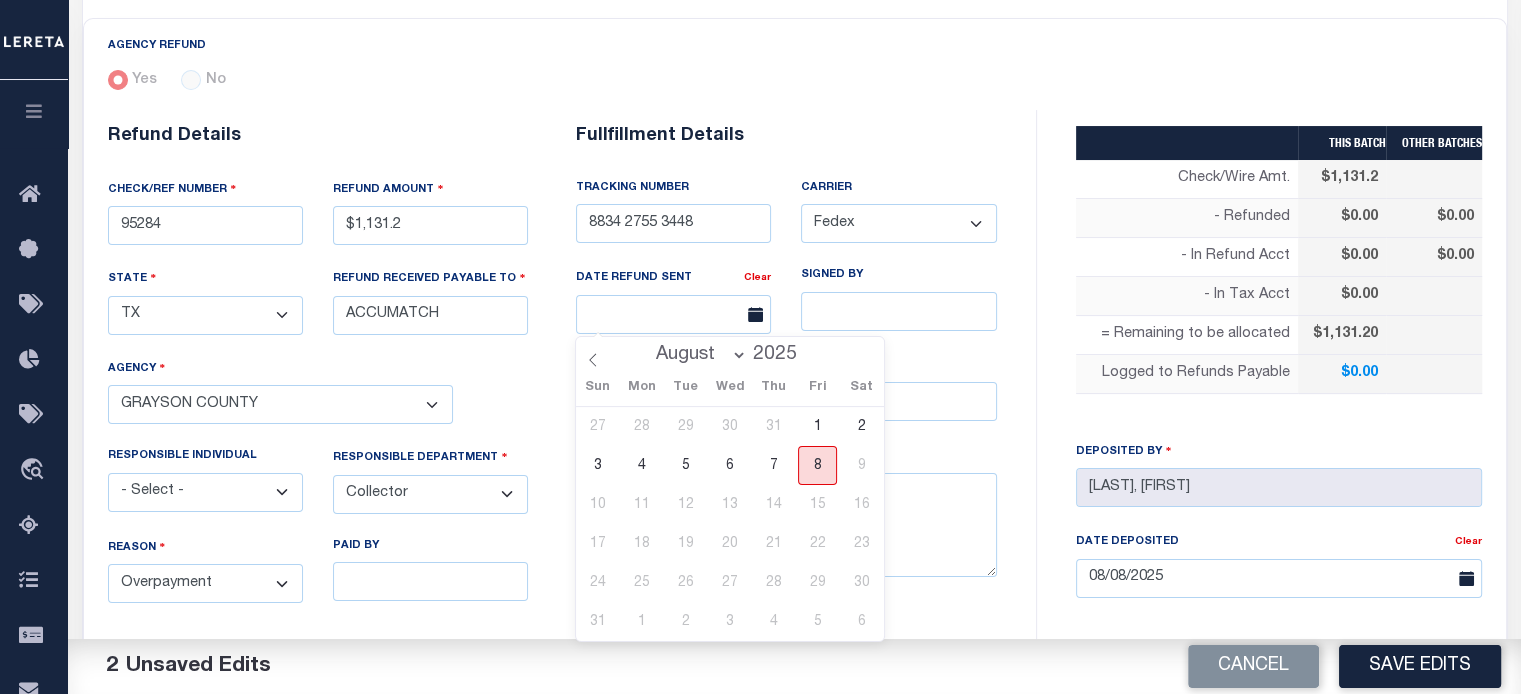 click on "8" at bounding box center (817, 465) 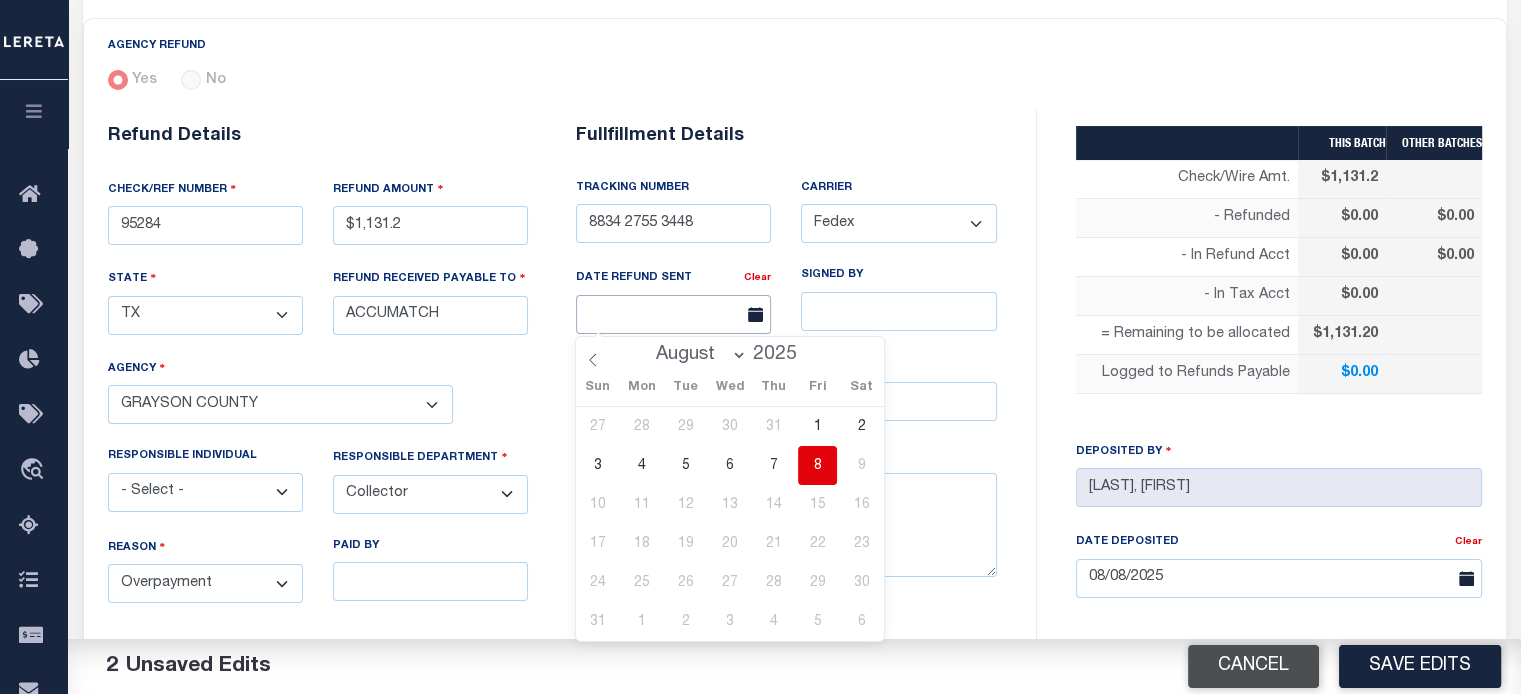 type on "08/08/2025" 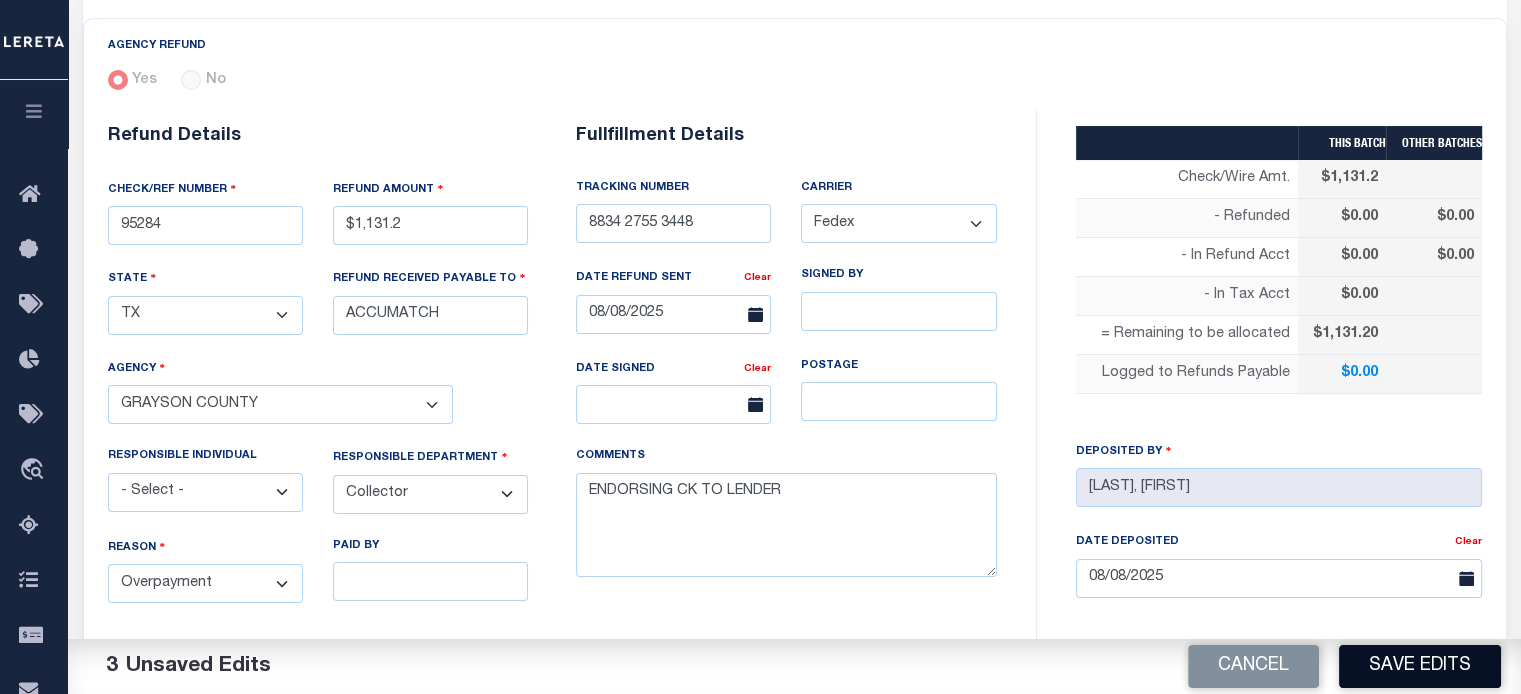click on "Save Edits" at bounding box center [1420, 666] 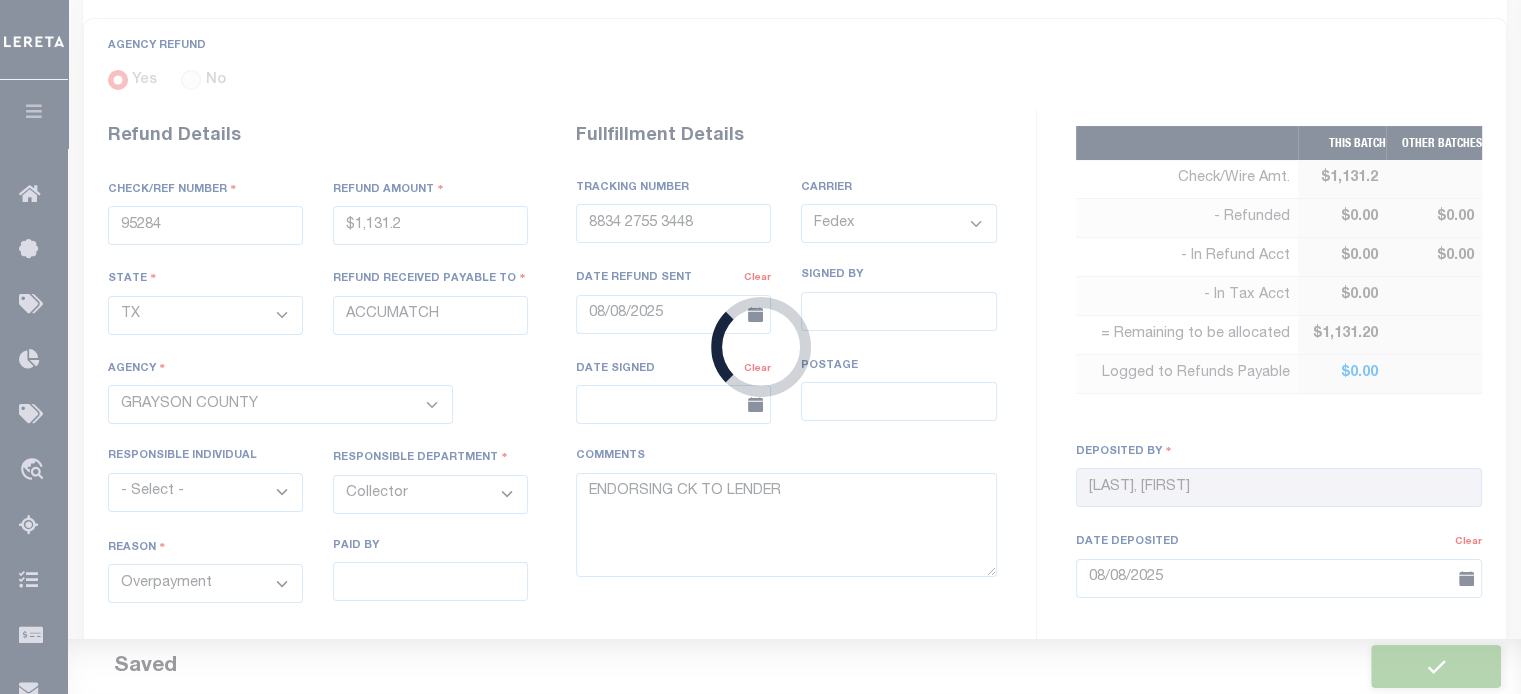 type on "$1,131.2" 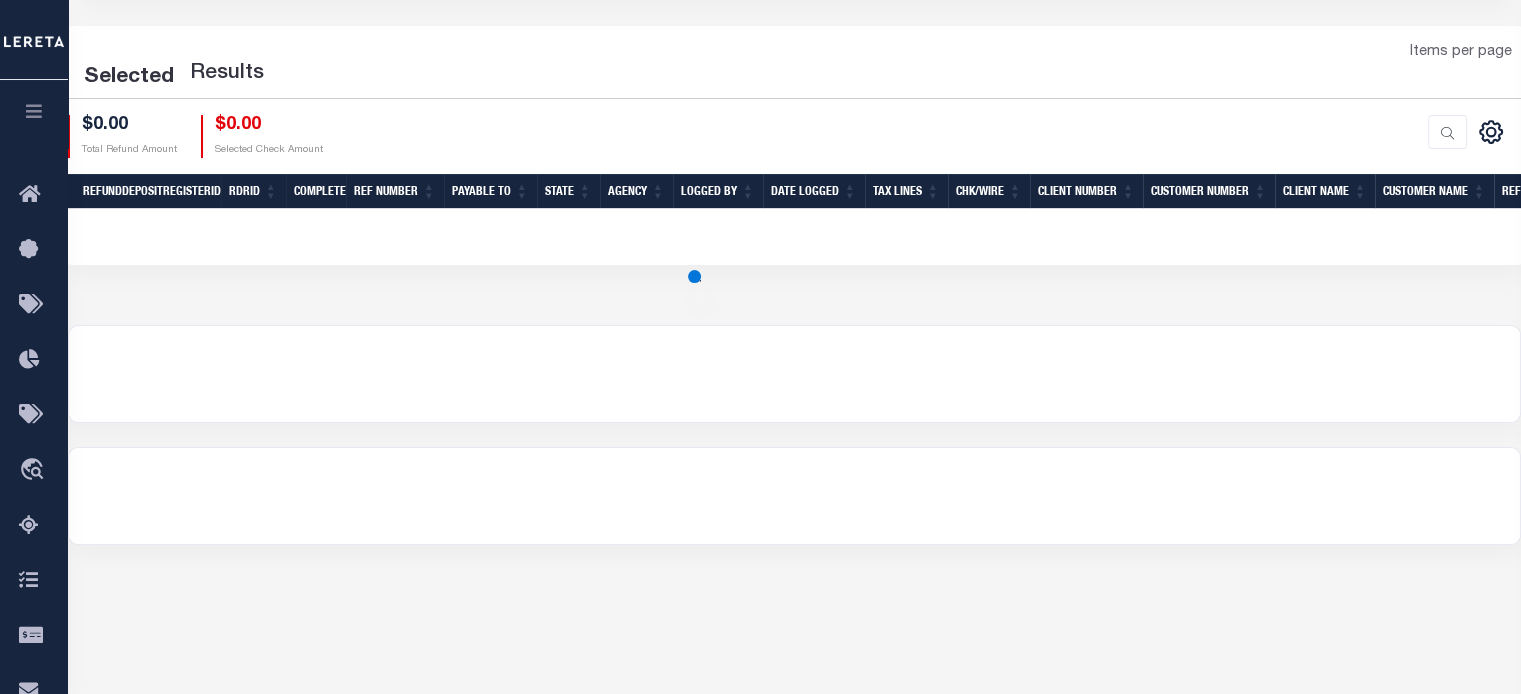scroll, scrollTop: 366, scrollLeft: 0, axis: vertical 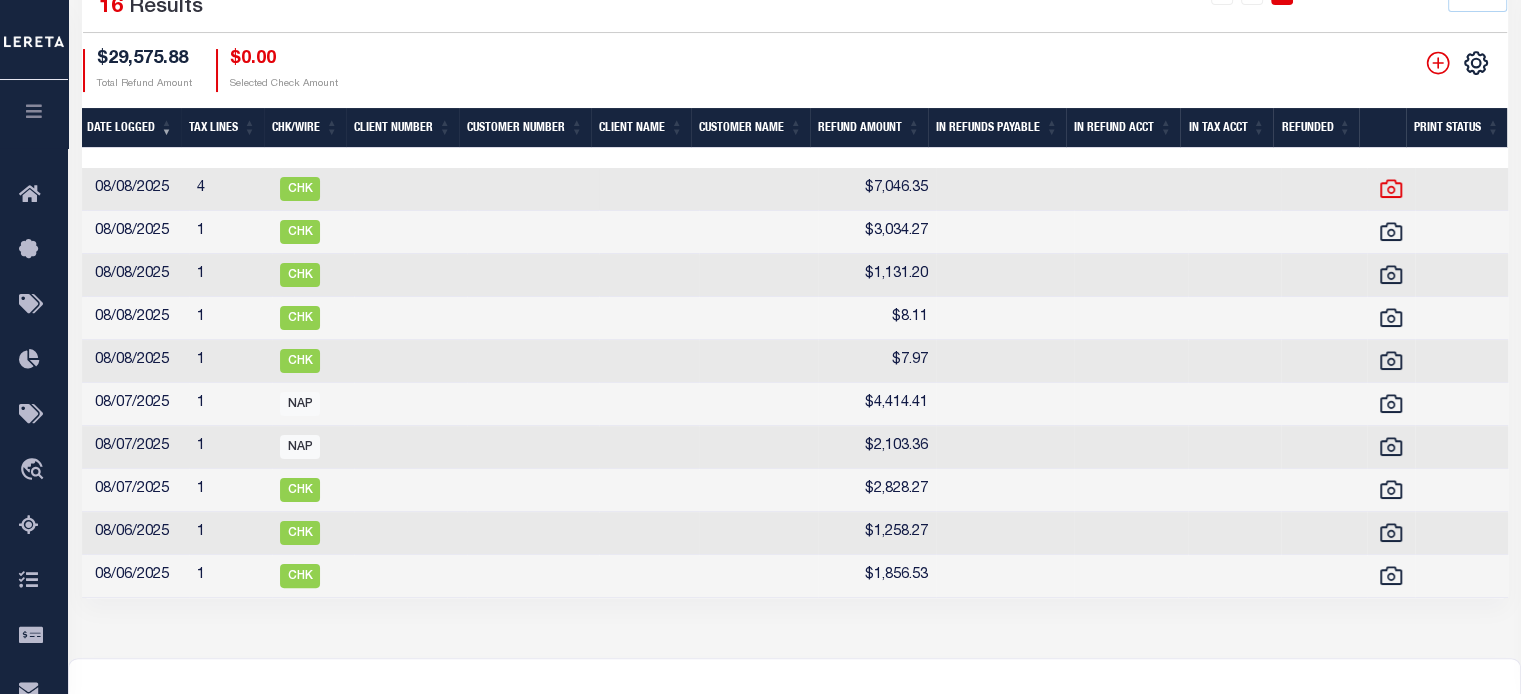 click 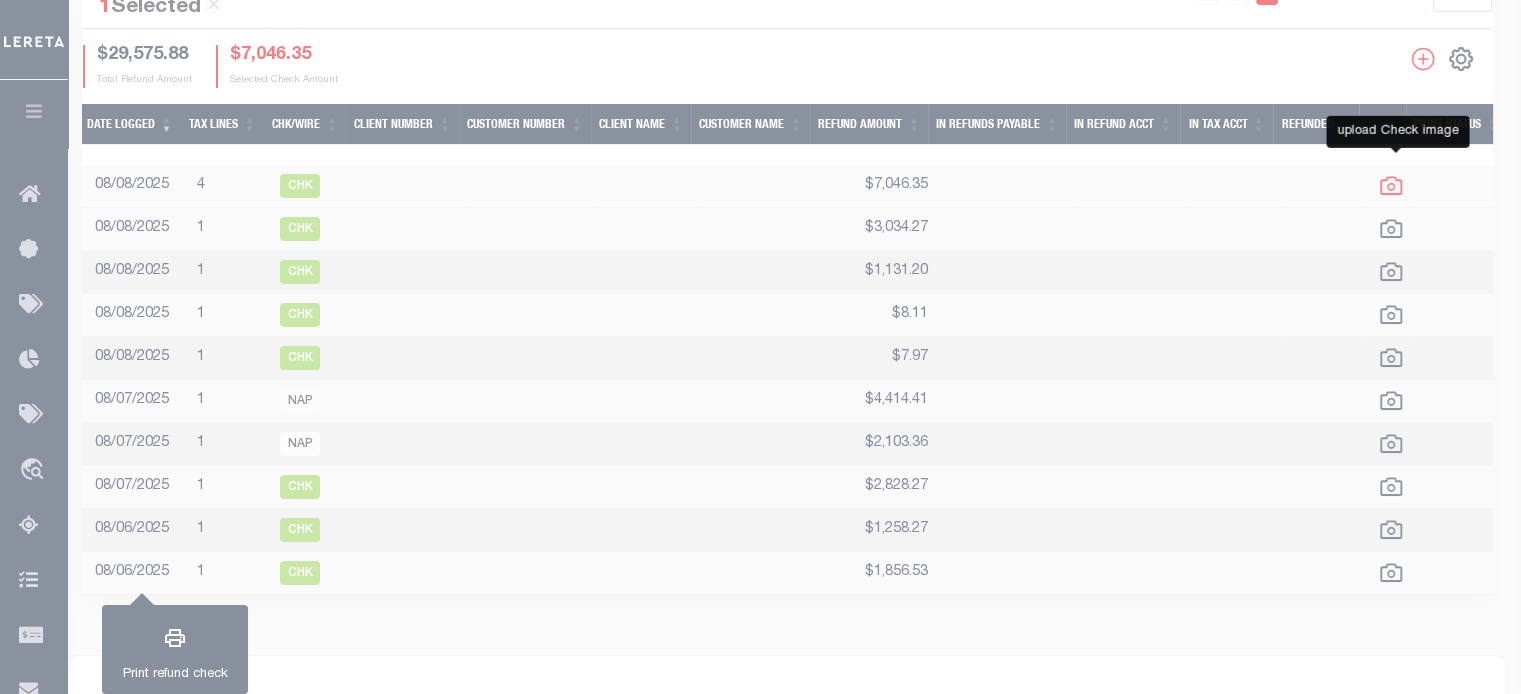 checkbox on "true" 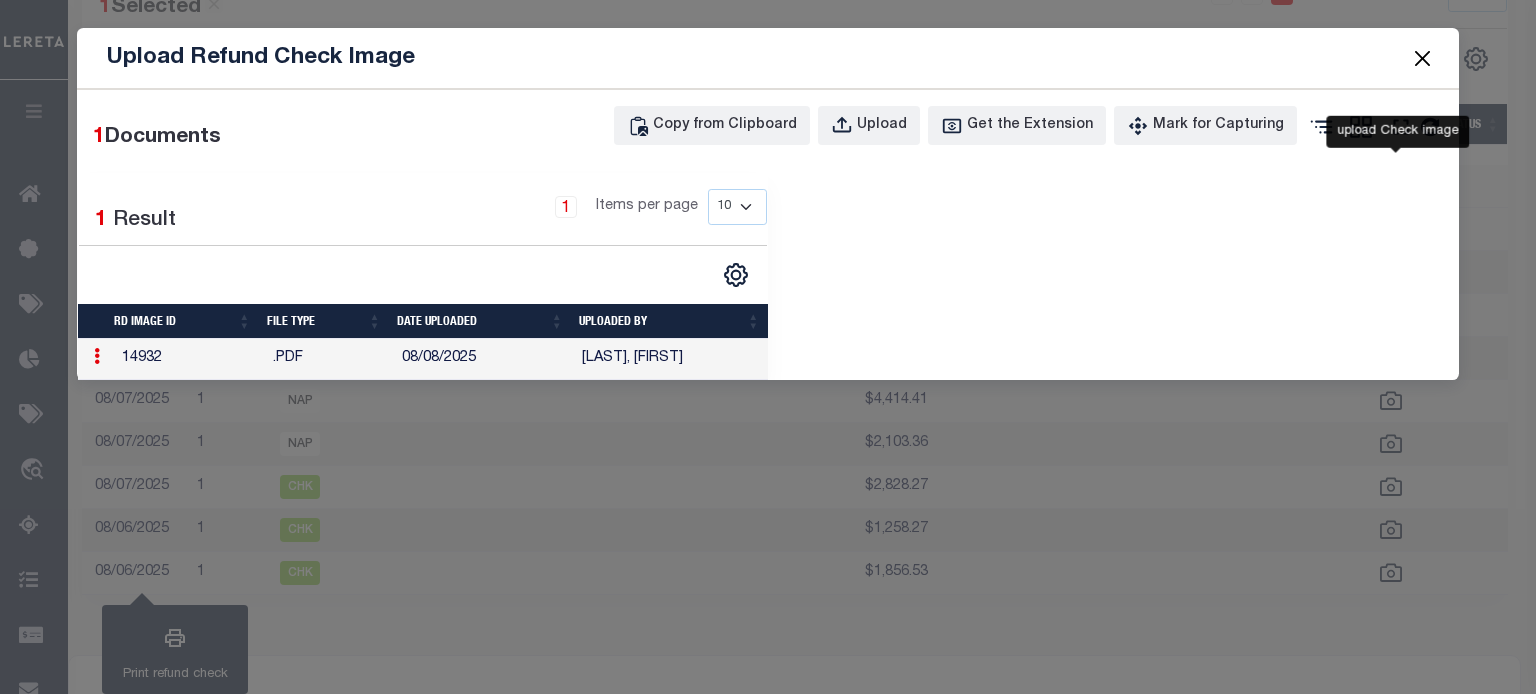 scroll, scrollTop: 0, scrollLeft: 1066, axis: horizontal 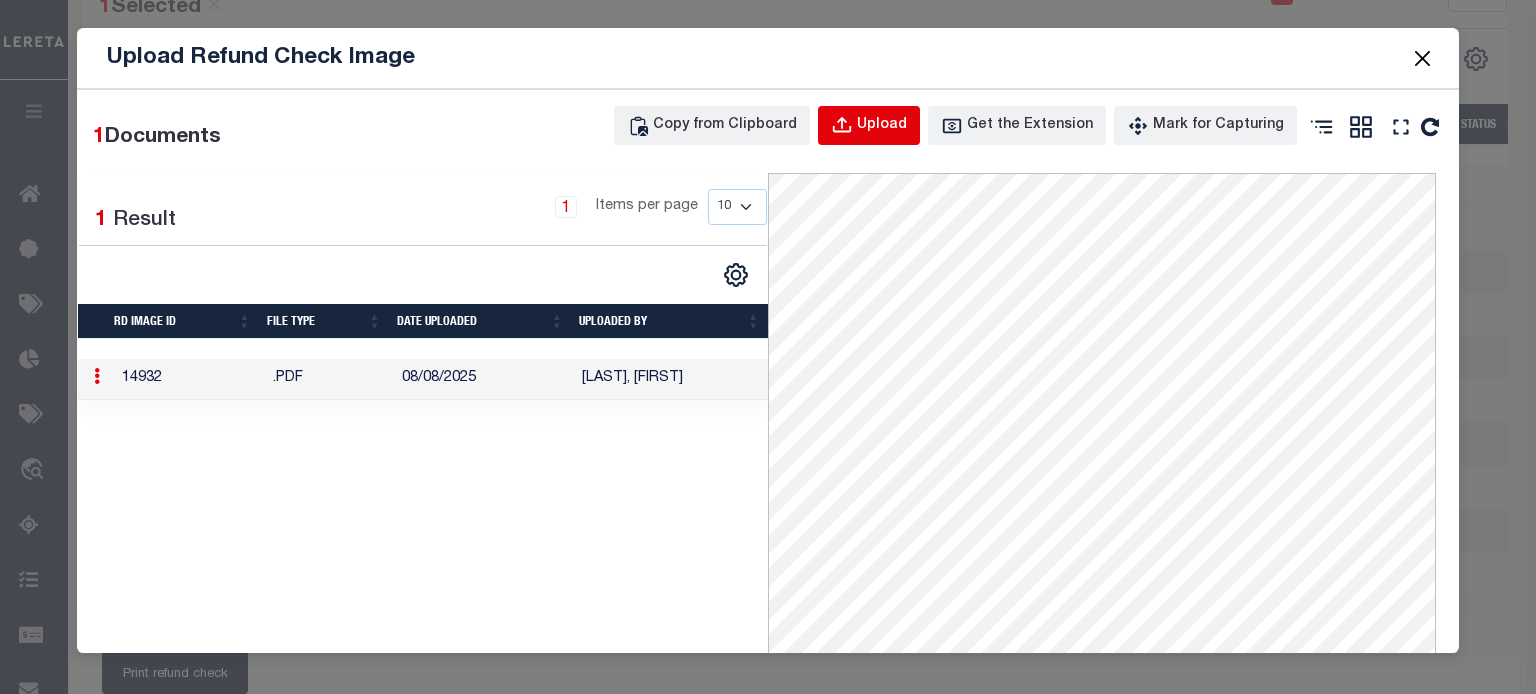 click on "Upload" at bounding box center [882, 126] 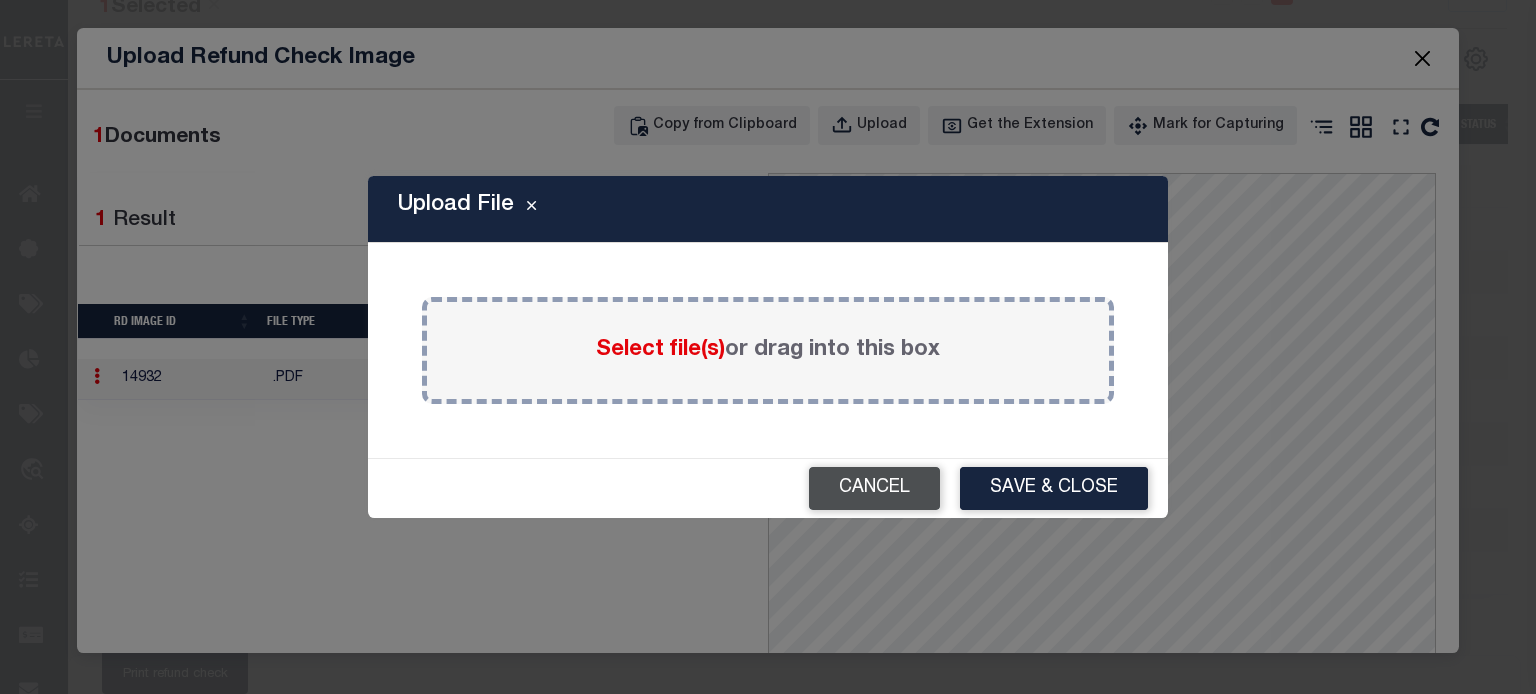click on "Cancel" at bounding box center (874, 488) 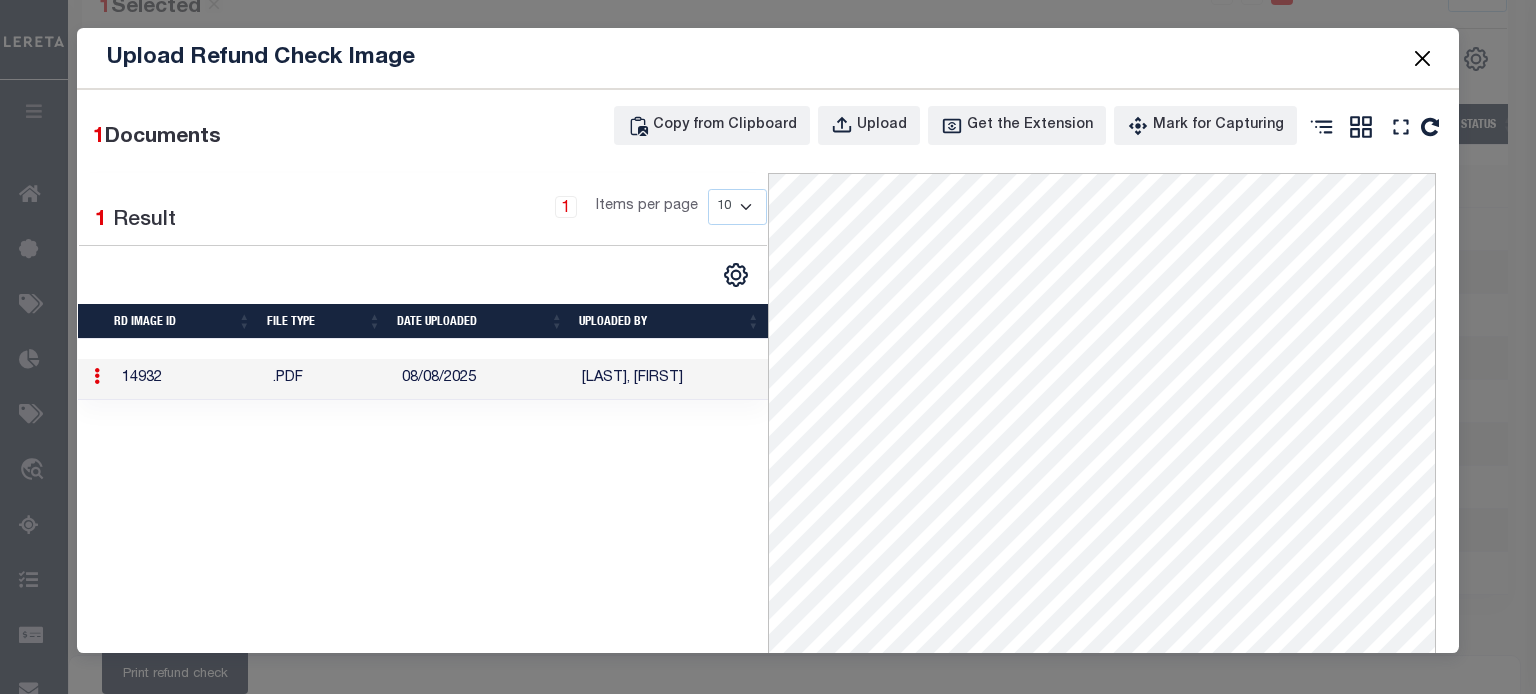 click at bounding box center (1422, 58) 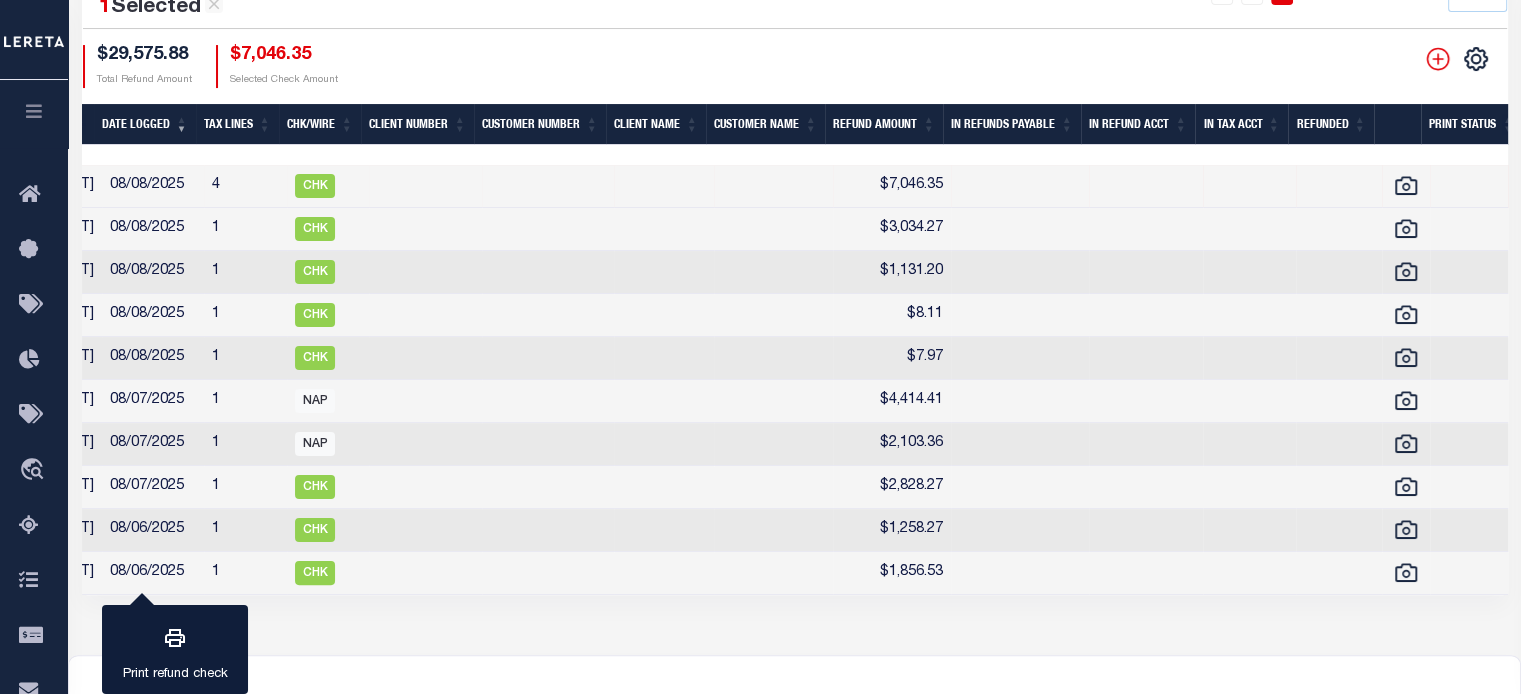 drag, startPoint x: 724, startPoint y: 150, endPoint x: 462, endPoint y: 168, distance: 262.61758 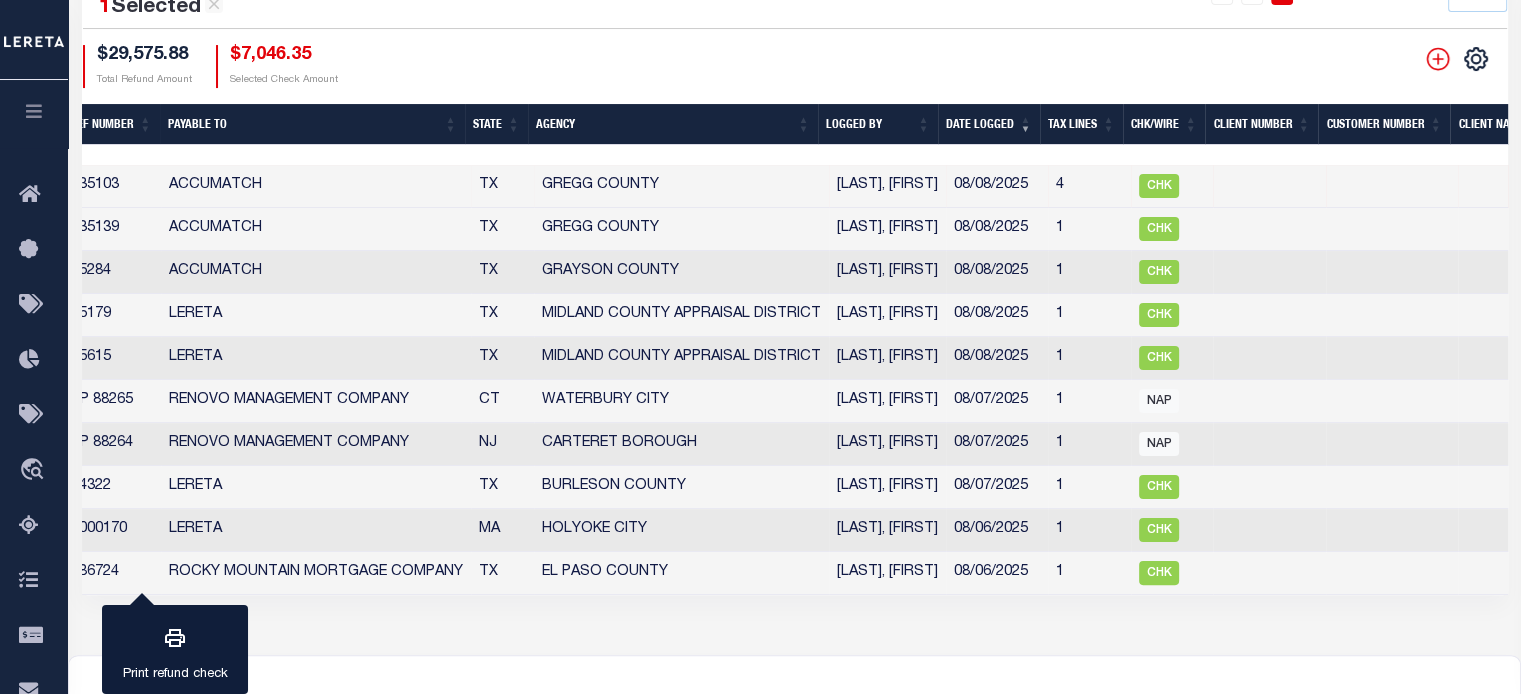 scroll, scrollTop: 0, scrollLeft: 0, axis: both 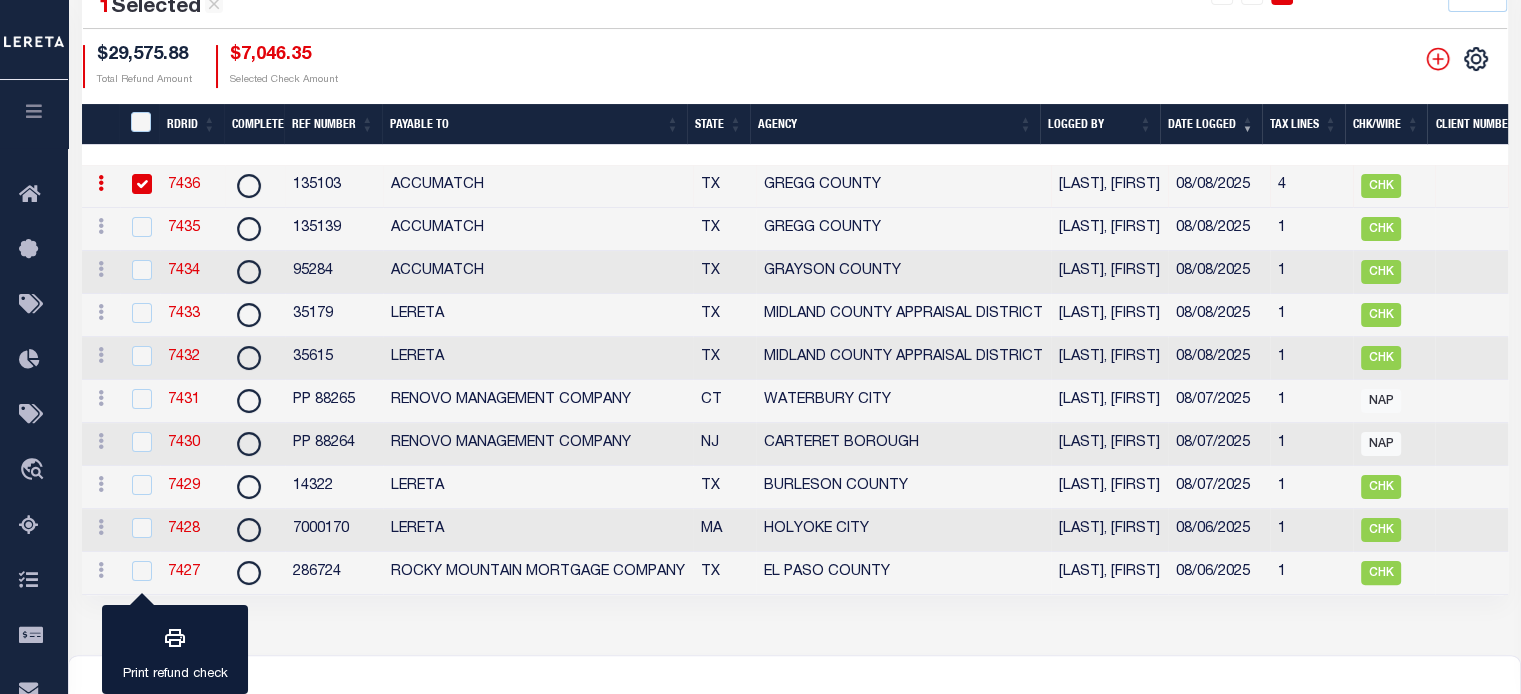 click on "7436" at bounding box center (184, 185) 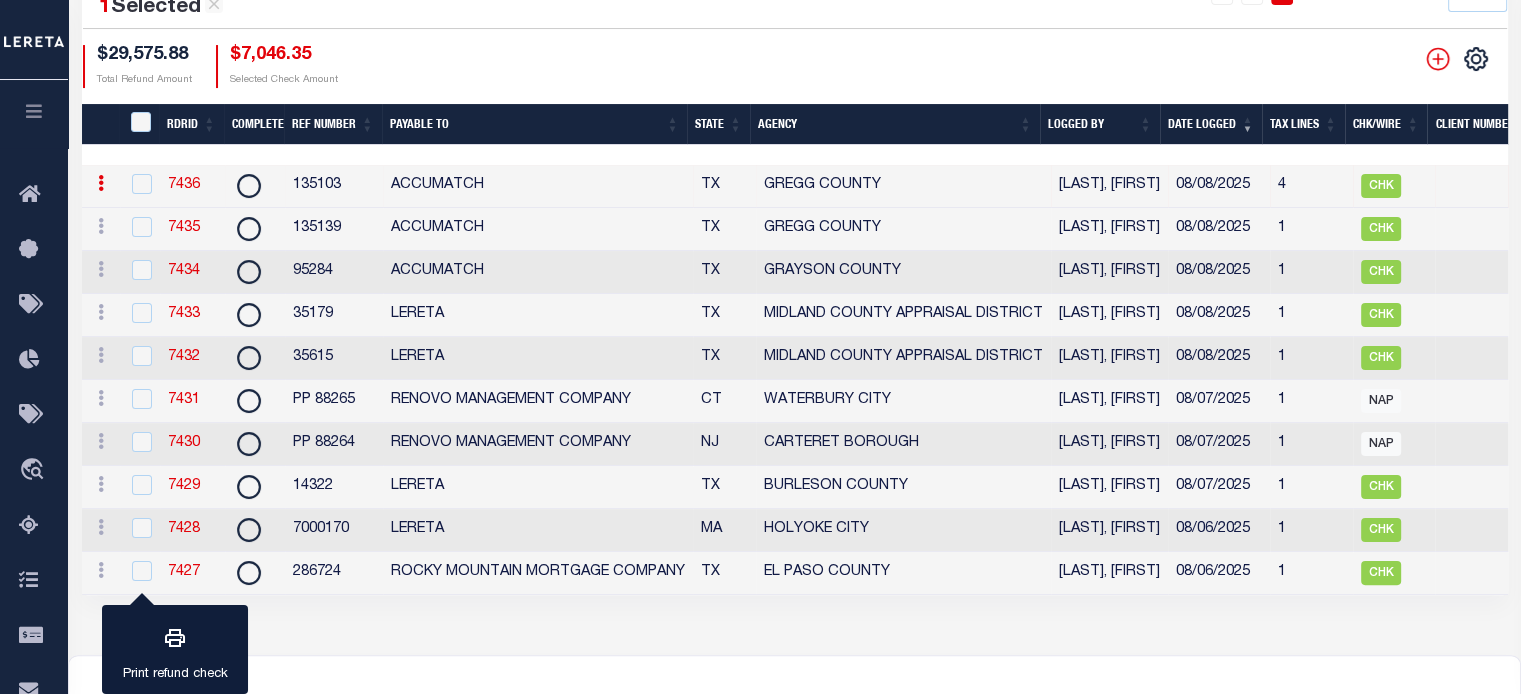 scroll, scrollTop: 821, scrollLeft: 0, axis: vertical 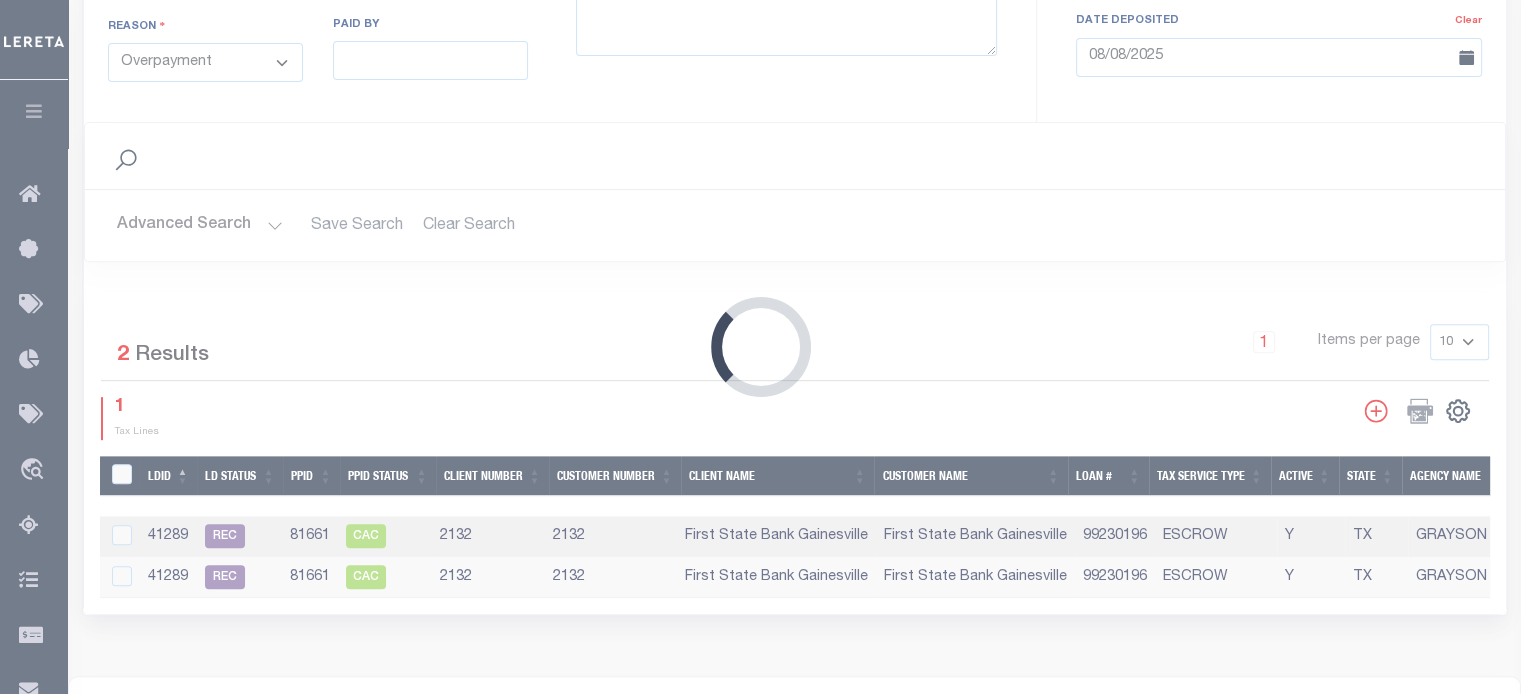 type on "135103" 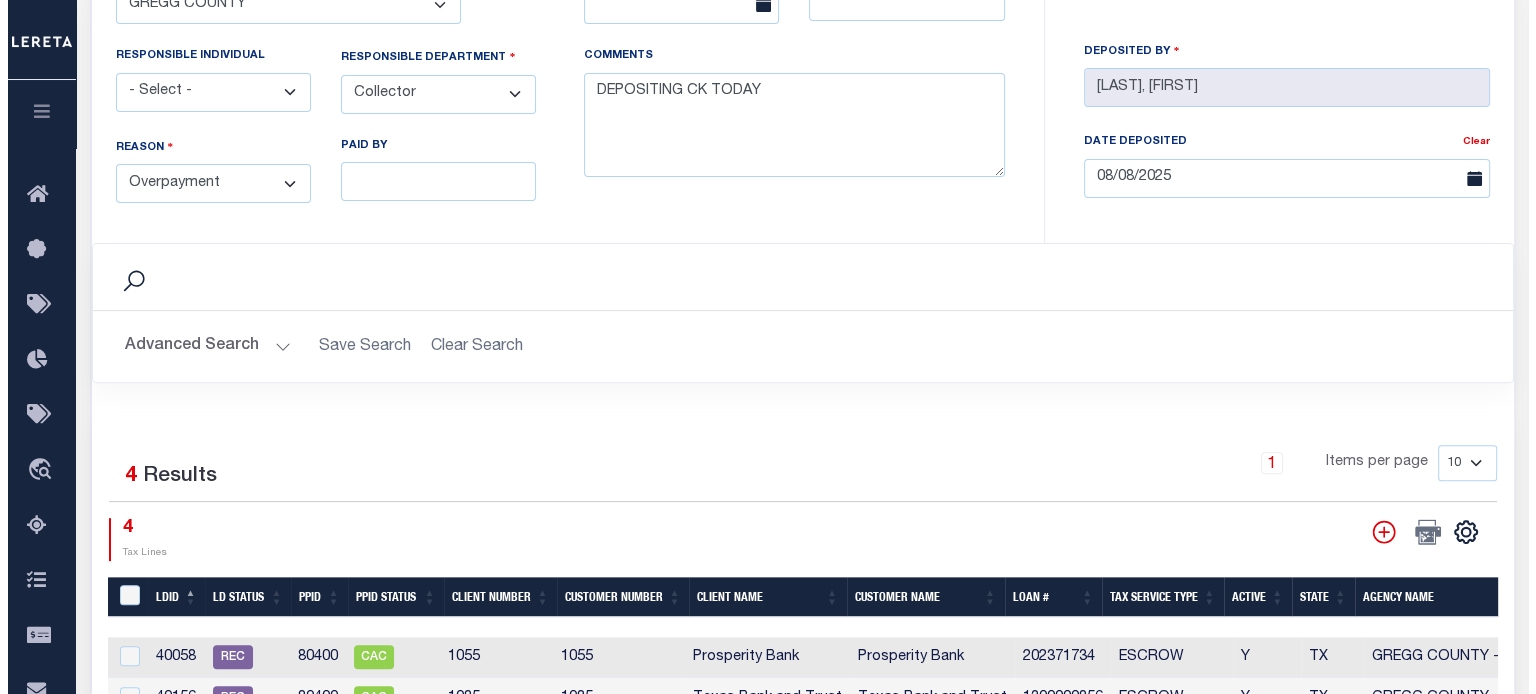 scroll, scrollTop: 800, scrollLeft: 0, axis: vertical 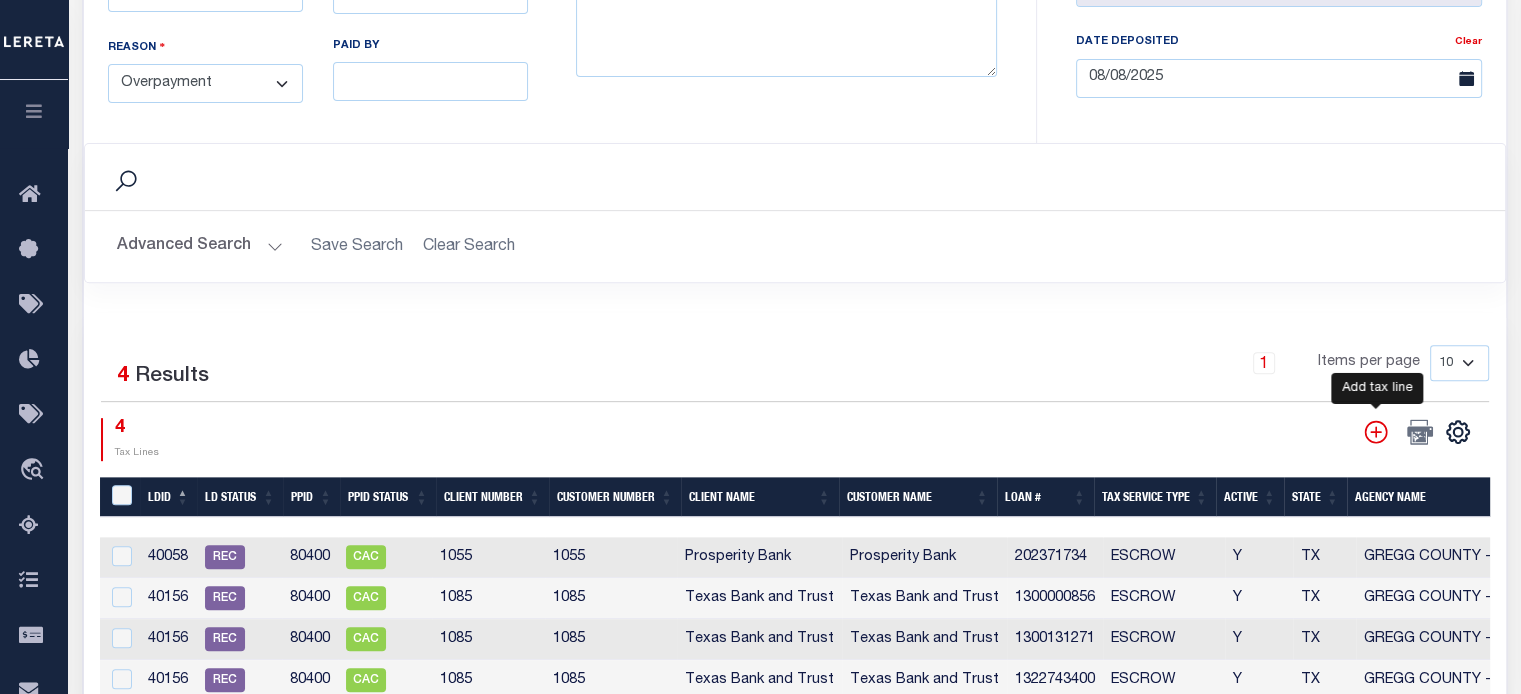 click 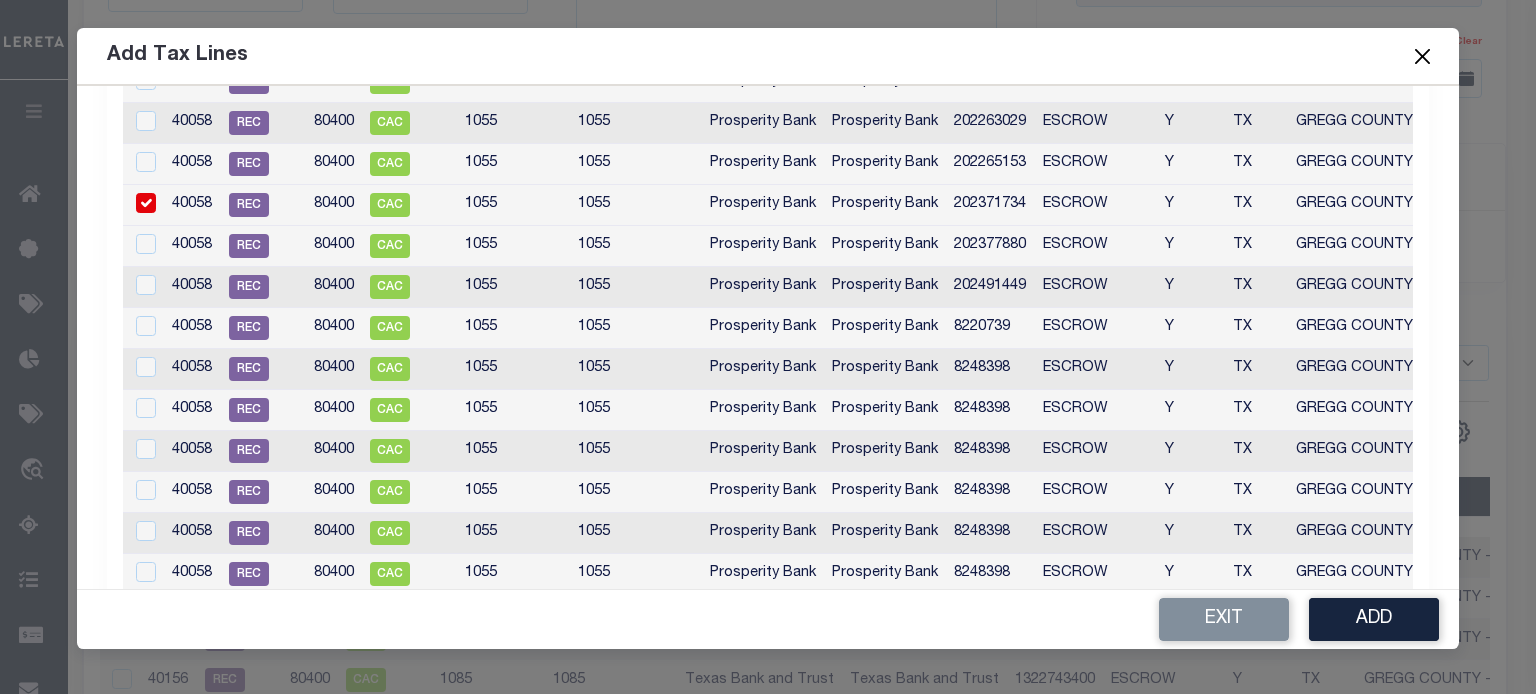 select on "100" 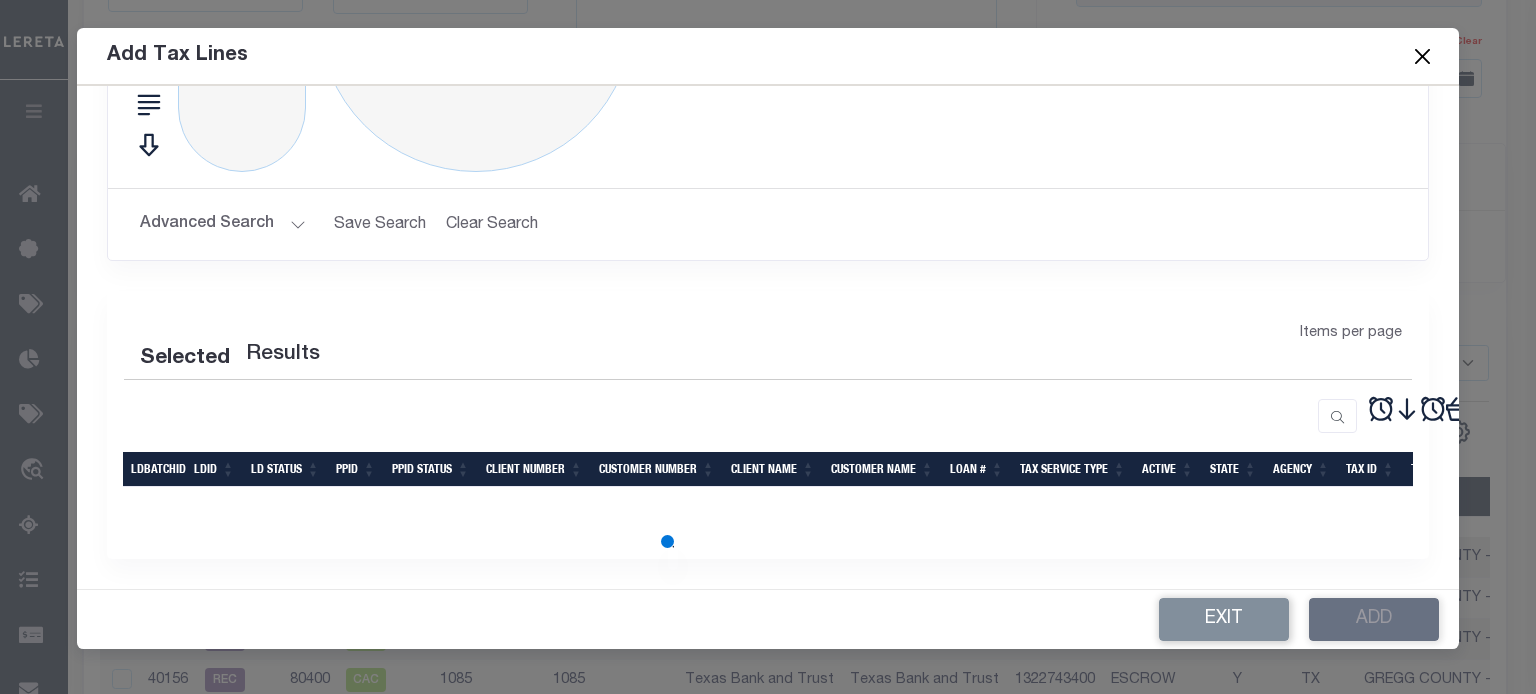 type on "40058" 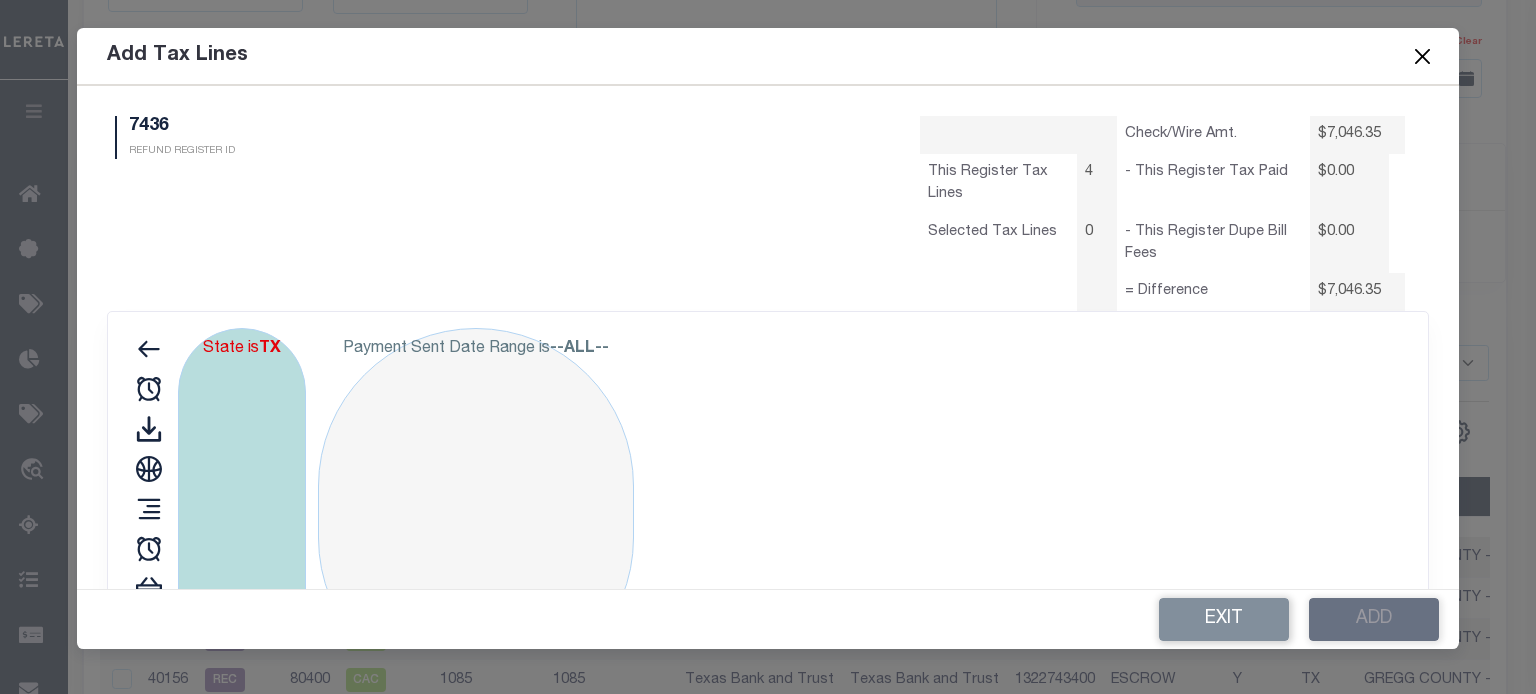 click on "State is [STATE]" at bounding box center (242, 512) 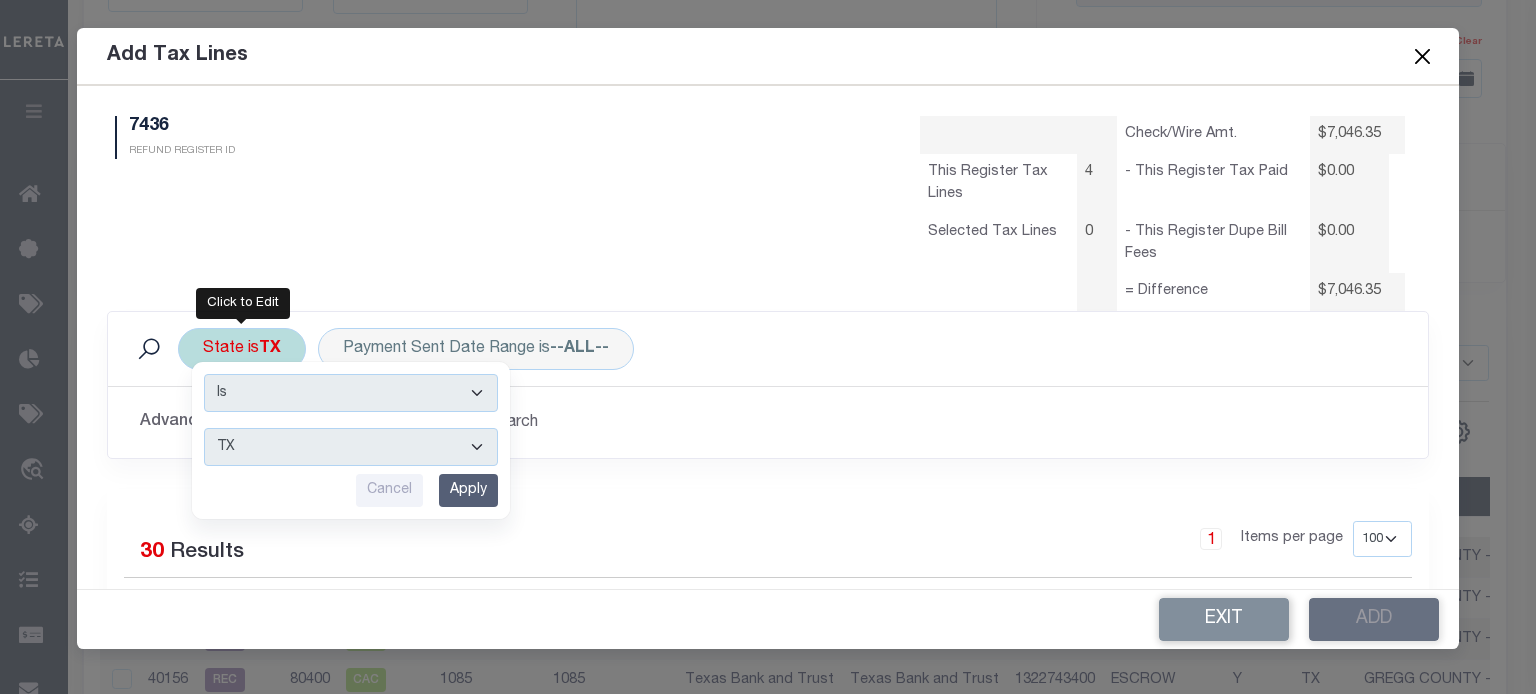 click on "AK AL AR AZ CA CO CT DC DE FL GA GU HI IA ID IL IN KS KY LA MA MD ME MI MN MO MS MT NC ND NE NH NJ NM NV NY OH OK OR PA PR RI SC SD TN TX UT VA VI VT WA WI WV WY" at bounding box center [351, 447] 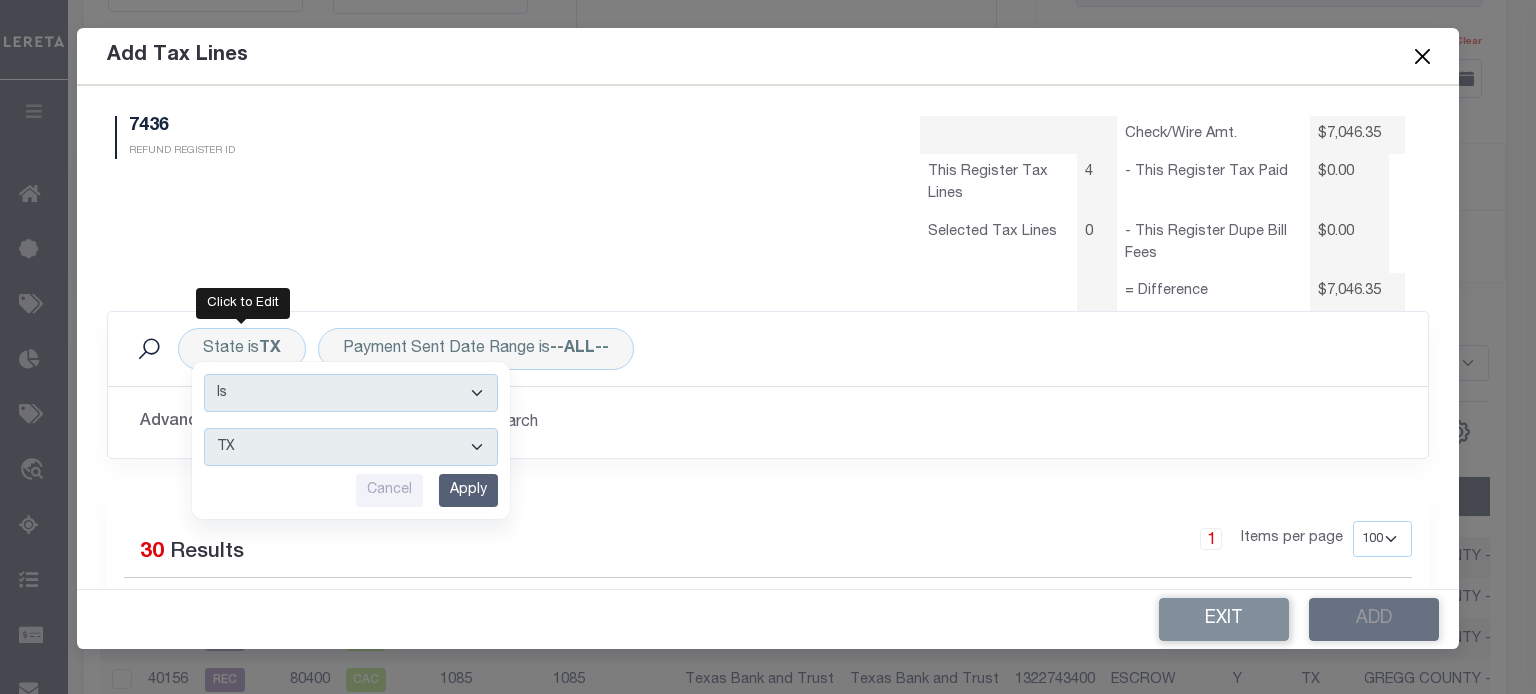 click on "Advanced Search" at bounding box center [223, 422] 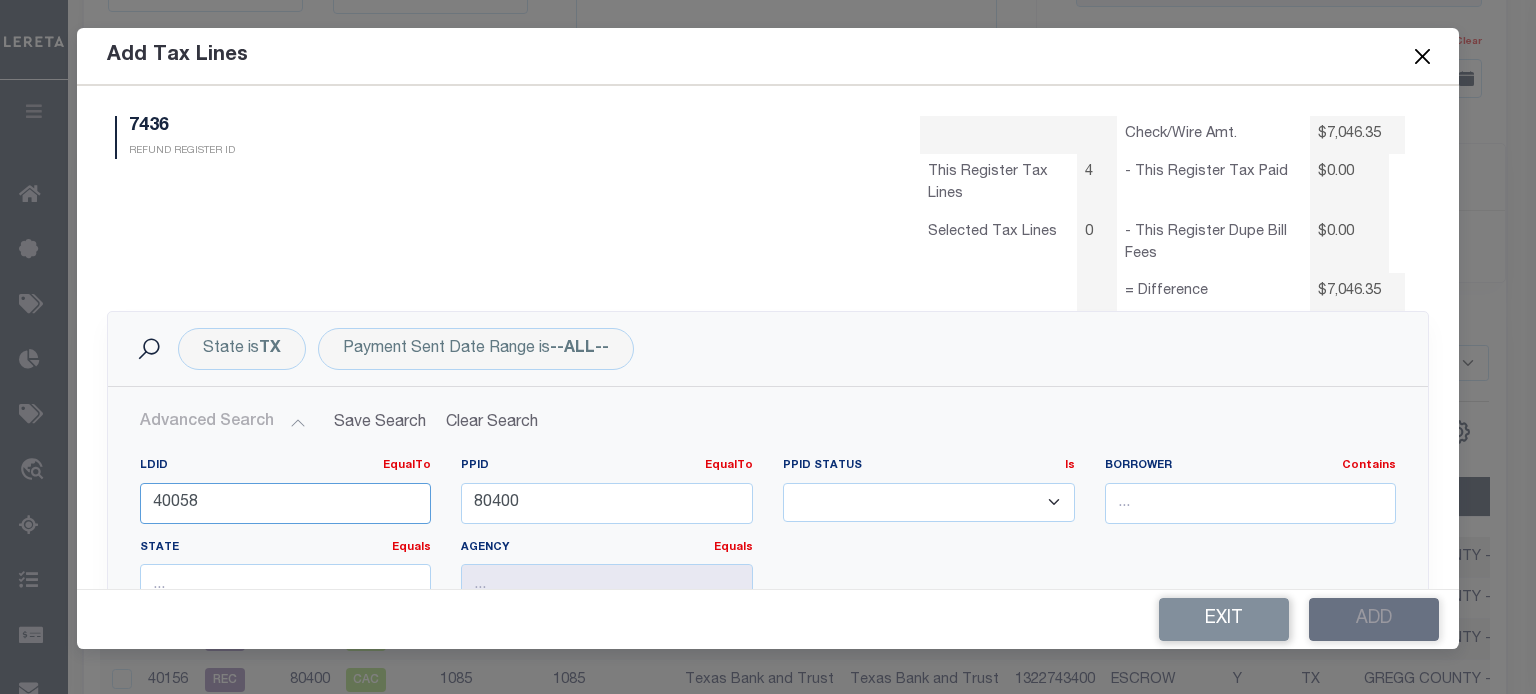 drag, startPoint x: 243, startPoint y: 505, endPoint x: -287, endPoint y: 559, distance: 532.74384 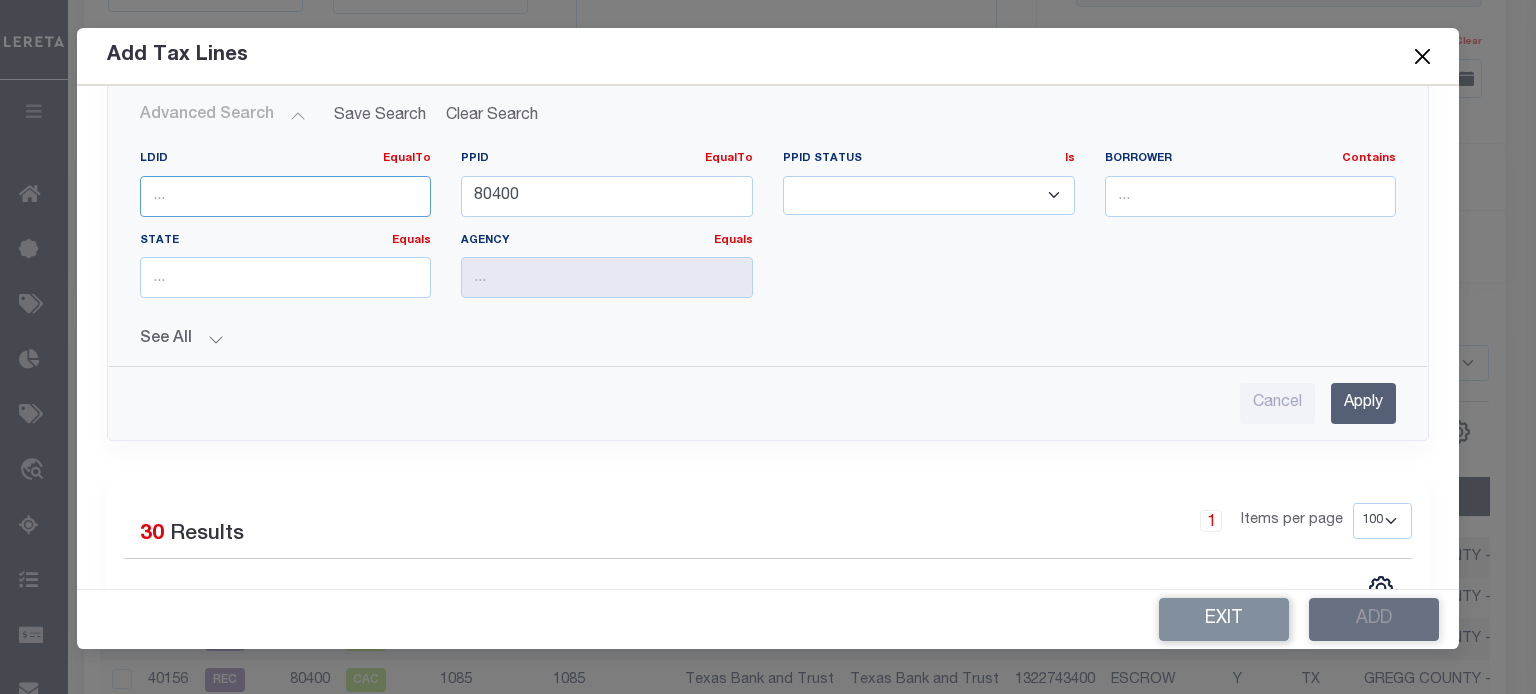 scroll, scrollTop: 500, scrollLeft: 0, axis: vertical 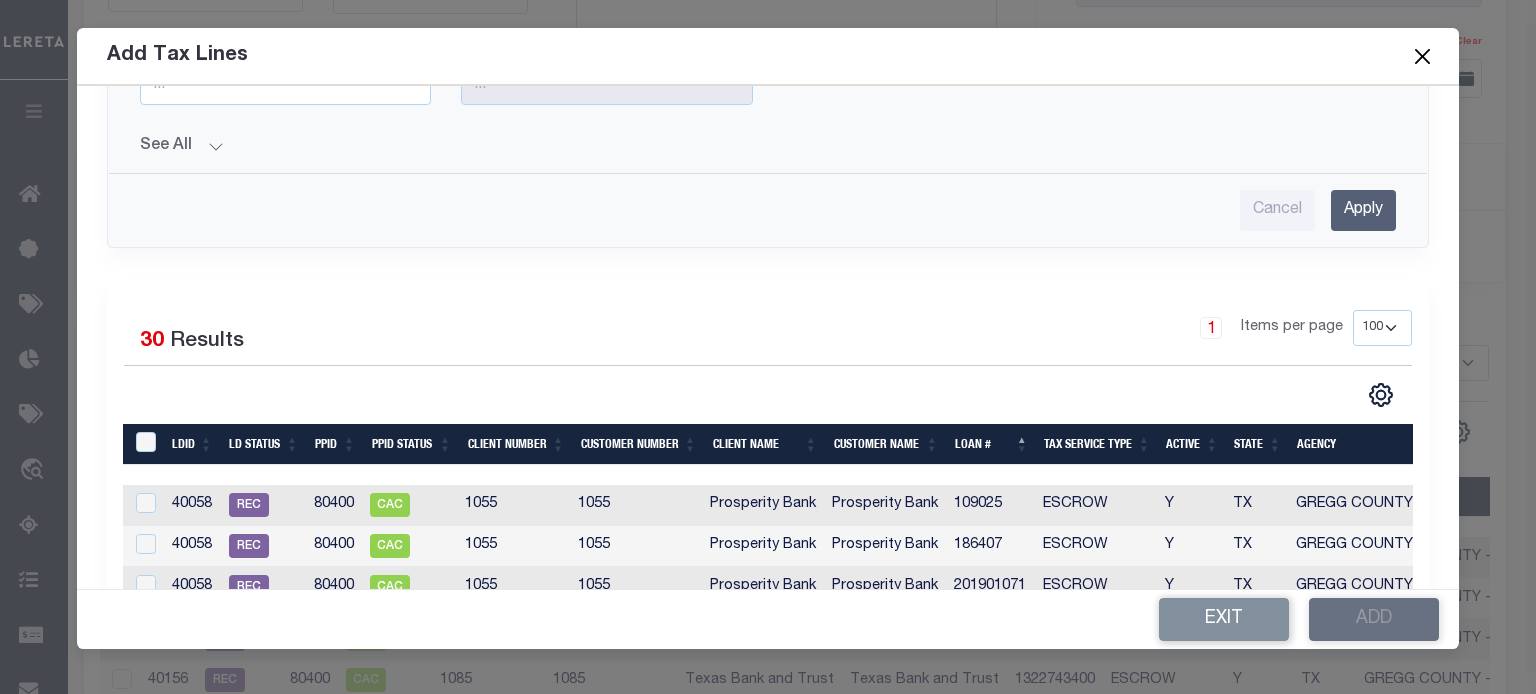 type 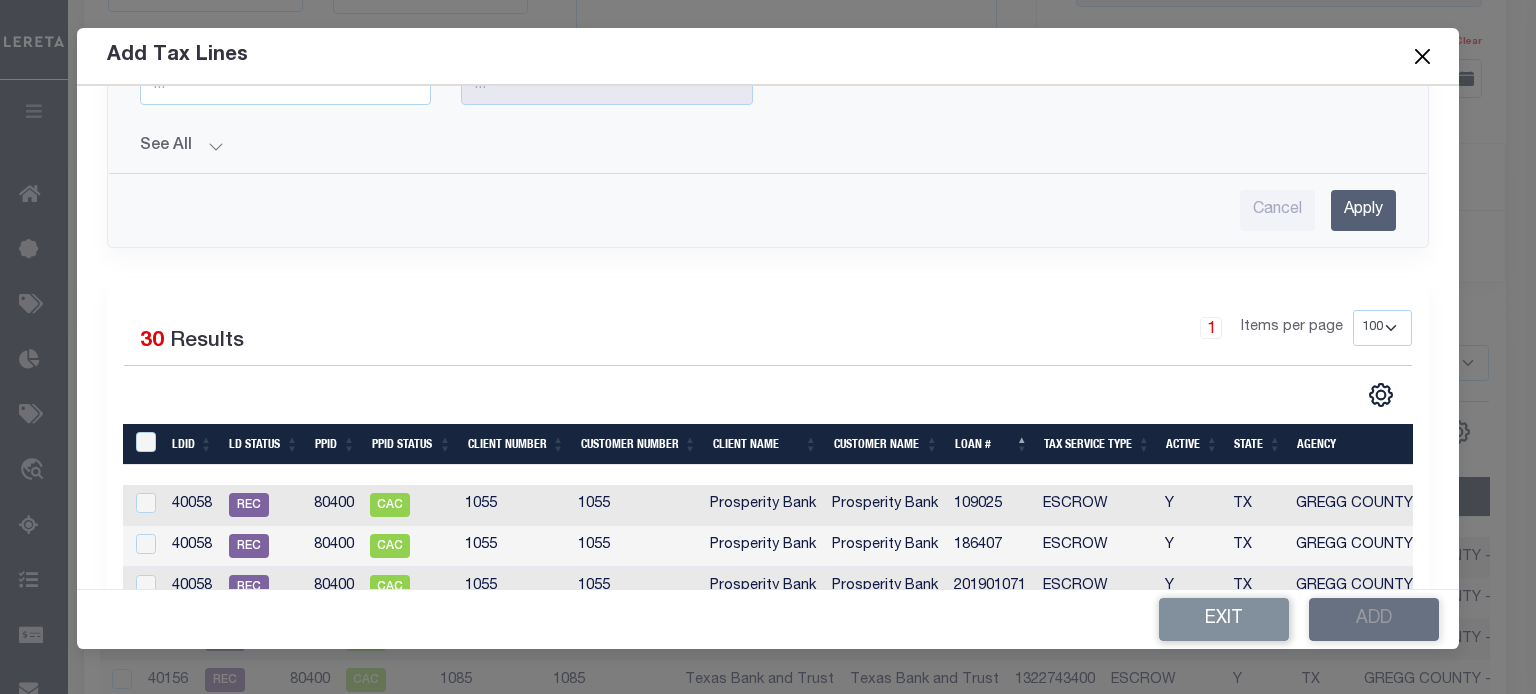 click on "Apply" at bounding box center [1363, 210] 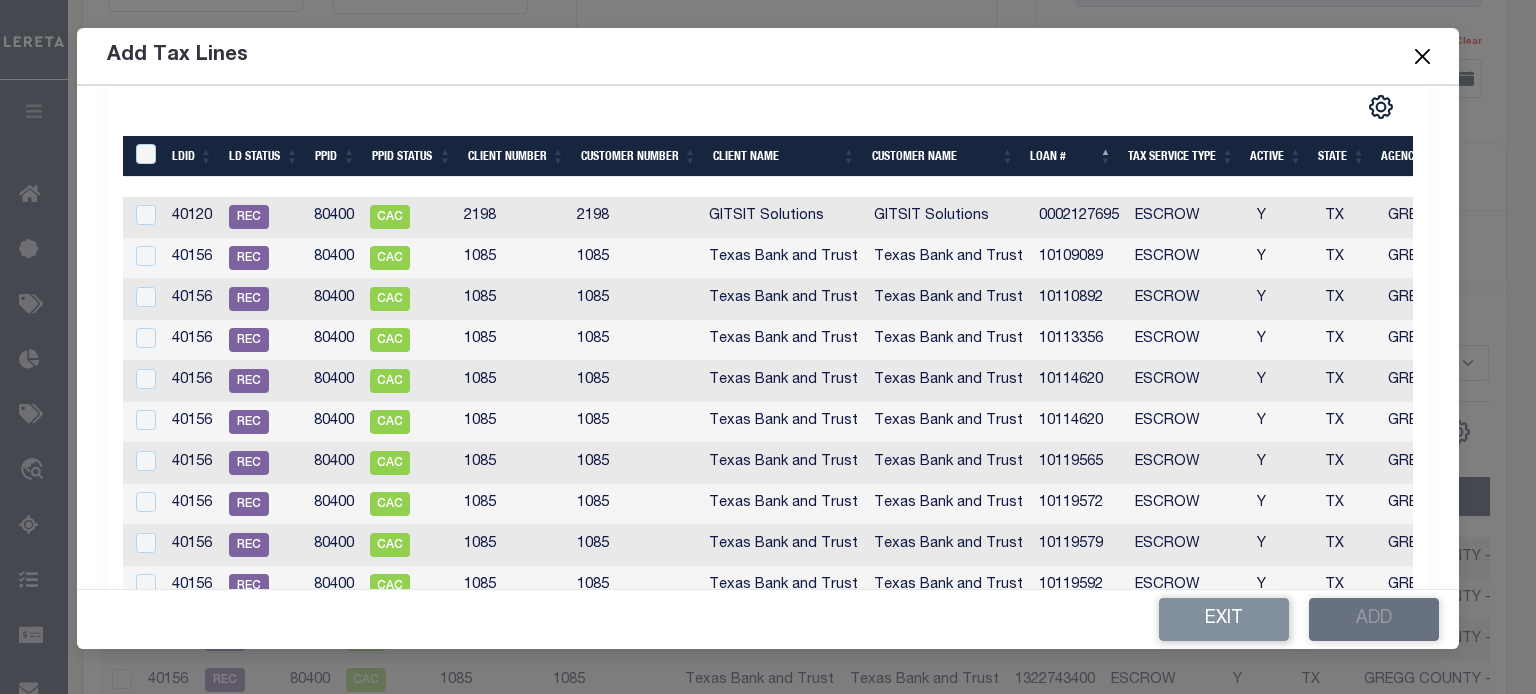 scroll, scrollTop: 0, scrollLeft: 476, axis: horizontal 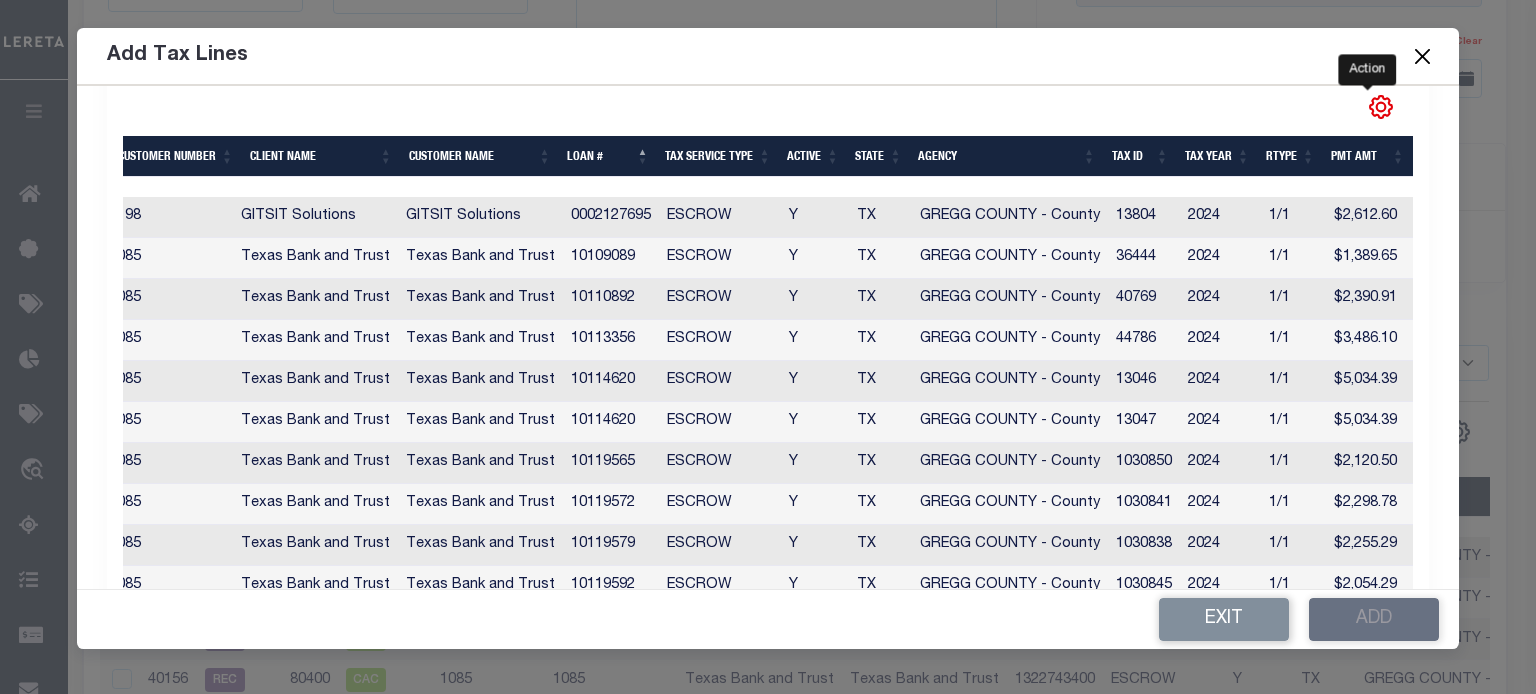 click 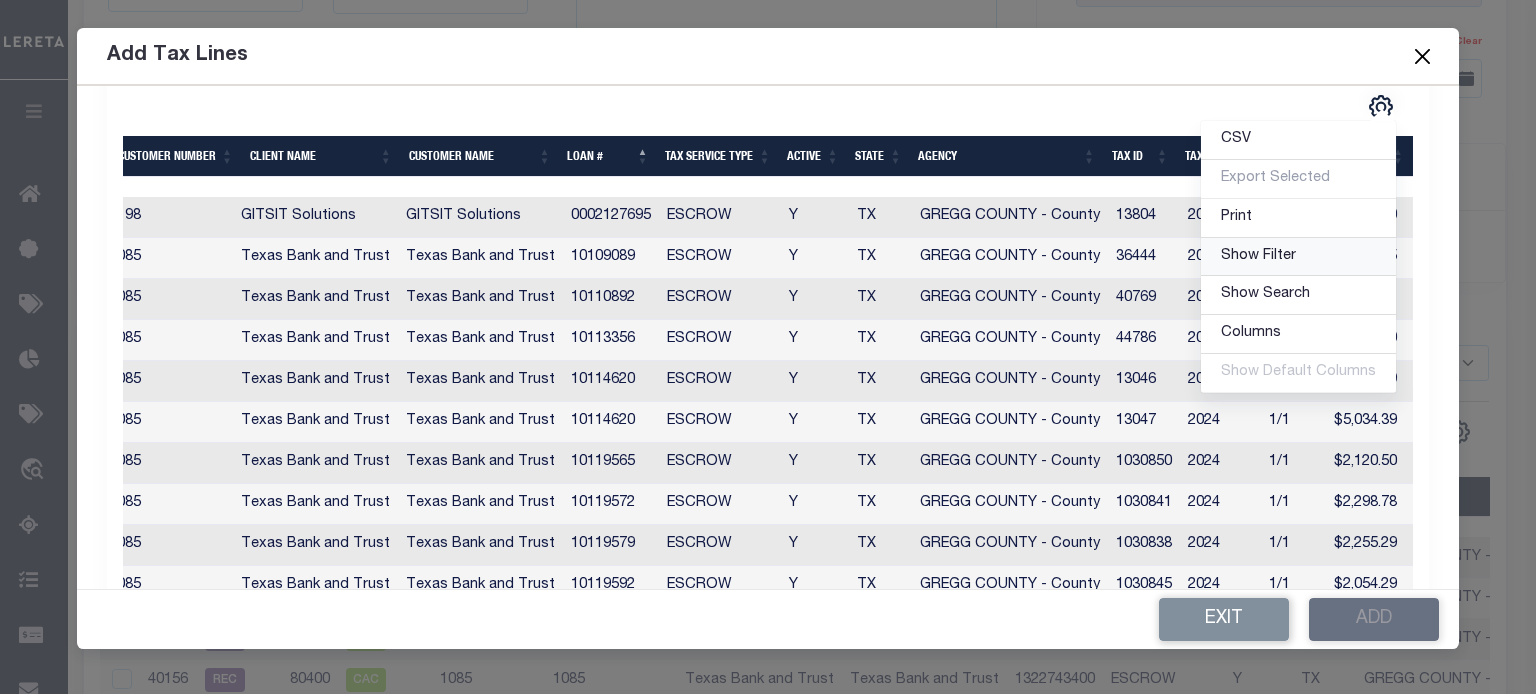 click on "Show Filter" at bounding box center [1258, 256] 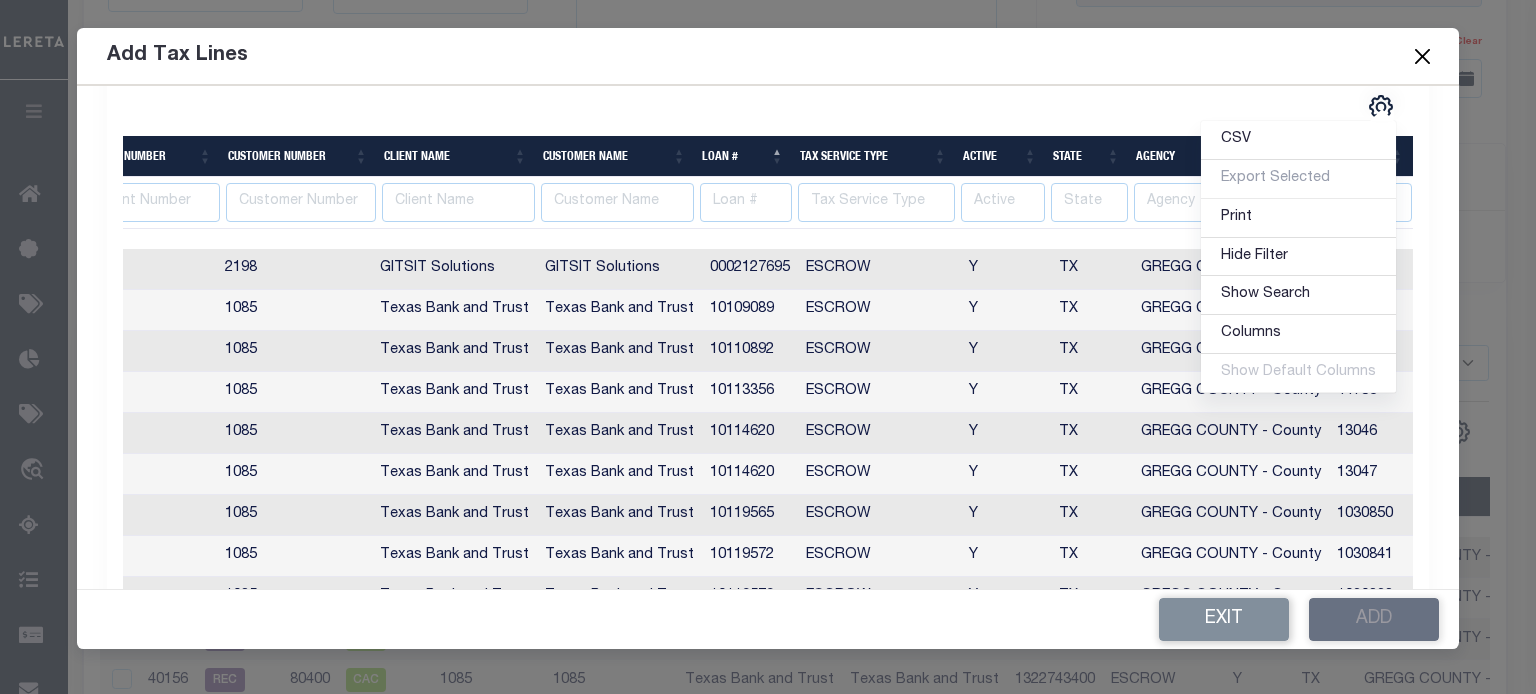 scroll, scrollTop: 0, scrollLeft: 773, axis: horizontal 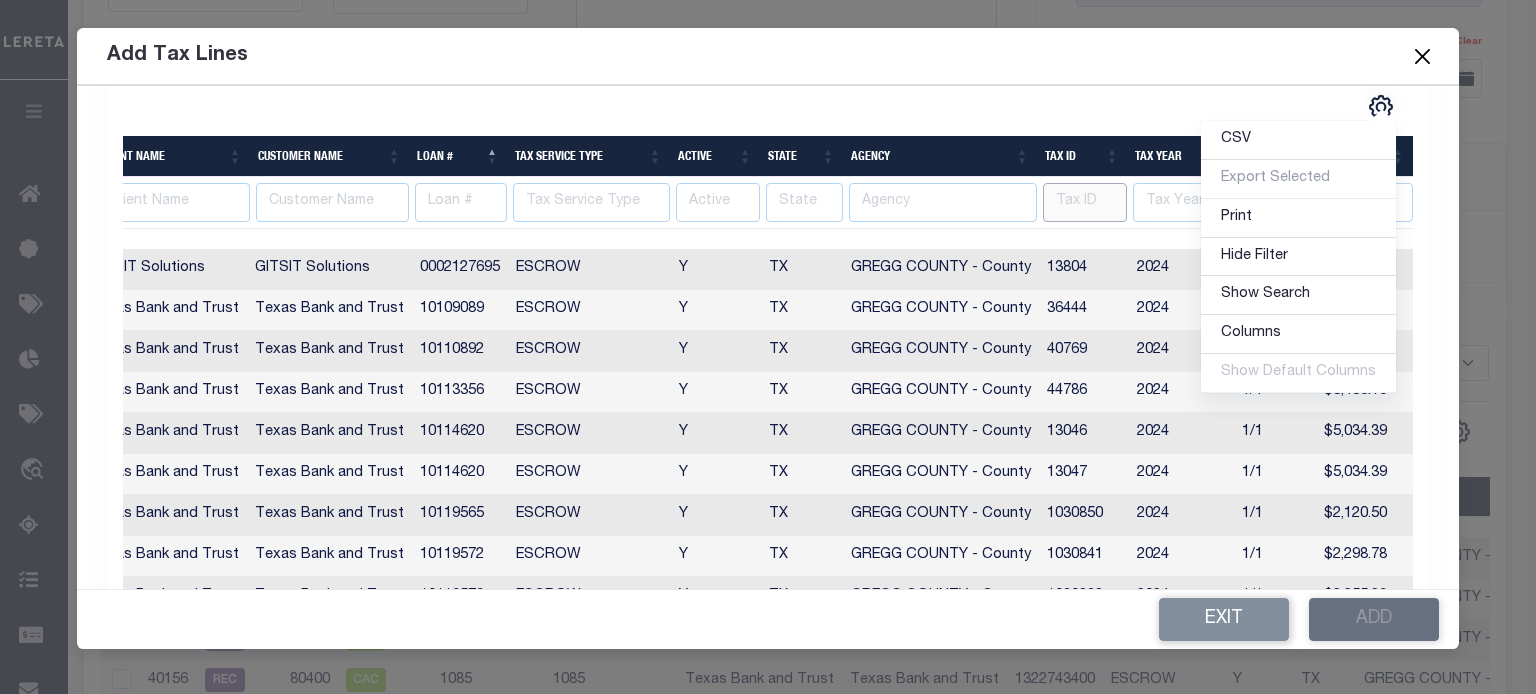 click at bounding box center [1085, 202] 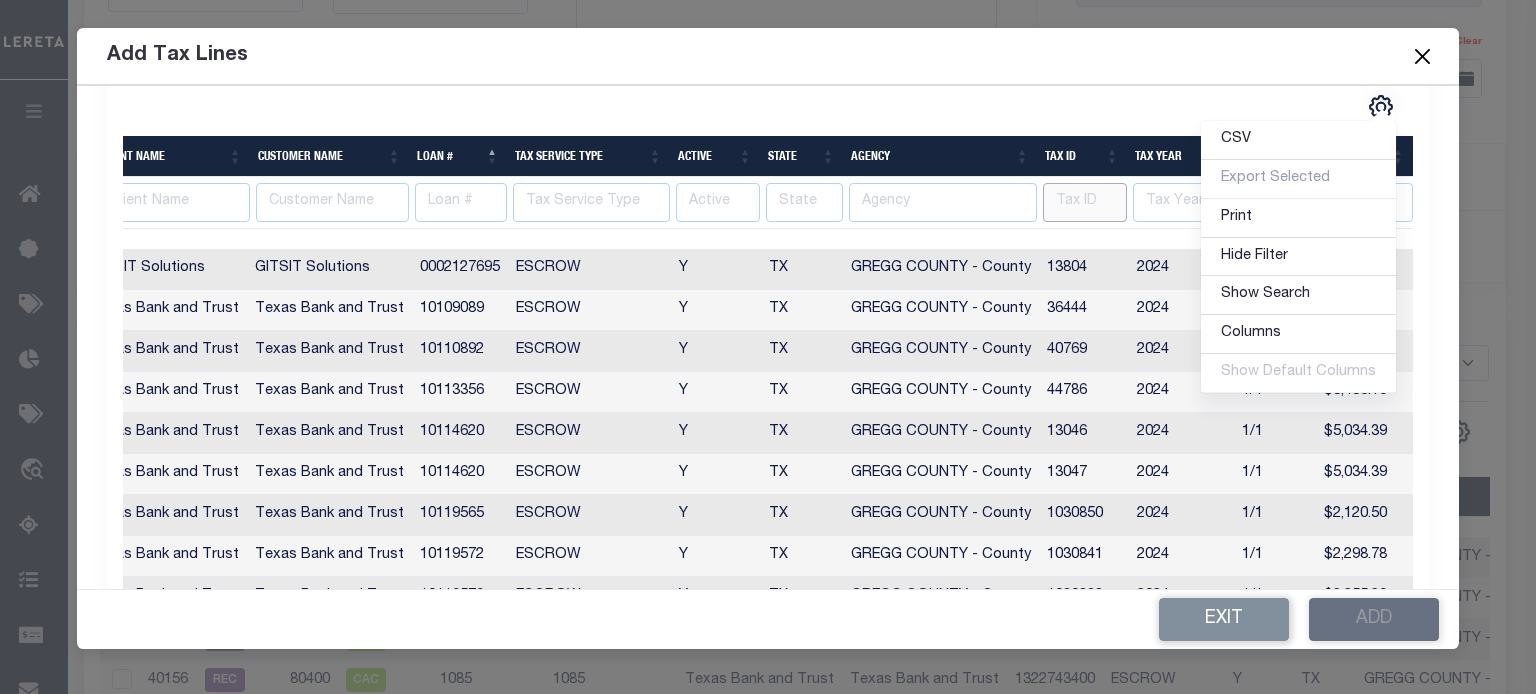 type on "1" 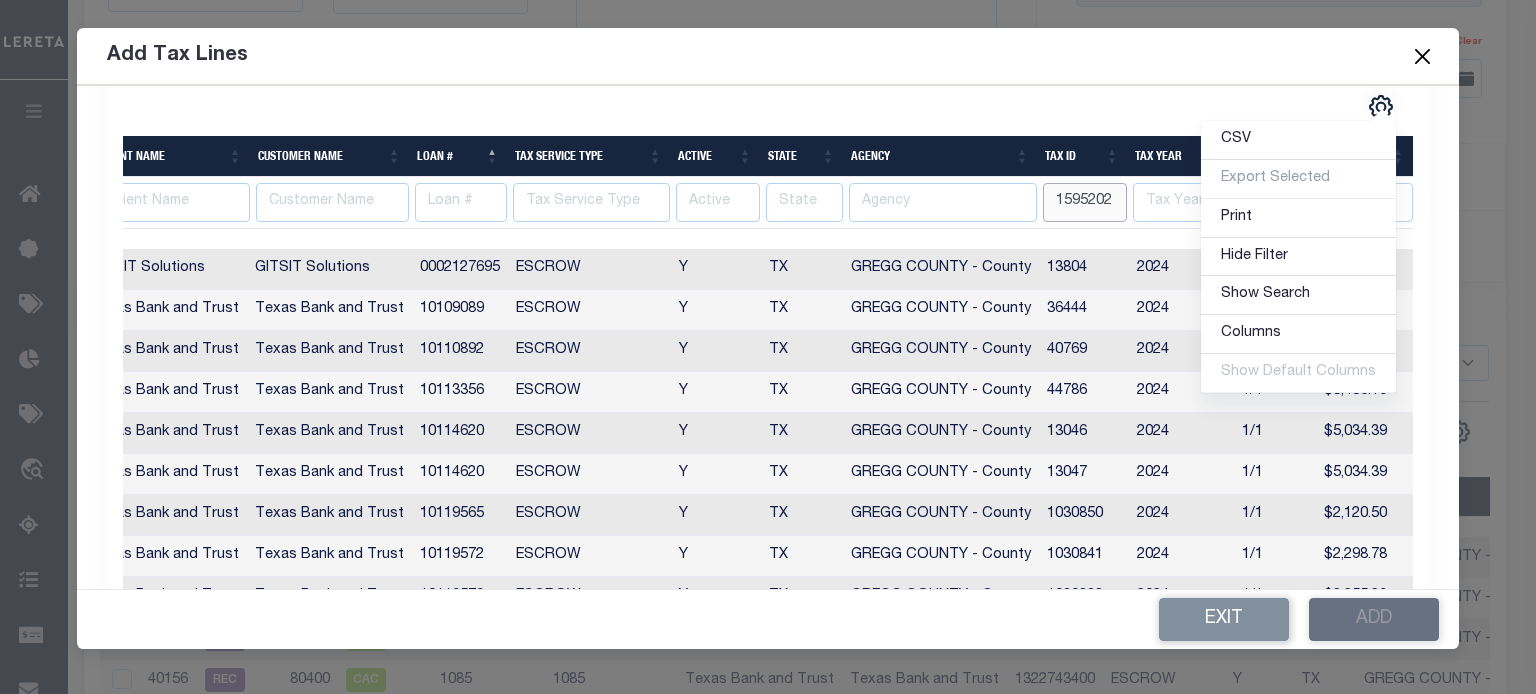 type on "1595202" 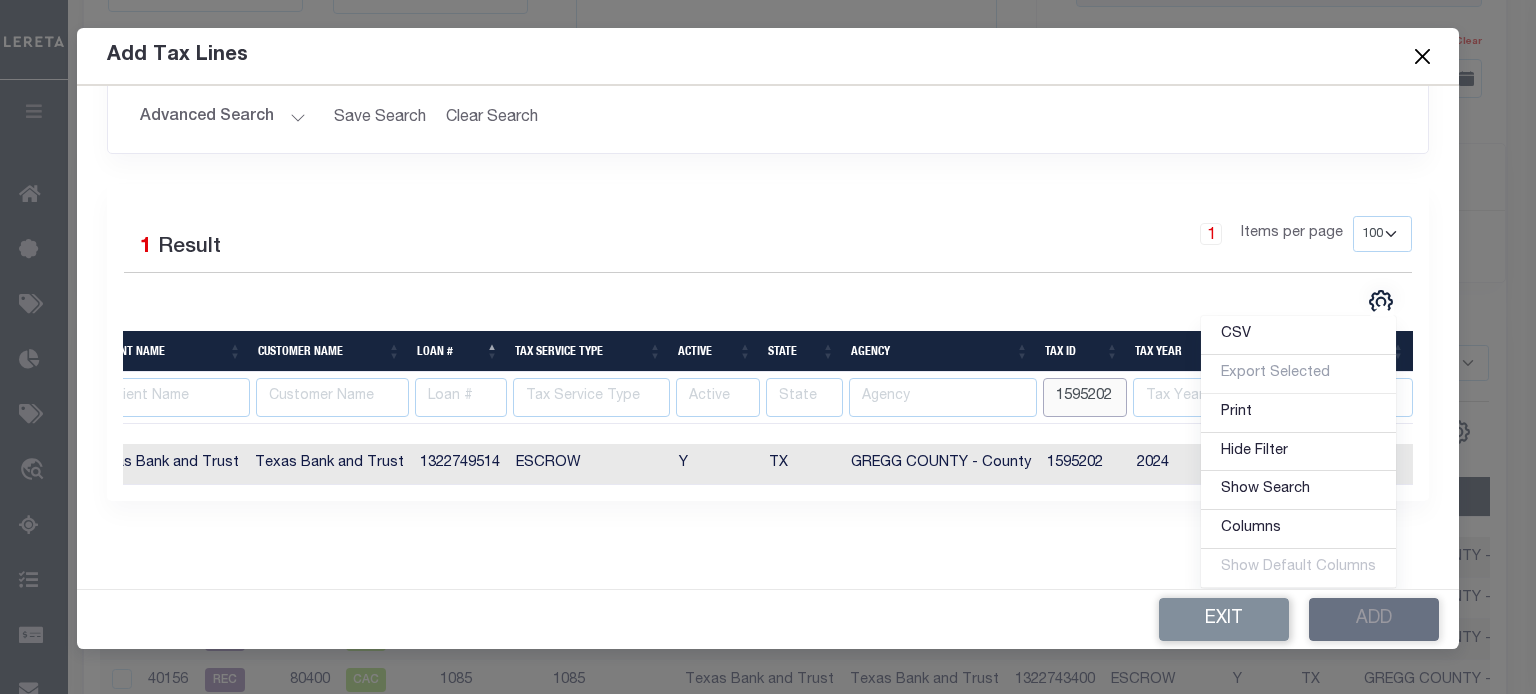 scroll, scrollTop: 304, scrollLeft: 0, axis: vertical 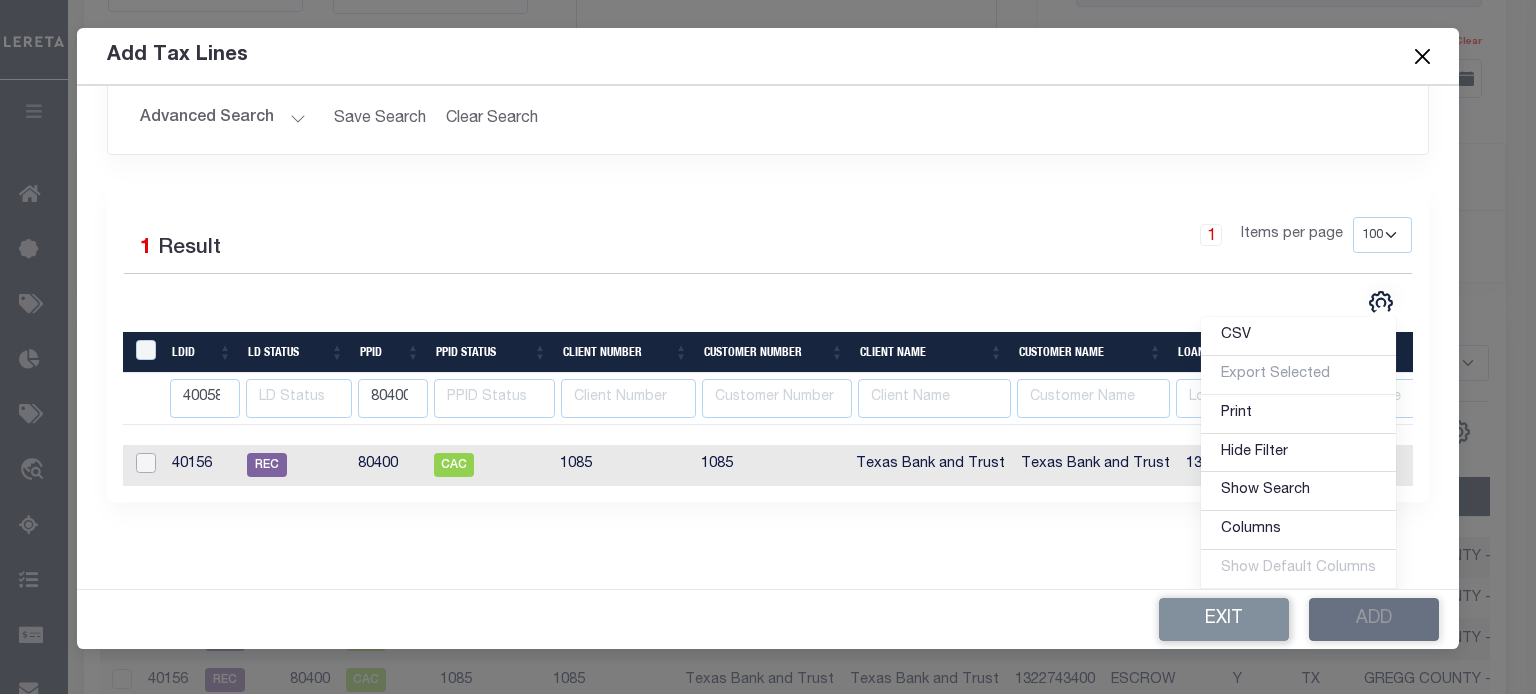 click at bounding box center [146, 463] 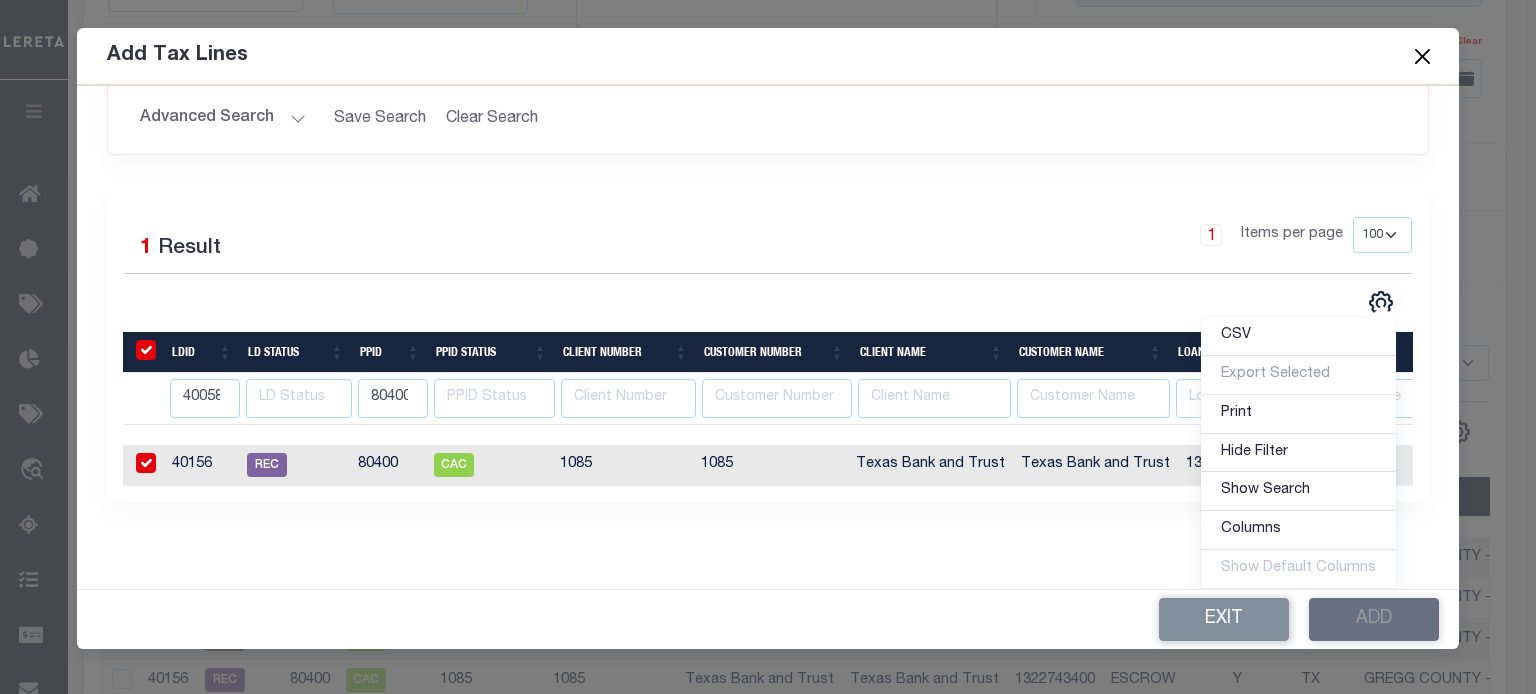 checkbox on "true" 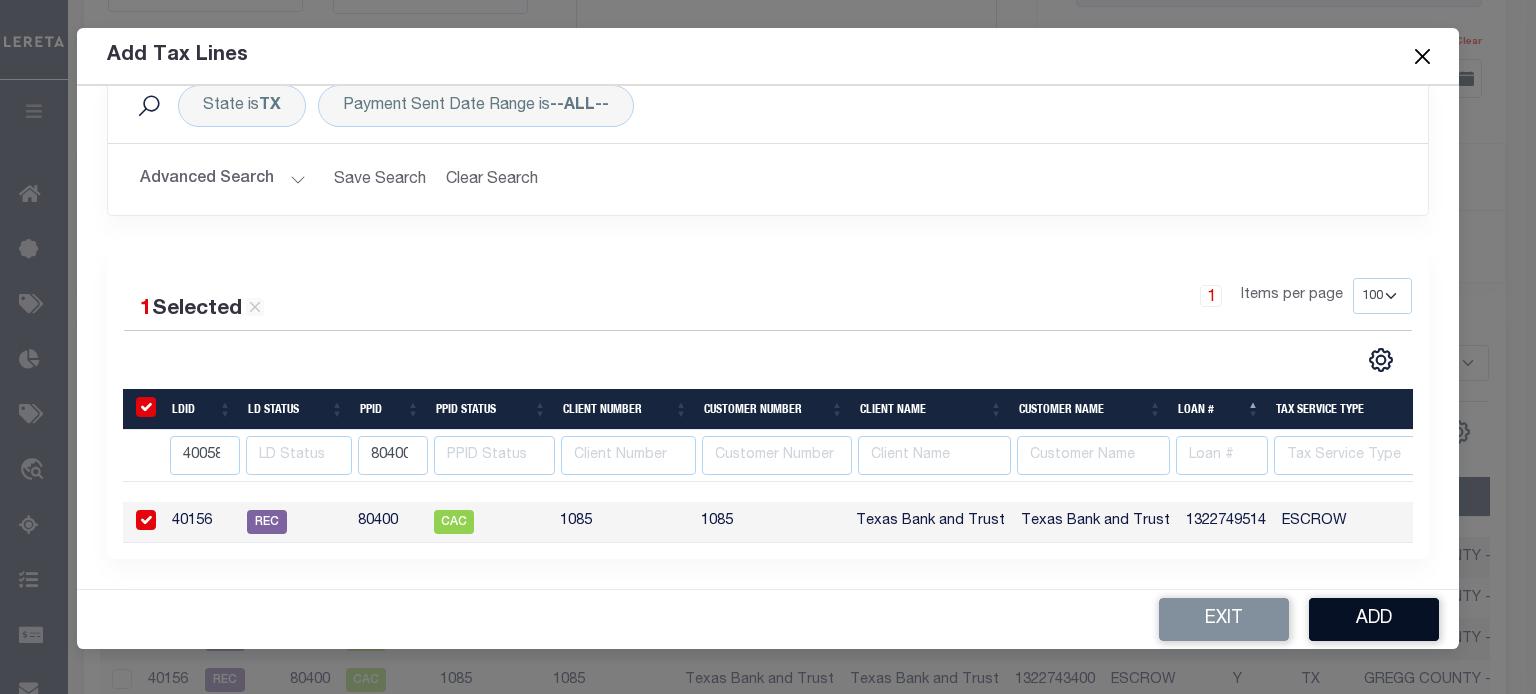 click on "Add" at bounding box center [1374, 619] 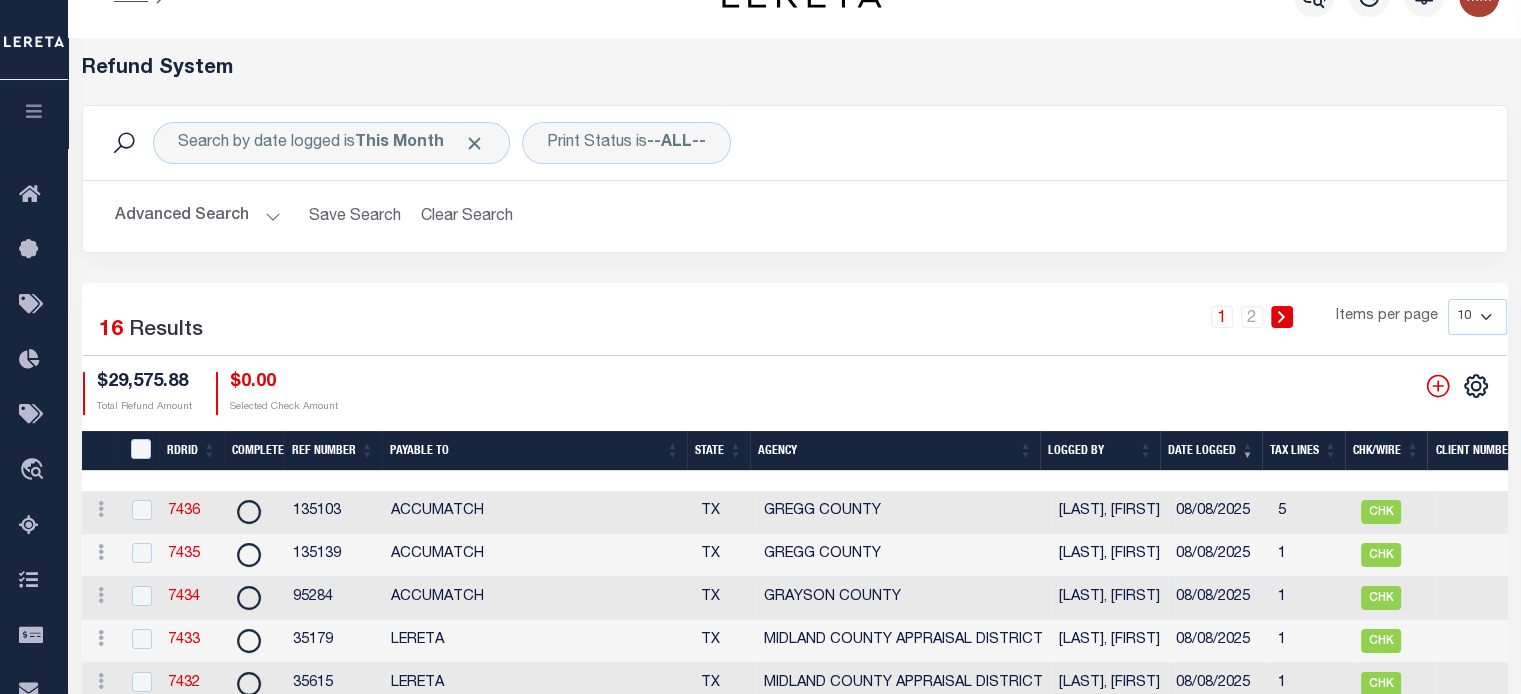 scroll, scrollTop: 0, scrollLeft: 0, axis: both 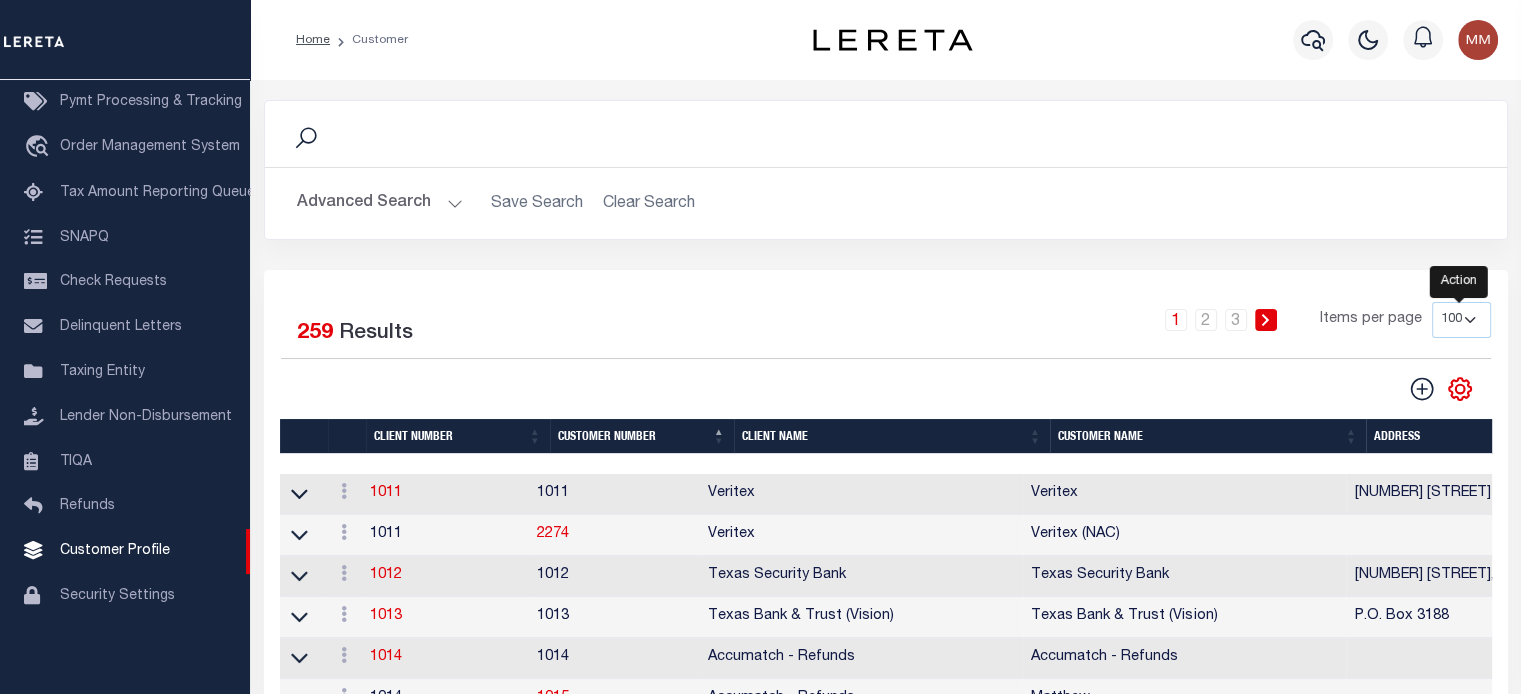 click 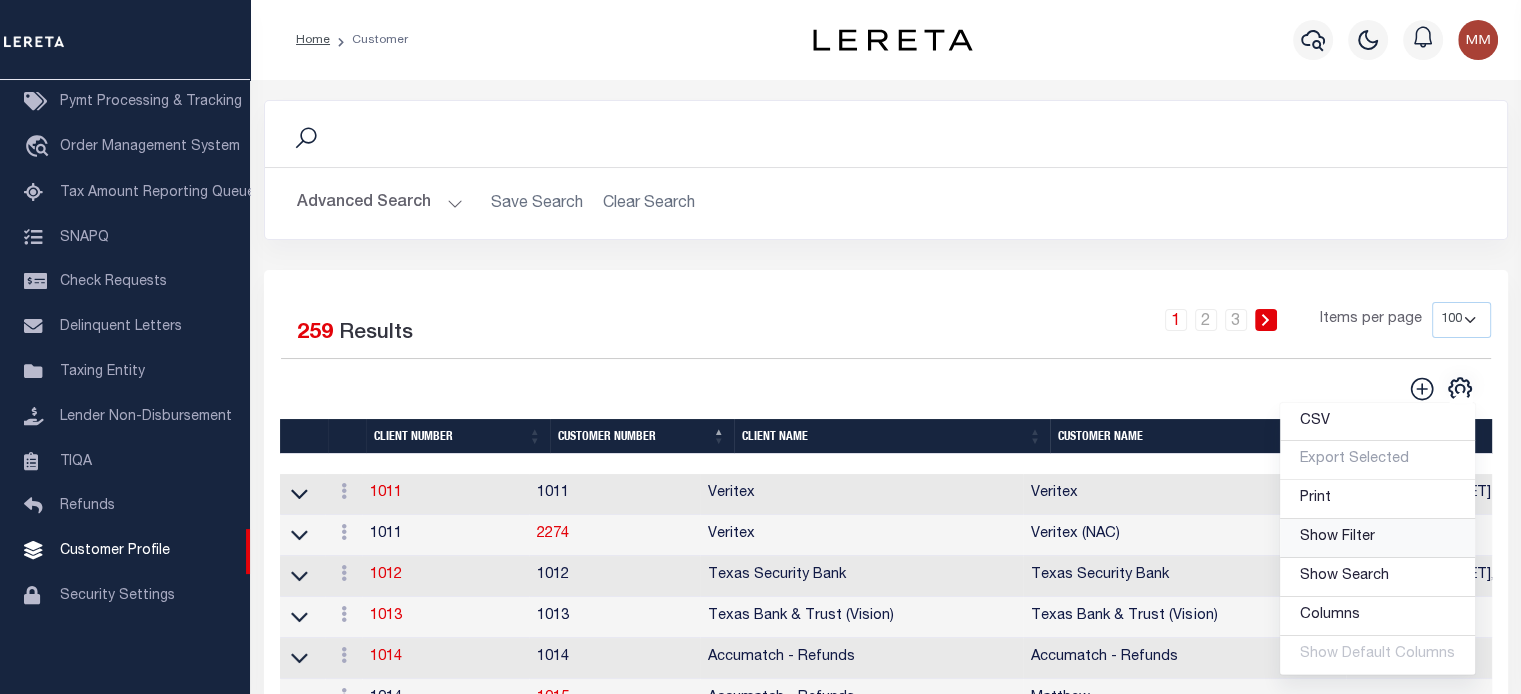 click on "Show Filter" at bounding box center [1337, 537] 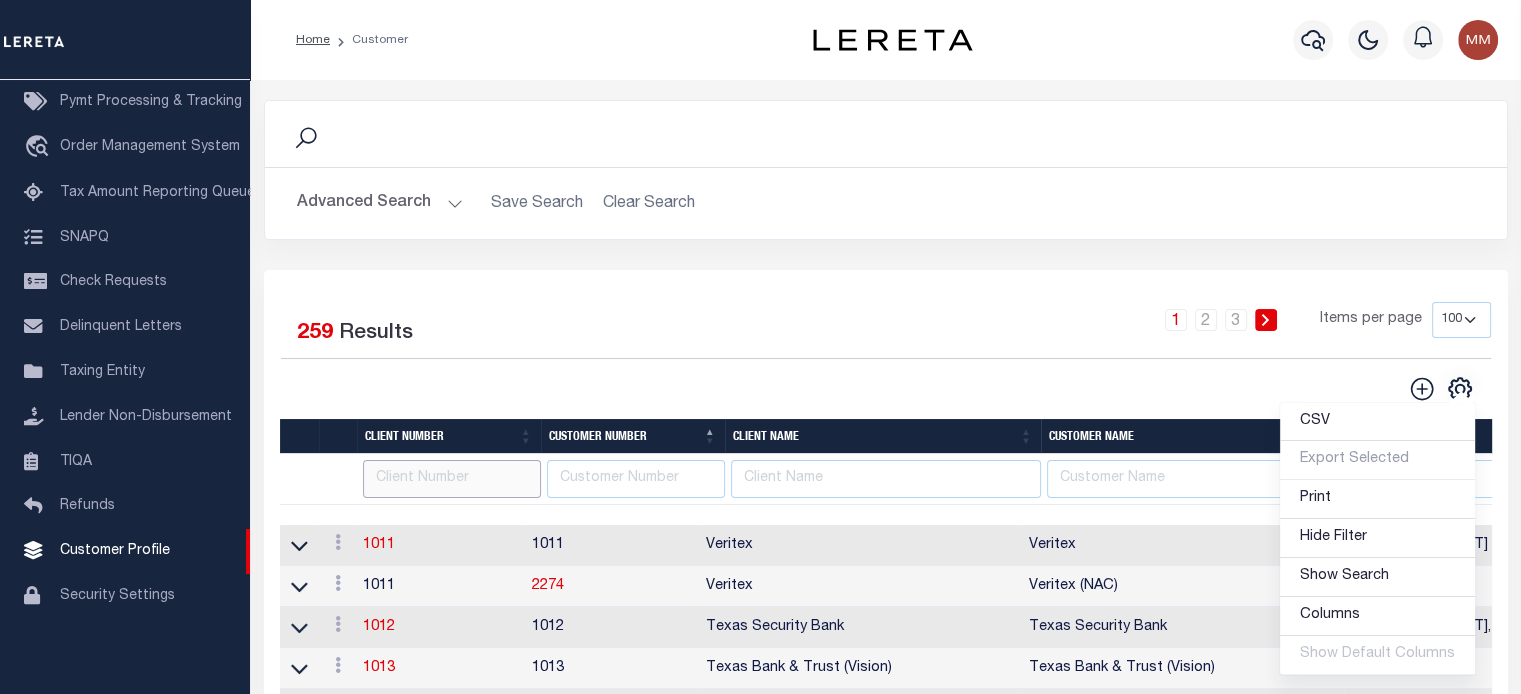 click at bounding box center [452, 479] 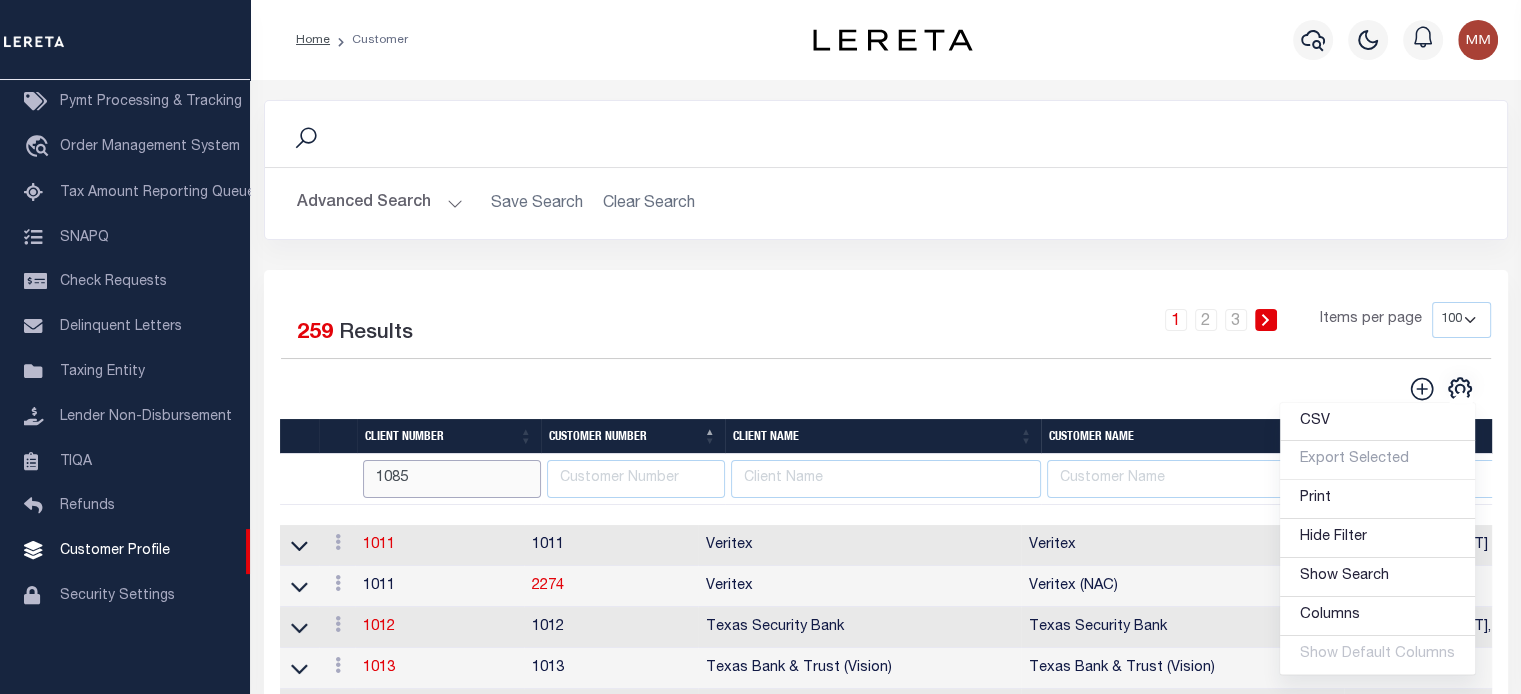 type on "1085" 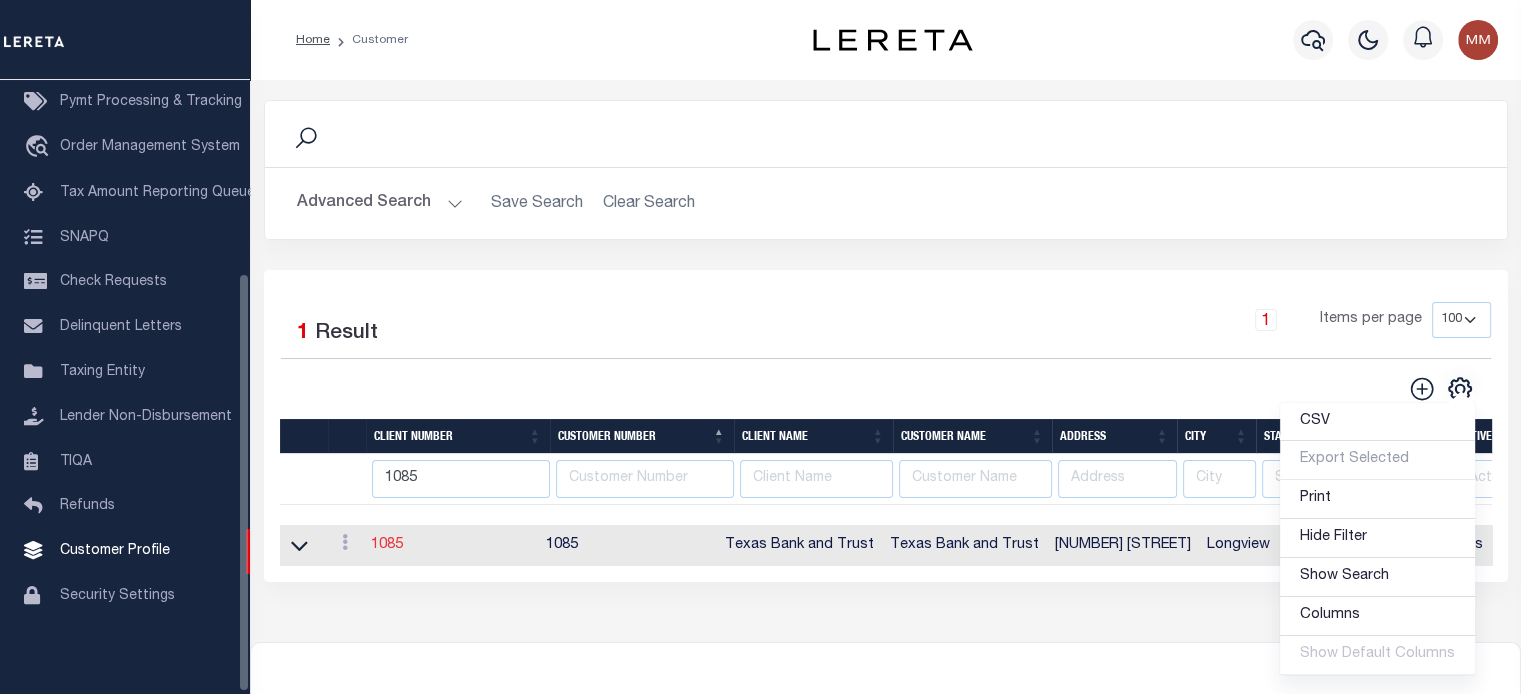 click on "1085" at bounding box center [387, 545] 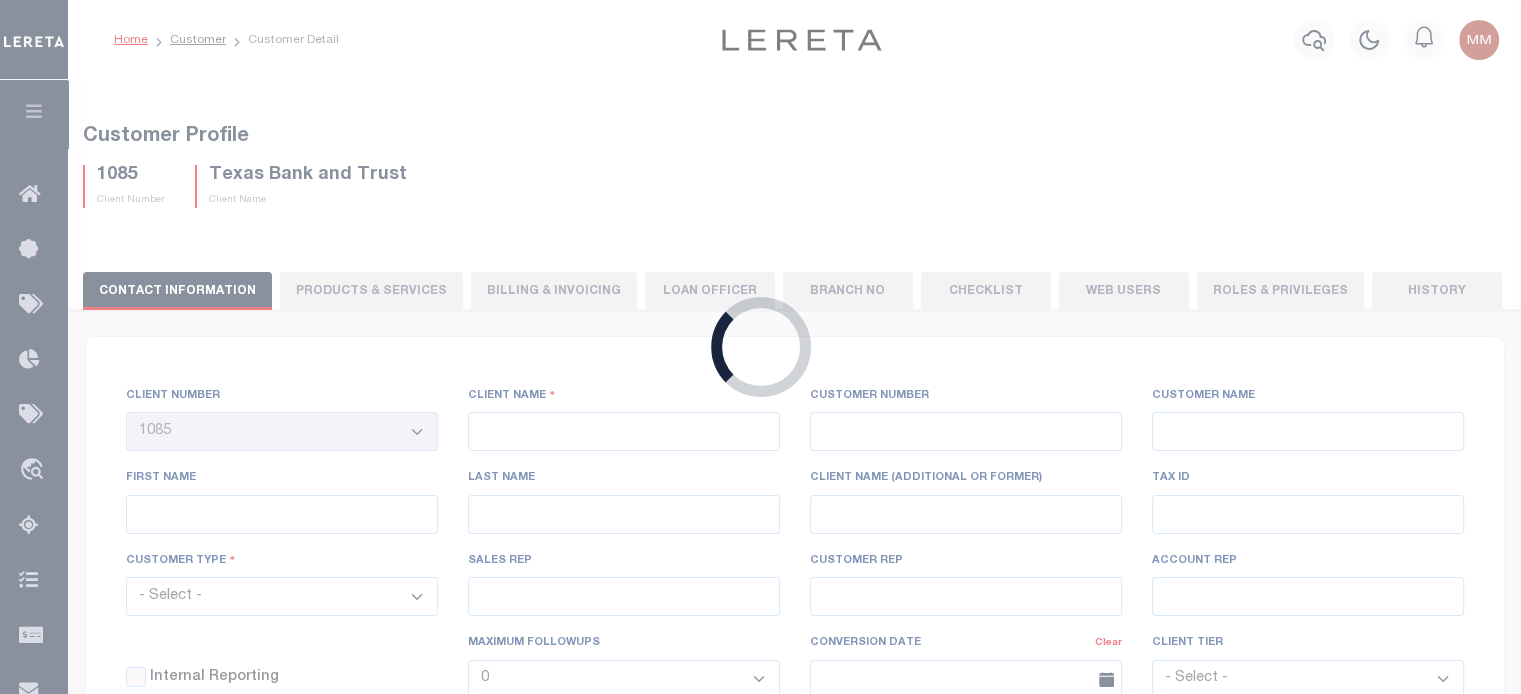 select 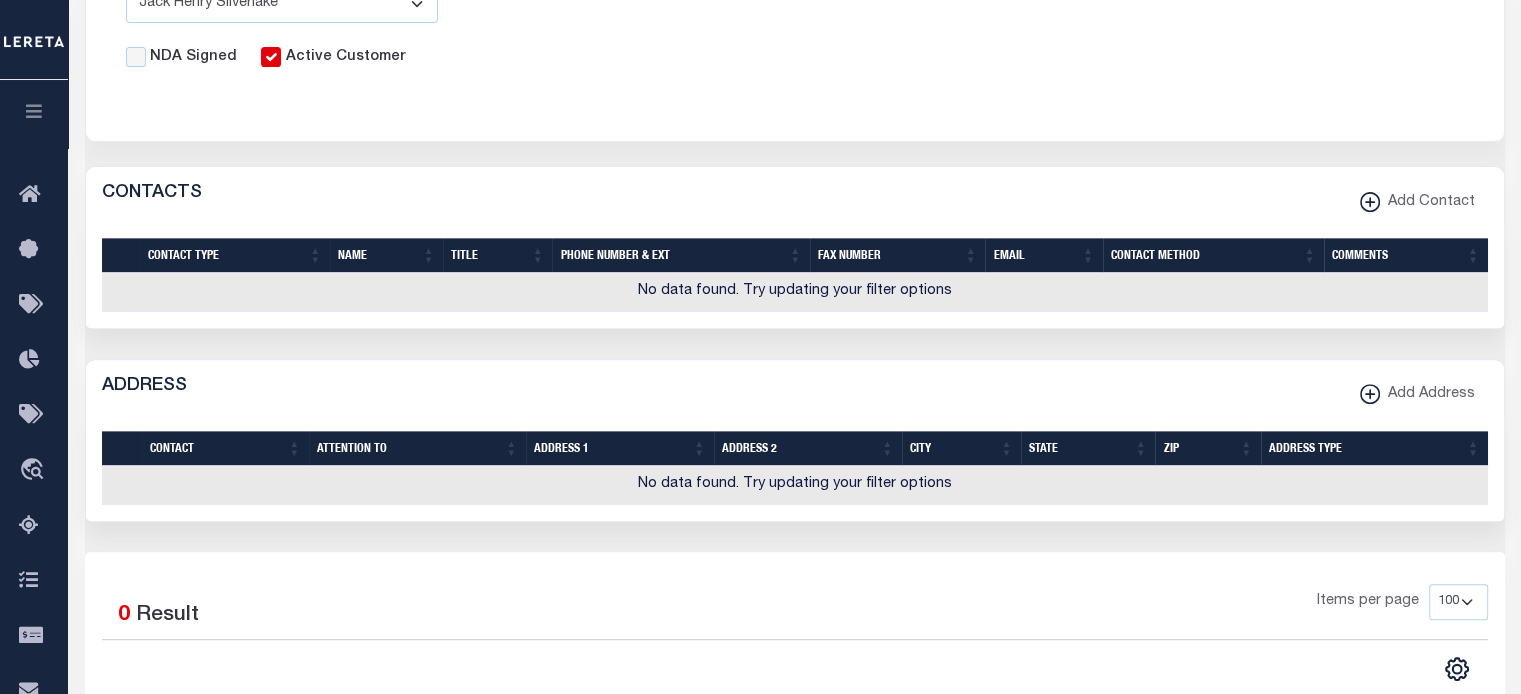 scroll, scrollTop: 900, scrollLeft: 0, axis: vertical 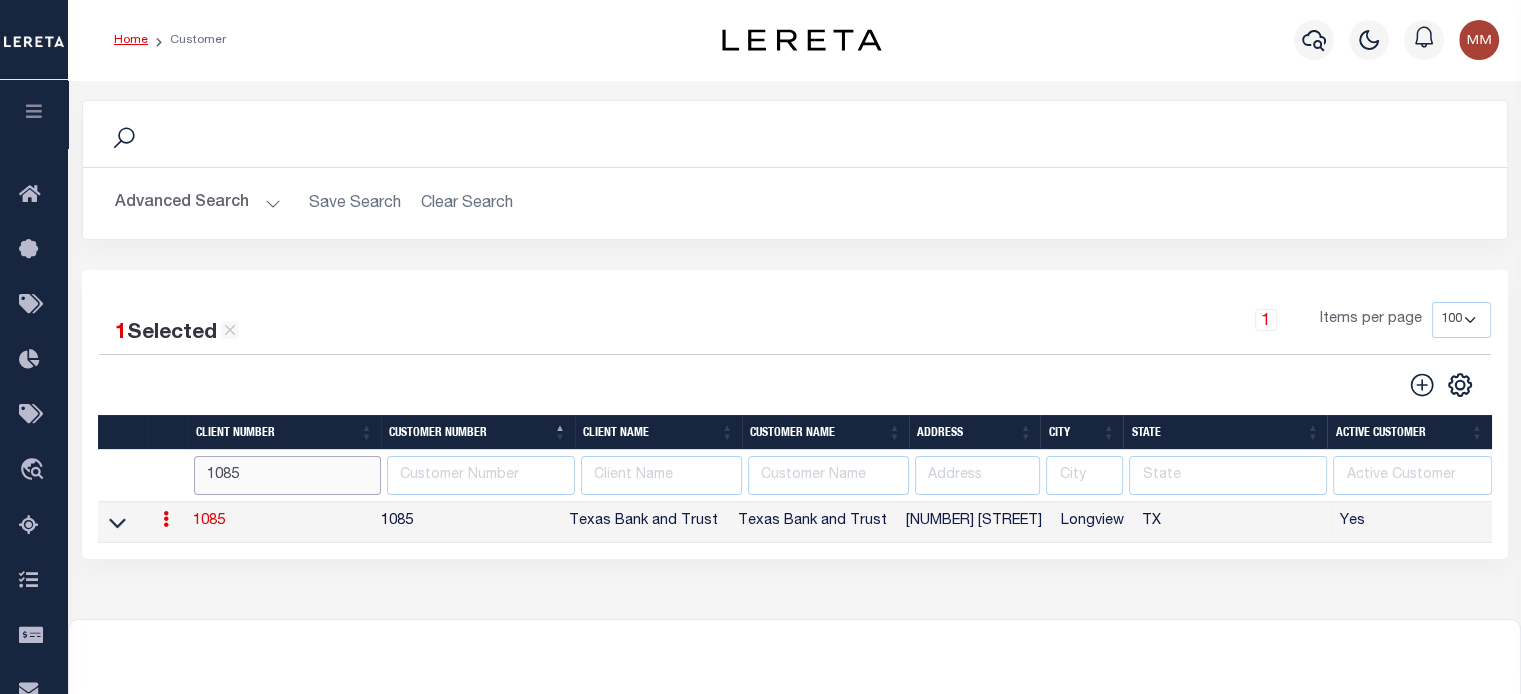 drag, startPoint x: 97, startPoint y: 485, endPoint x: -451, endPoint y: 533, distance: 550.09814 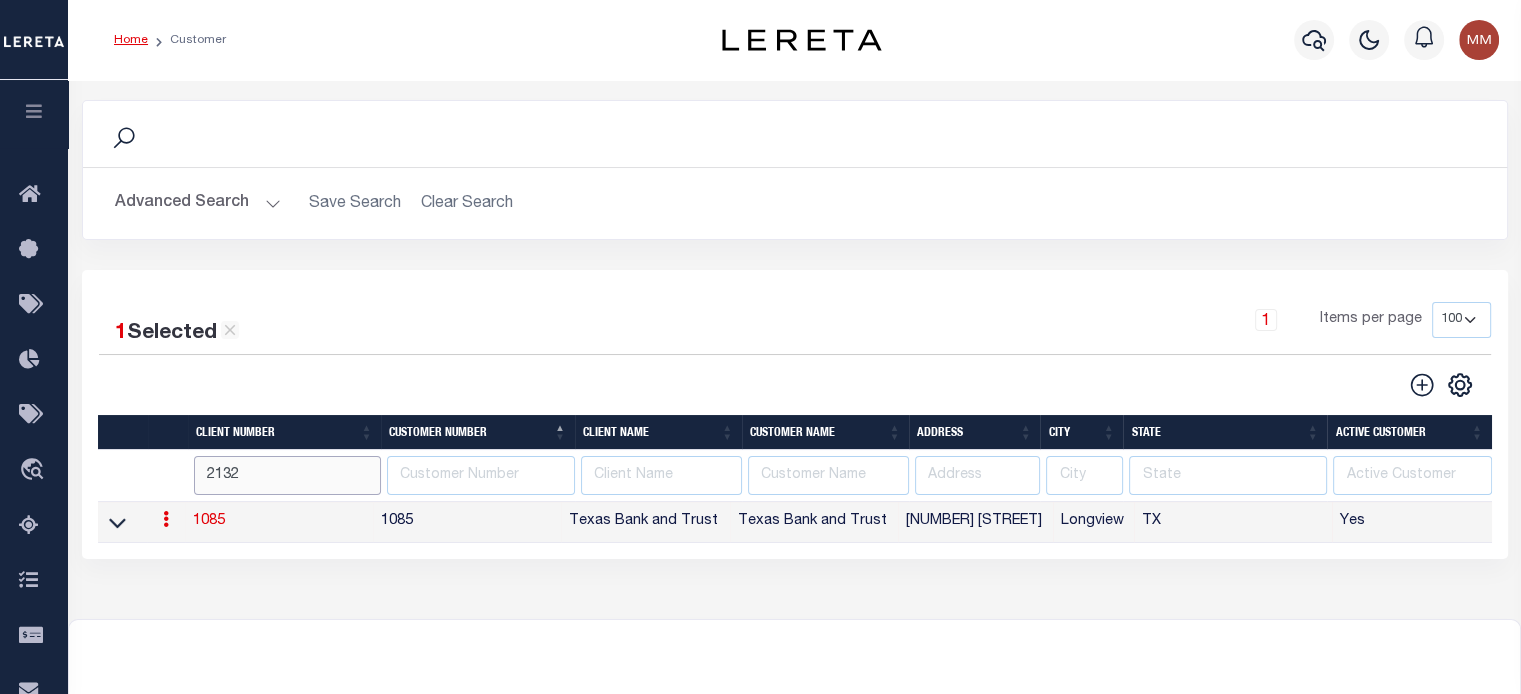 type on "2132" 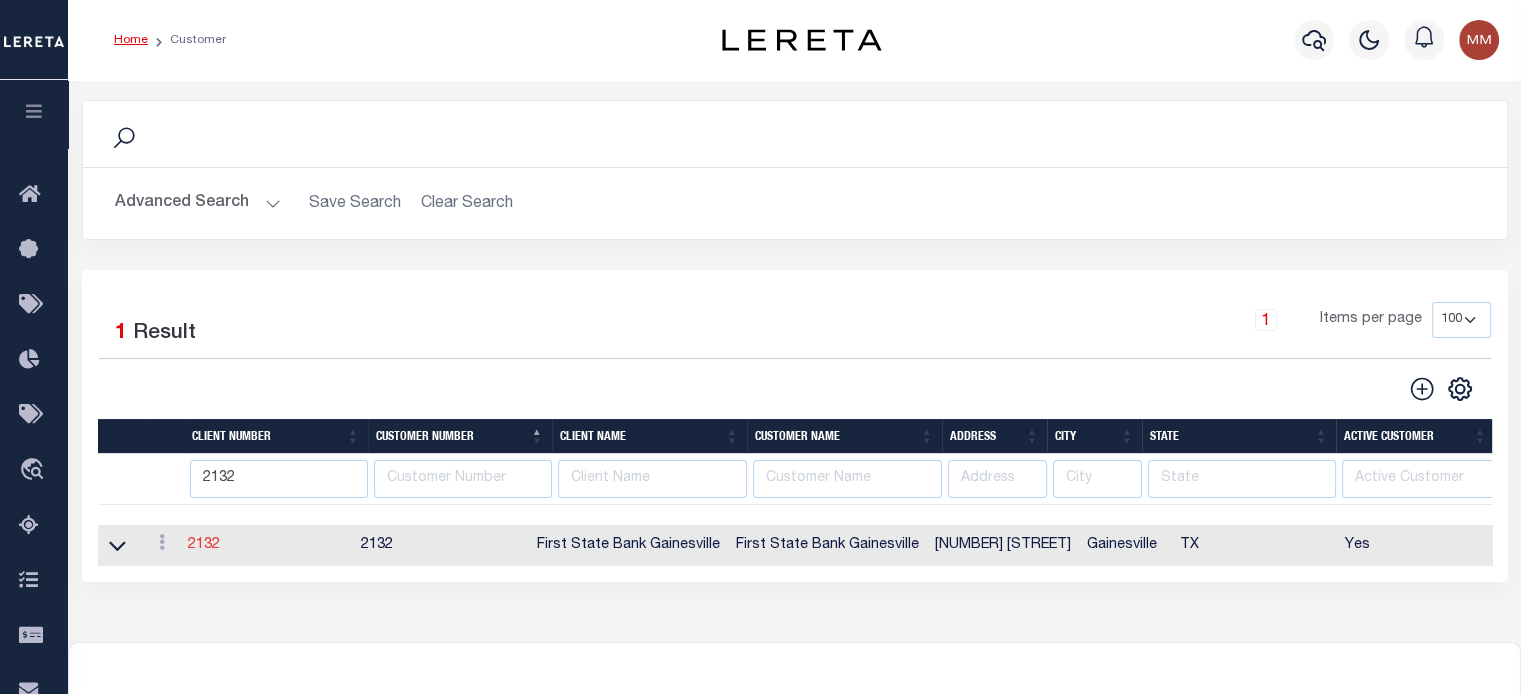 click on "2132" at bounding box center [204, 545] 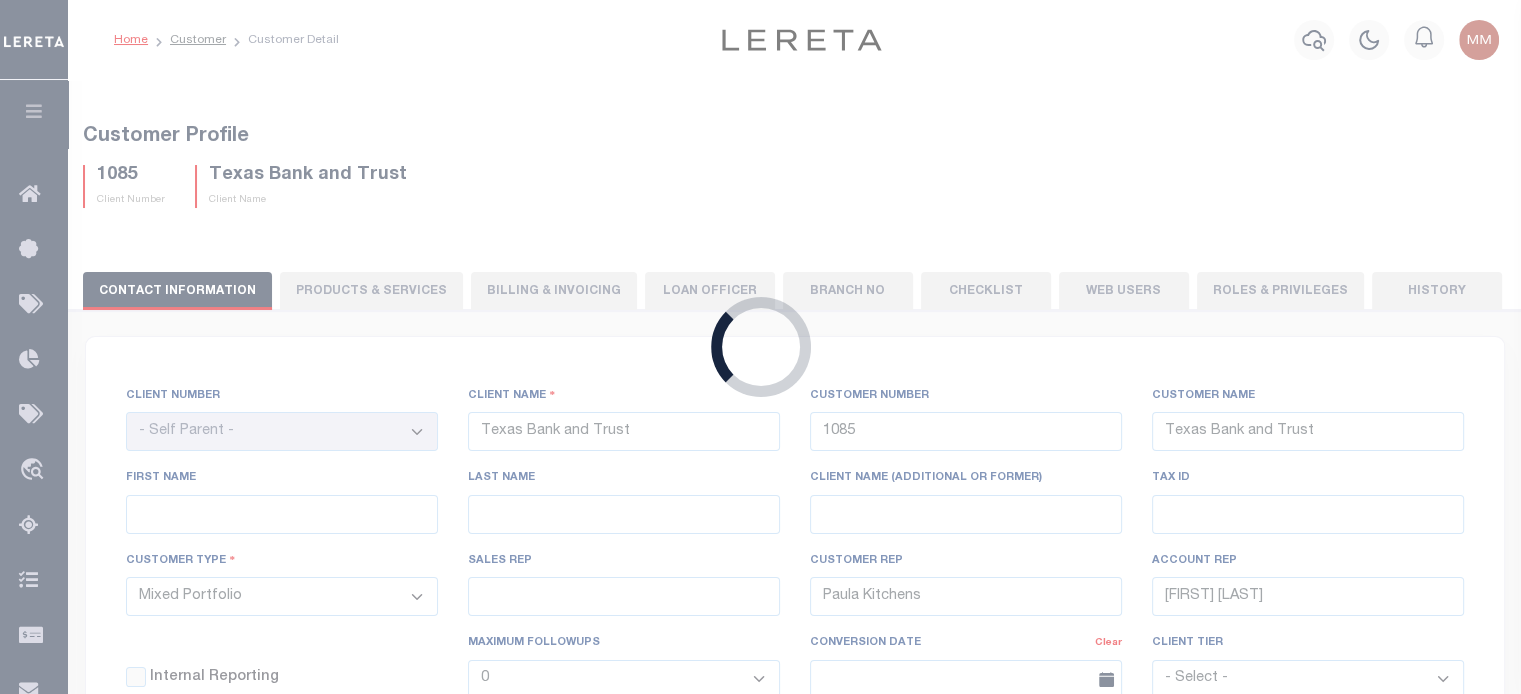 select on "2132" 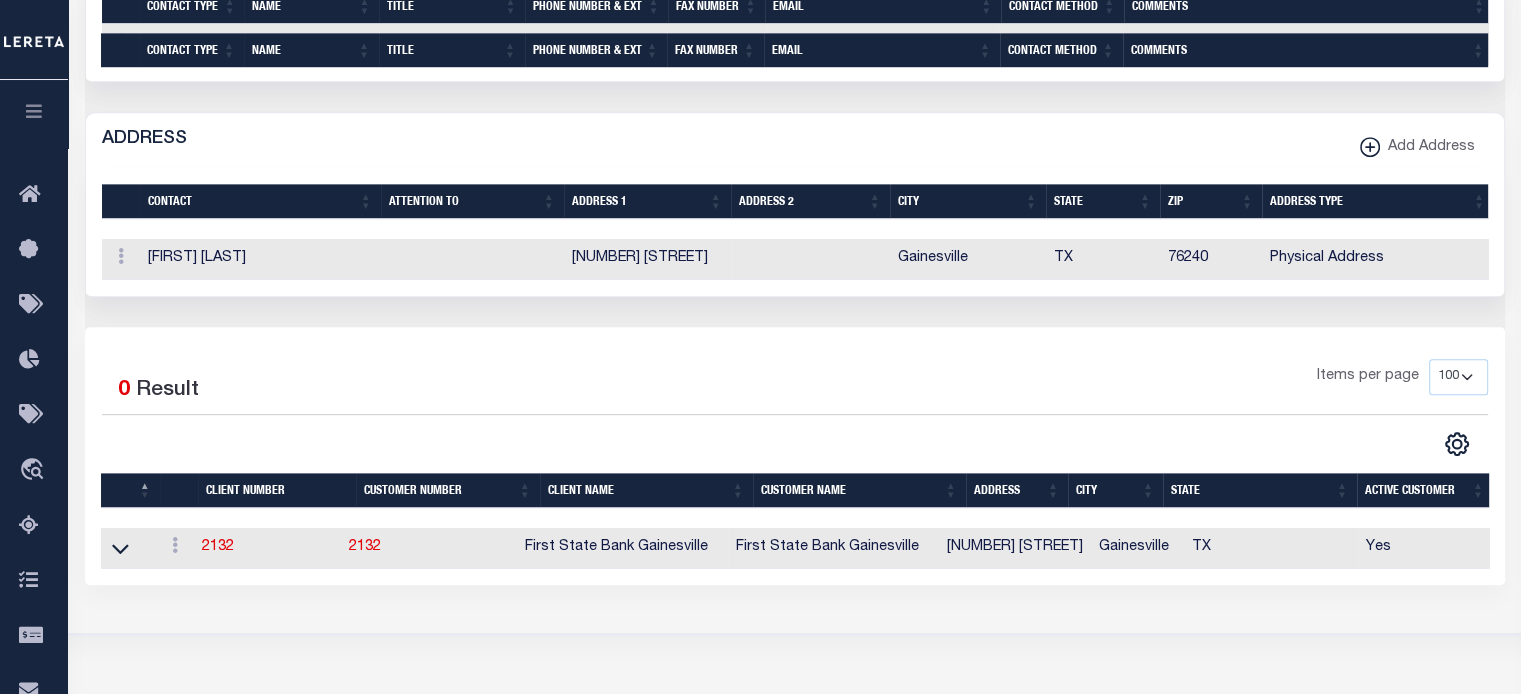 scroll, scrollTop: 1100, scrollLeft: 0, axis: vertical 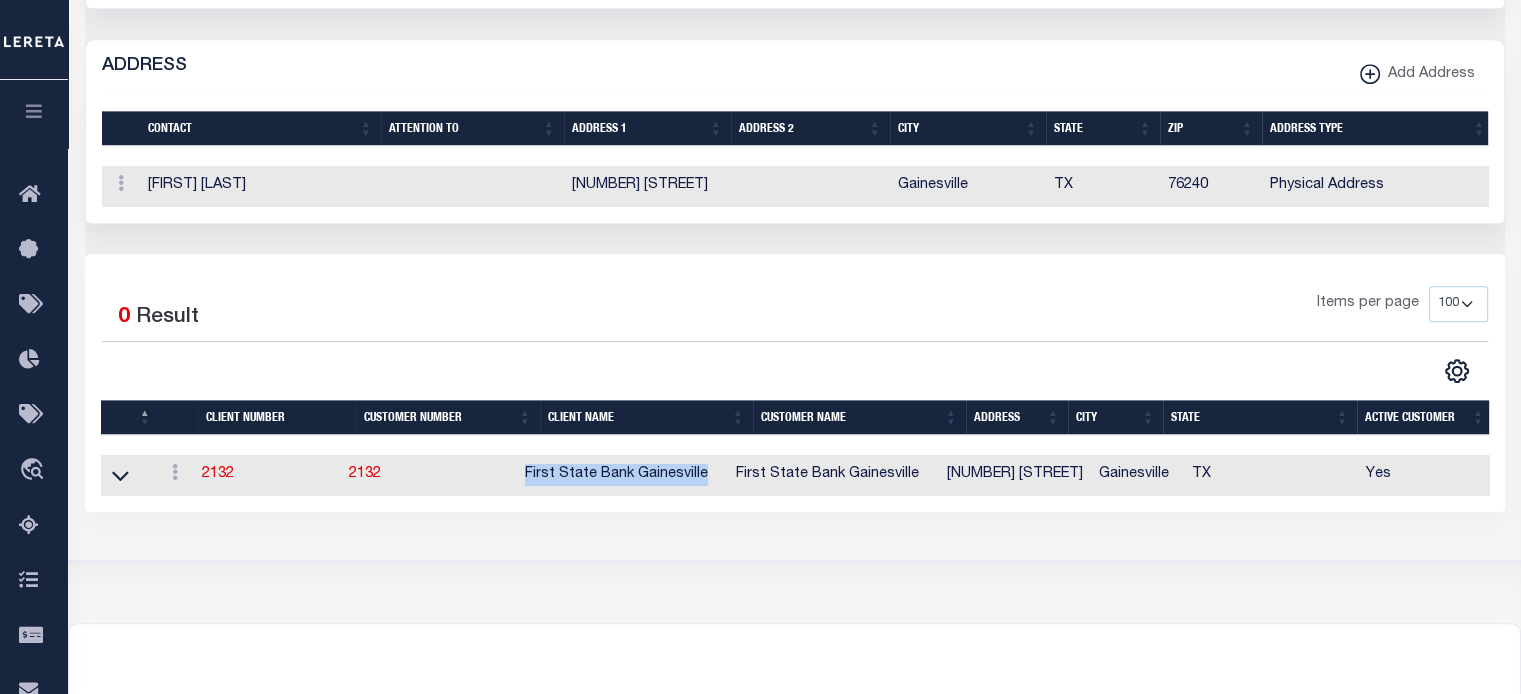 drag, startPoint x: 550, startPoint y: 506, endPoint x: 512, endPoint y: 537, distance: 49.0408 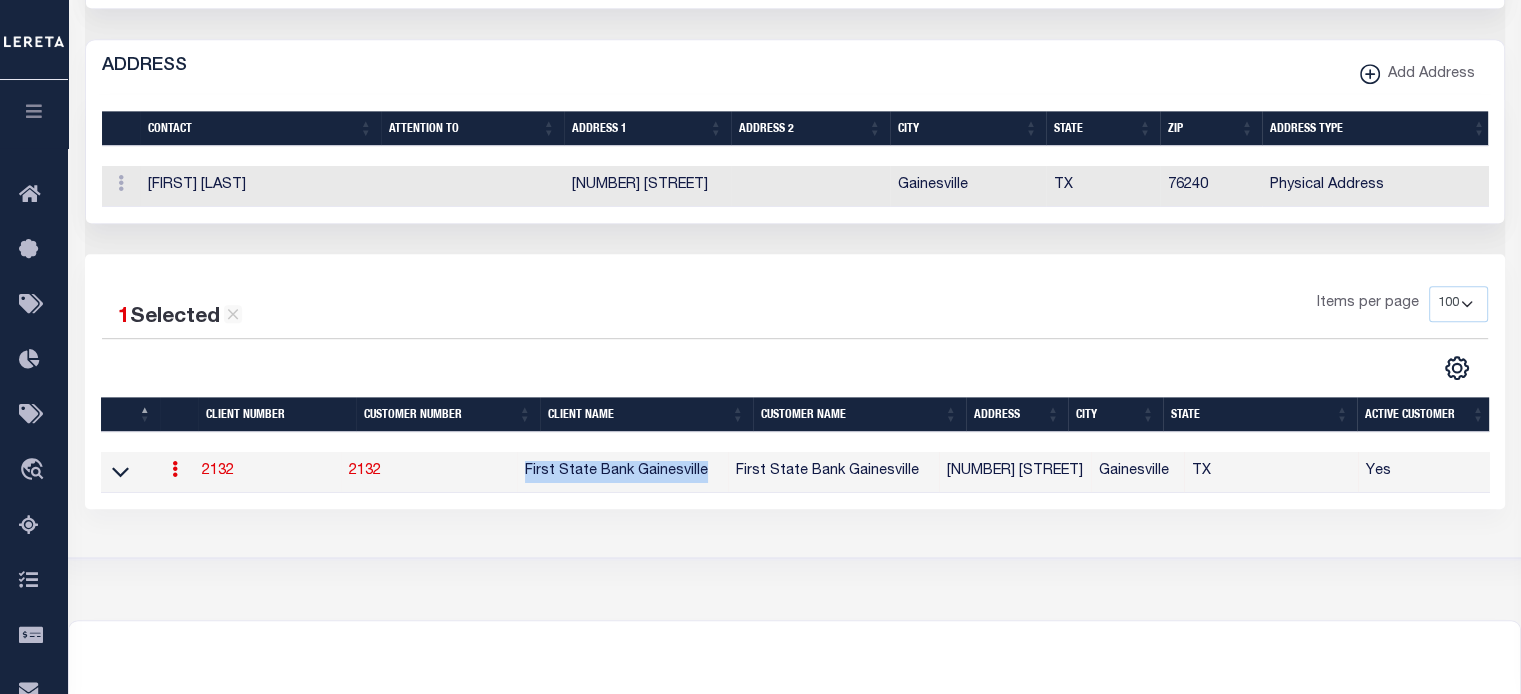 drag, startPoint x: 136, startPoint y: 195, endPoint x: 278, endPoint y: 184, distance: 142.42542 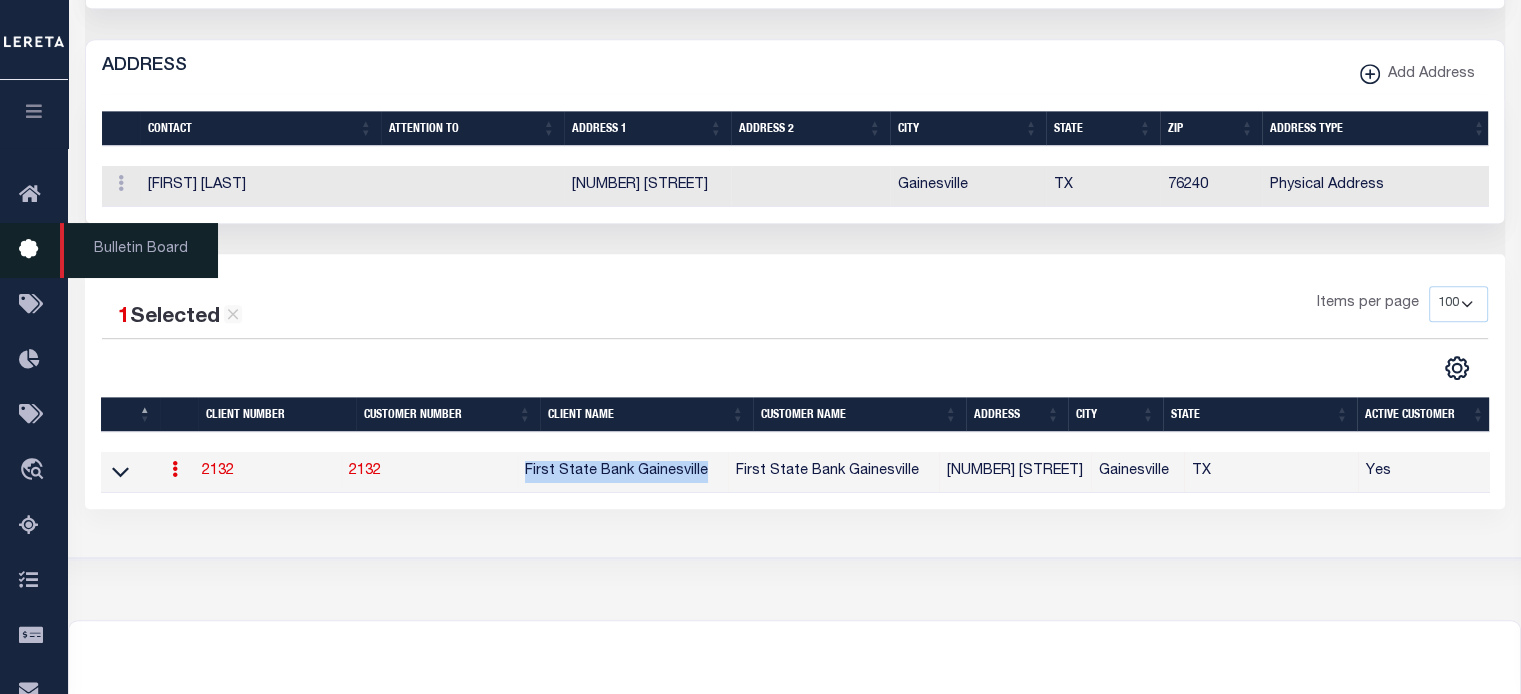 copy on "ACTIONS
Edit
Copy To Different Address Type
Delete
Brittany Copeland" 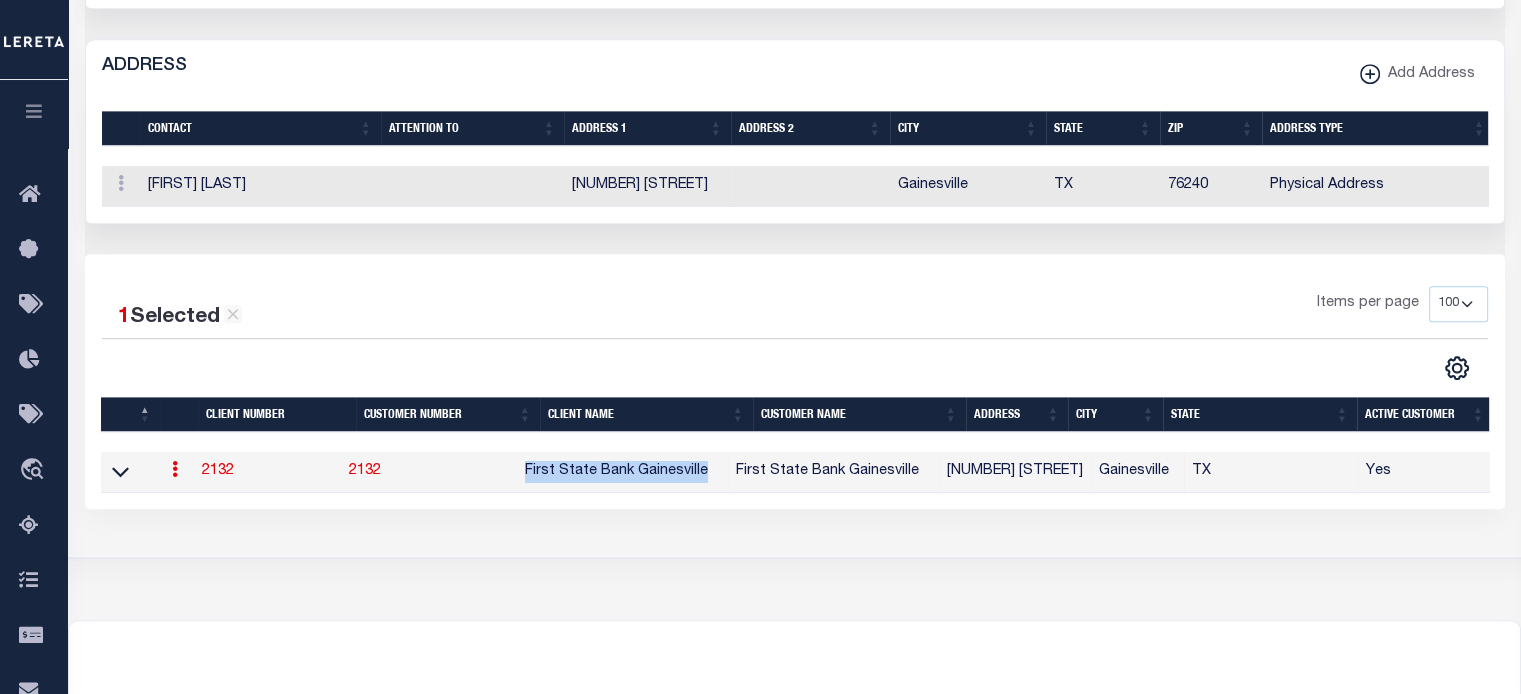 drag, startPoint x: 545, startPoint y: 493, endPoint x: 183, endPoint y: 452, distance: 364.31442 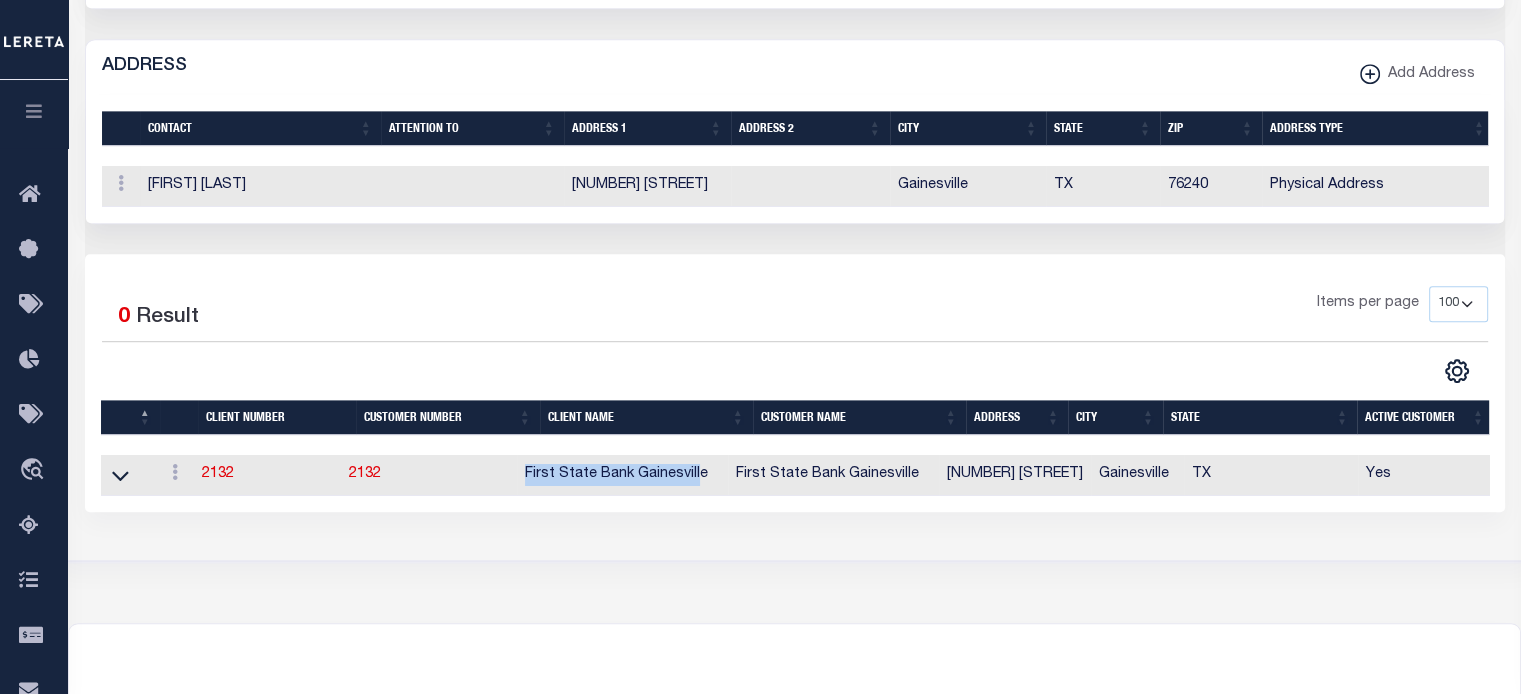 click on "Items per page   100 200 400" at bounding box center (972, 312) 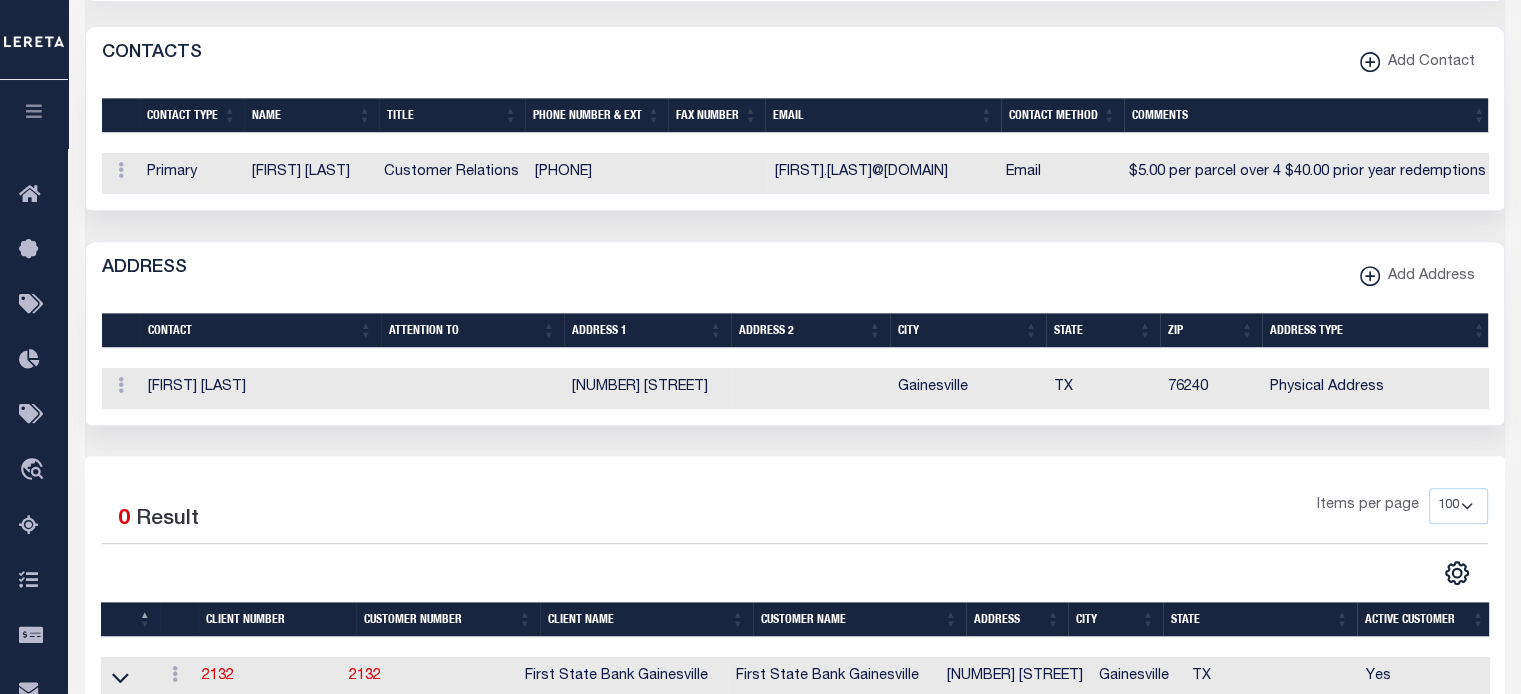 scroll, scrollTop: 892, scrollLeft: 0, axis: vertical 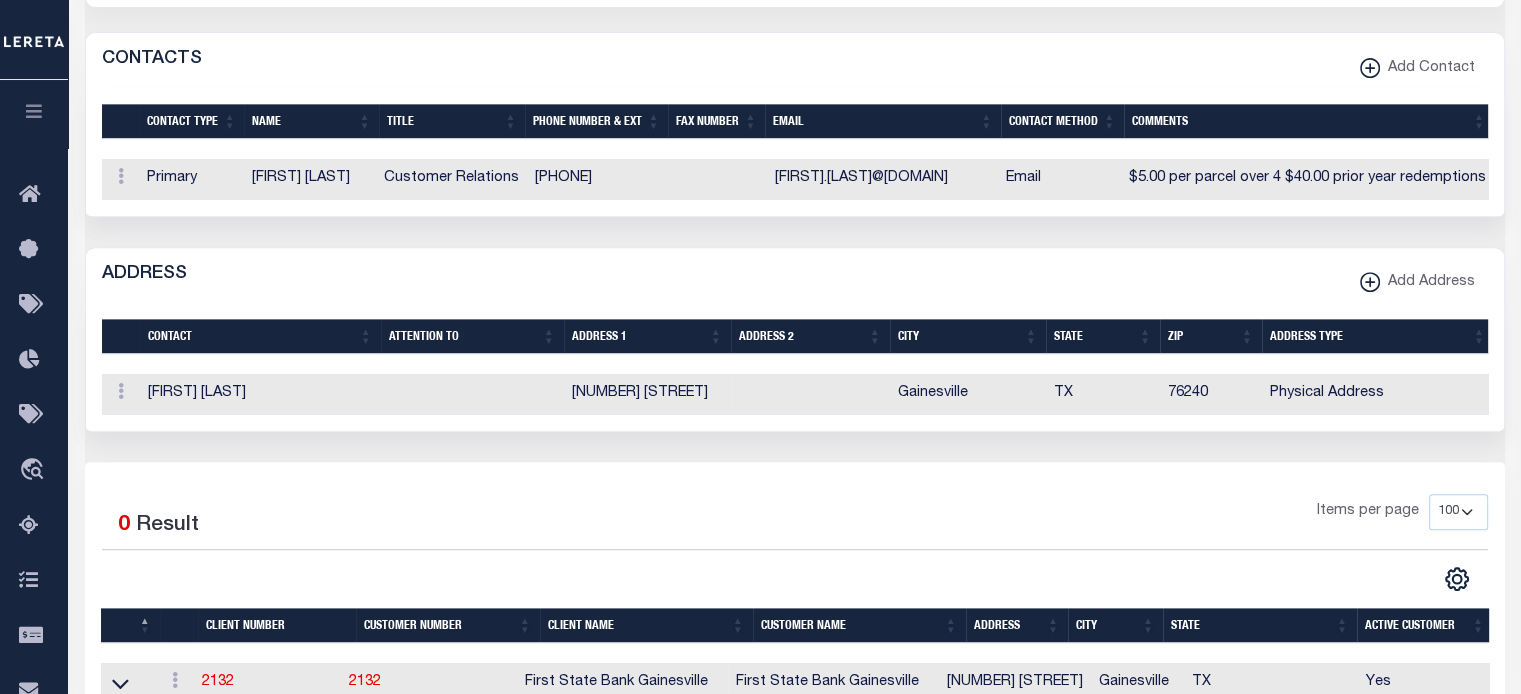 drag, startPoint x: 759, startPoint y: 175, endPoint x: 1004, endPoint y: 190, distance: 245.45876 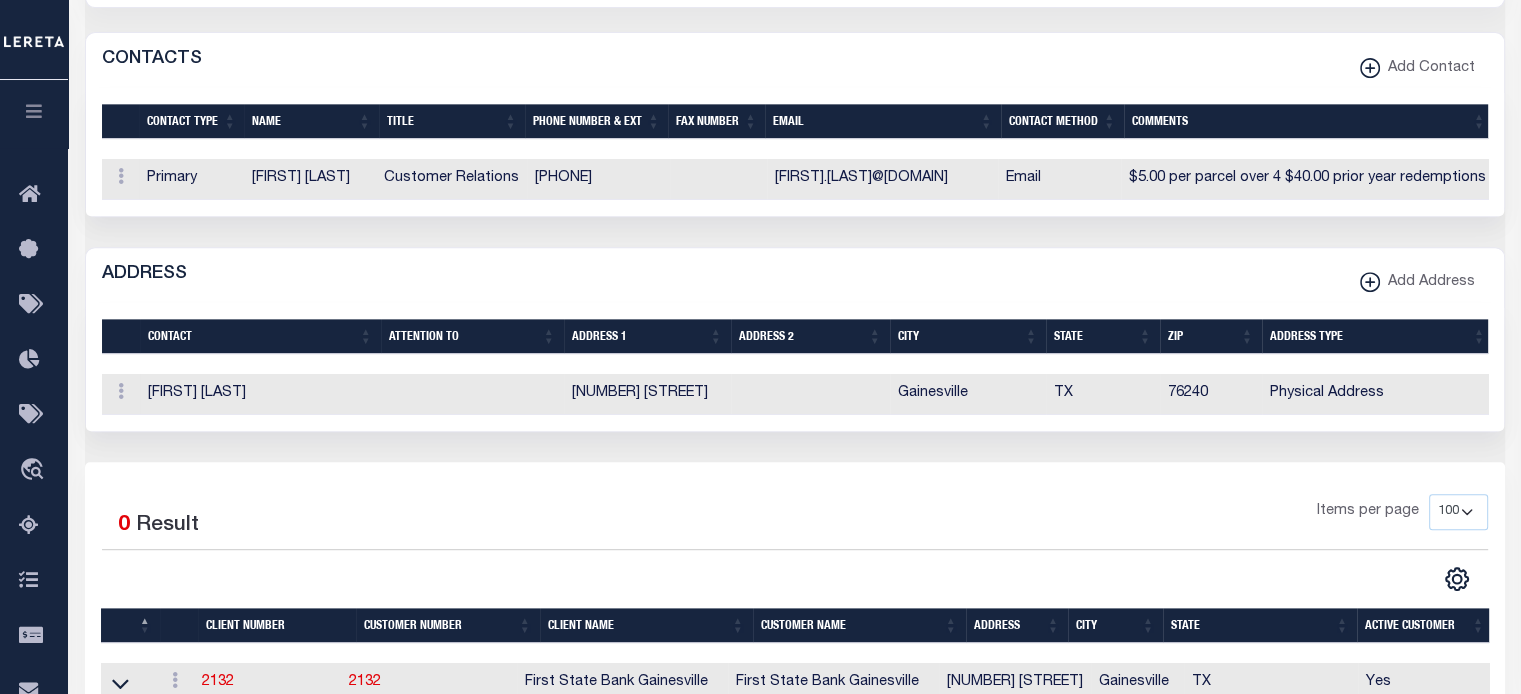 click on "ADDRESS
Add Address" at bounding box center [795, 275] 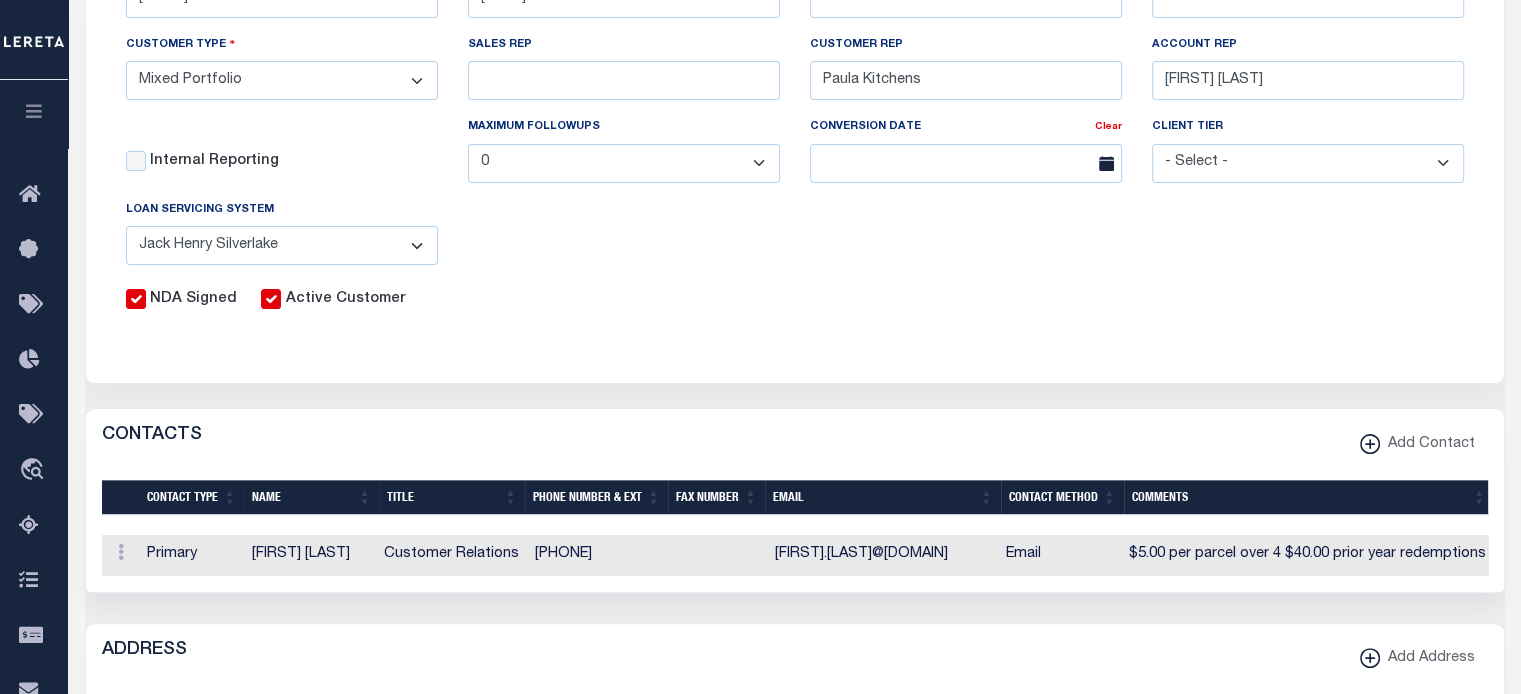 scroll, scrollTop: 600, scrollLeft: 0, axis: vertical 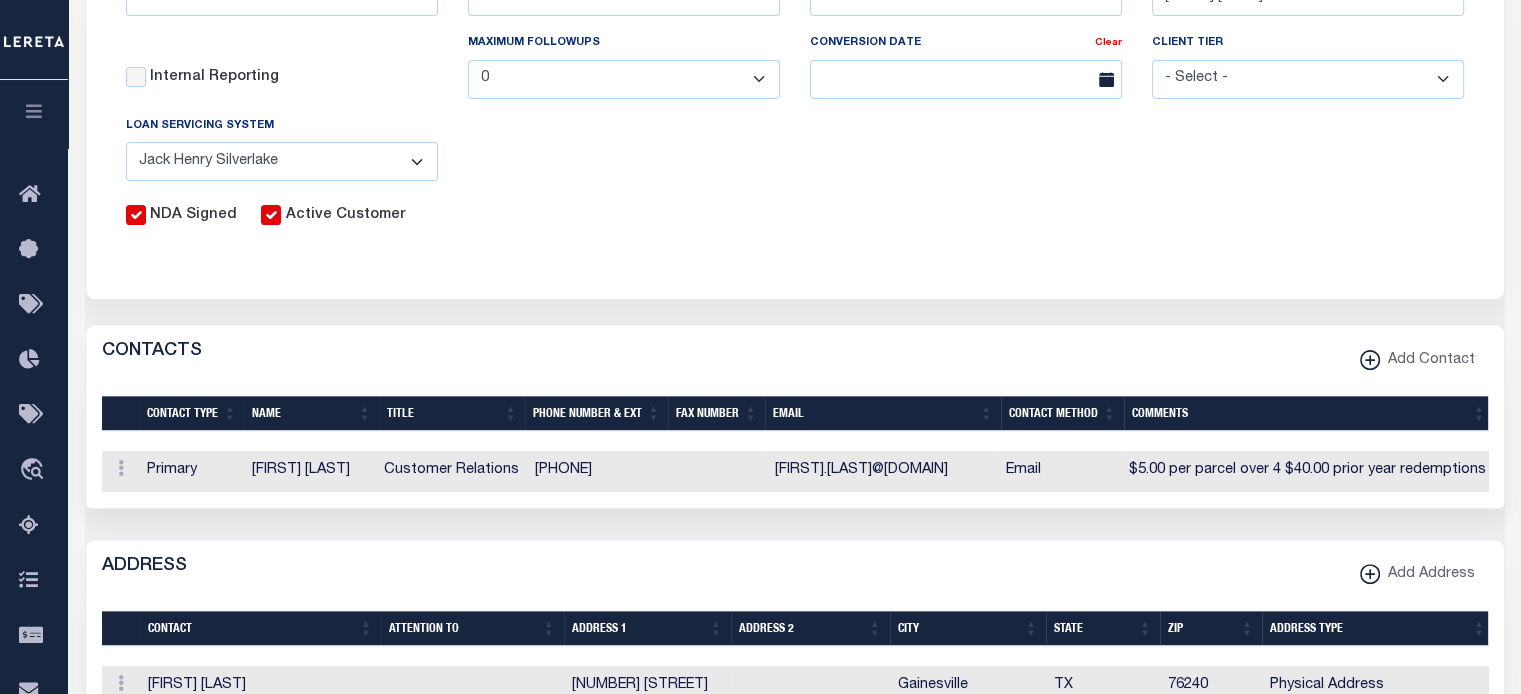 drag, startPoint x: 534, startPoint y: 470, endPoint x: 631, endPoint y: 464, distance: 97.18539 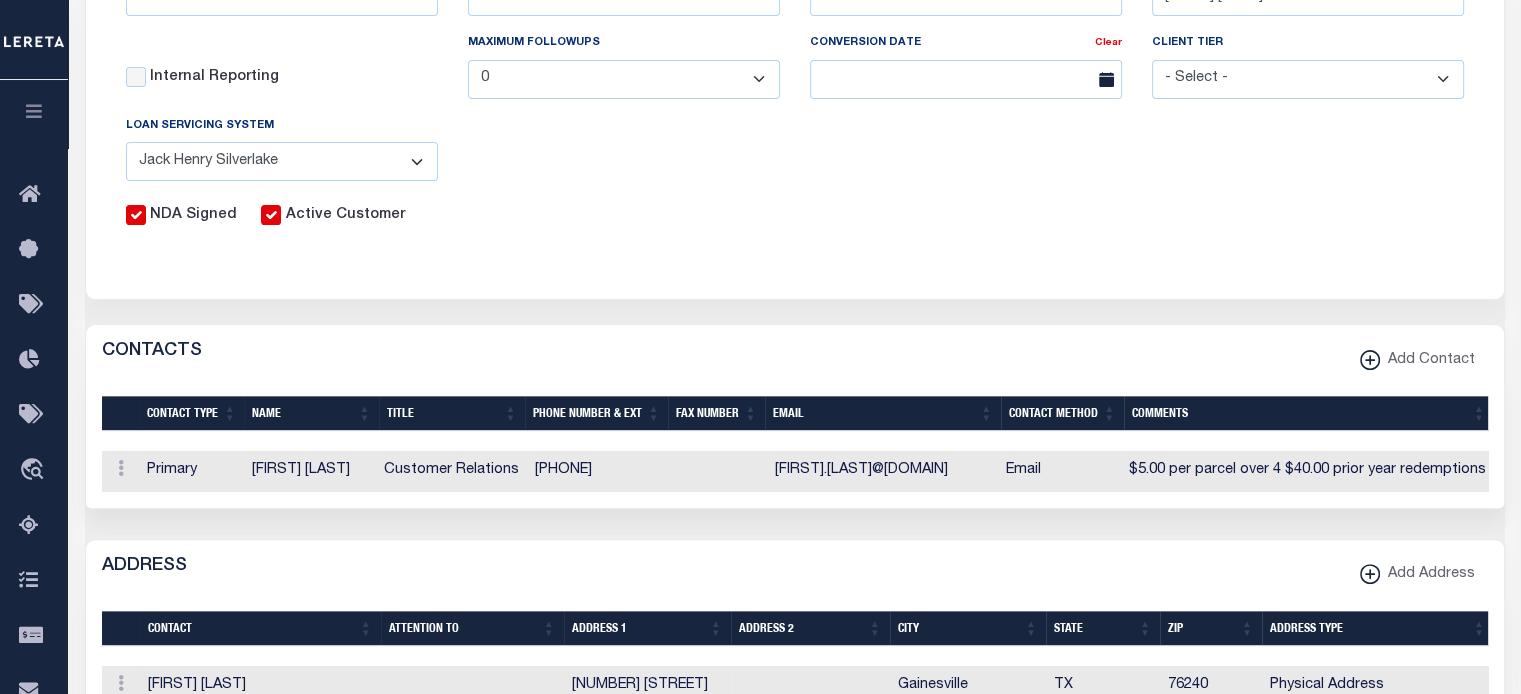 click on "9406684300" at bounding box center [598, 471] 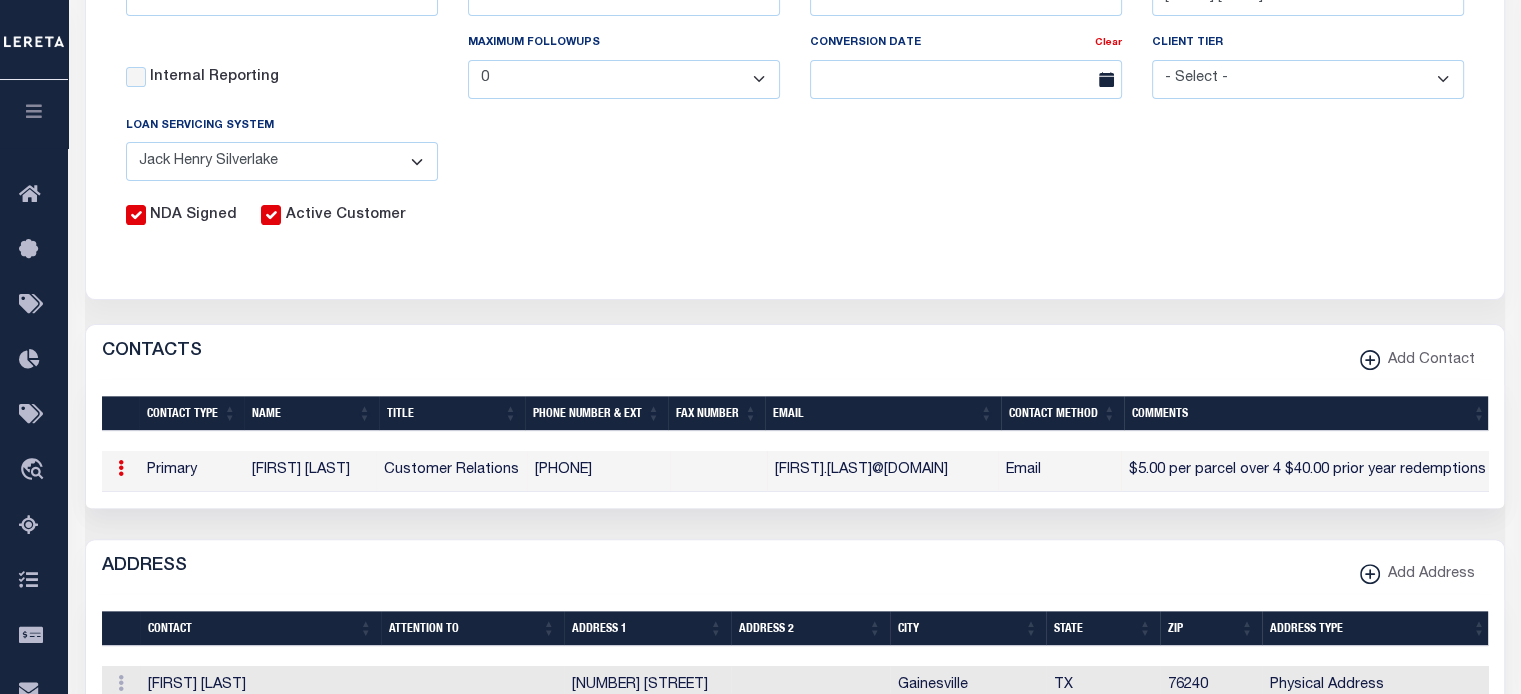 copy on "9406684300" 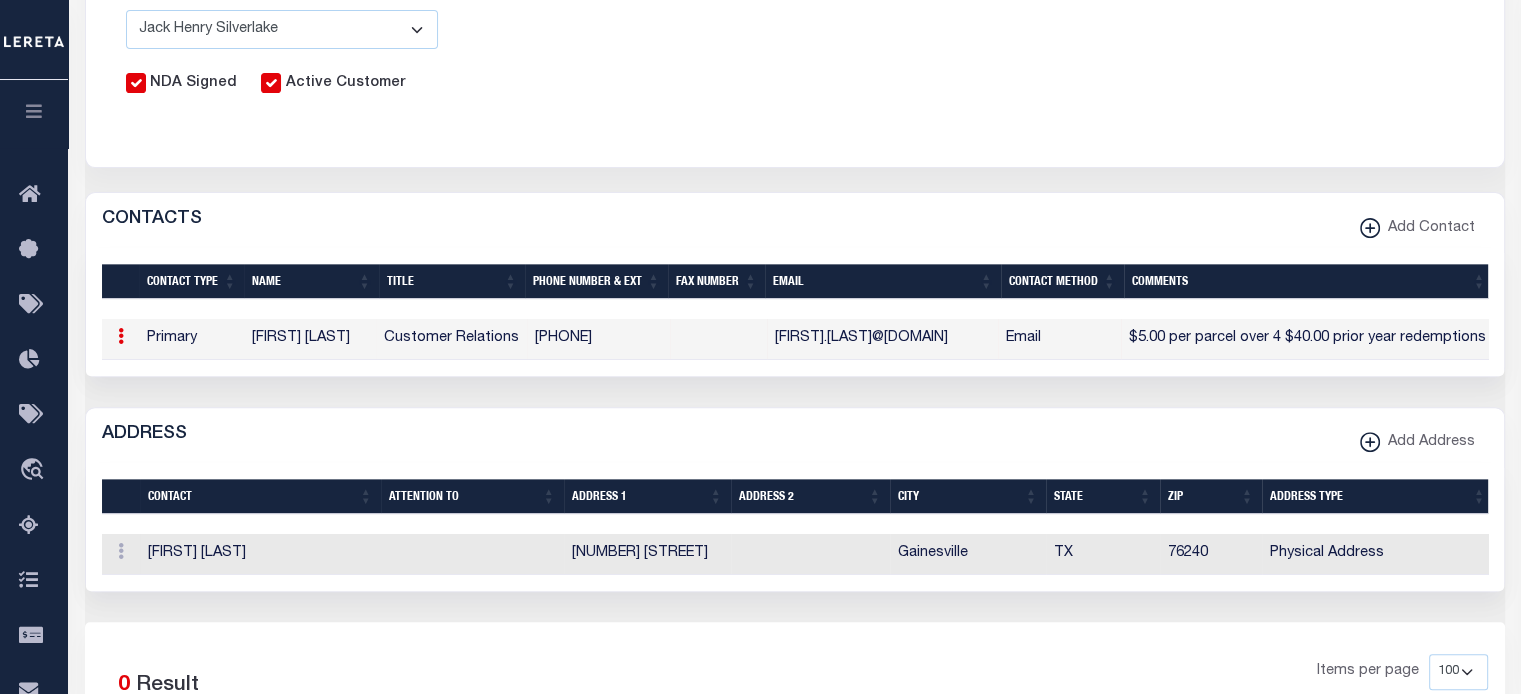scroll, scrollTop: 900, scrollLeft: 0, axis: vertical 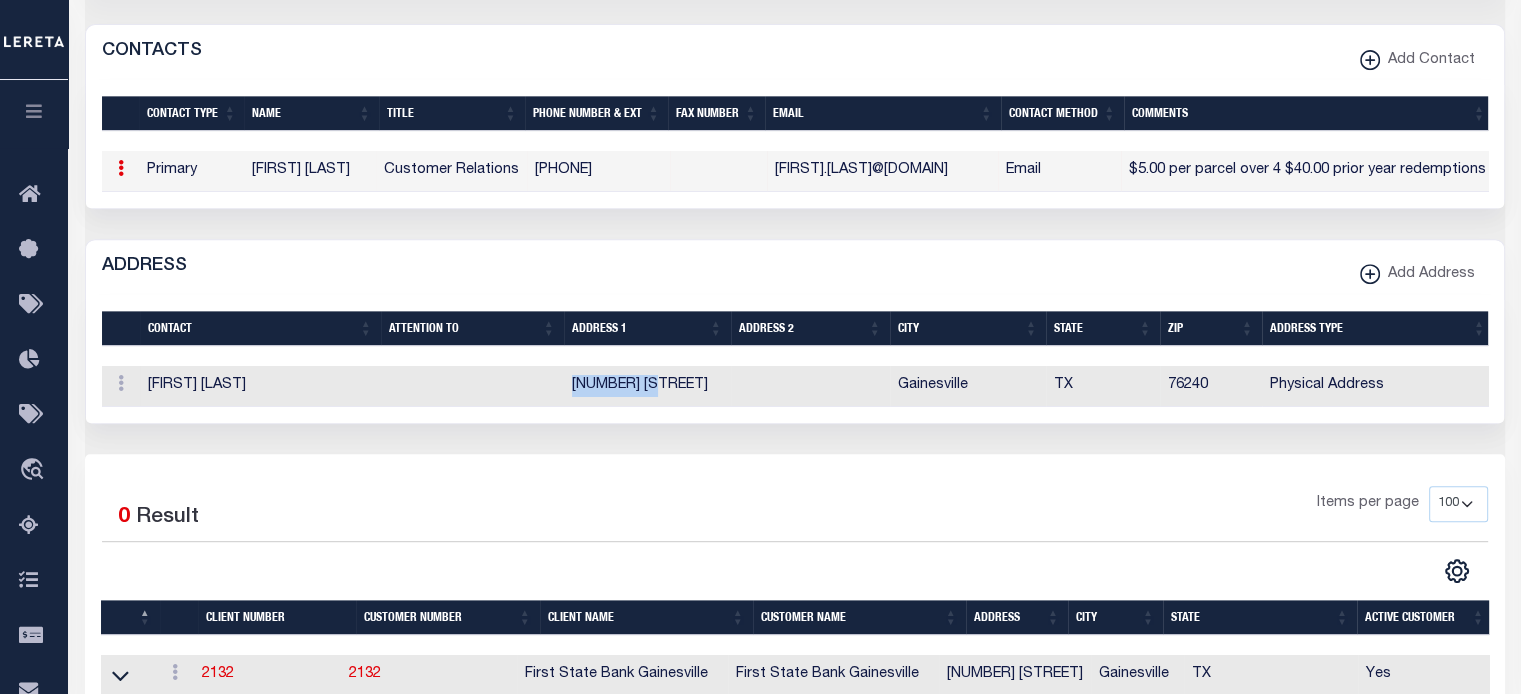 drag, startPoint x: 563, startPoint y: 400, endPoint x: 709, endPoint y: 399, distance: 146.00342 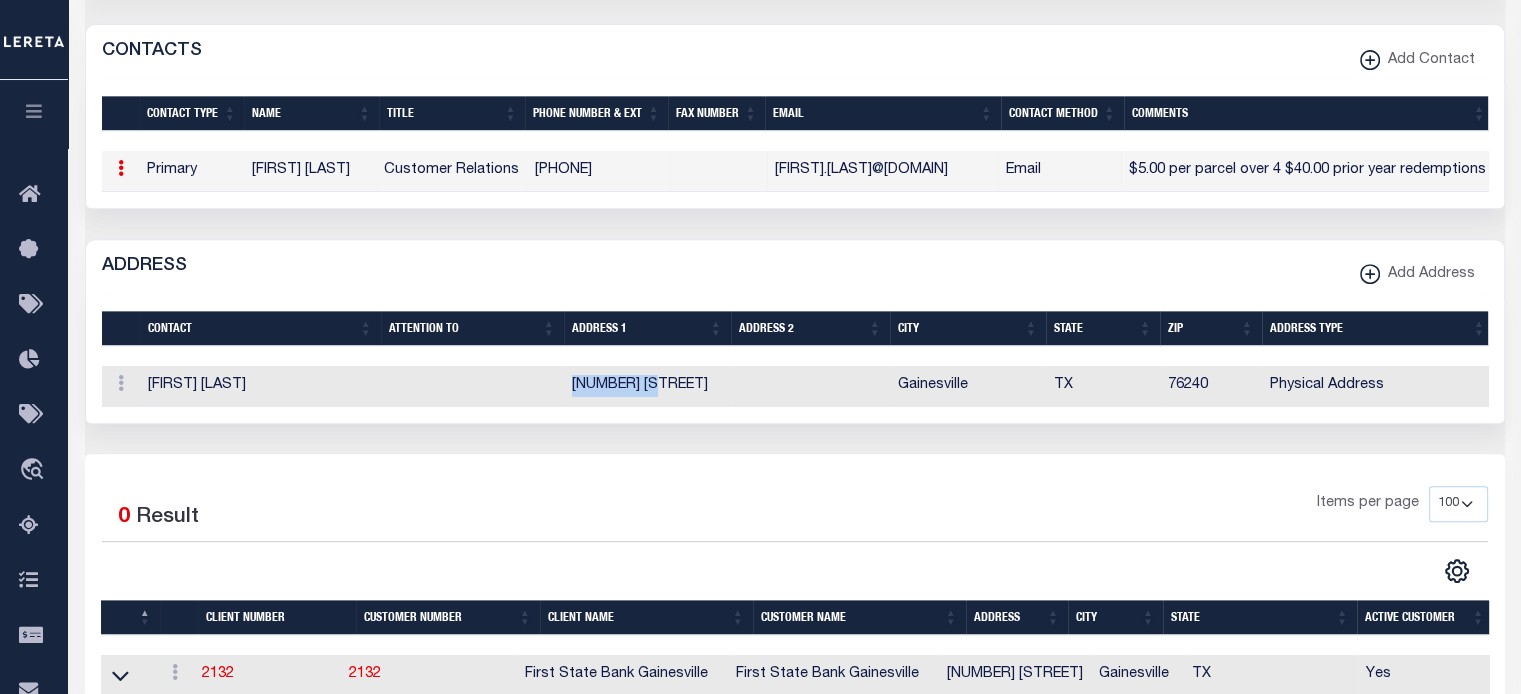 copy on "1818 N I-35" 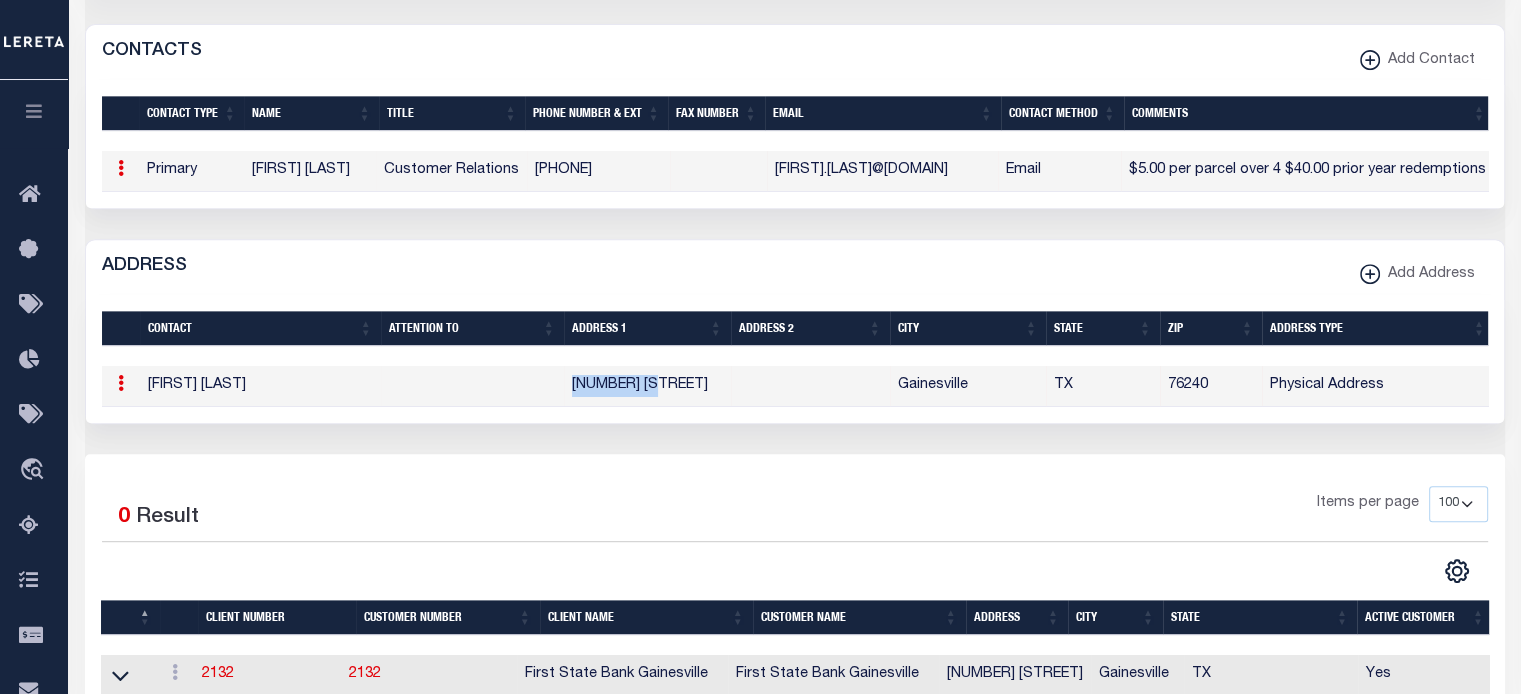 drag, startPoint x: 769, startPoint y: 176, endPoint x: 987, endPoint y: 177, distance: 218.00229 